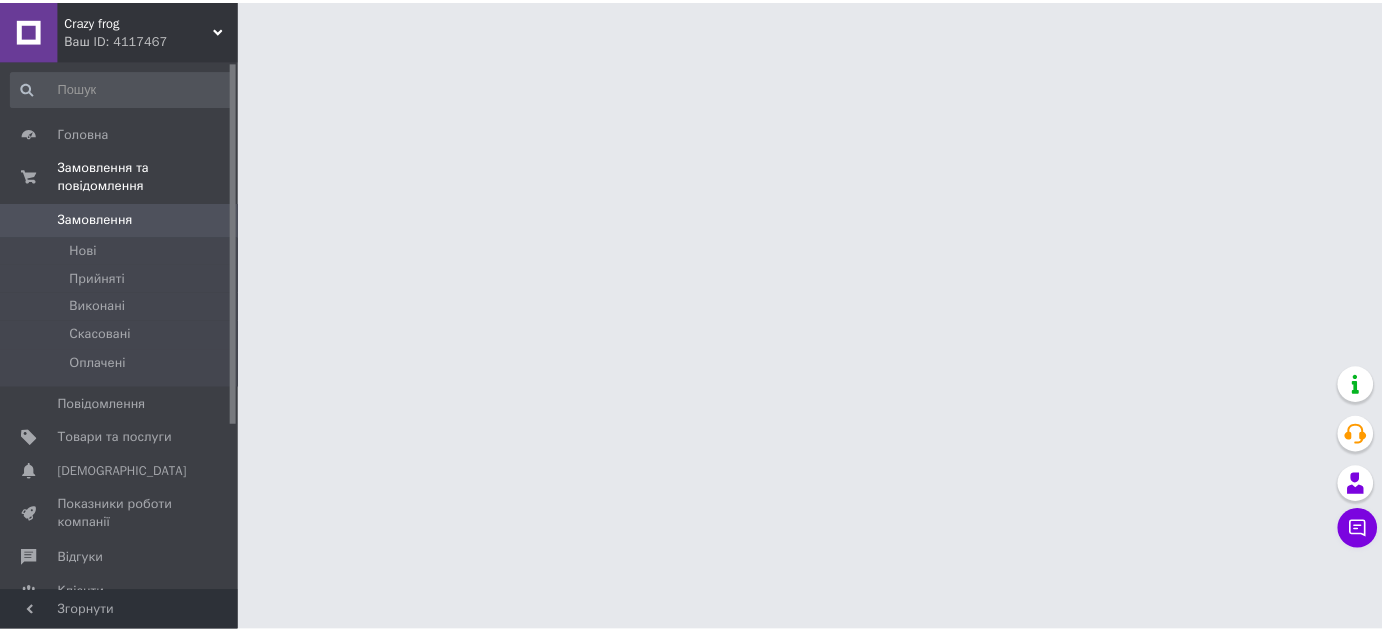 scroll, scrollTop: 0, scrollLeft: 0, axis: both 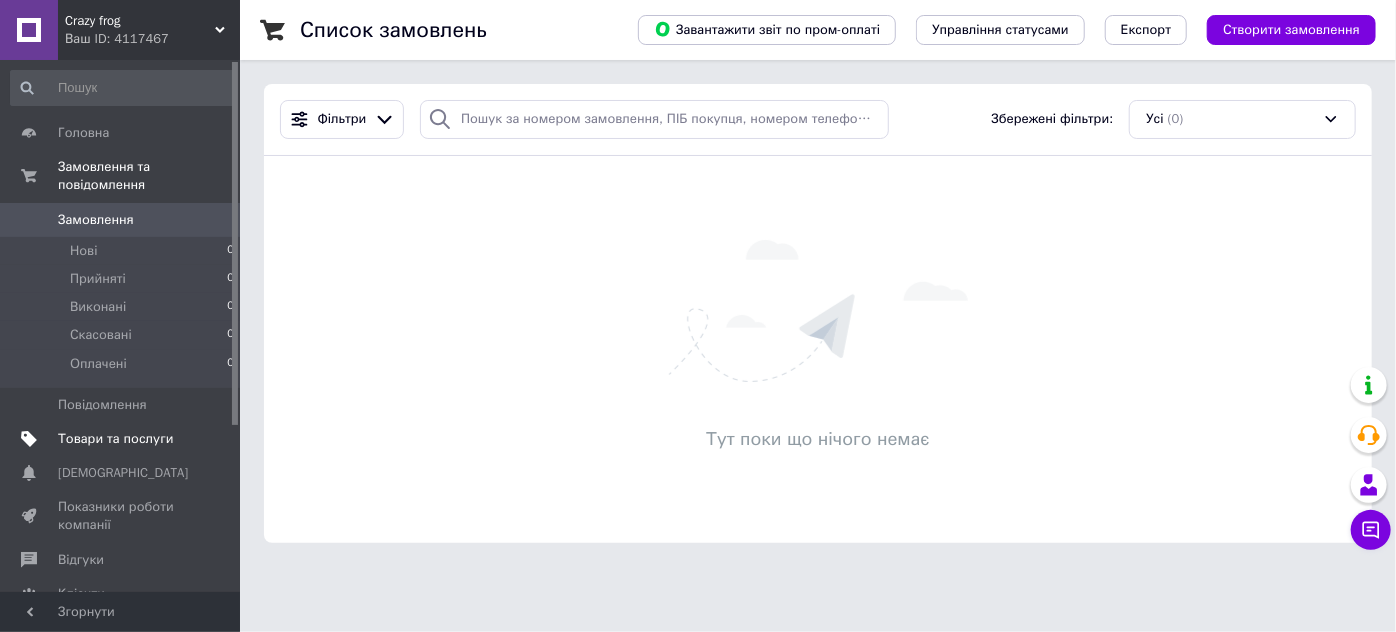 click on "Товари та послуги" at bounding box center (123, 439) 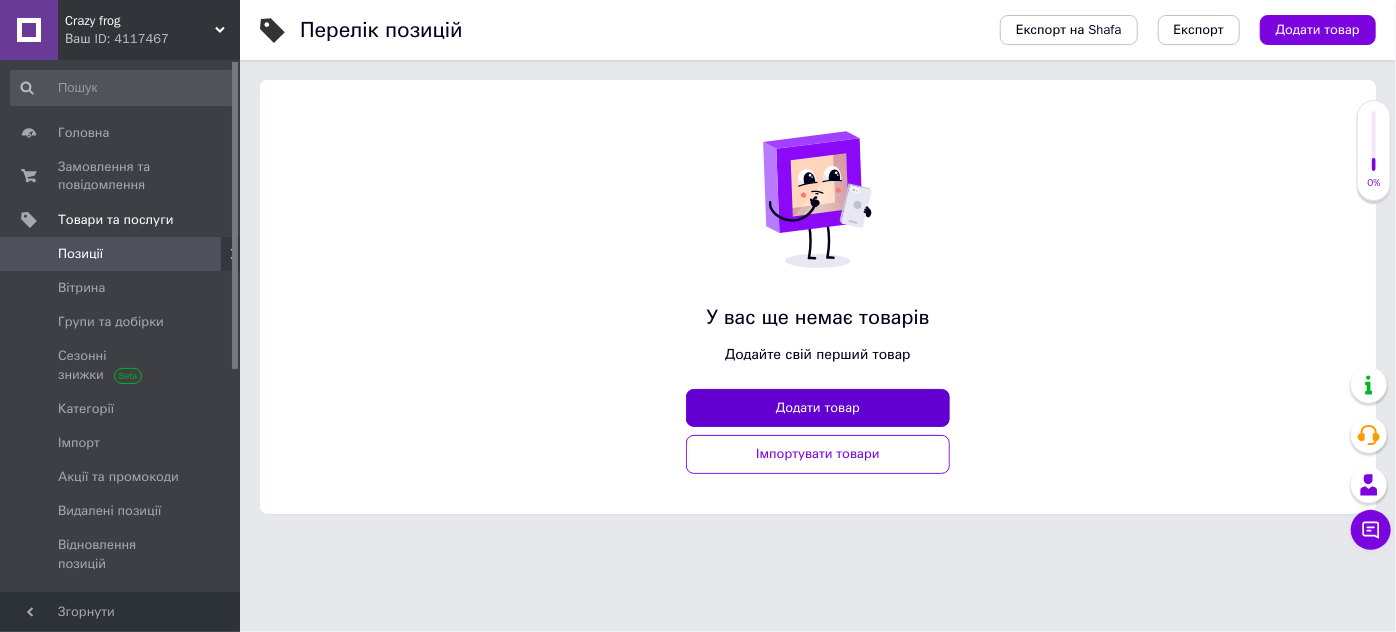 click on "Додати товар" at bounding box center [818, 408] 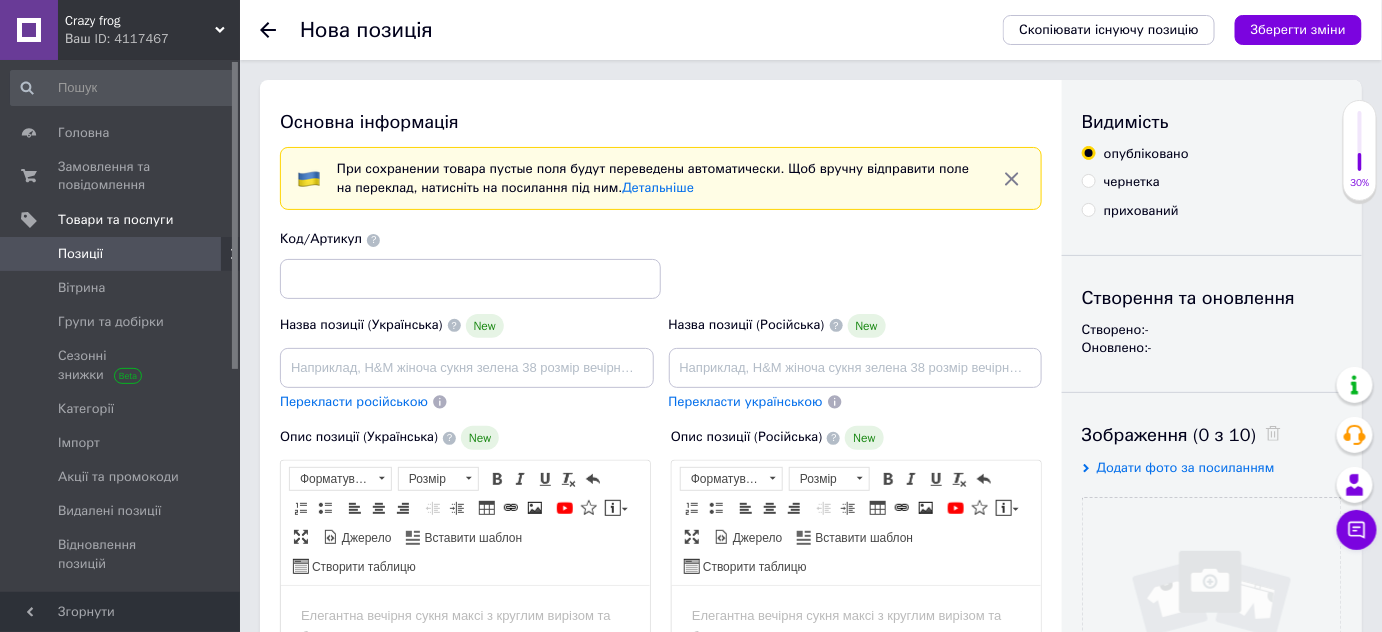 scroll, scrollTop: 0, scrollLeft: 0, axis: both 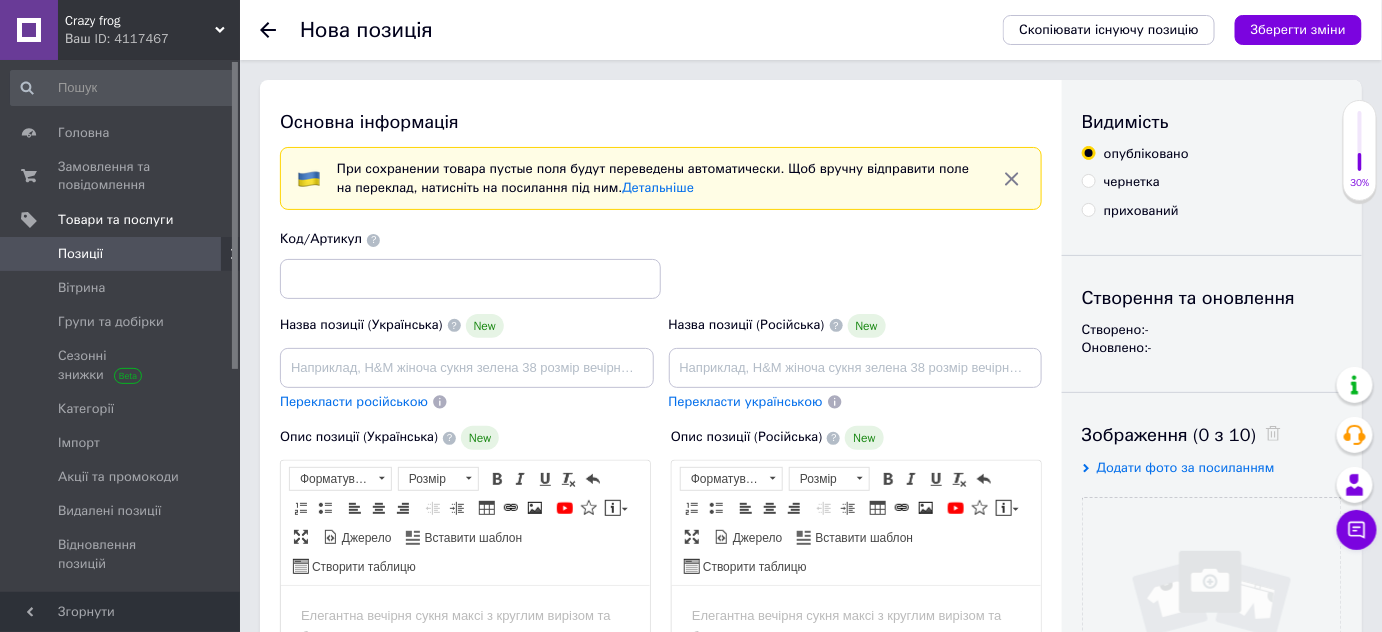 click at bounding box center (373, 240) 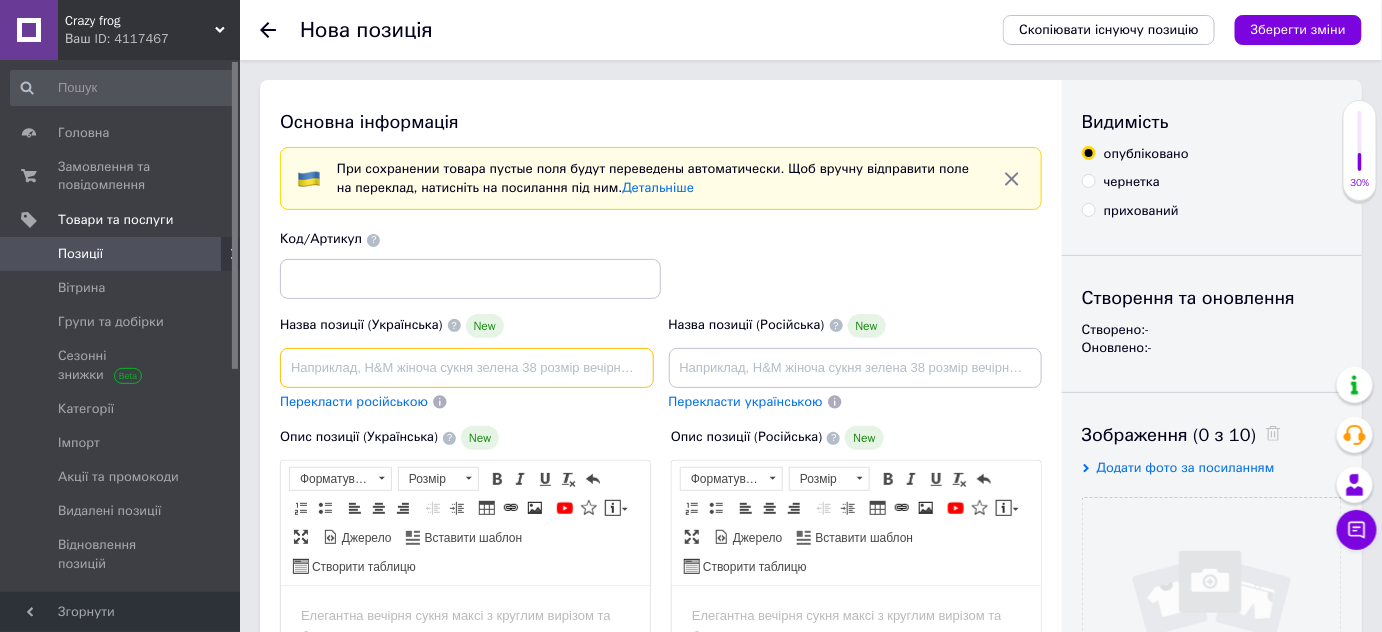 paste on "CAPAS плавальні тренувальні ласти зручні силіконові ласти для плавання з коротким лезом, плаваючі ласти з сітчастою сумкою для діт" 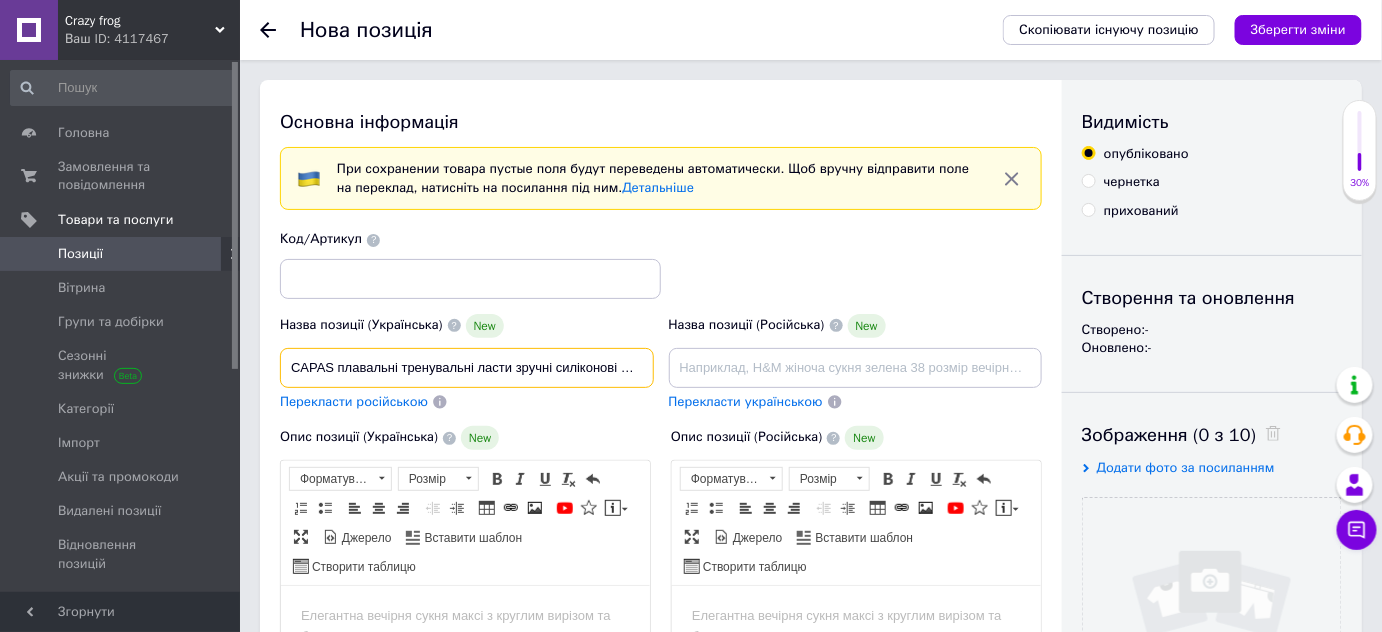 scroll, scrollTop: 0, scrollLeft: 474, axis: horizontal 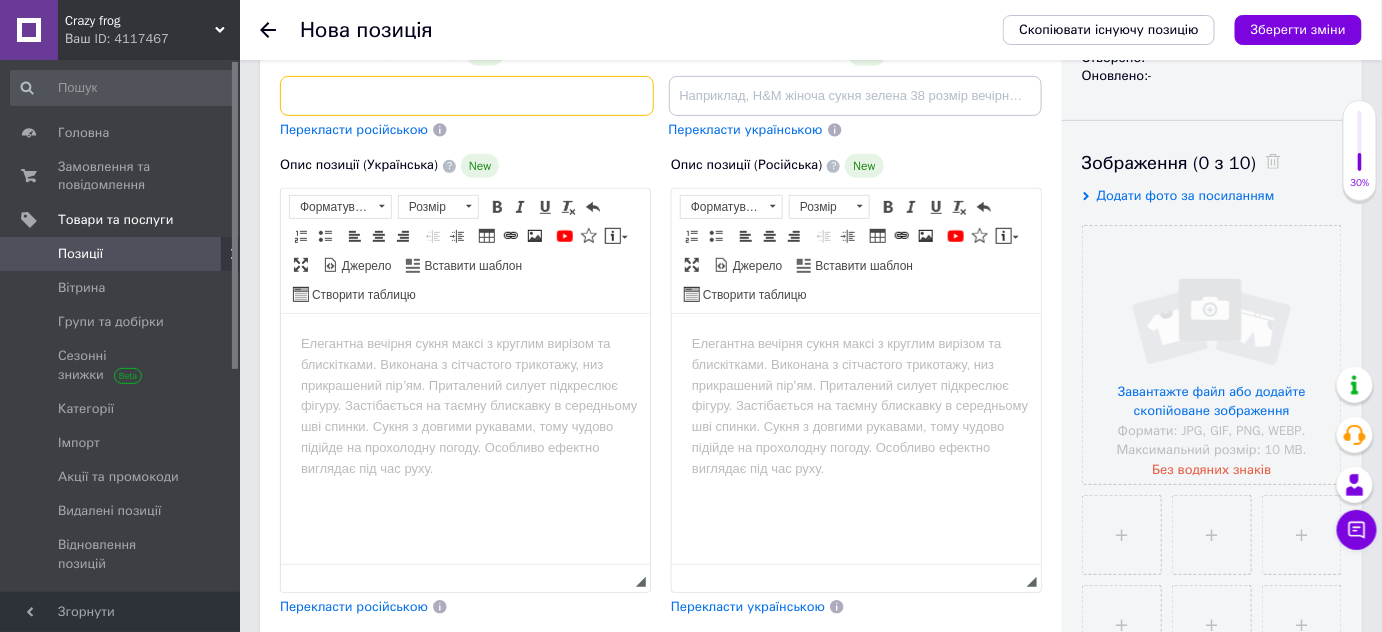 type on "CAPAS плавальні тренувальні ласти зручні силіконові ласти для плавання з коротким лезом, плаваючі ласти з сітчастою сумкою" 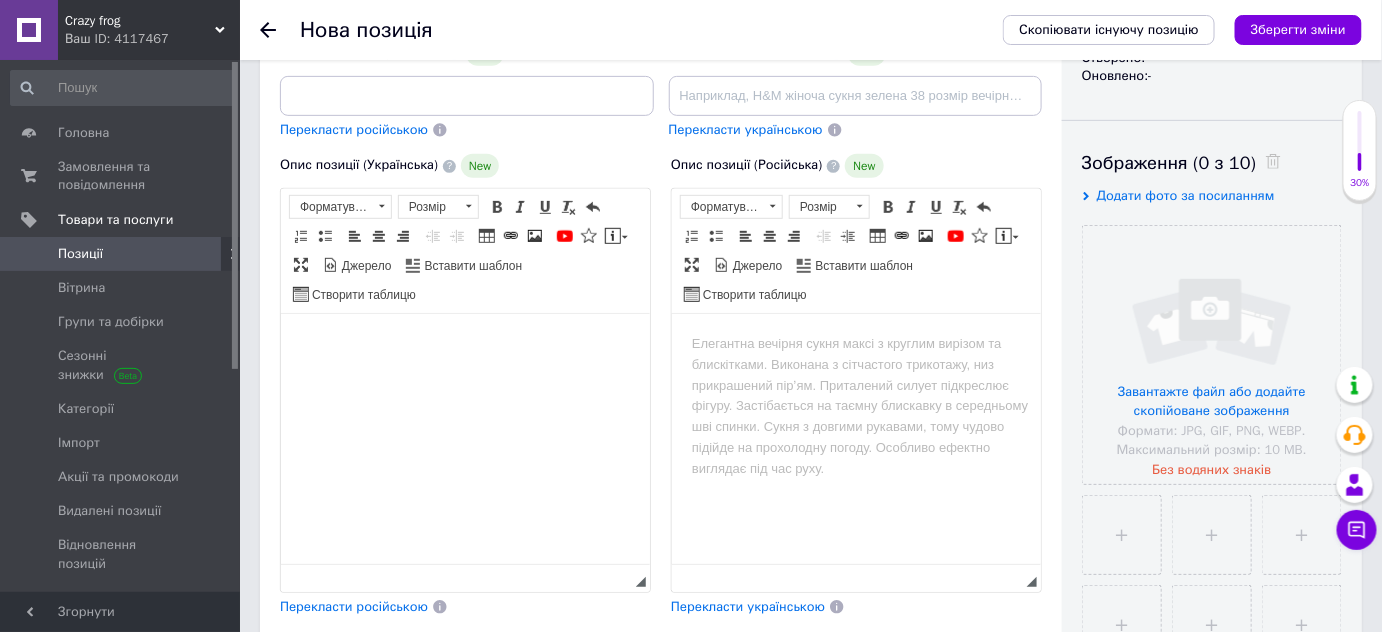 scroll, scrollTop: 0, scrollLeft: 0, axis: both 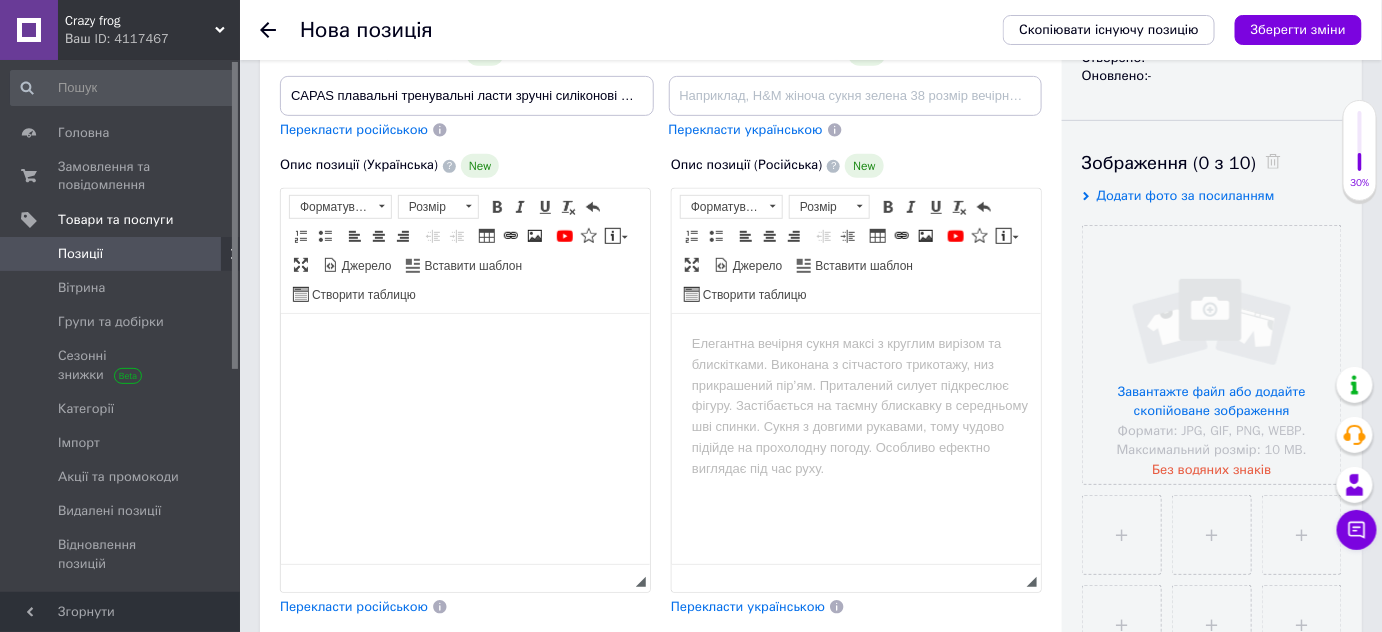 drag, startPoint x: 449, startPoint y: 388, endPoint x: 324, endPoint y: 496, distance: 165.19383 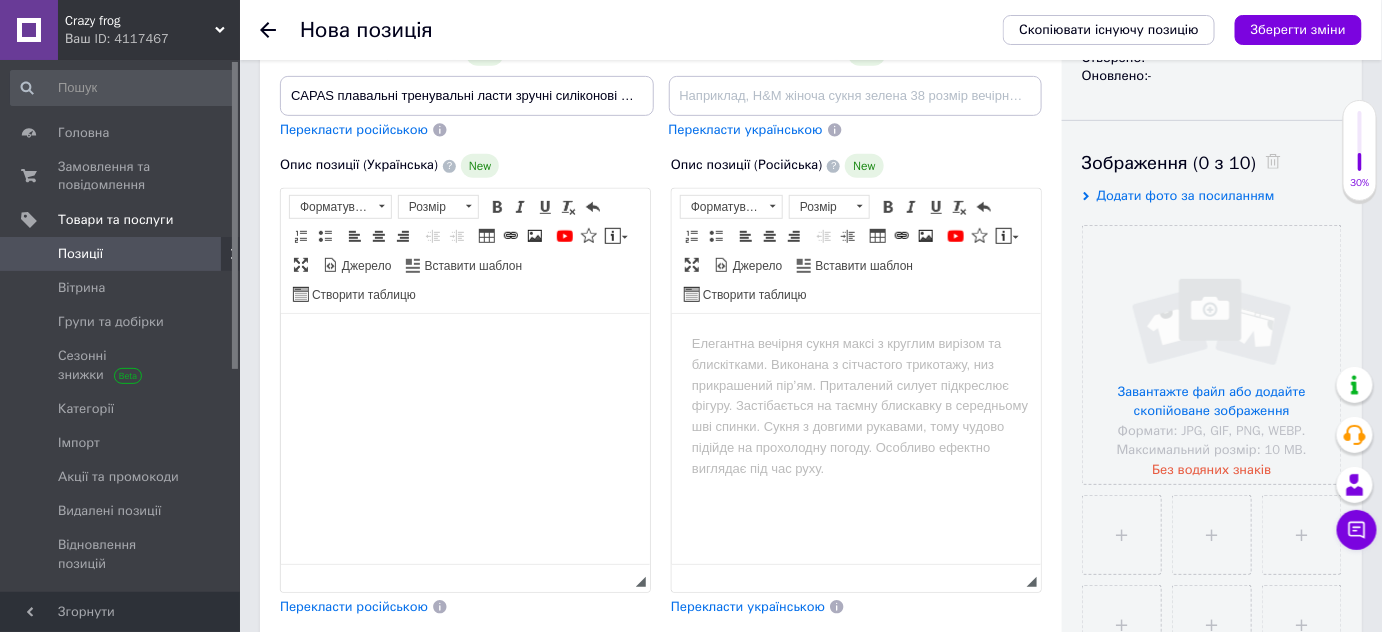 drag, startPoint x: 403, startPoint y: 407, endPoint x: 317, endPoint y: 355, distance: 100.49876 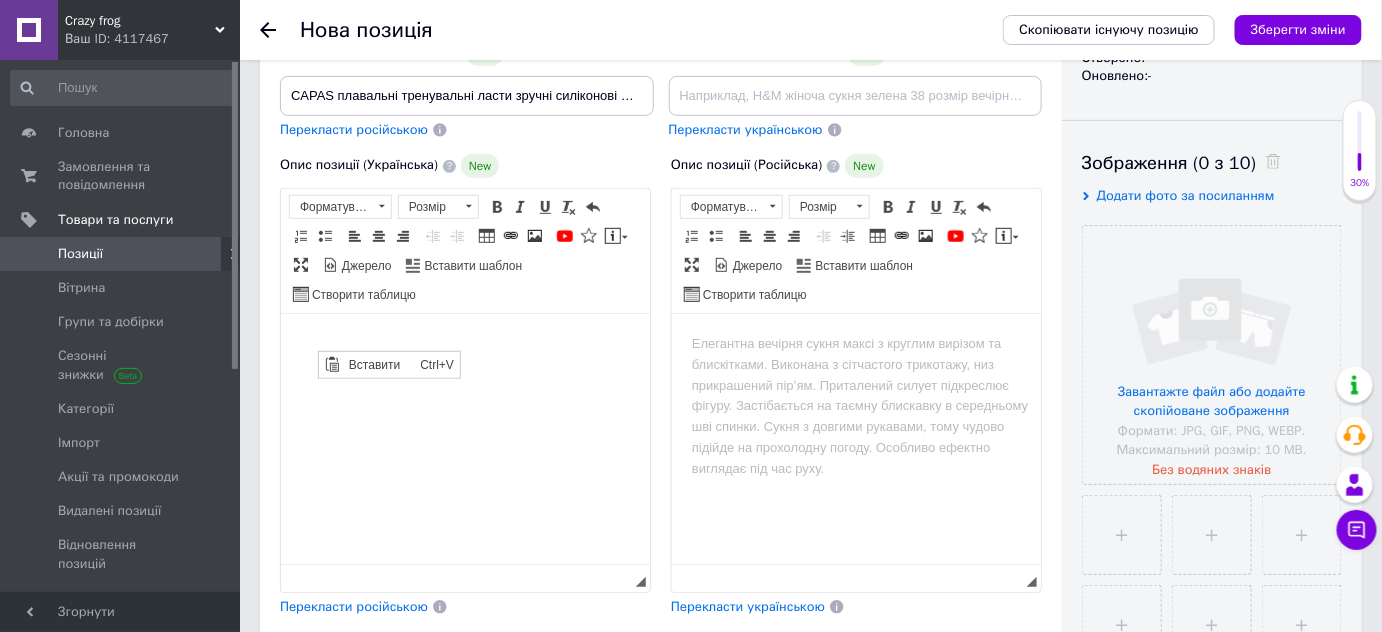 scroll, scrollTop: 0, scrollLeft: 0, axis: both 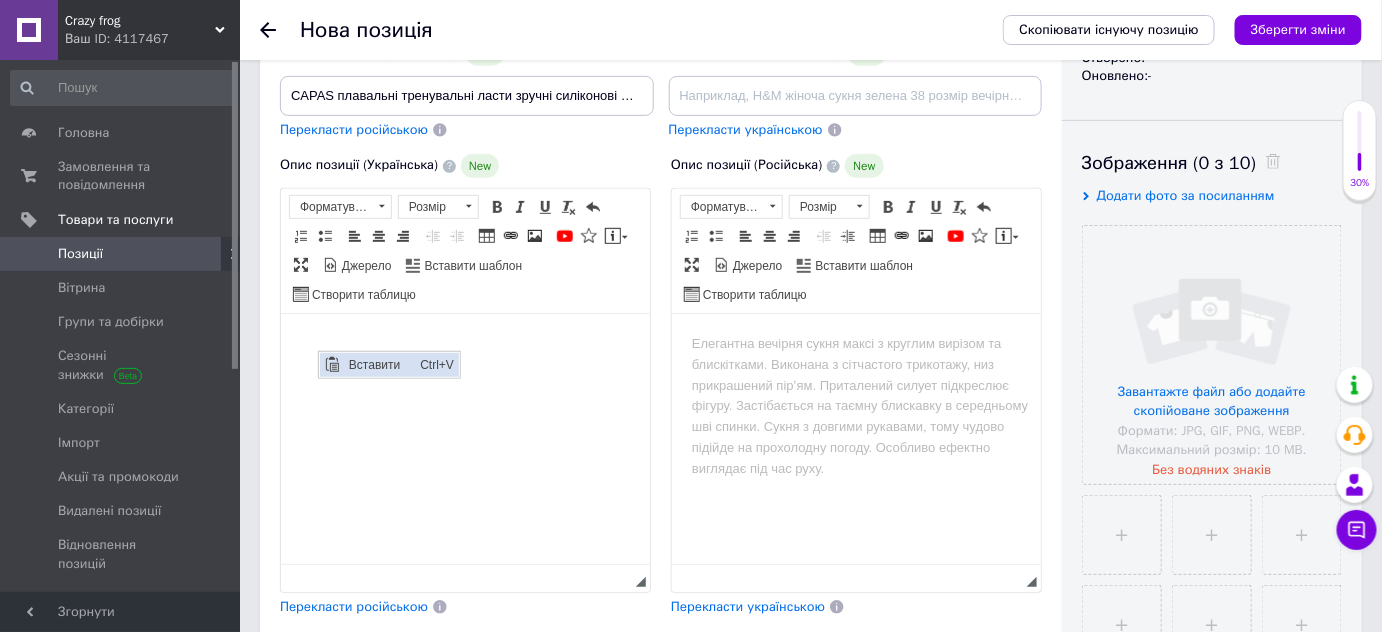 click on "Вставити" at bounding box center [378, 364] 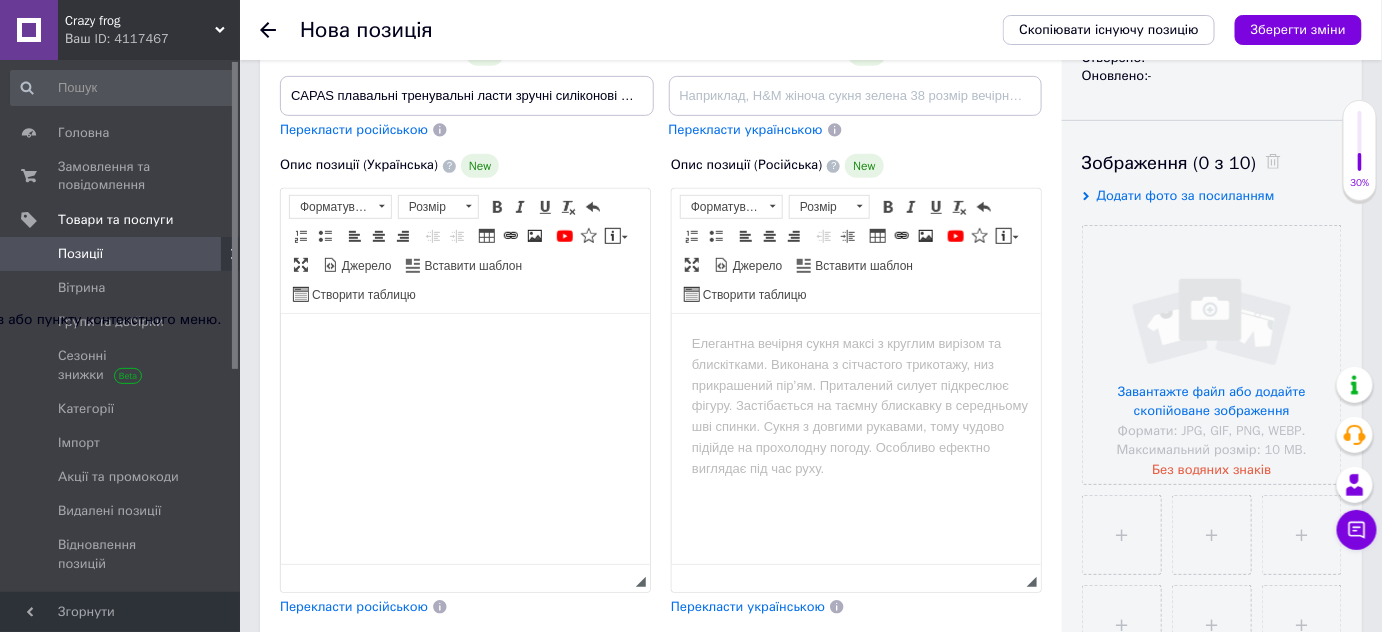 click at bounding box center [464, 344] 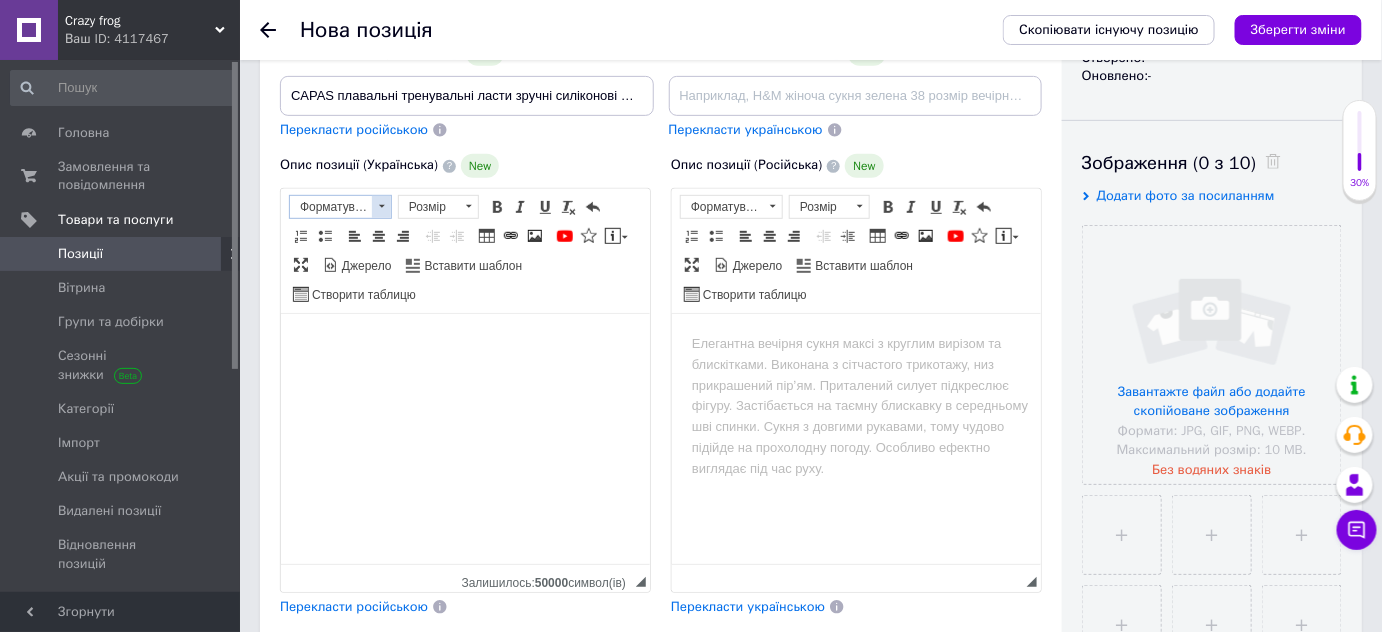 click at bounding box center (381, 207) 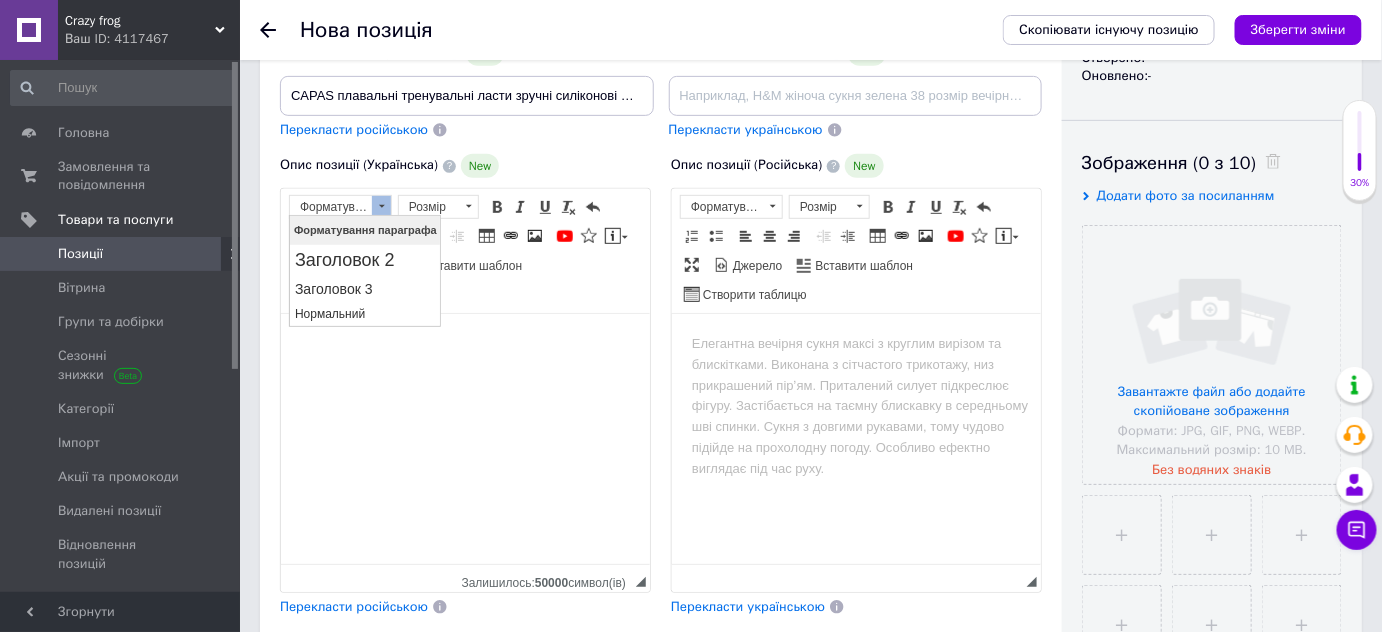 scroll, scrollTop: 0, scrollLeft: 0, axis: both 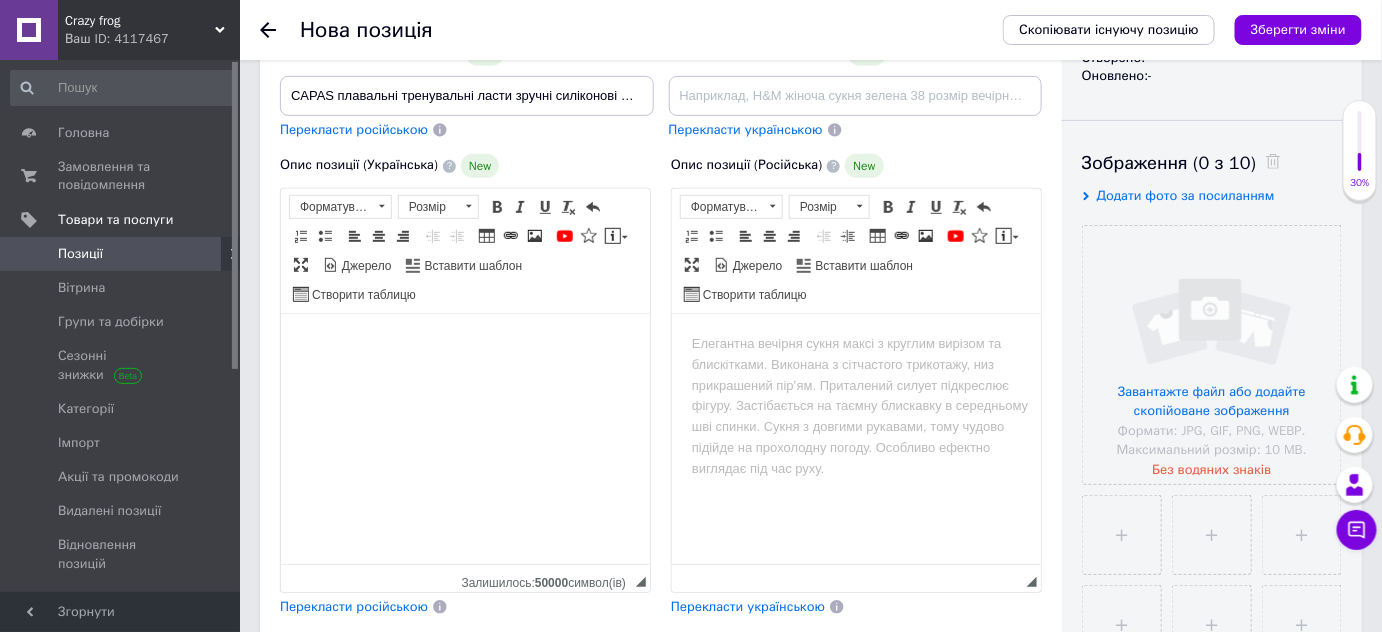 click on "Панель інструментів редактора Форматування Форматування Розмір Розмір   Жирний  Сполучення клавіш Ctrl+B   Курсив  Сполучення клавіш Ctrl+I   Підкреслений  Сполучення клавіш Ctrl+U   Видалити форматування   Повернути  Сполучення клавіш Ctrl+Z   Вставити/видалити нумерований список   Вставити/видалити маркований список   По лівому краю   По центру   По правому краю   Зменшити відступ   Збільшити відступ   Таблиця   Вставити/Редагувати посилання  Сполучення клавіш Ctrl+L   Зображення   YouTube   {label}   Вставити повідомлення   Максимізувати   Джерело   Вставити шаблон" at bounding box center (465, 251) 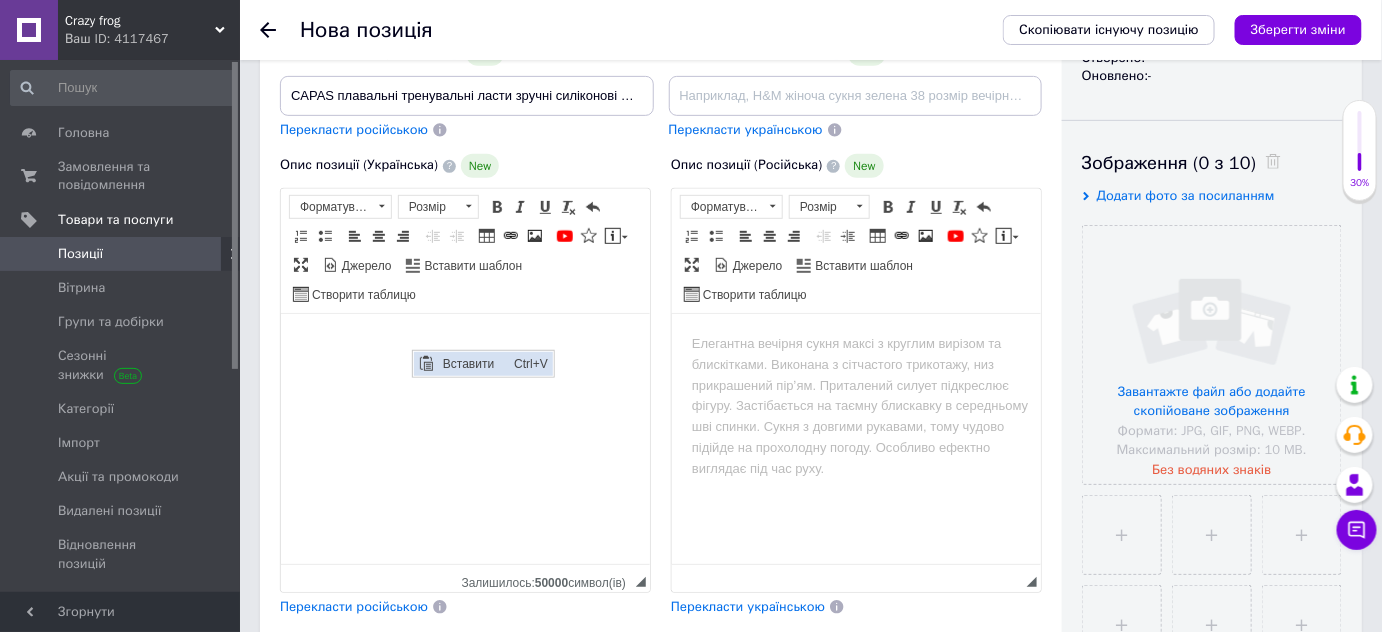 click on "Вставити" at bounding box center (472, 363) 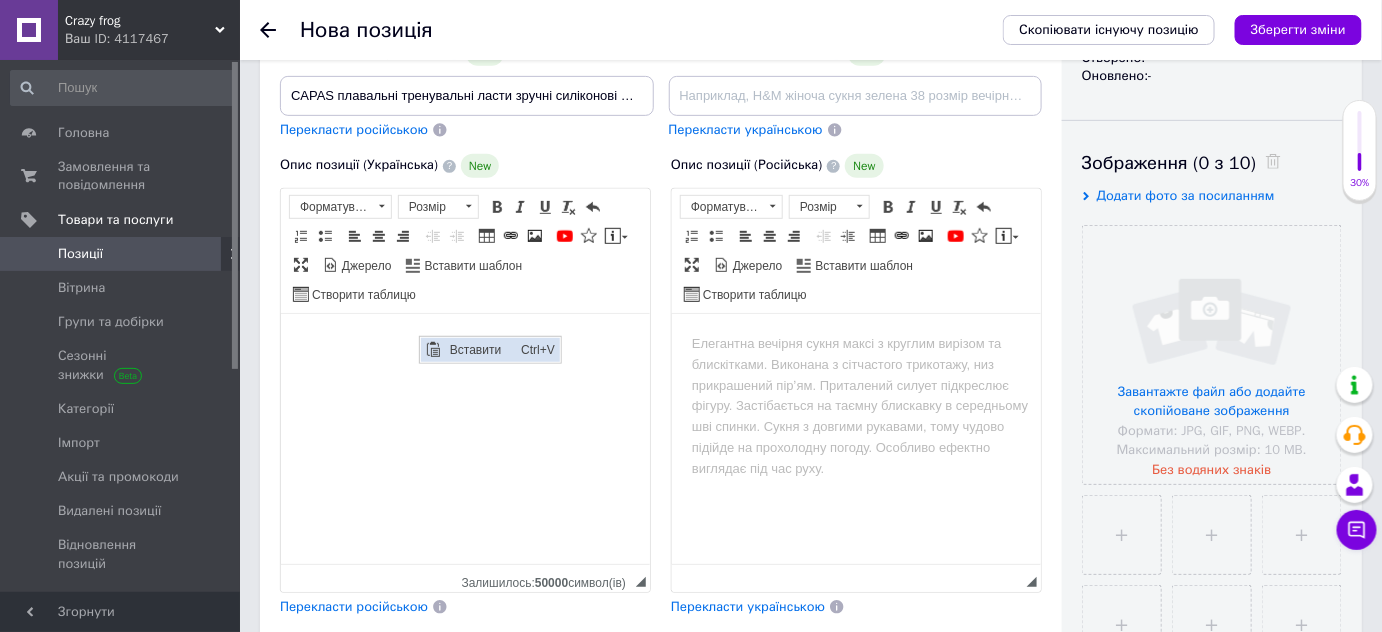 click on "Вставити" at bounding box center [479, 349] 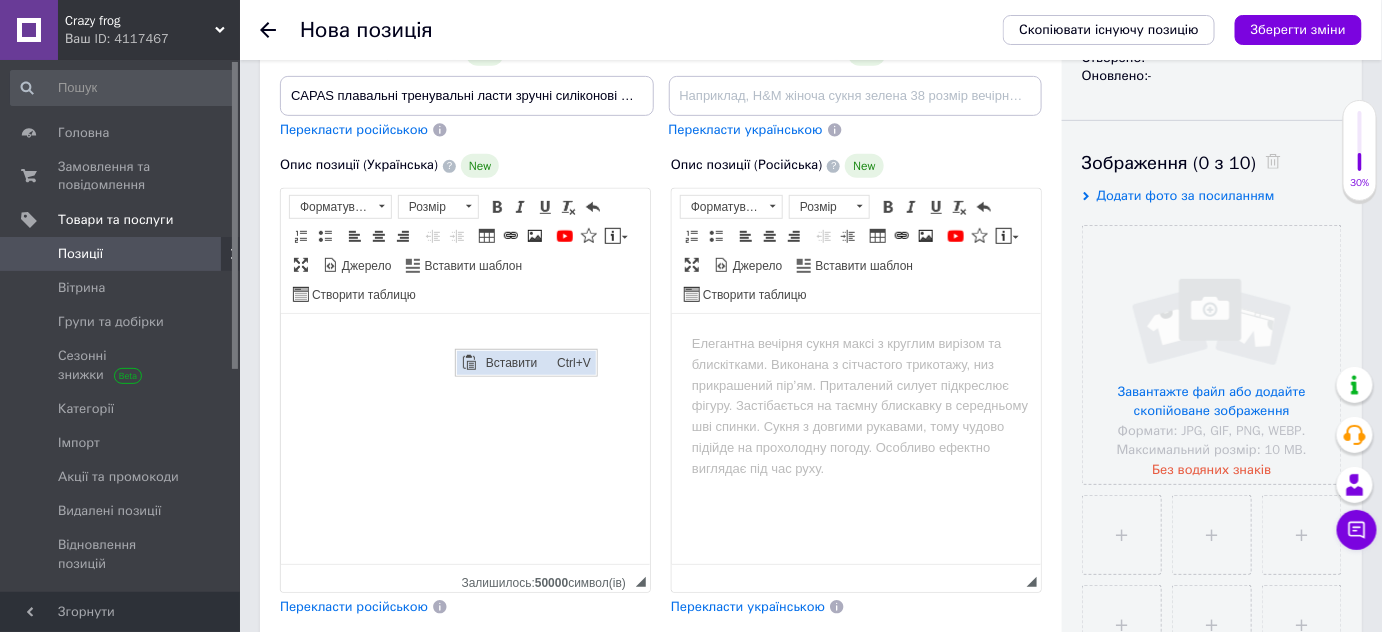 click at bounding box center (468, 362) 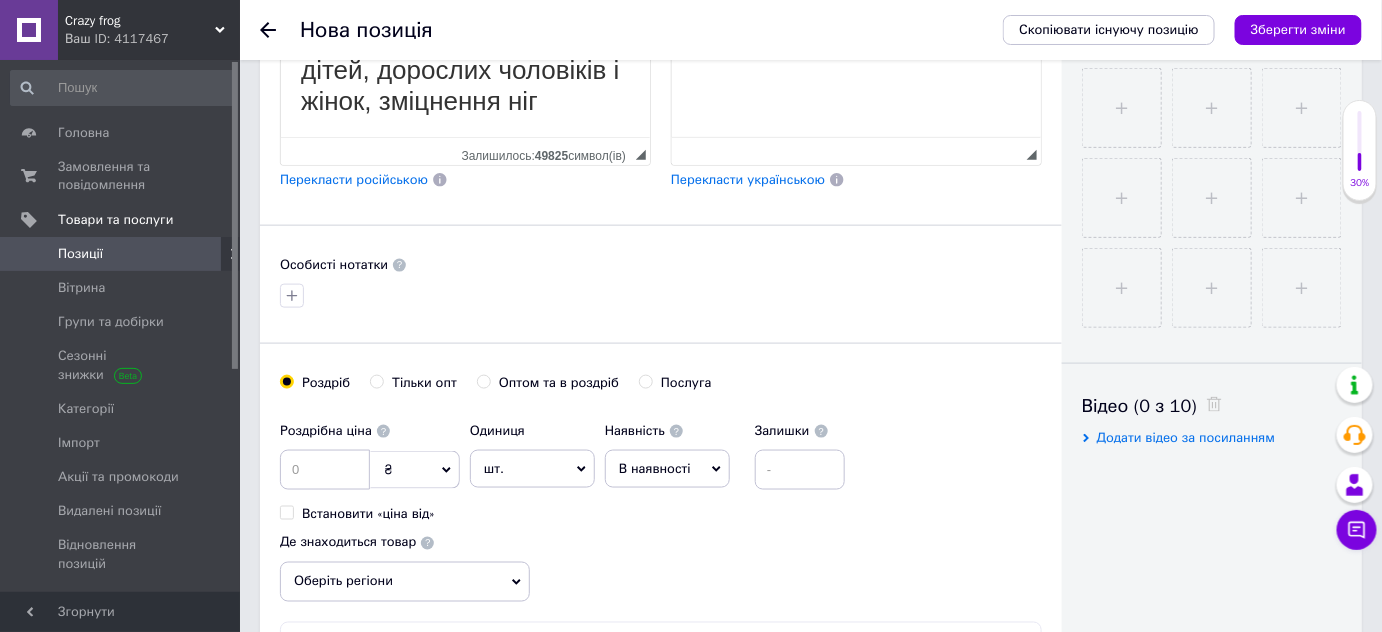 scroll, scrollTop: 727, scrollLeft: 0, axis: vertical 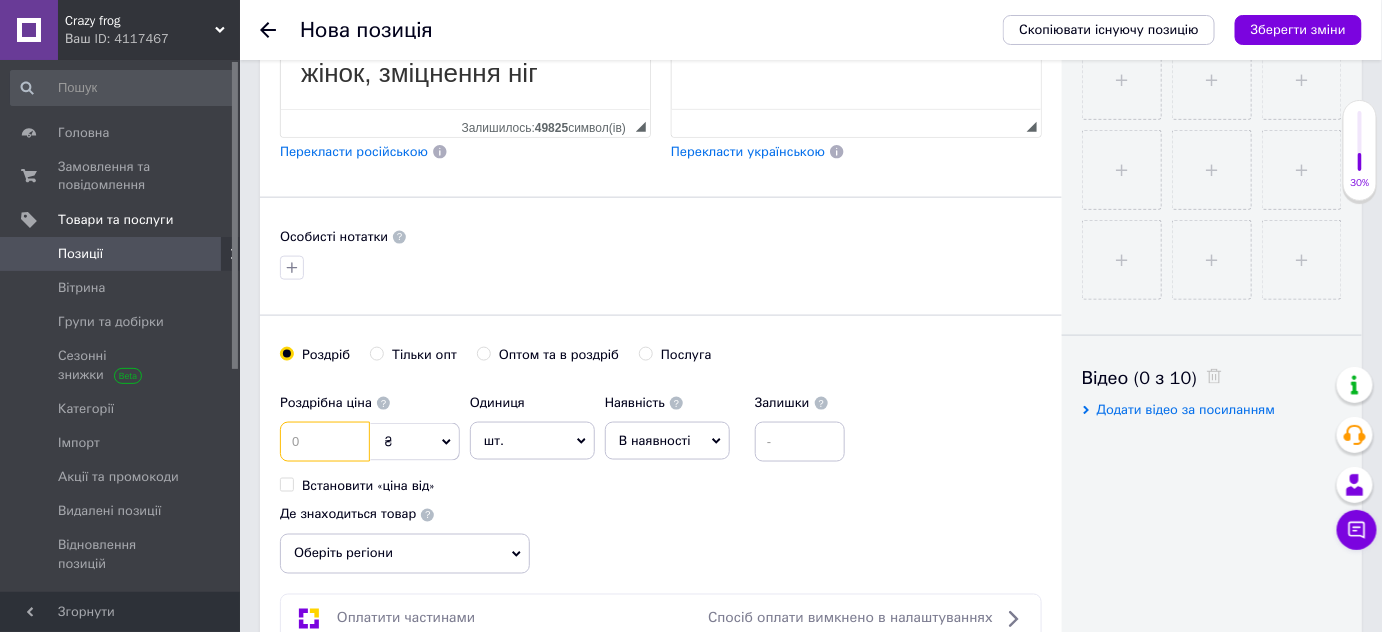click at bounding box center [325, 442] 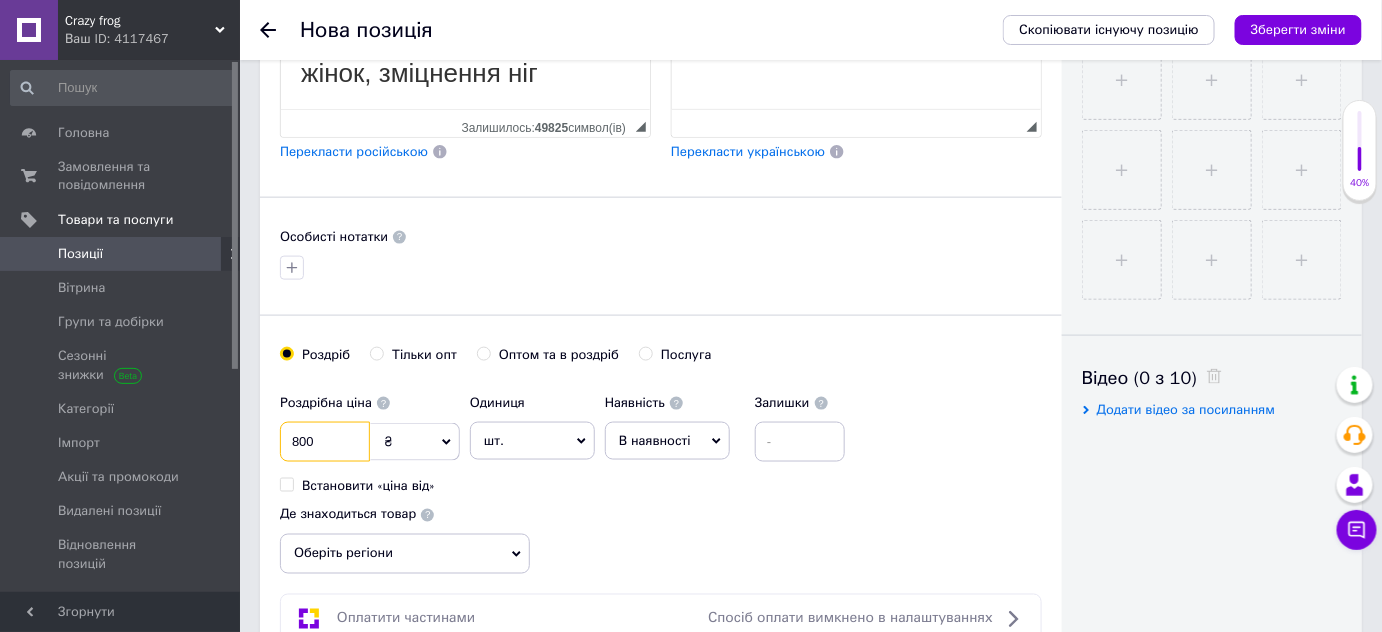 type on "800" 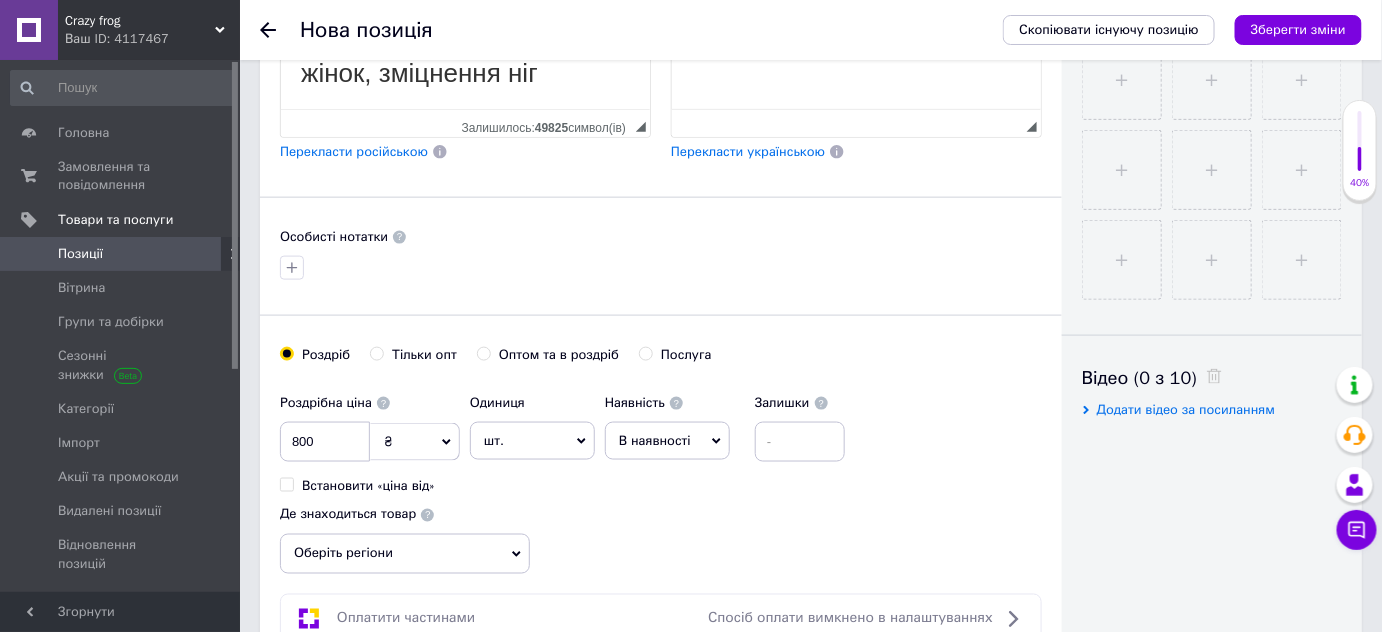 click on "шт." at bounding box center (532, 441) 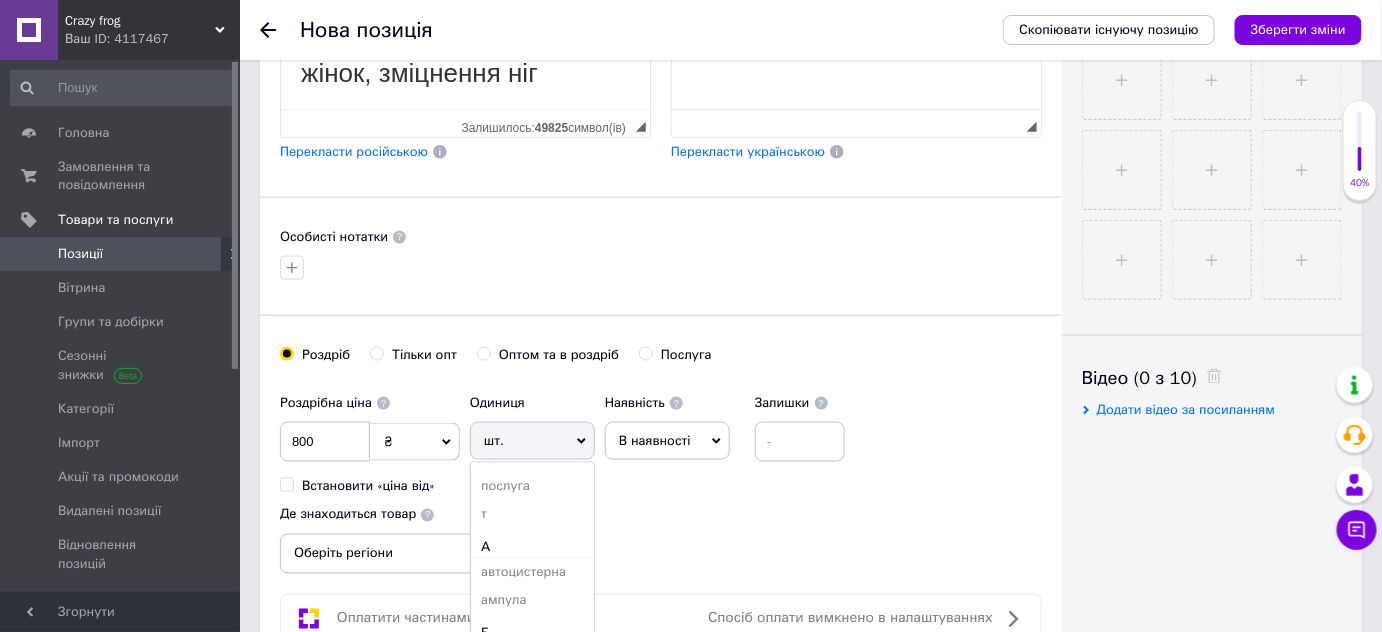 scroll, scrollTop: 90, scrollLeft: 0, axis: vertical 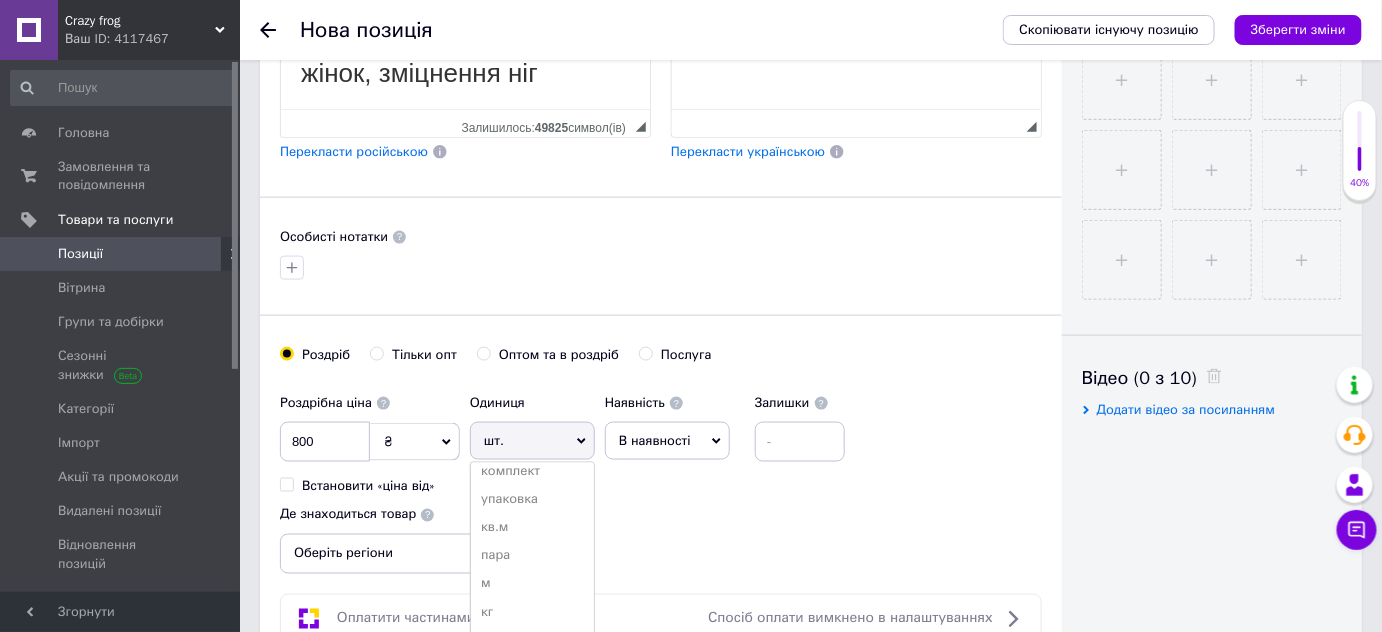 click on "шт." at bounding box center (532, 441) 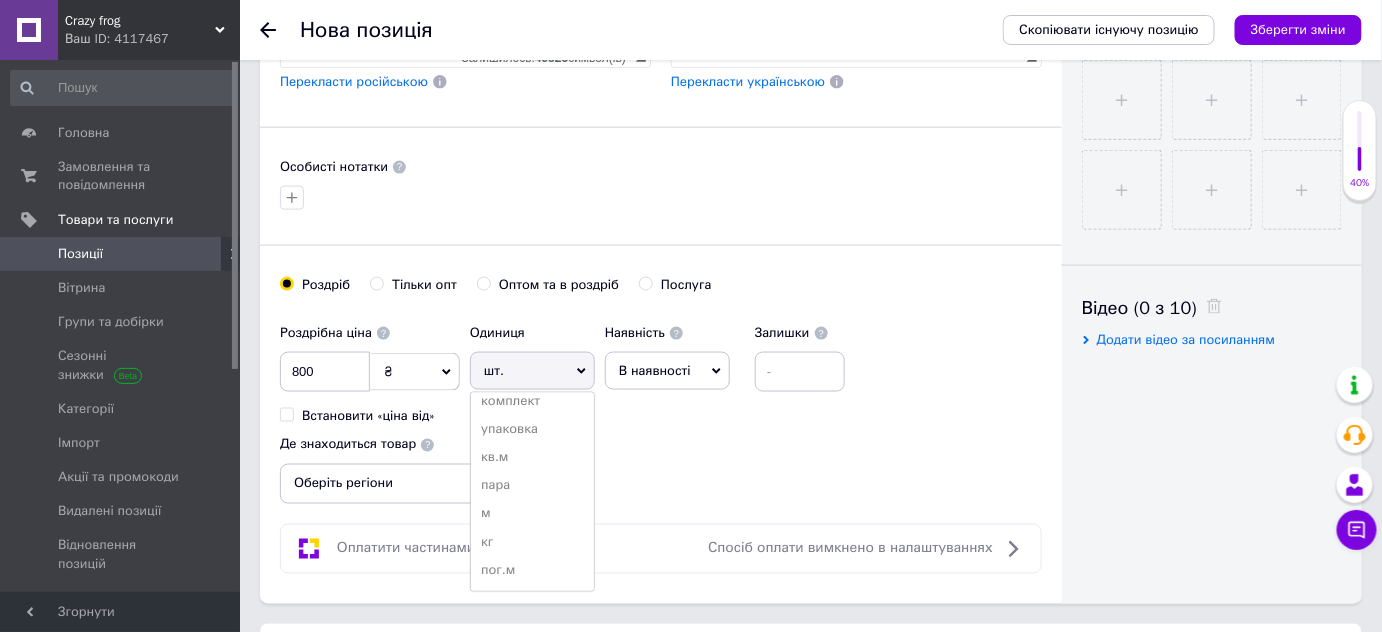 scroll, scrollTop: 909, scrollLeft: 0, axis: vertical 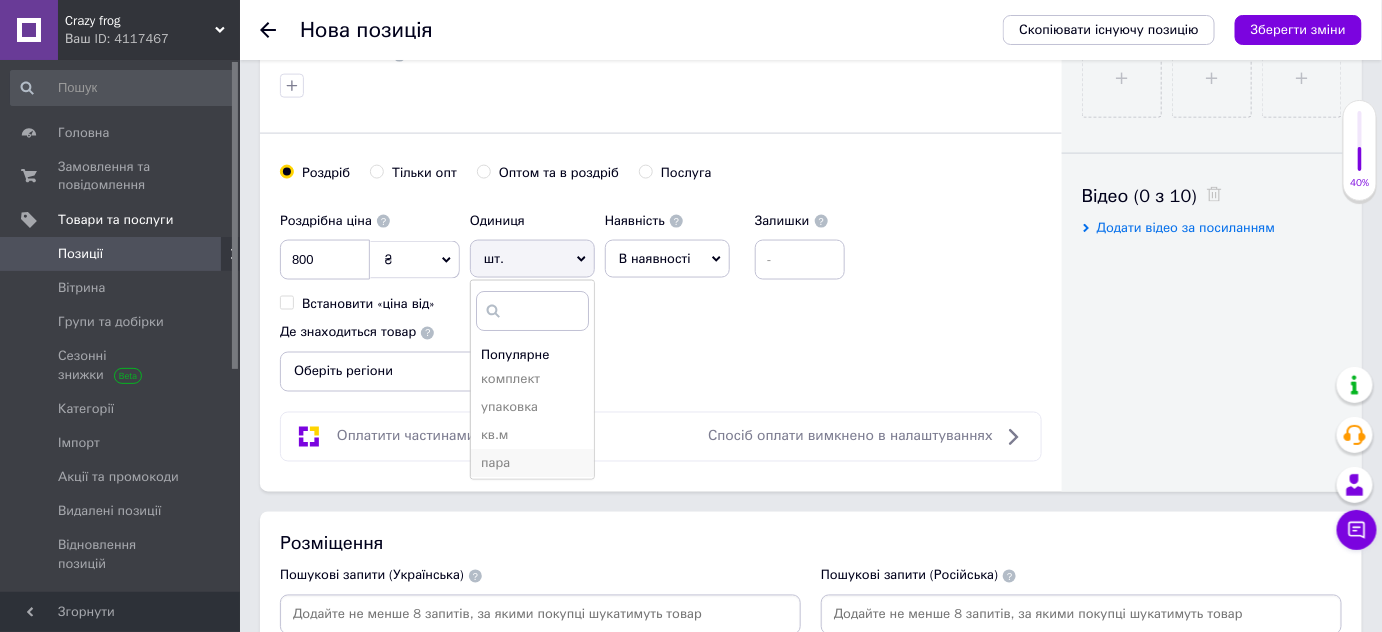 click on "пара" at bounding box center (532, 463) 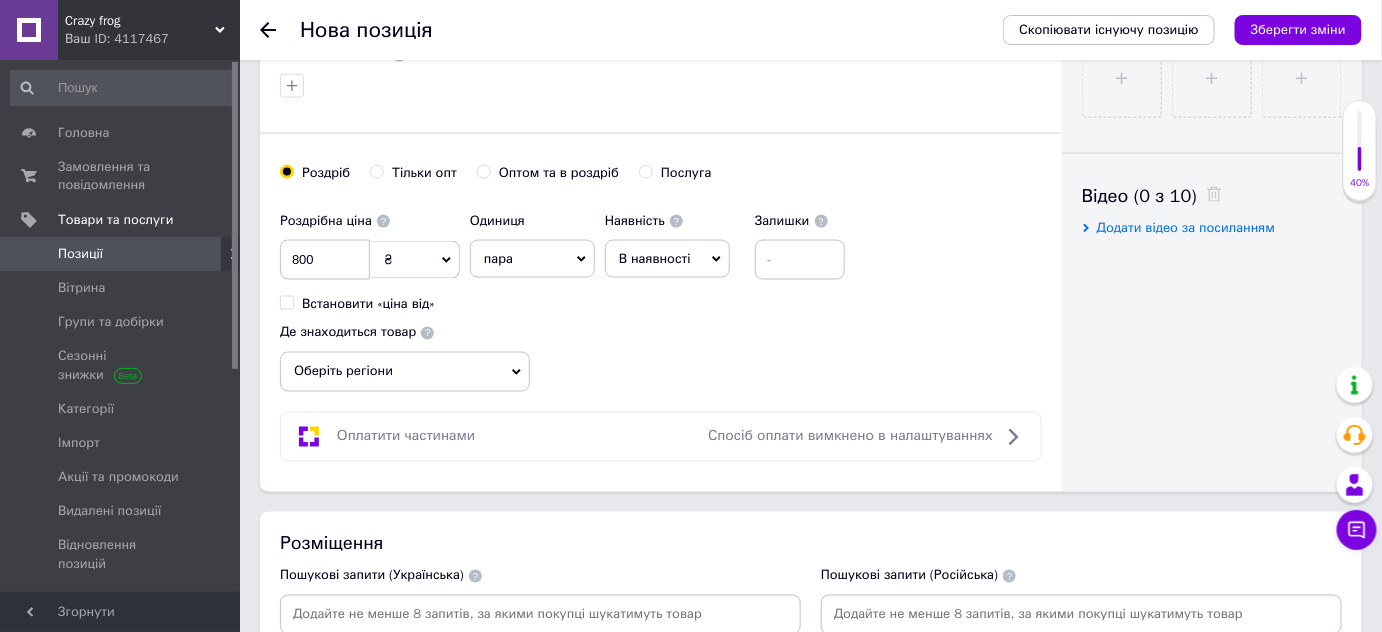 click 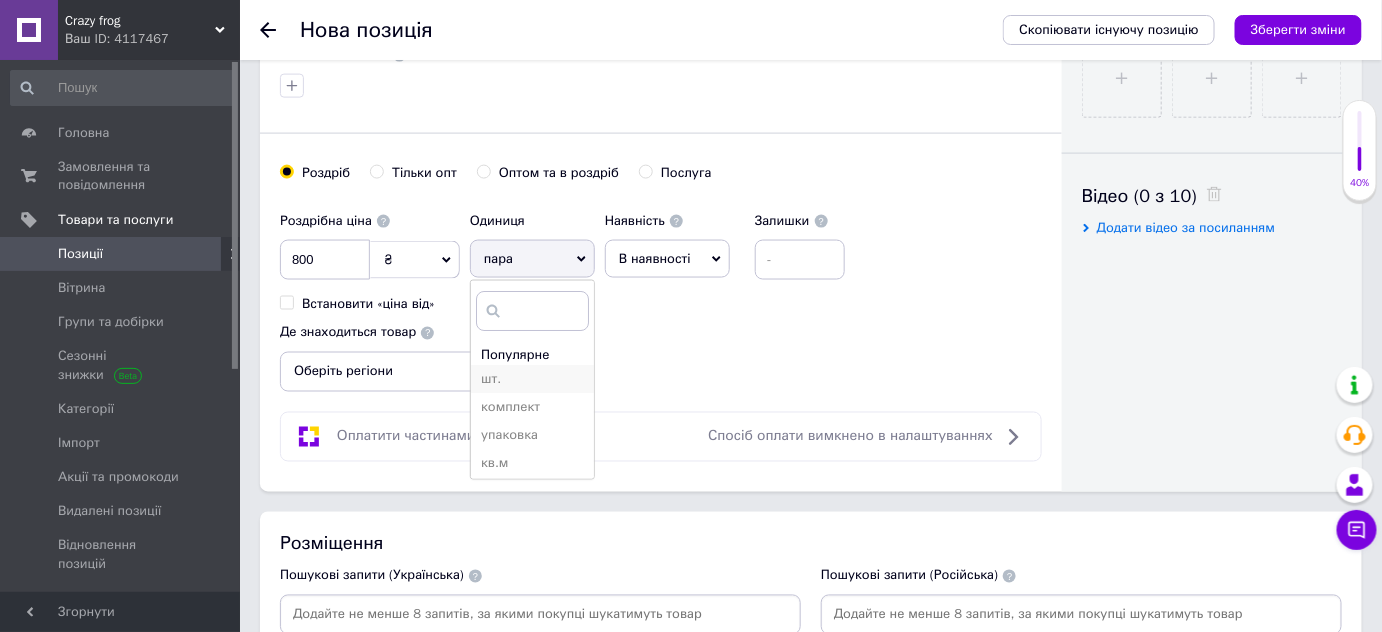 click on "шт." at bounding box center [532, 379] 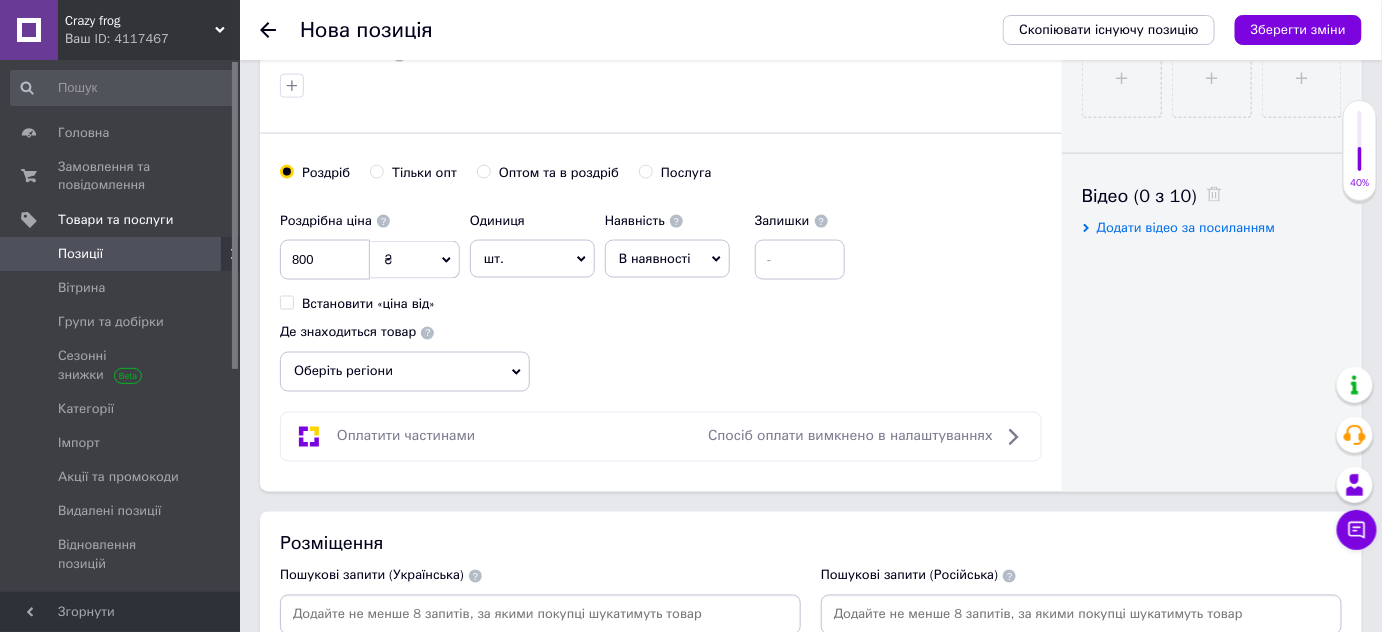 click on "В наявності" at bounding box center [667, 259] 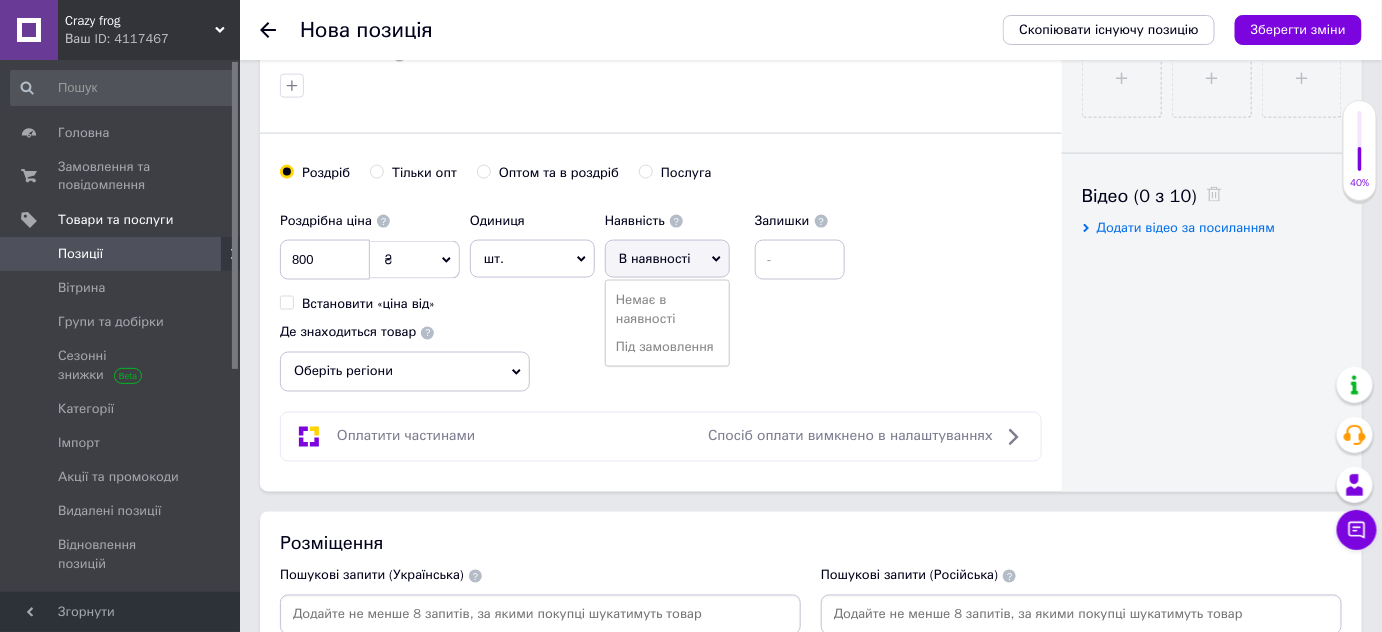 click on "шт." at bounding box center [532, 259] 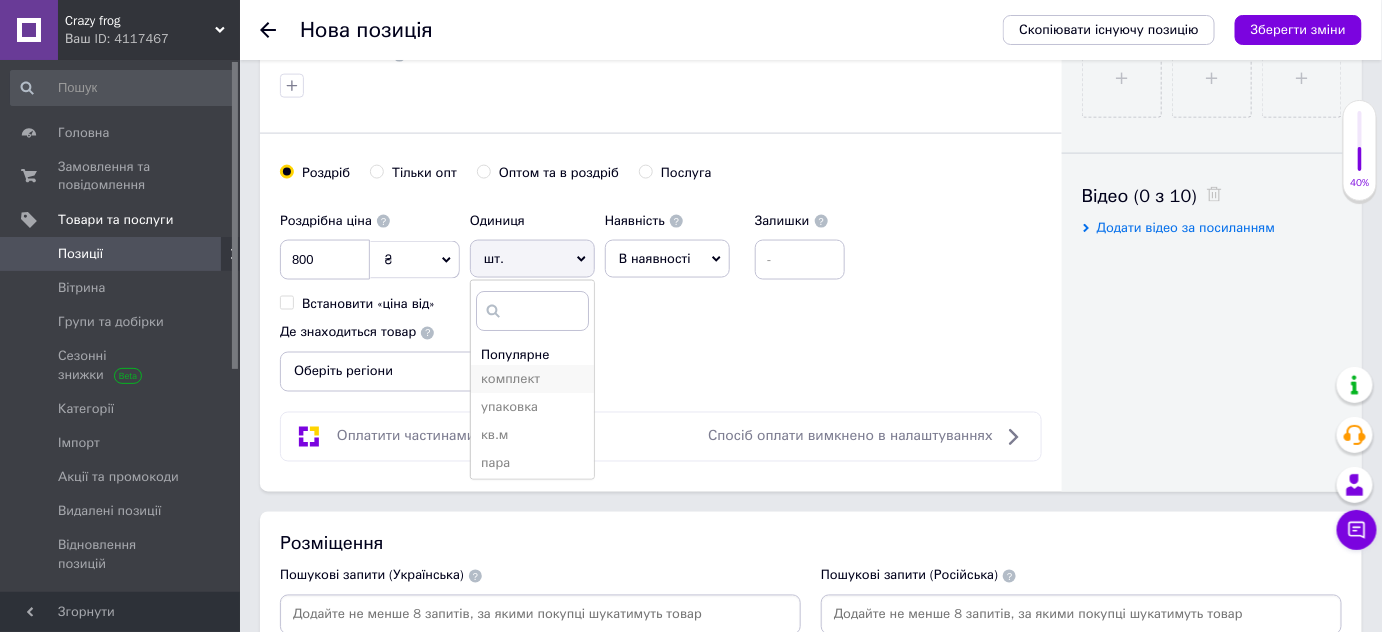 click on "комплект" at bounding box center (532, 379) 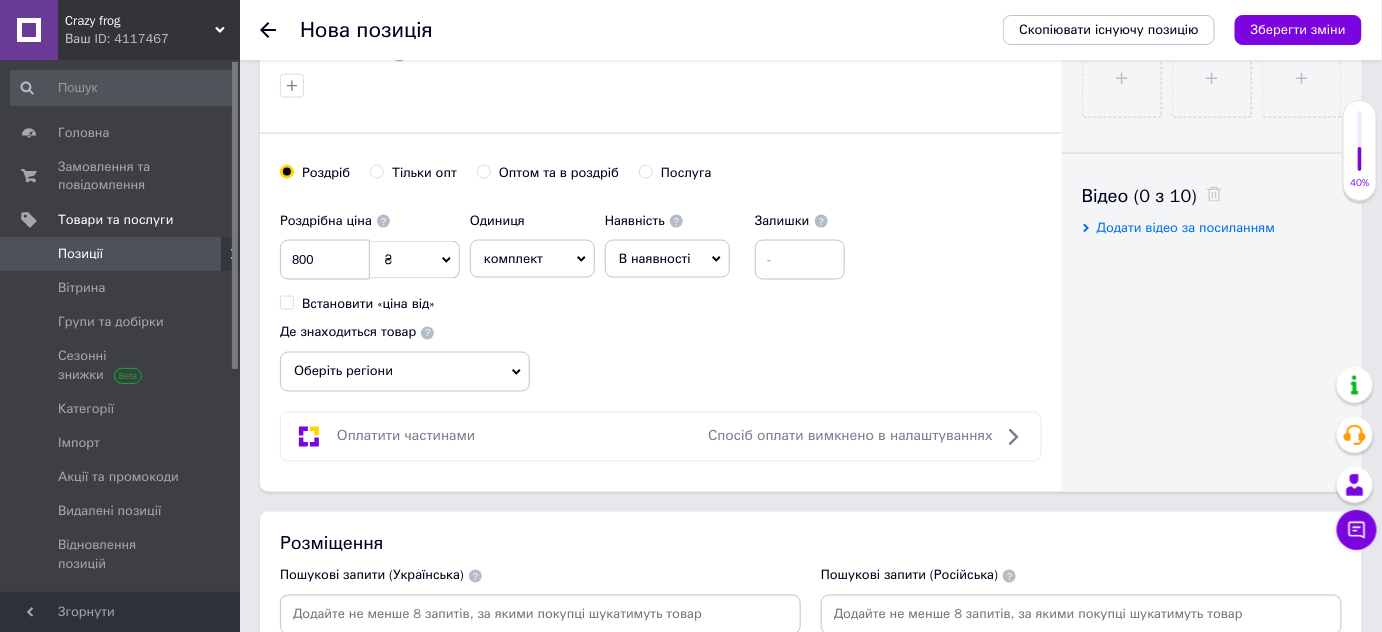 click on "комплект" at bounding box center [532, 259] 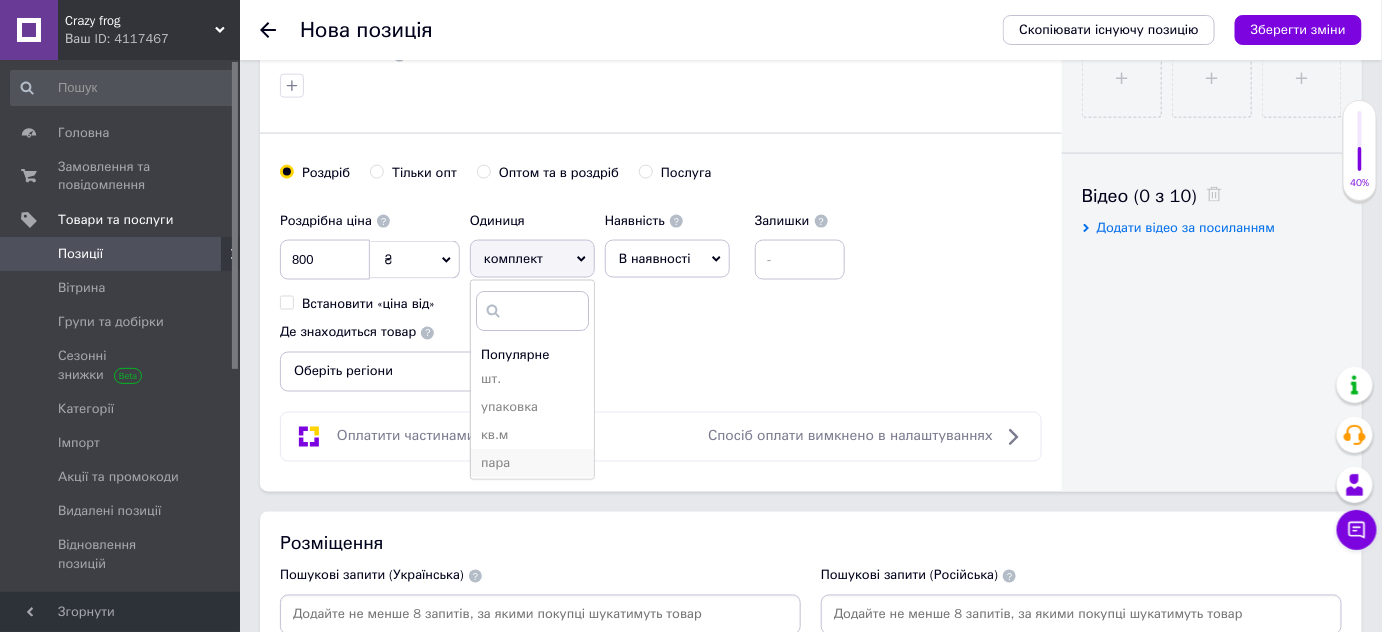 click on "пара" at bounding box center [532, 463] 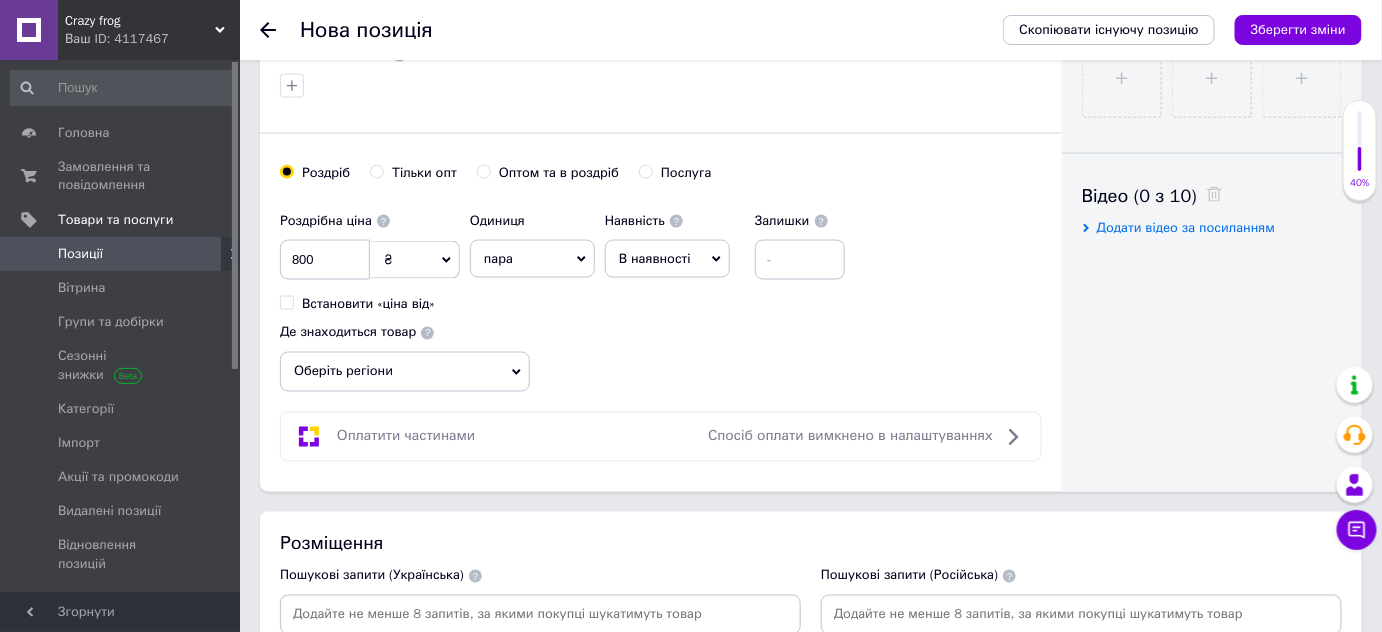 click on "пара" at bounding box center (532, 259) 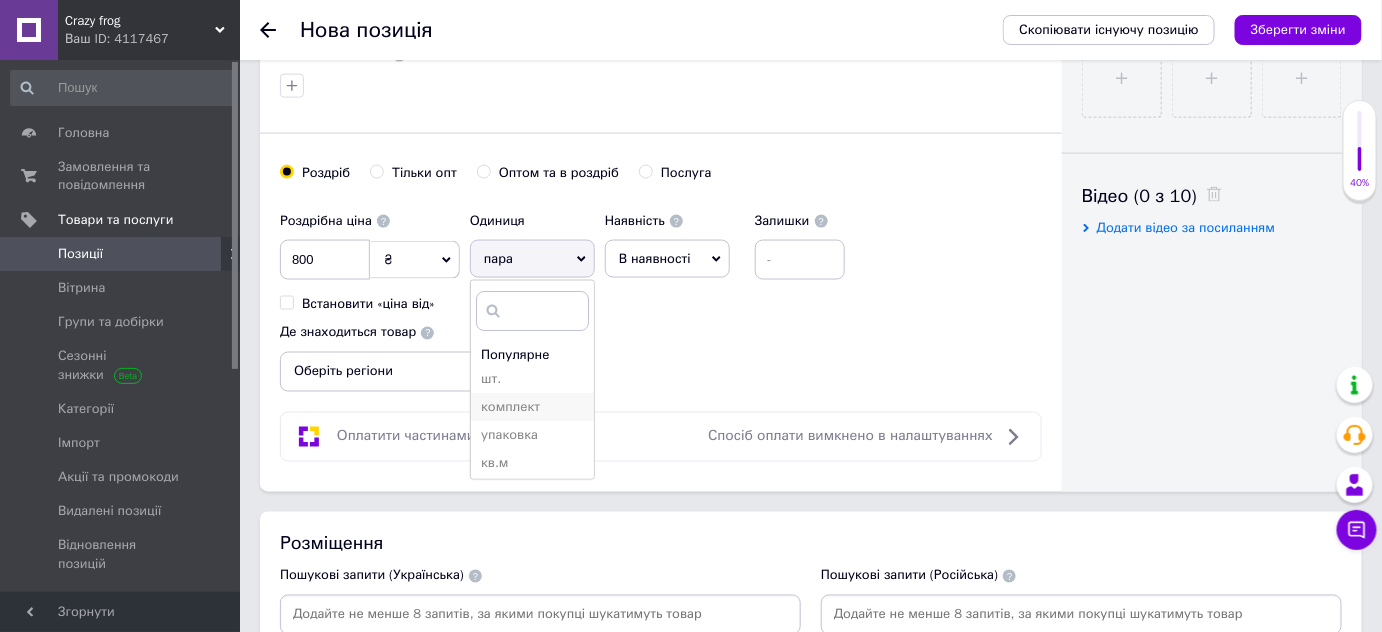 click on "комплект" at bounding box center (532, 407) 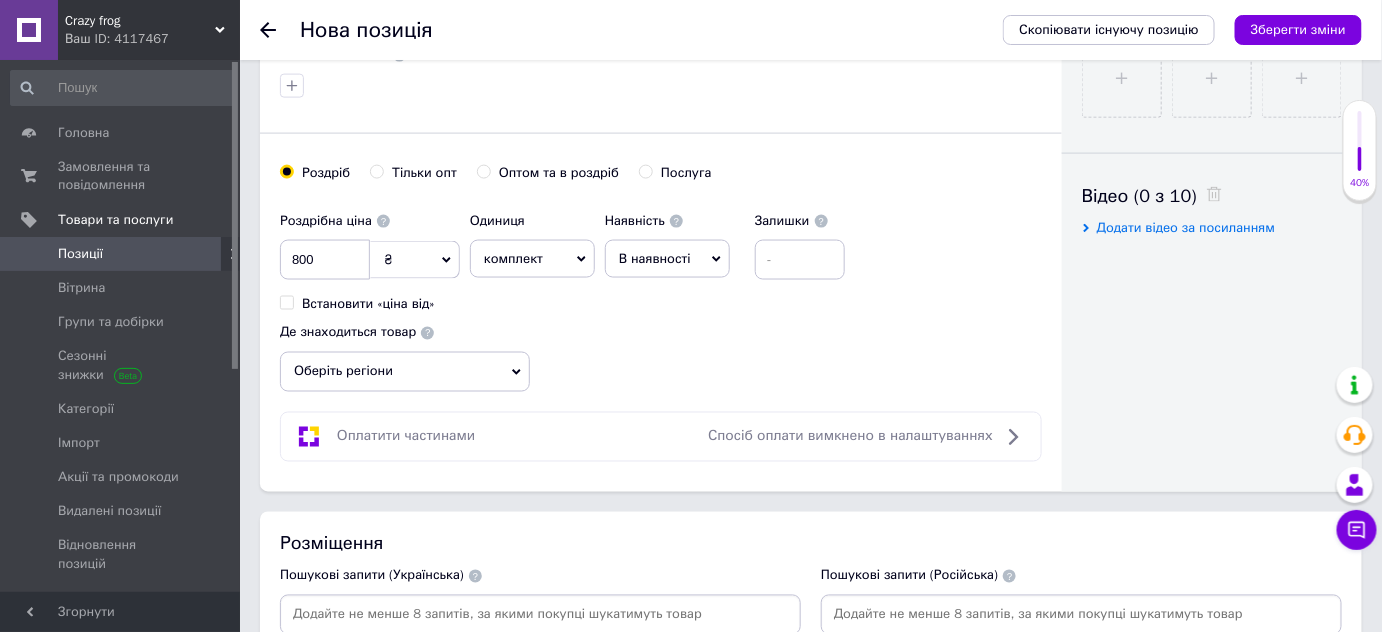 click on "В наявності" at bounding box center [667, 259] 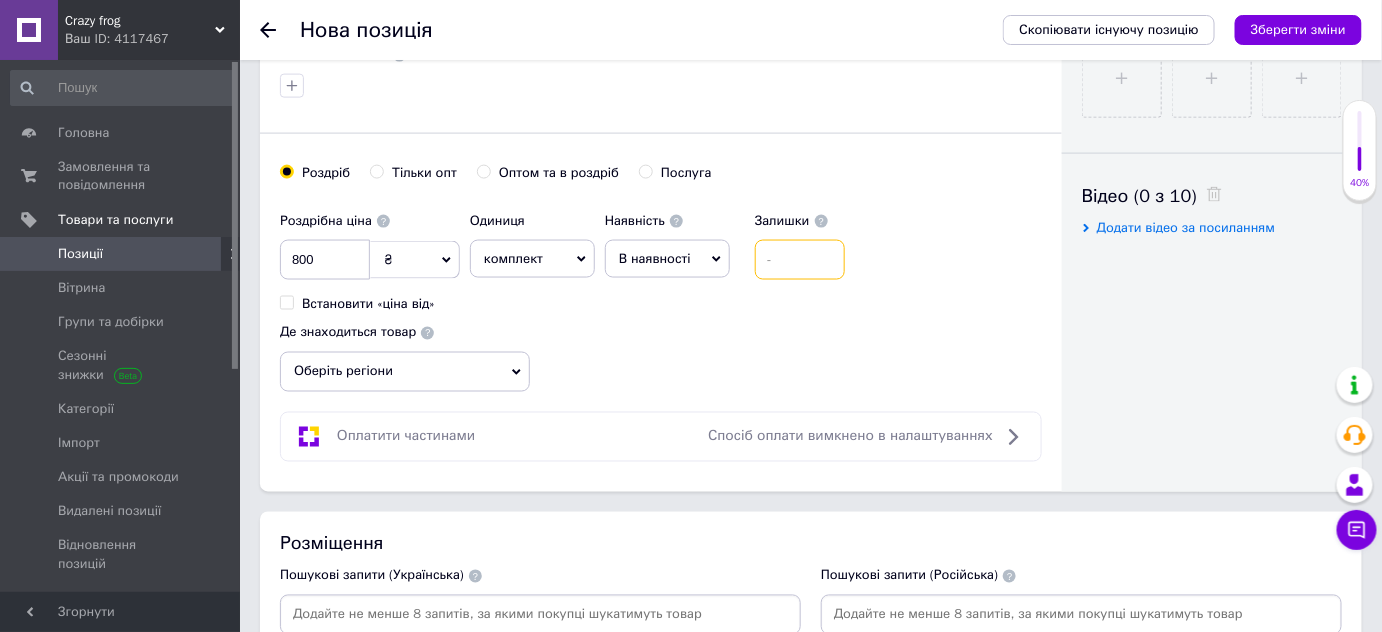 click at bounding box center [800, 260] 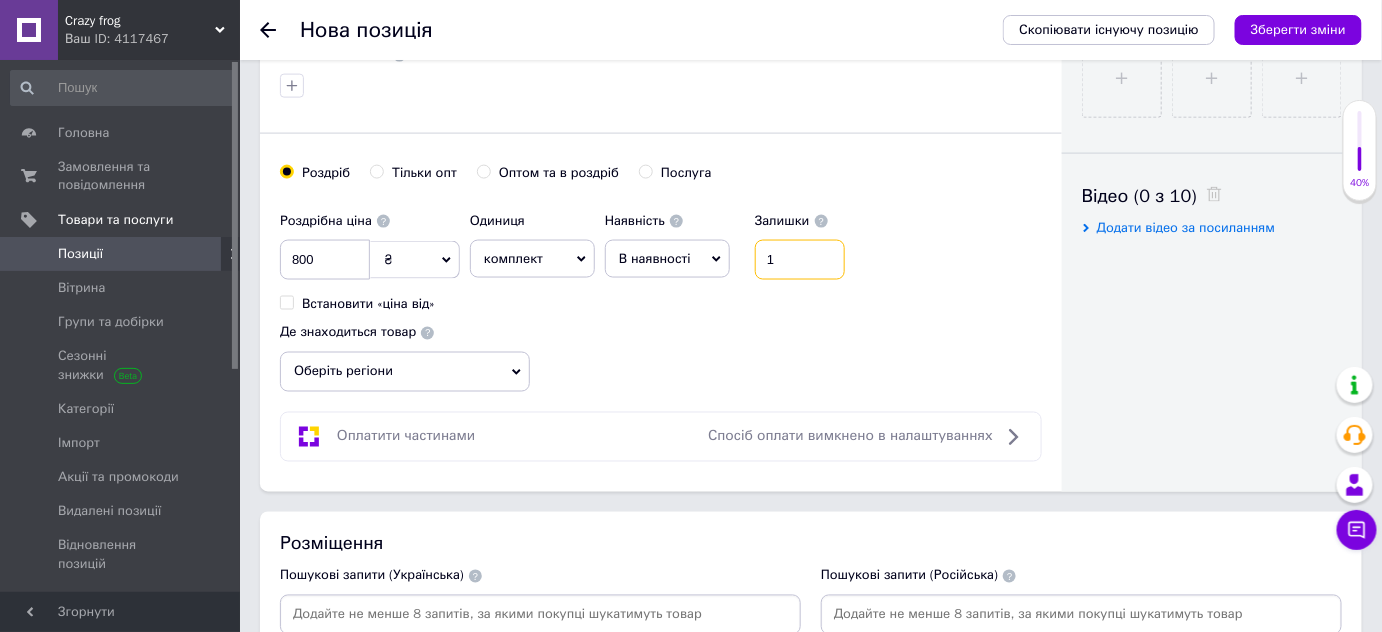 type on "1" 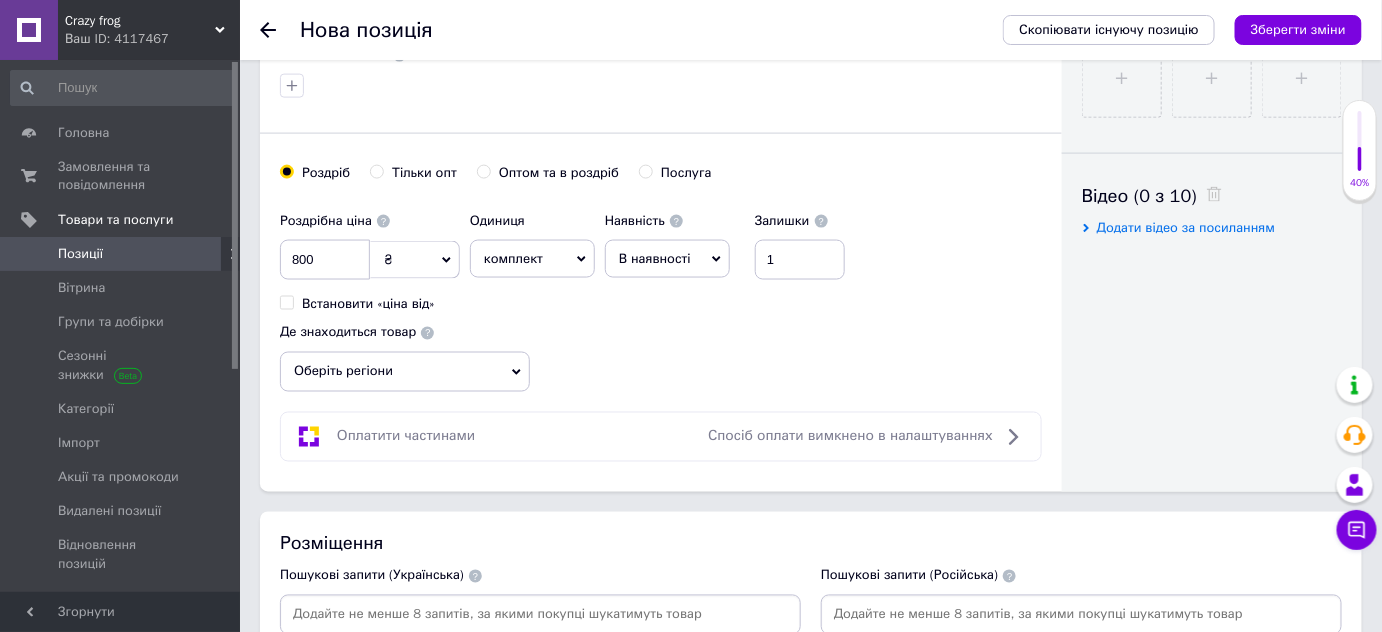 click on "Оберіть регіони" at bounding box center (405, 372) 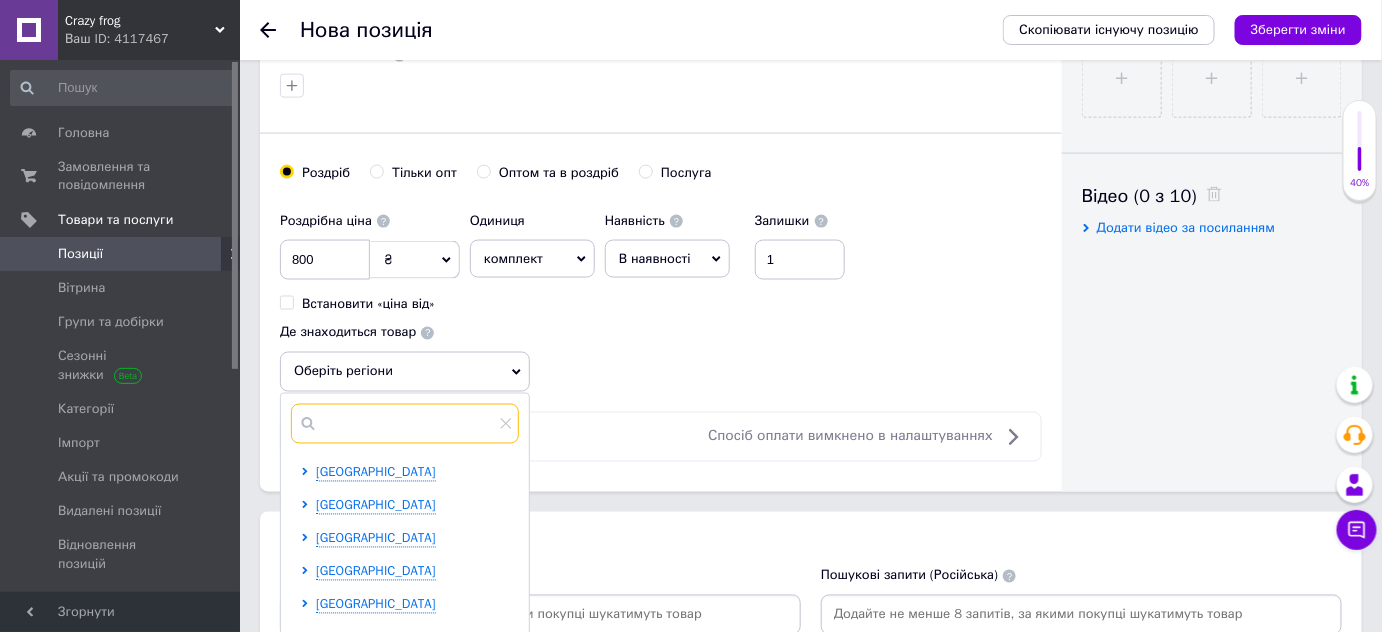 click at bounding box center (405, 424) 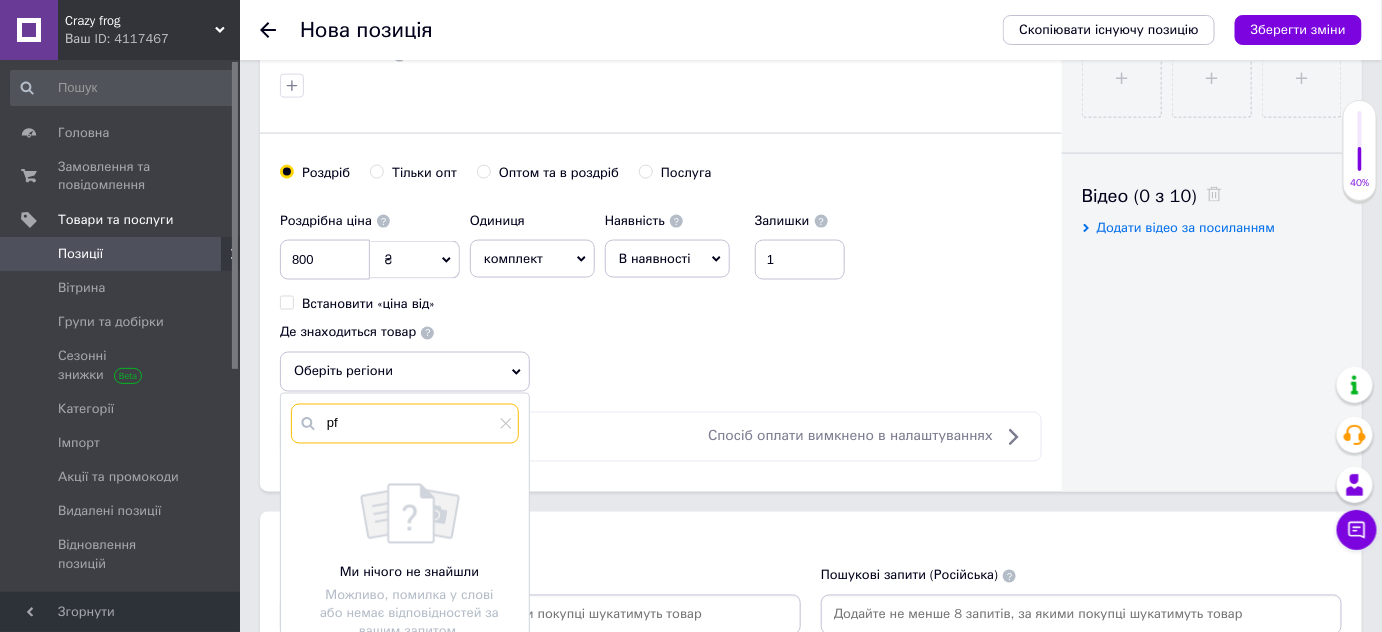 type on "p" 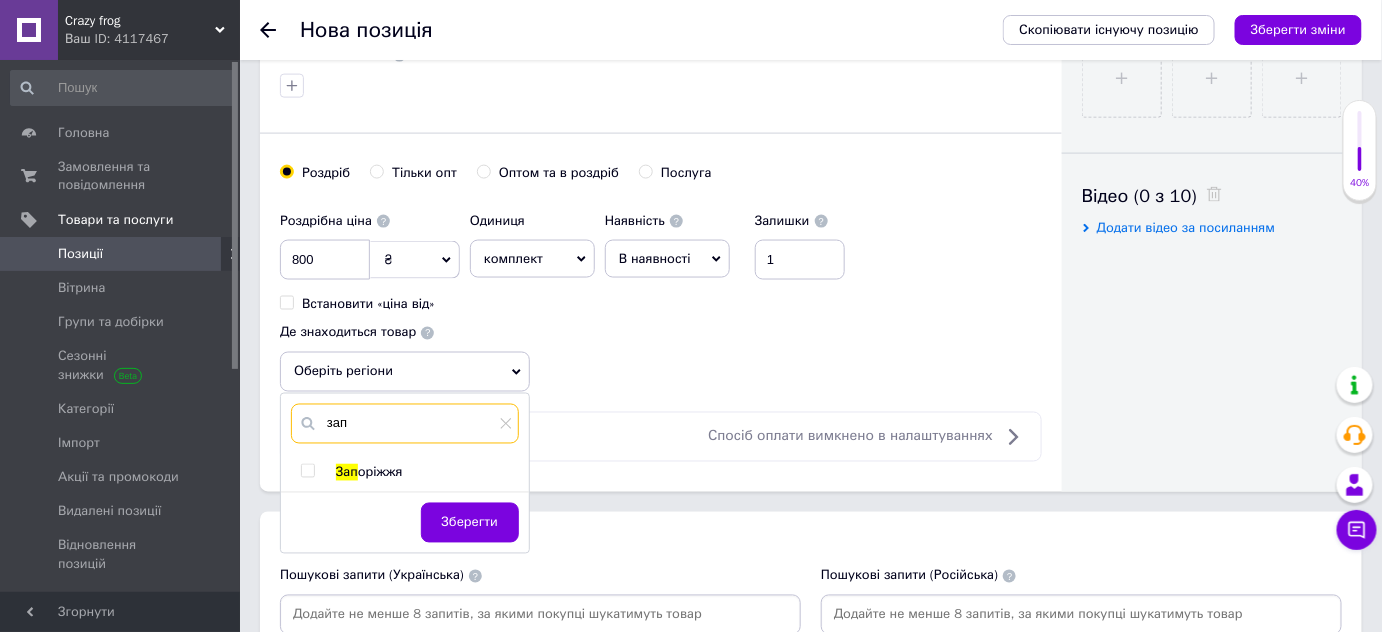 type on "зап" 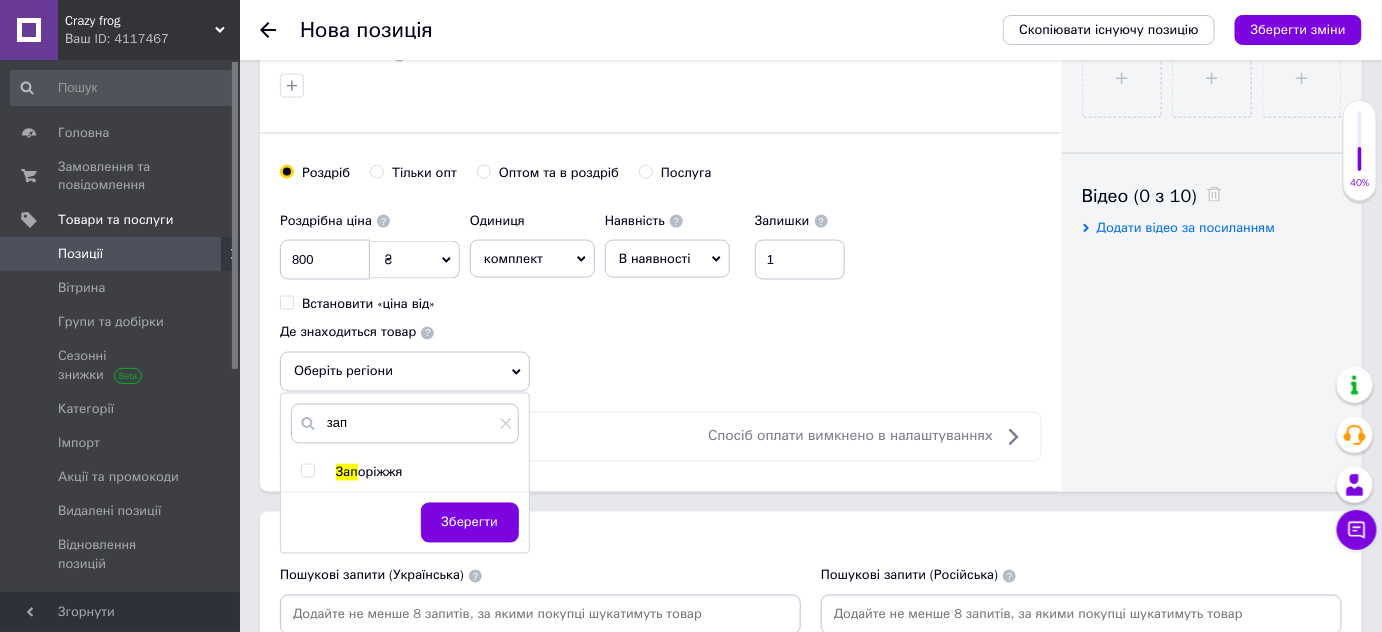 click at bounding box center [307, 471] 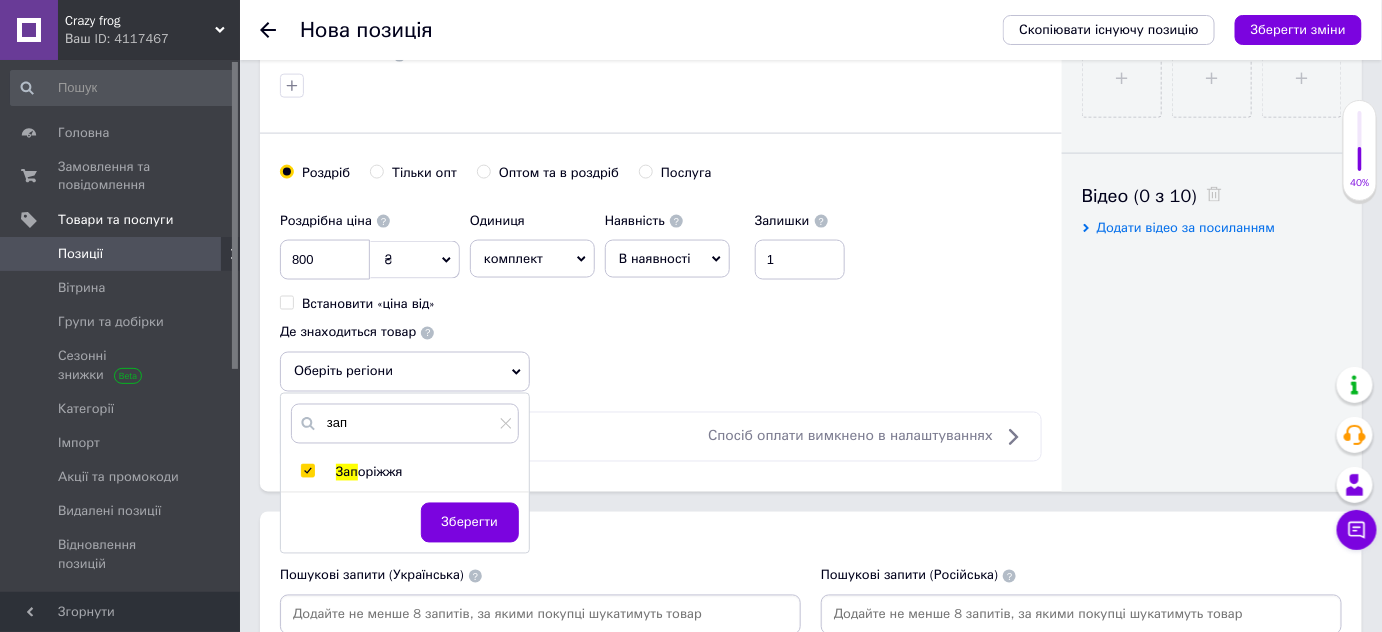 checkbox on "true" 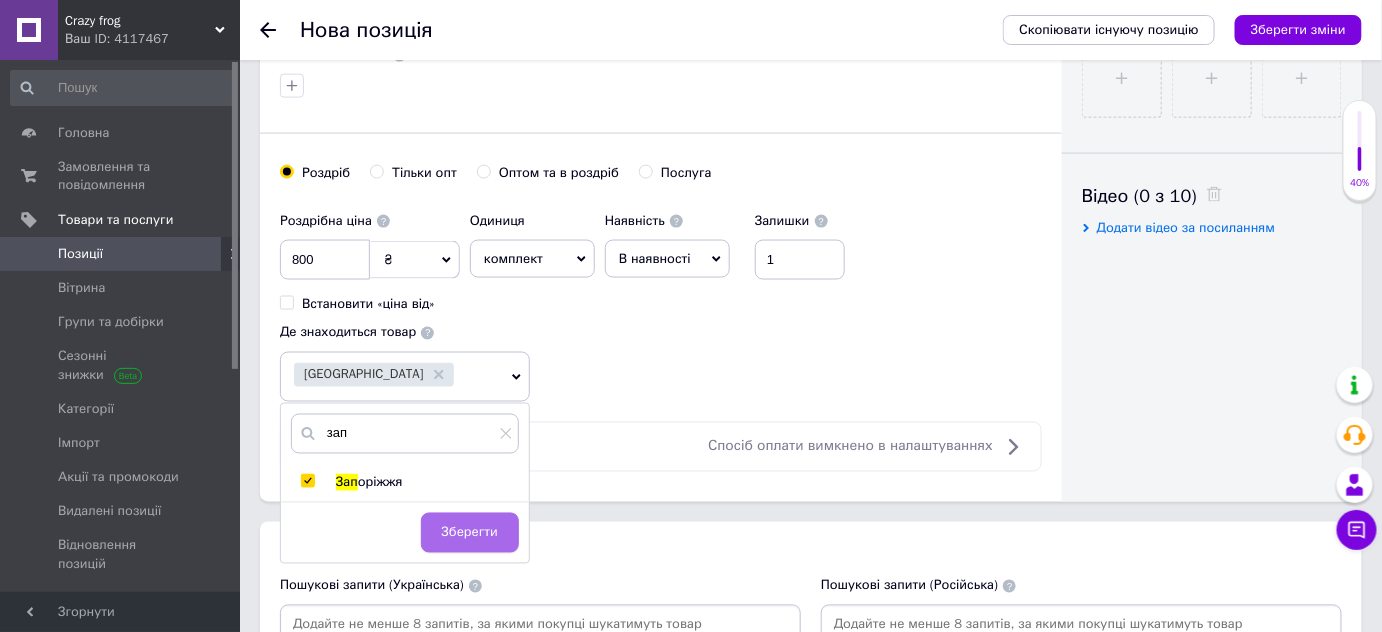 click on "Зберегти" at bounding box center (470, 533) 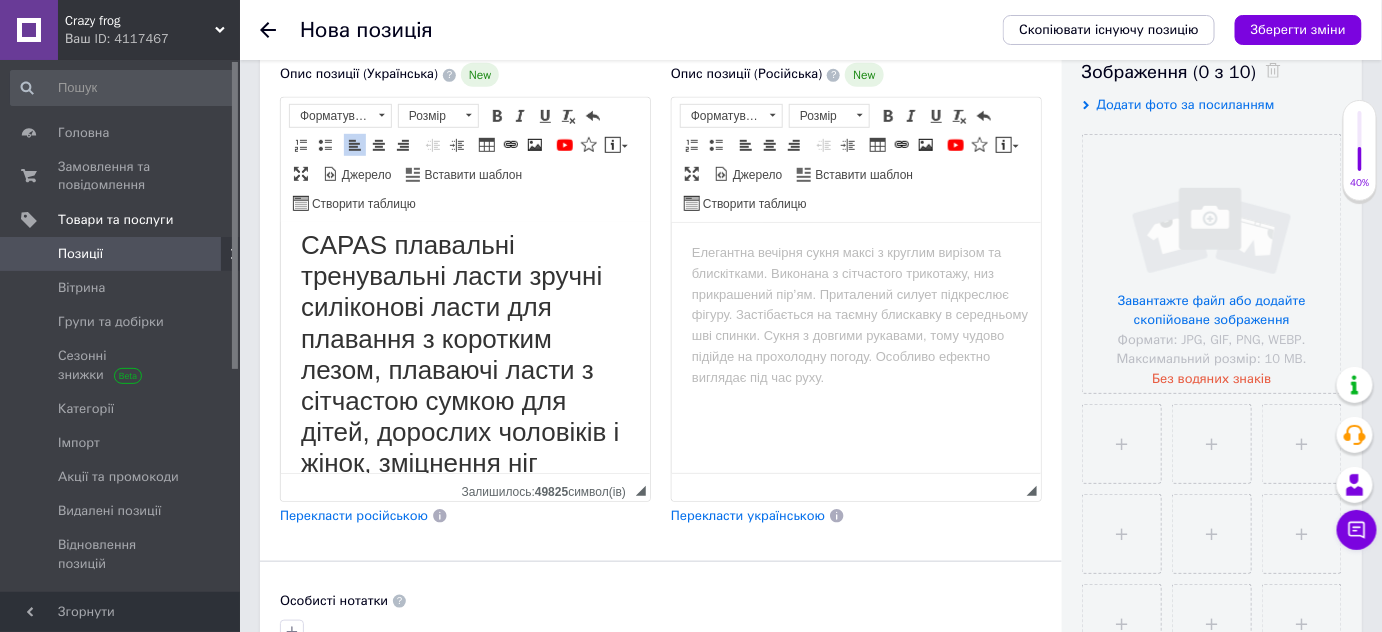scroll, scrollTop: 0, scrollLeft: 0, axis: both 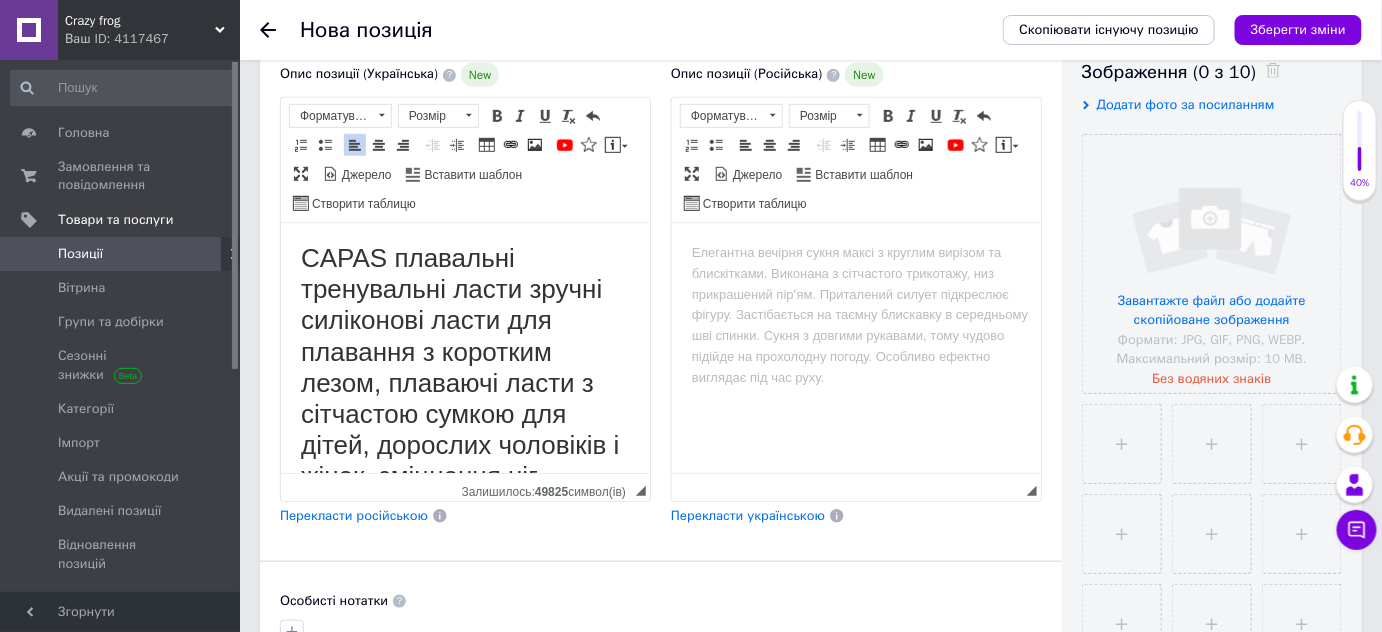 click on "Перекласти українською" at bounding box center (748, 515) 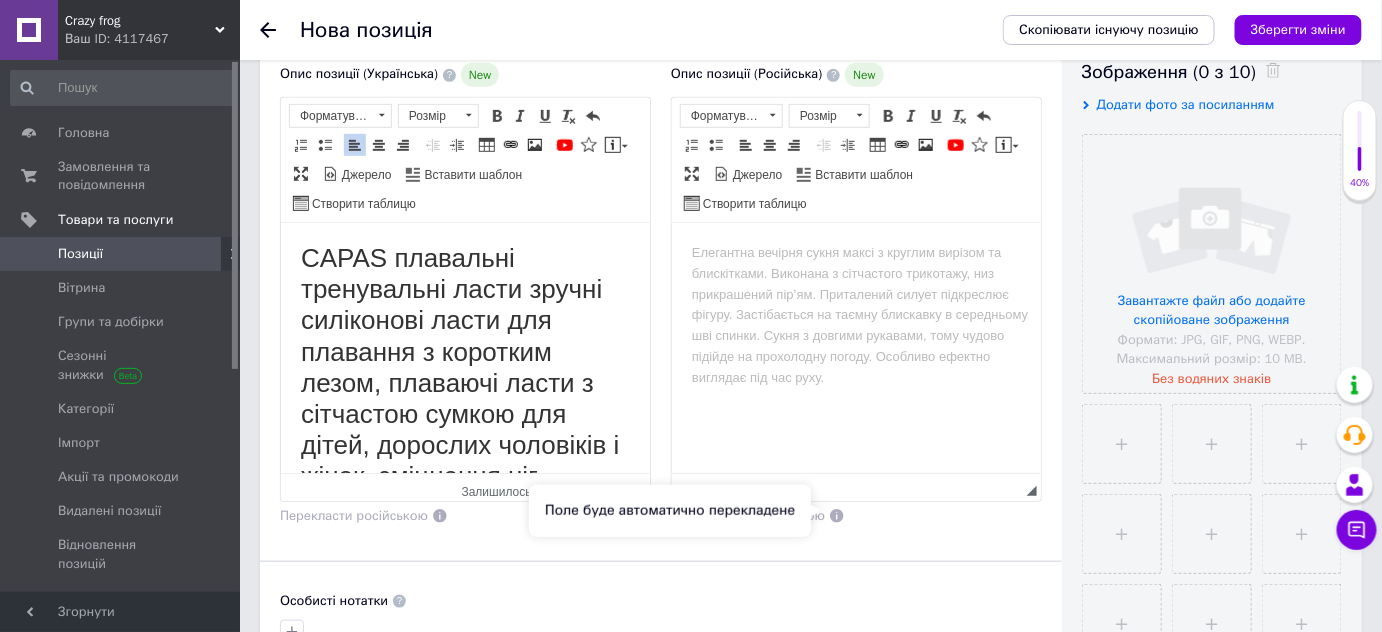 click 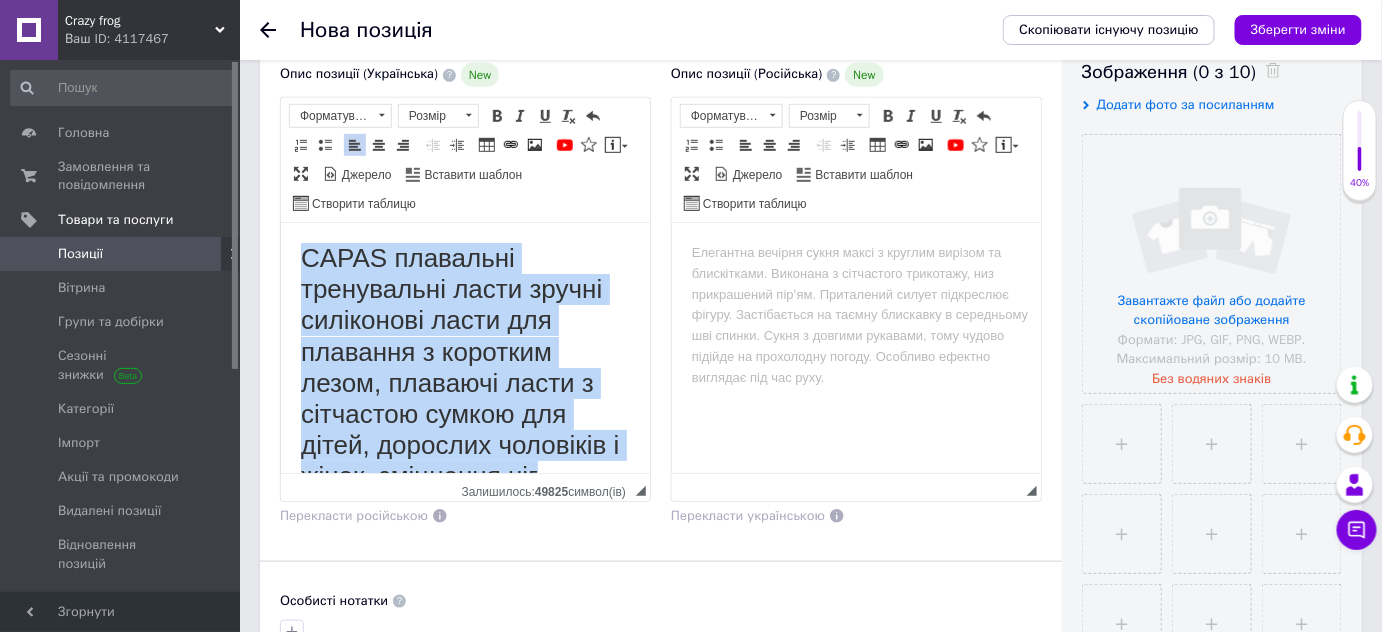 scroll, scrollTop: 39, scrollLeft: 0, axis: vertical 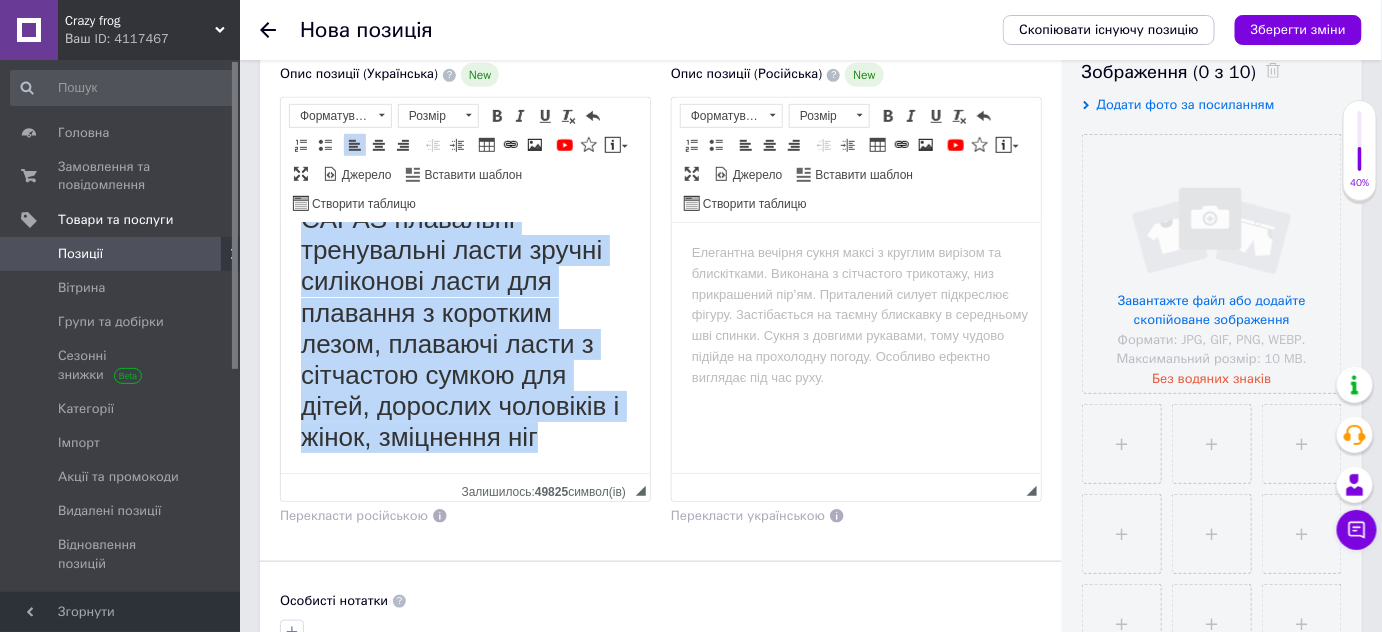 drag, startPoint x: 298, startPoint y: 251, endPoint x: 641, endPoint y: 485, distance: 415.2168 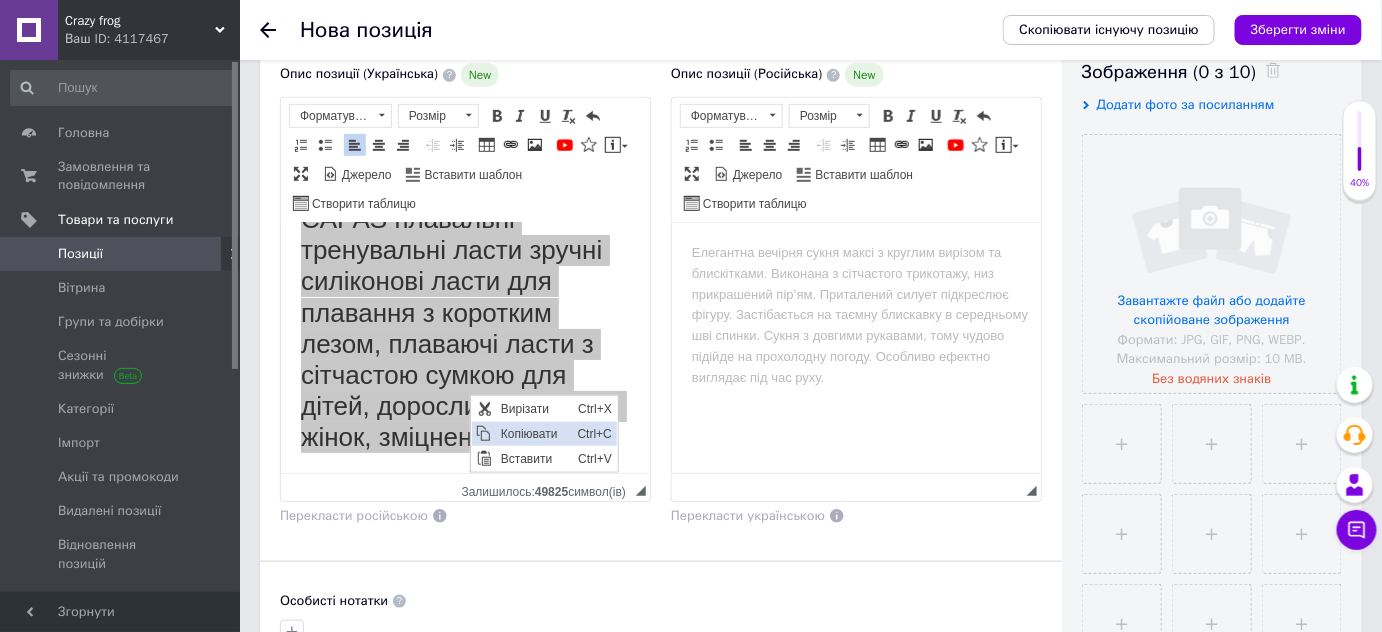 click on "Копіювати" at bounding box center [533, 433] 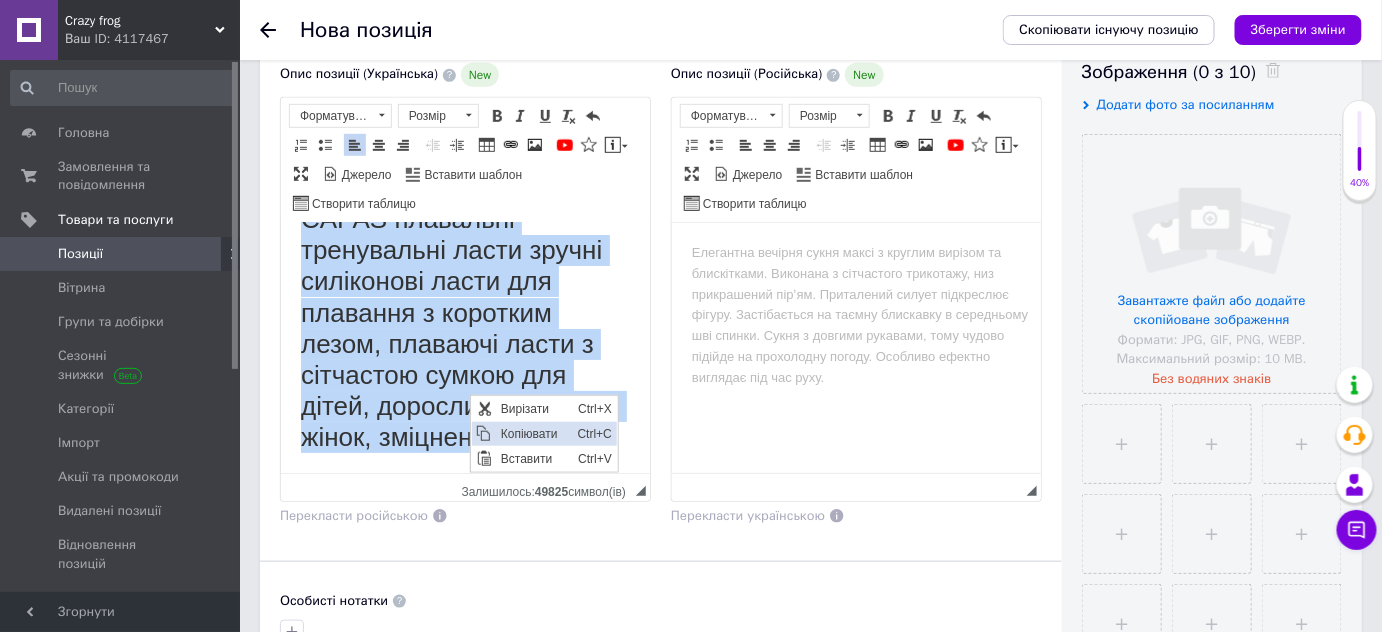 copy on "CAPAS плавальні тренувальні ласти зручні силіконові ласти для плавання з коротким лезом, плаваючі ласти з сітчастою сумкою для дітей, дорослих чоловіків і жінок, зміцнення ніг" 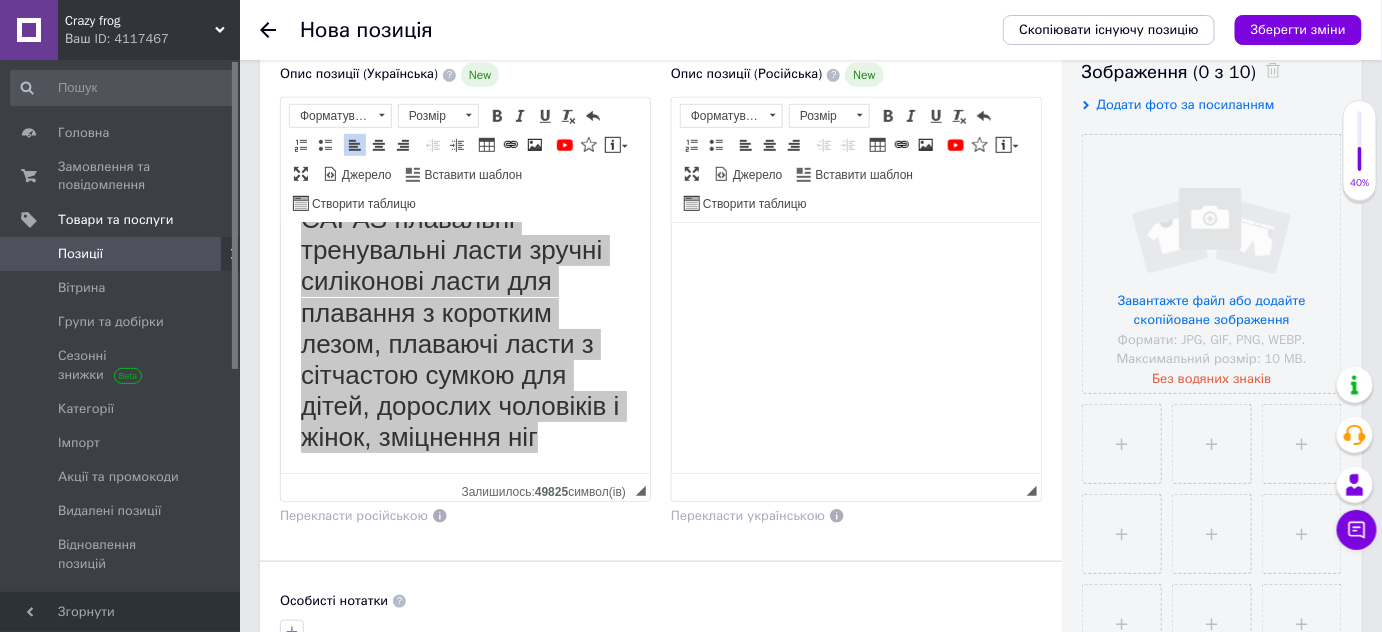 drag, startPoint x: 825, startPoint y: 353, endPoint x: 772, endPoint y: 303, distance: 72.862885 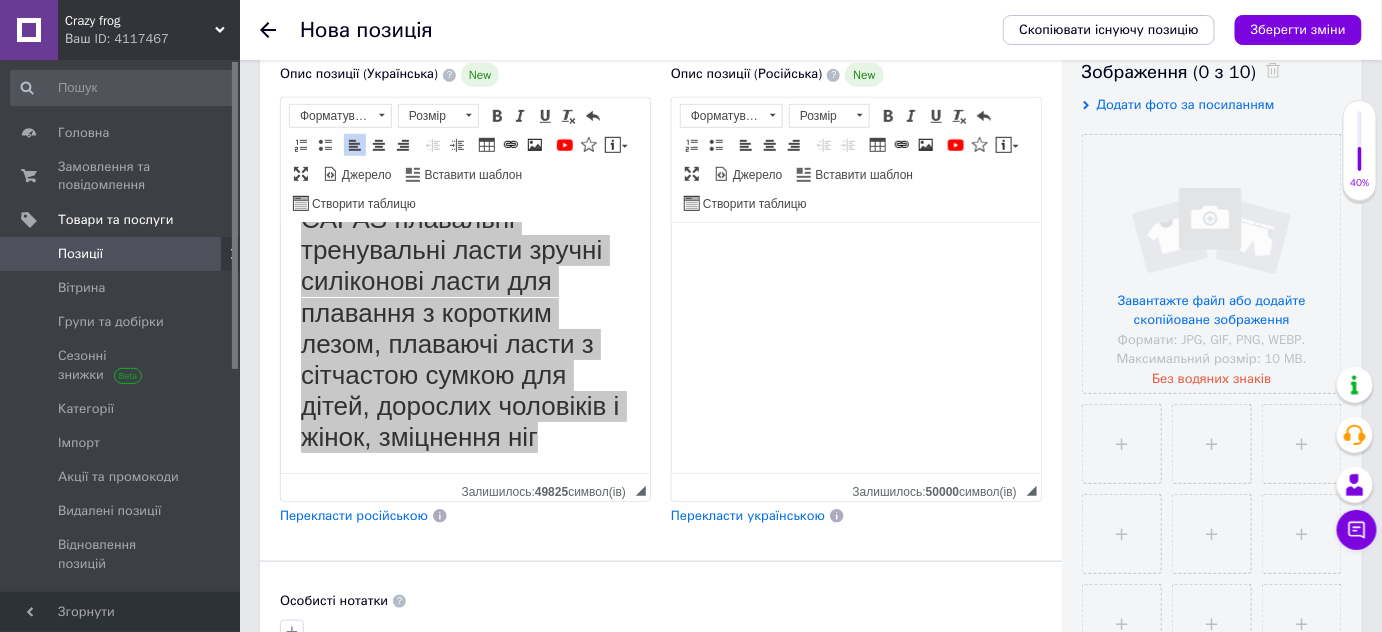 drag, startPoint x: 766, startPoint y: 302, endPoint x: 724, endPoint y: 267, distance: 54.67175 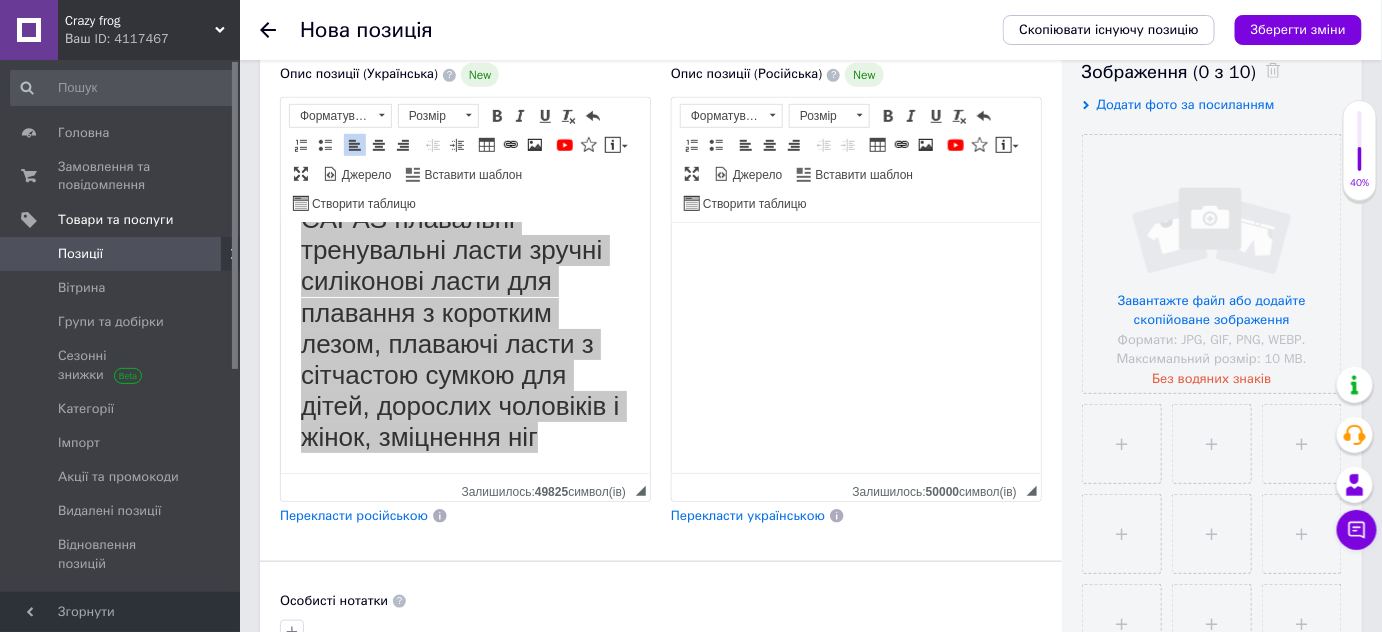 drag, startPoint x: 709, startPoint y: 297, endPoint x: 690, endPoint y: 311, distance: 23.600847 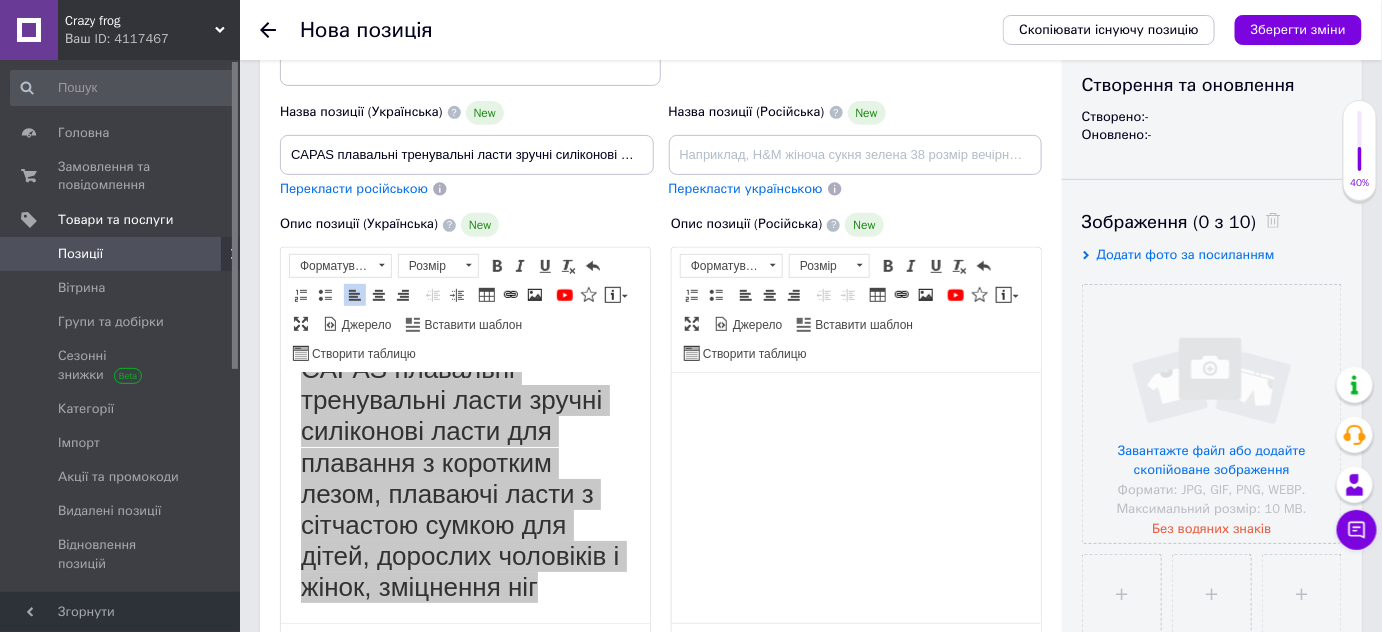 scroll, scrollTop: 181, scrollLeft: 0, axis: vertical 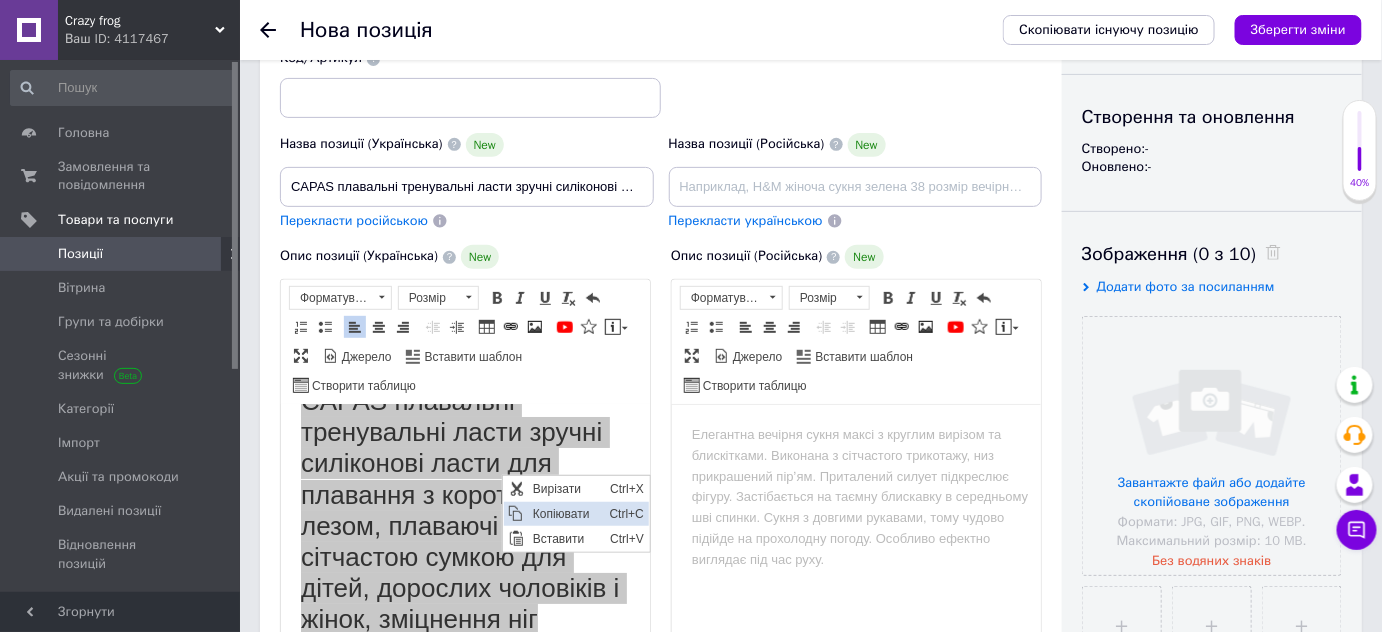 drag, startPoint x: 539, startPoint y: 512, endPoint x: 762, endPoint y: 586, distance: 234.95744 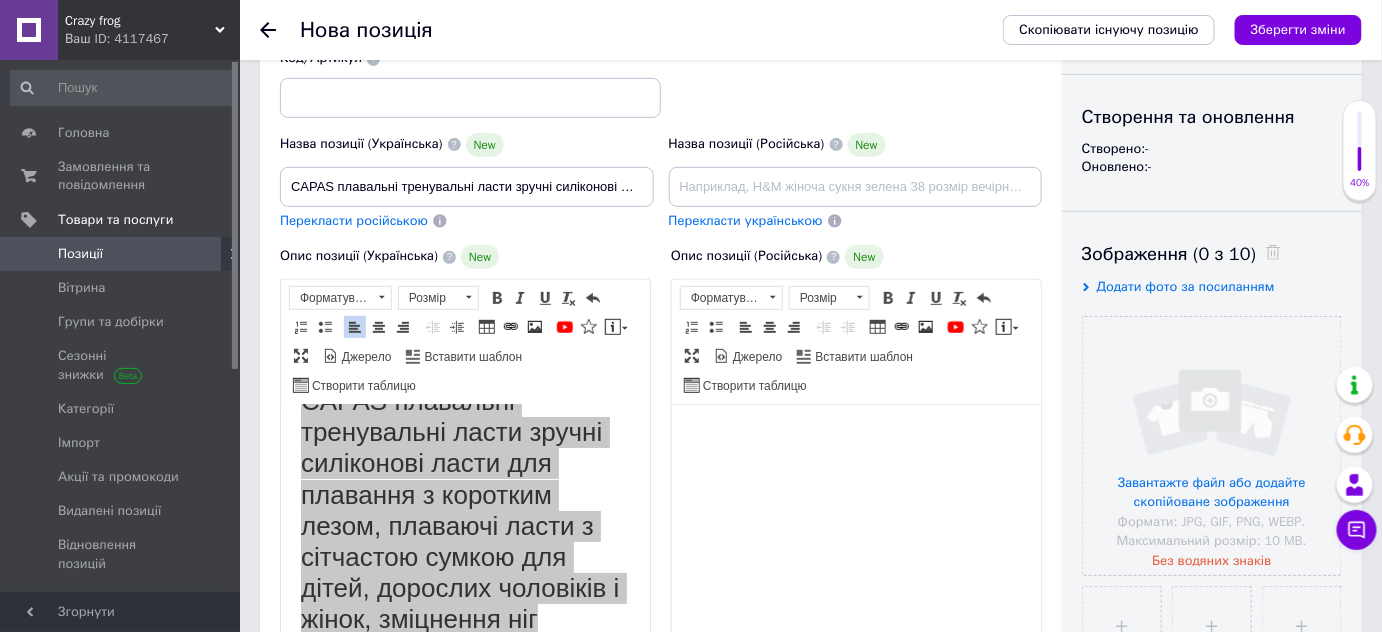 drag, startPoint x: 745, startPoint y: 515, endPoint x: 719, endPoint y: 546, distance: 40.459858 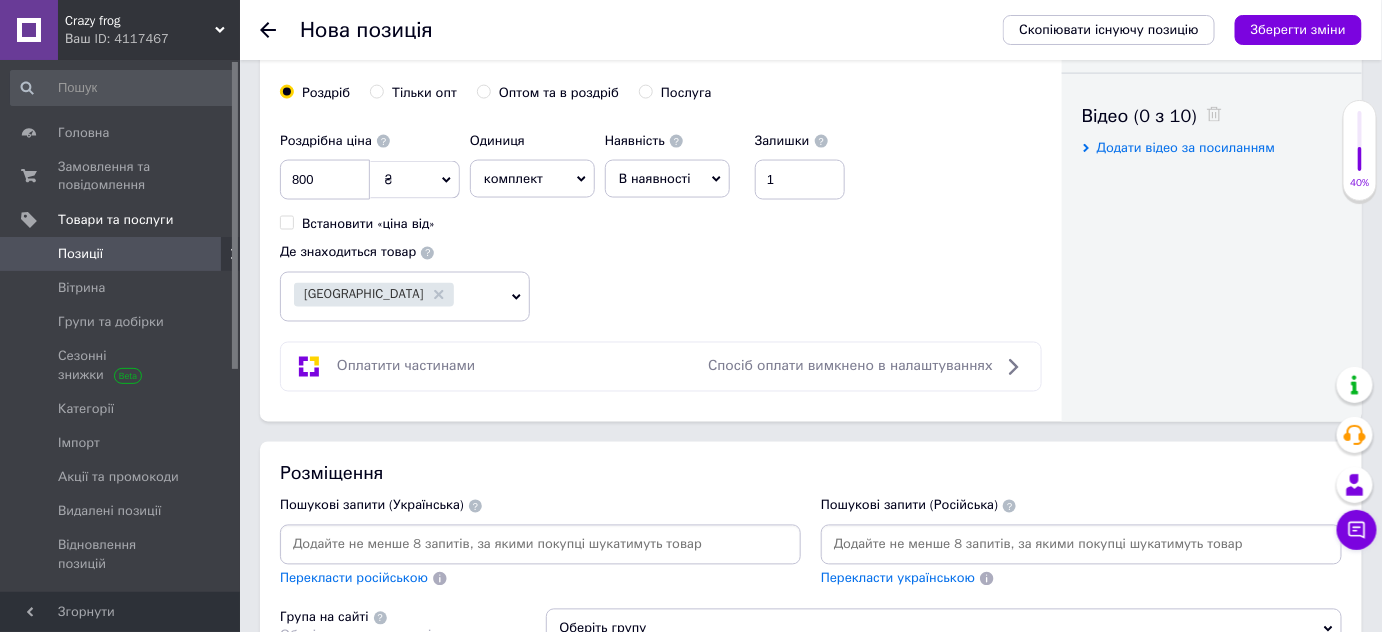scroll, scrollTop: 1090, scrollLeft: 0, axis: vertical 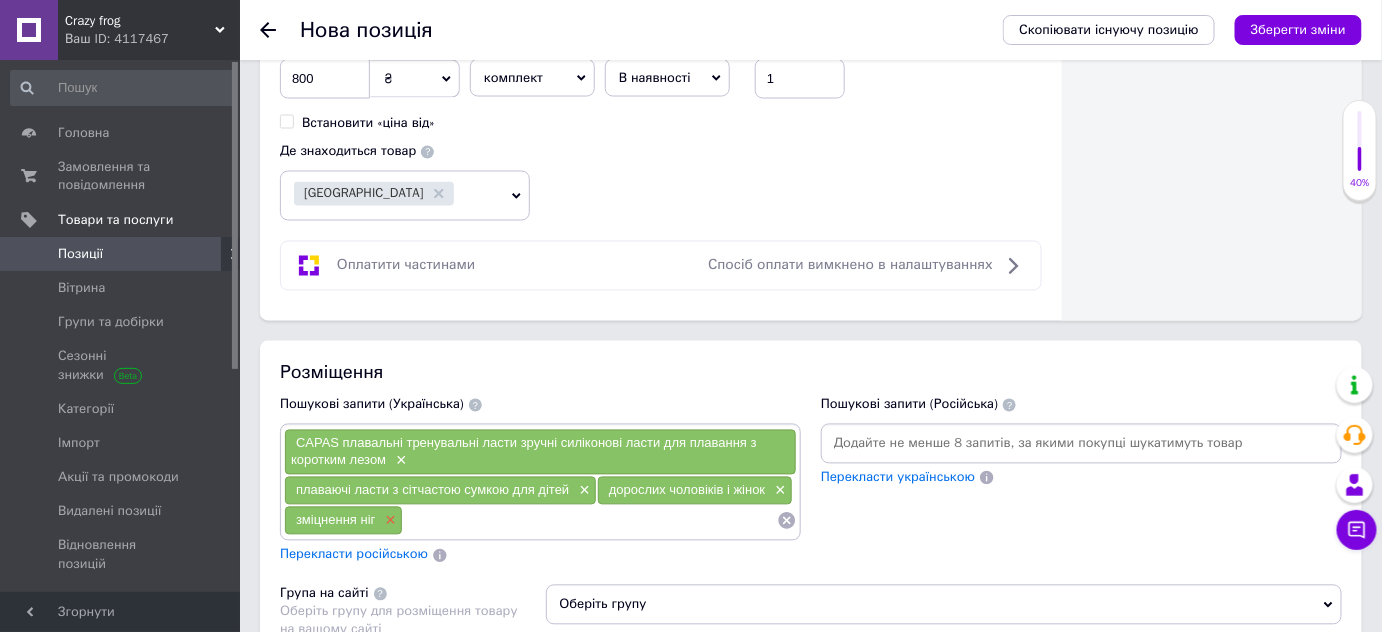 click on "×" at bounding box center (388, 521) 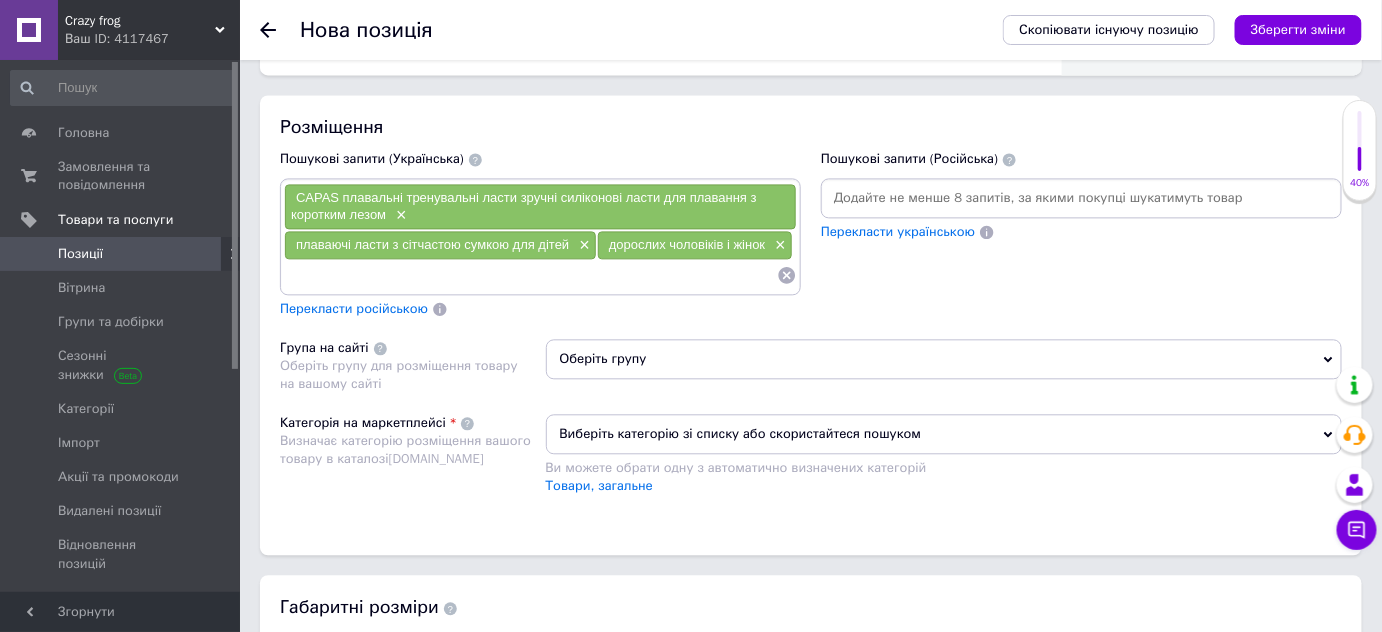 scroll, scrollTop: 1363, scrollLeft: 0, axis: vertical 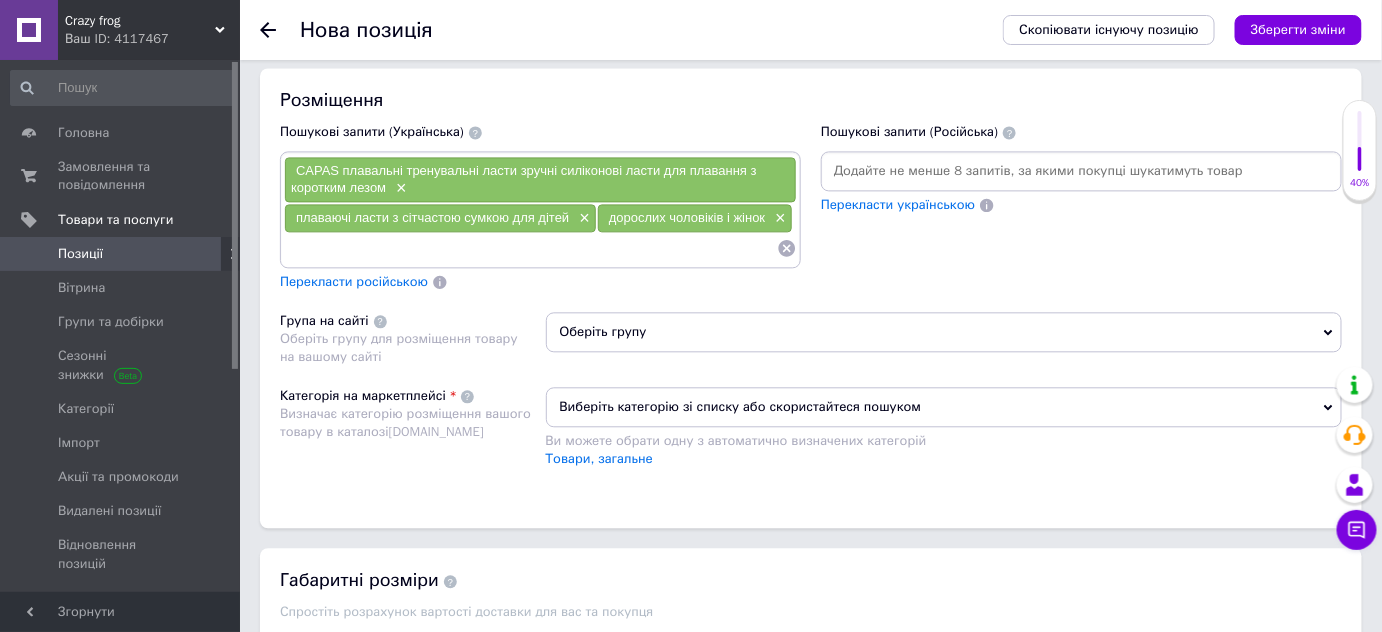 click on "Виберіть категорію зі списку або скористайтеся пошуком" at bounding box center (944, 407) 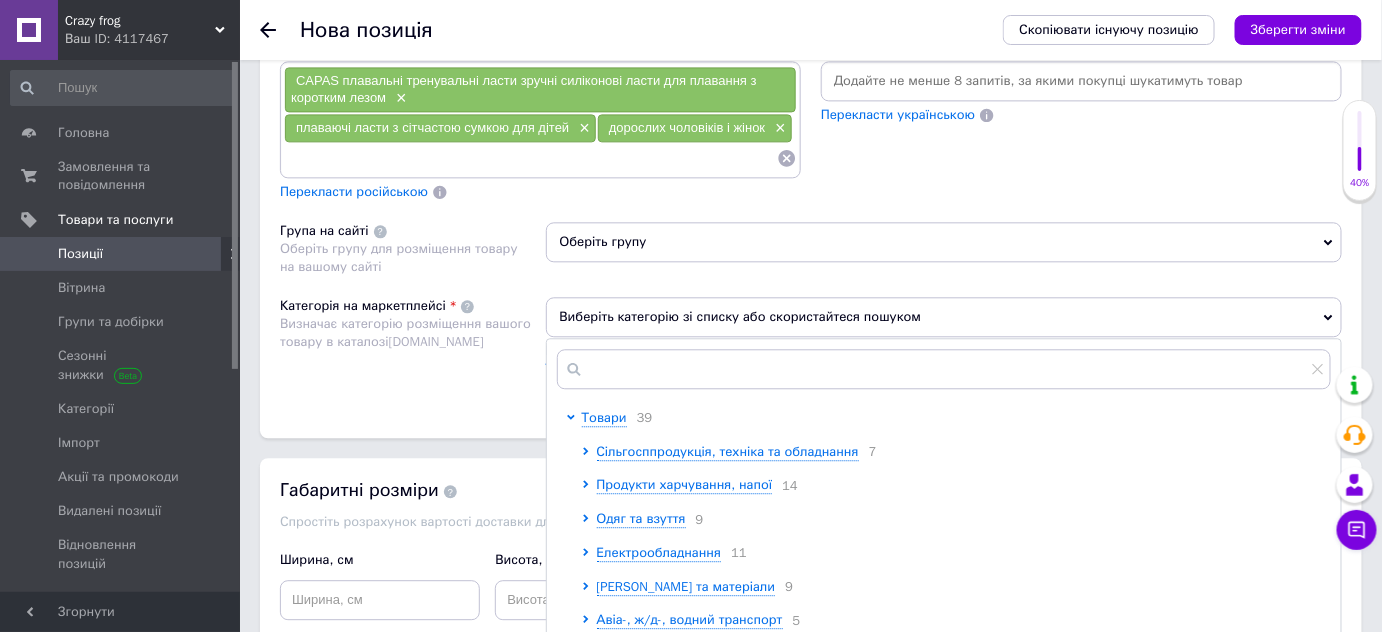 scroll, scrollTop: 1454, scrollLeft: 0, axis: vertical 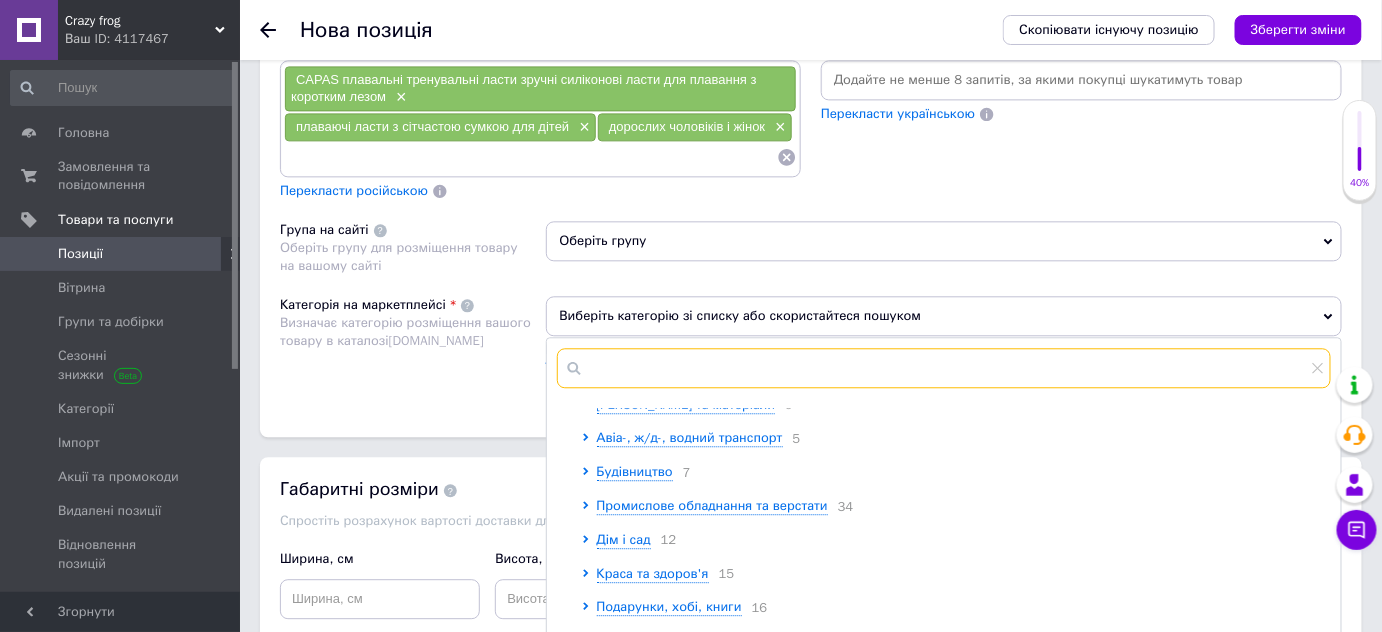 click at bounding box center (944, 368) 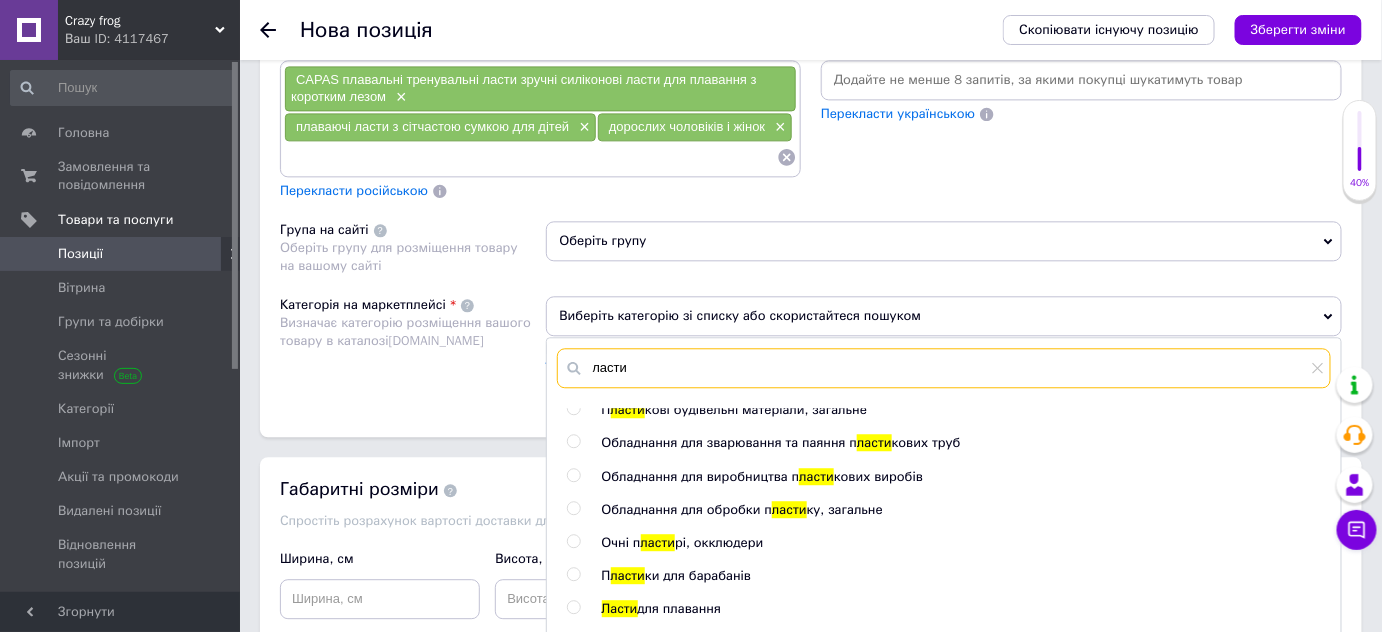 scroll, scrollTop: 363, scrollLeft: 0, axis: vertical 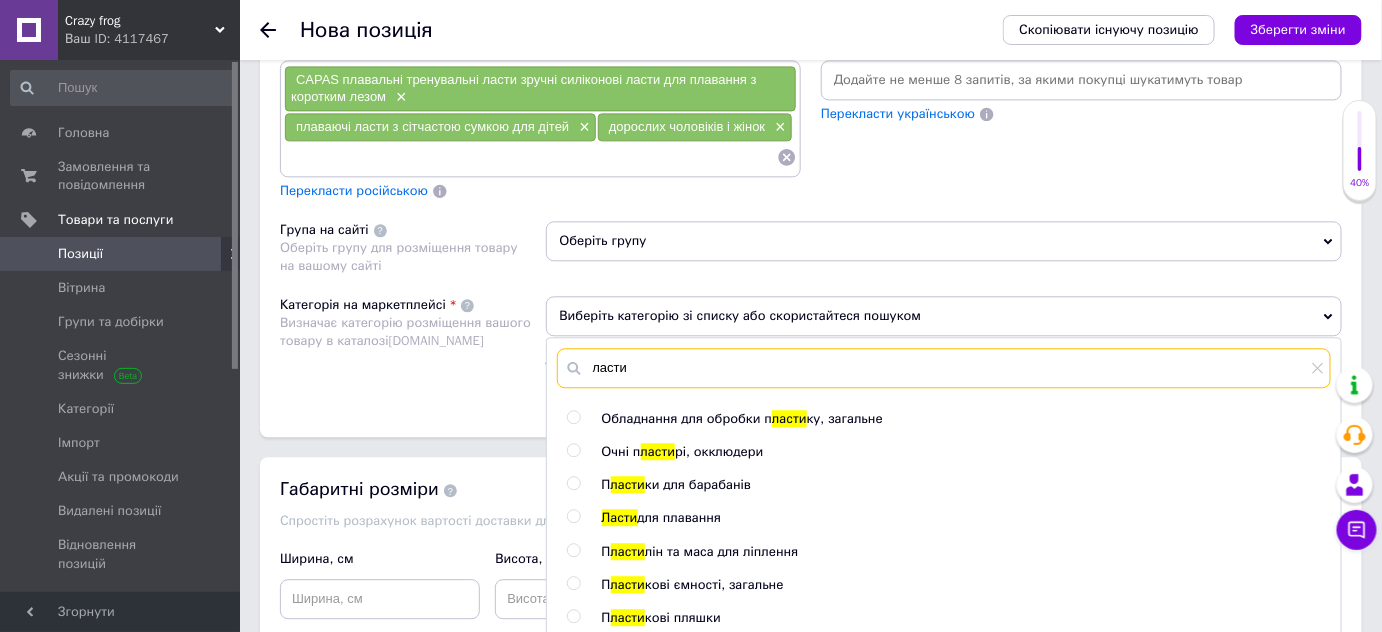 type on "ласти" 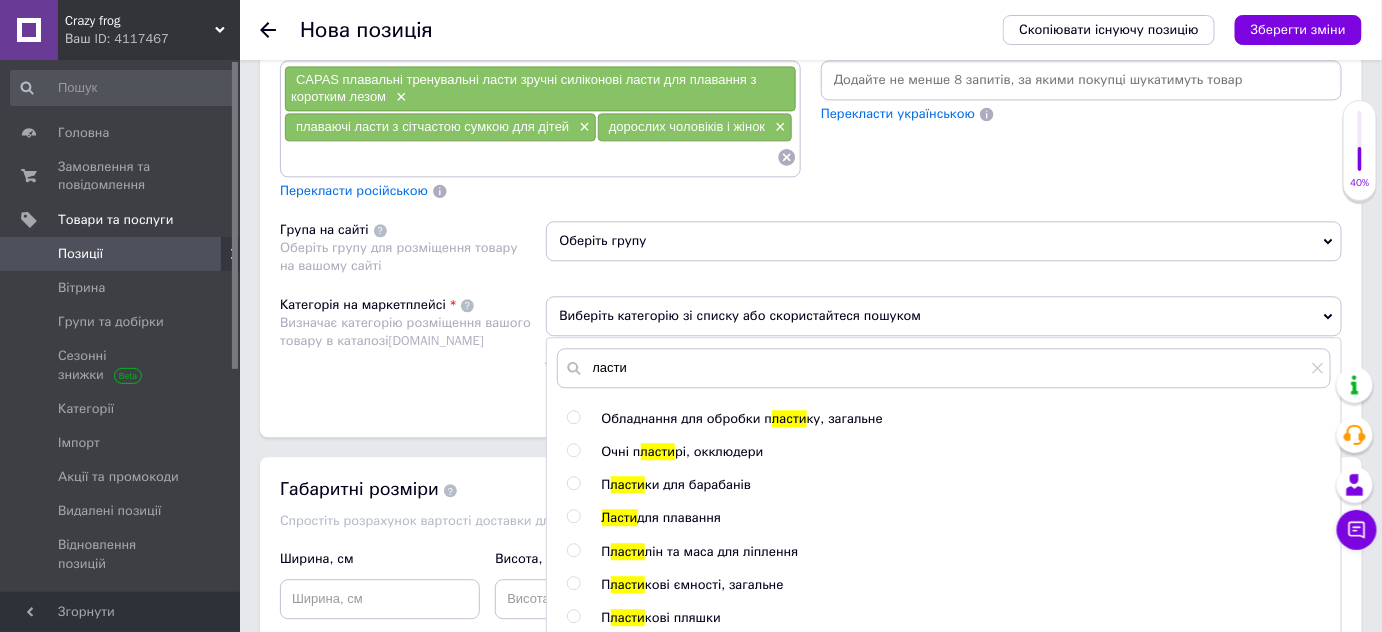 click on "для плавання" at bounding box center (680, 517) 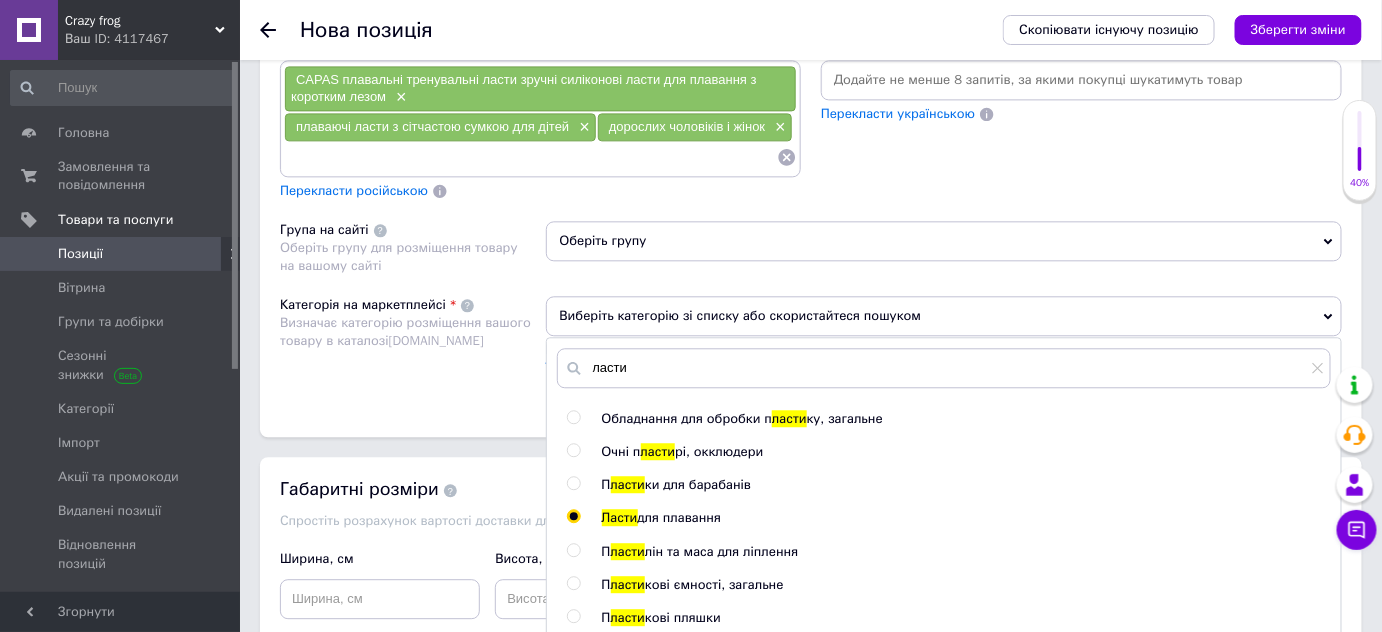 radio on "true" 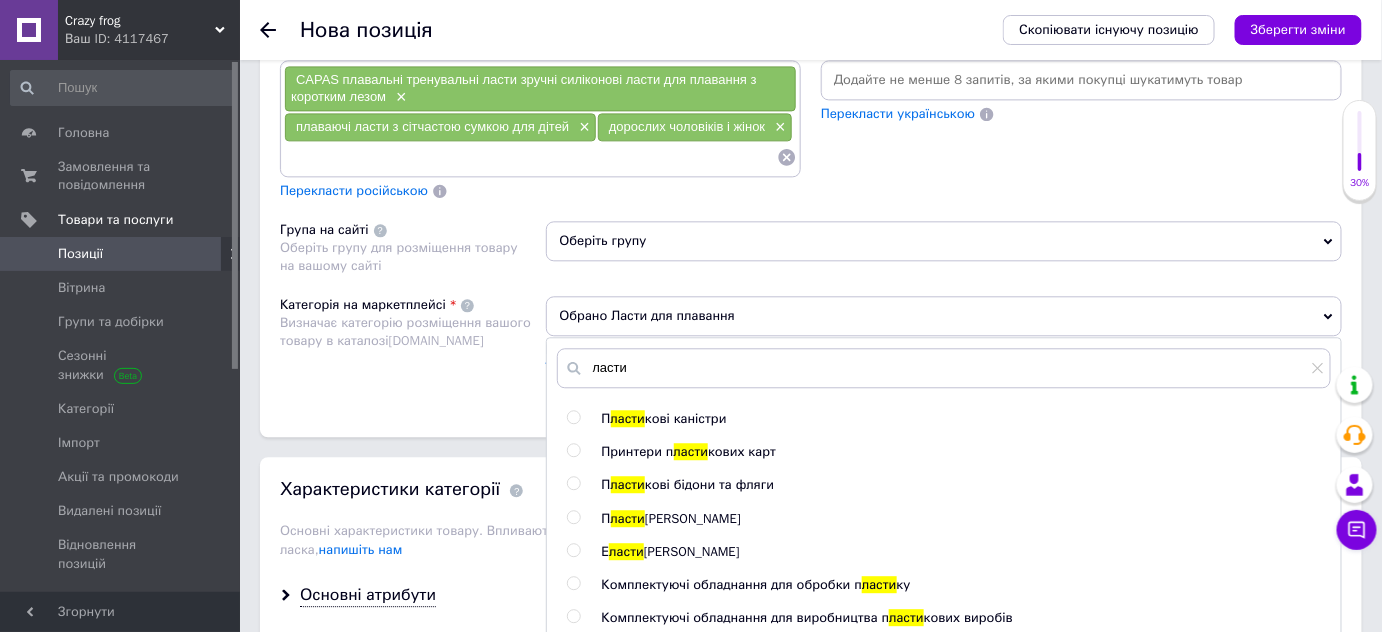scroll, scrollTop: 636, scrollLeft: 0, axis: vertical 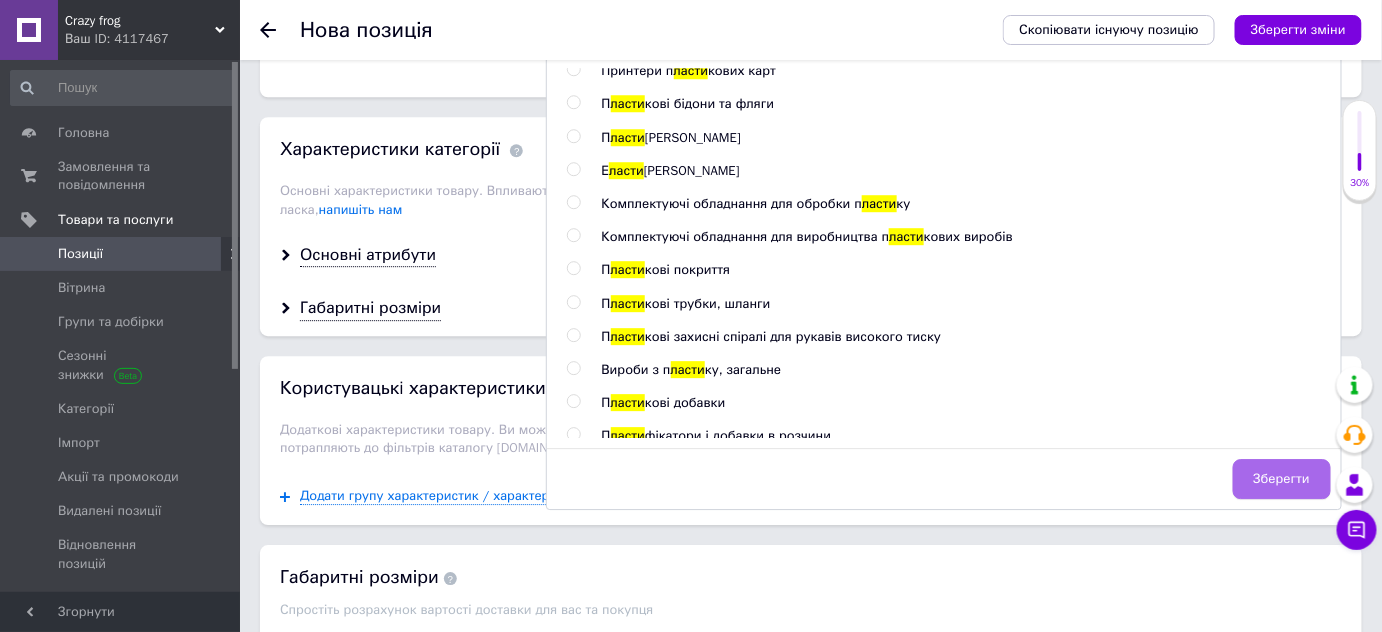 click on "Зберегти" at bounding box center (1282, 479) 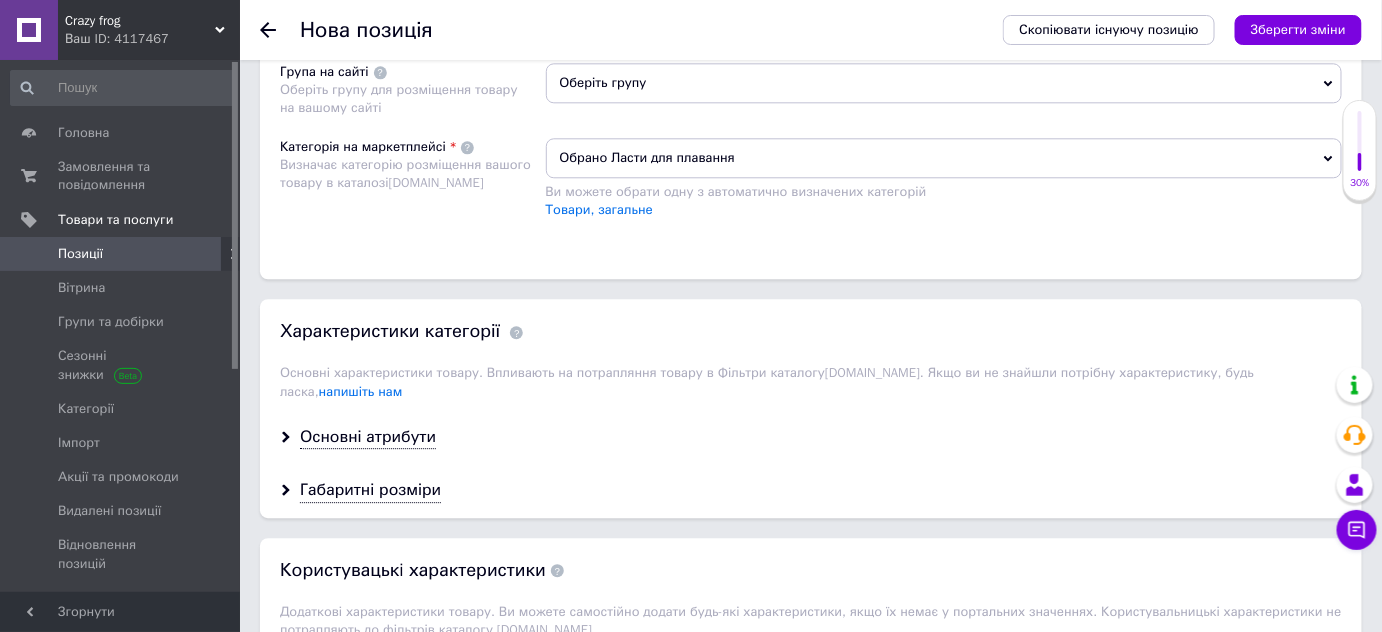 scroll, scrollTop: 1521, scrollLeft: 0, axis: vertical 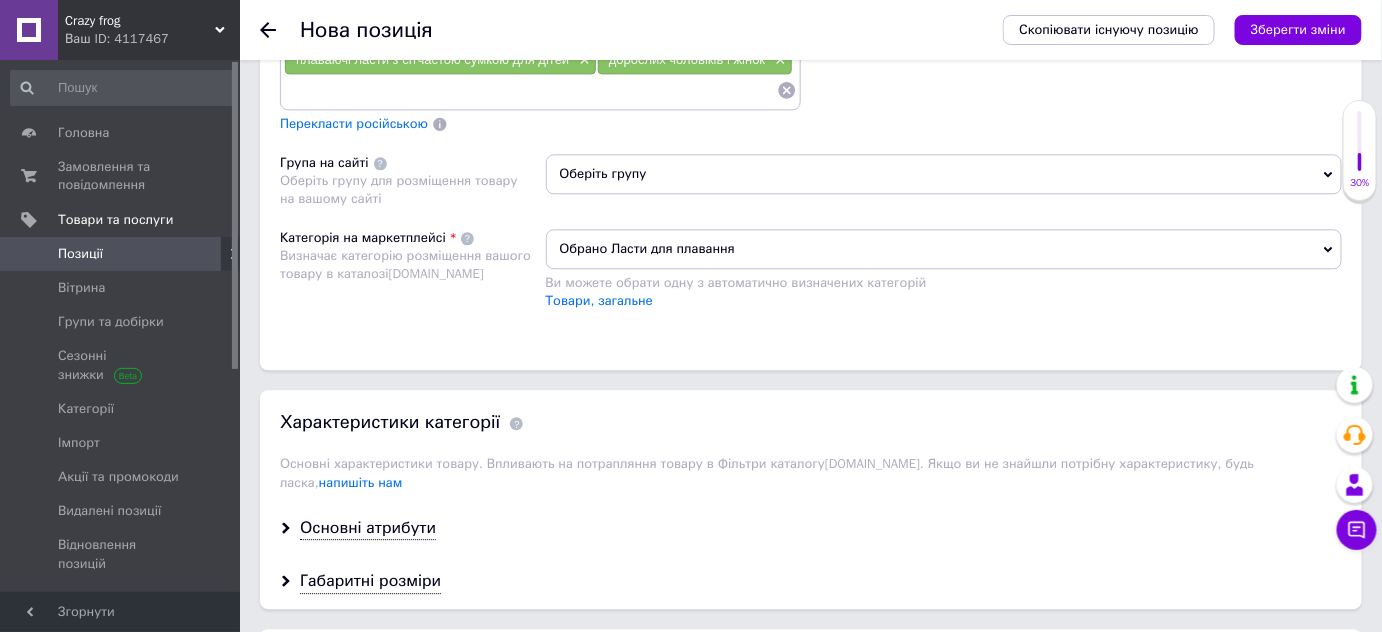 click 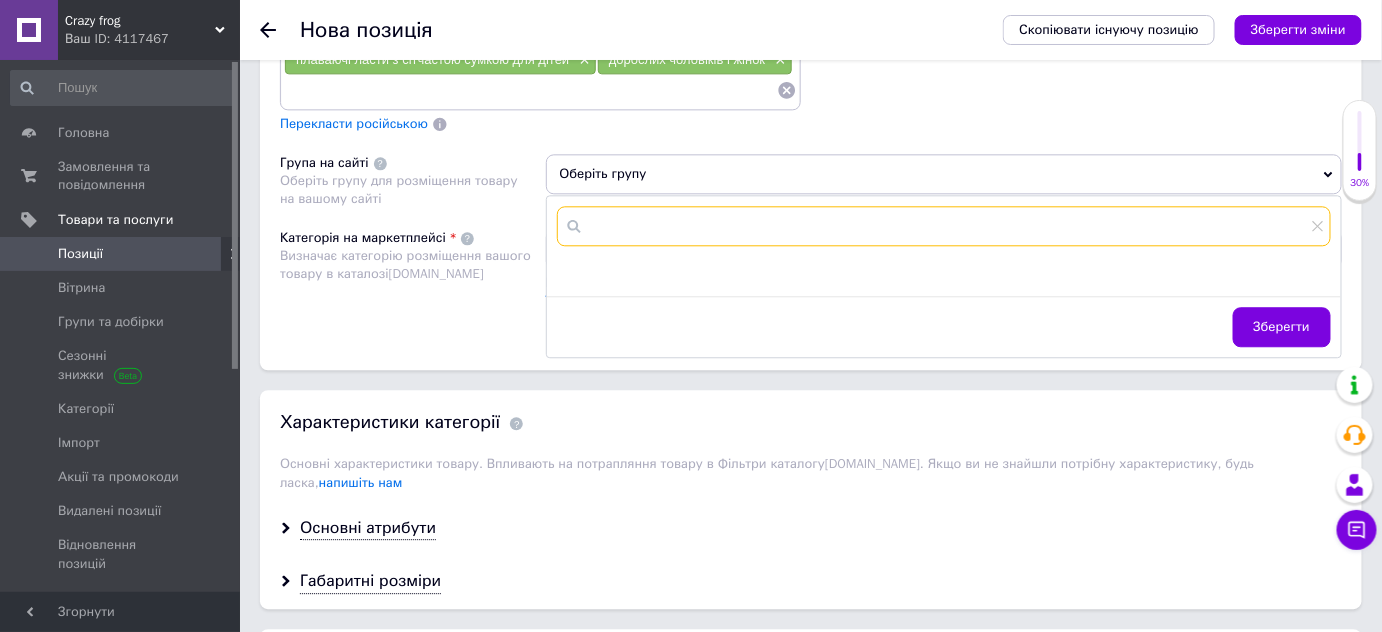 click at bounding box center [944, 226] 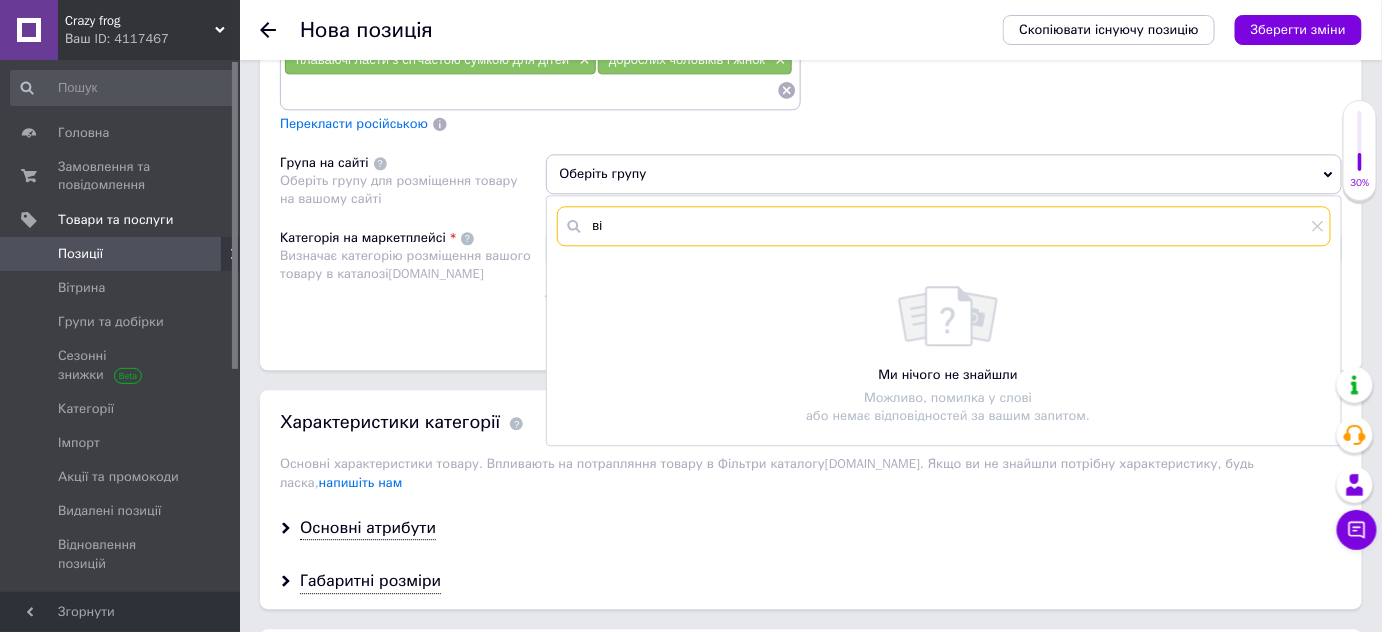 type on "в" 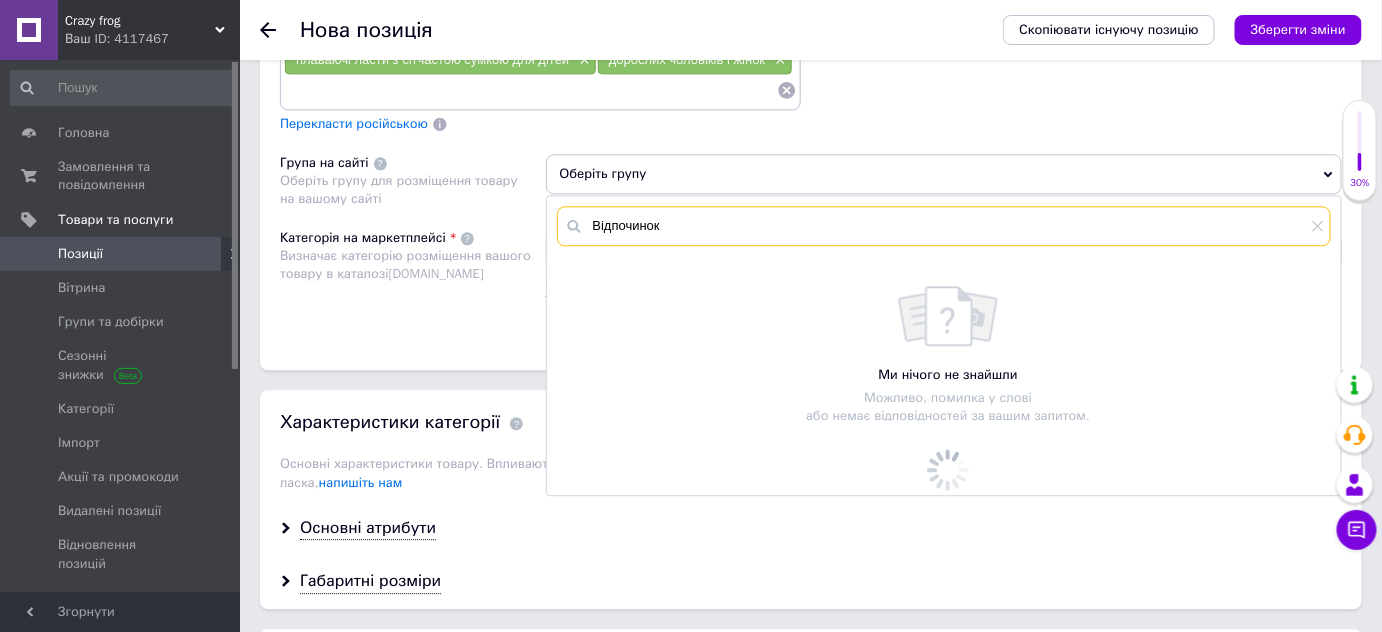 type on "Відпочинок" 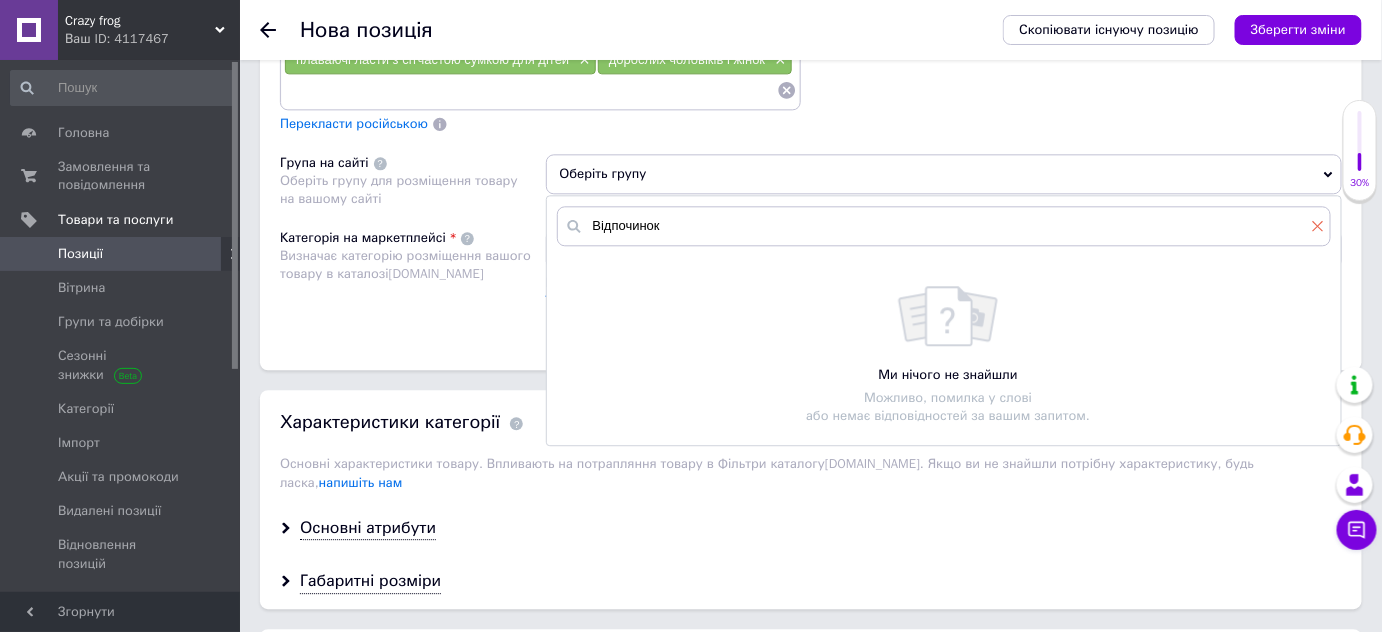 click 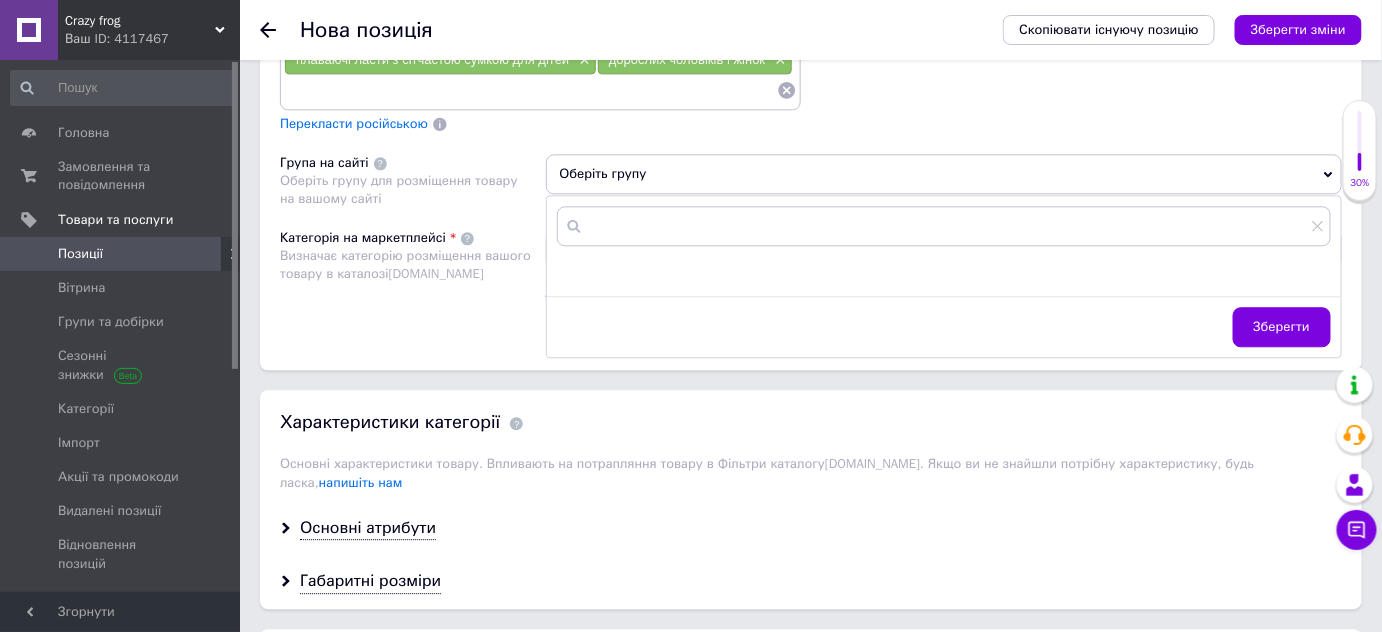click at bounding box center [380, 163] 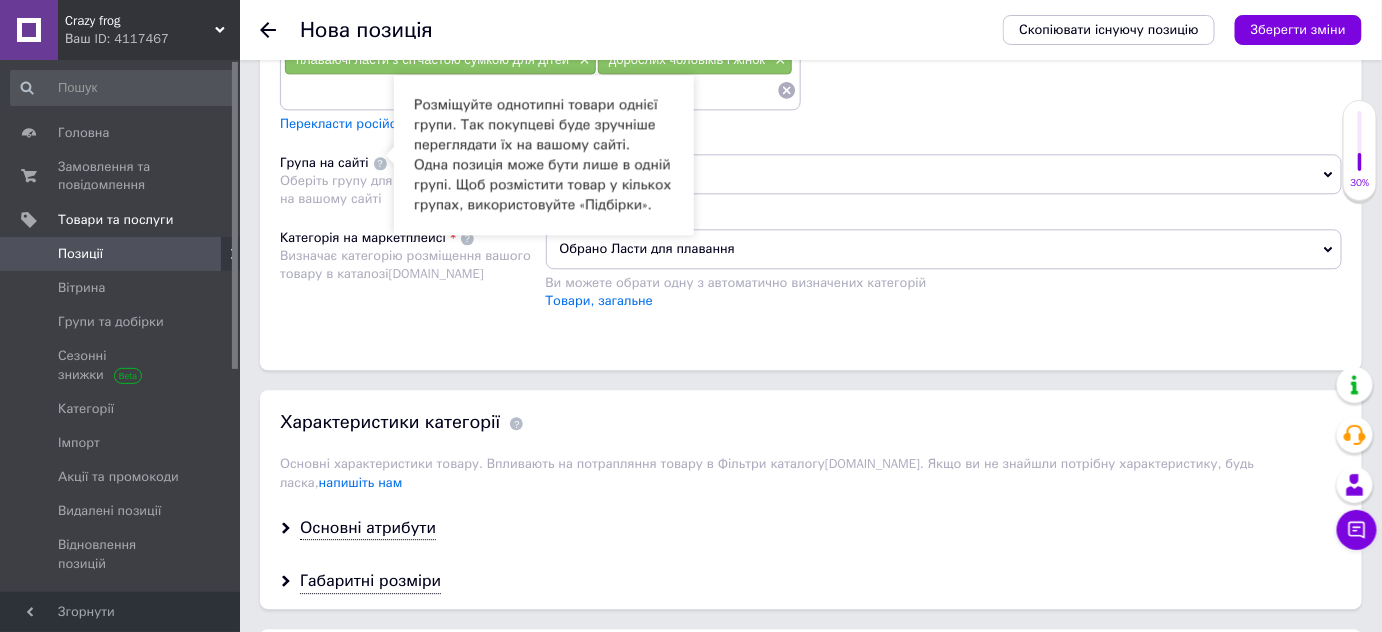 click on "Розміщення Пошукові запити (Українська) CAPAS плавальні тренувальні ласти зручні силіконові ласти для плавання з коротким лезом × плаваючі ласти з сітчастою сумкою для дітей × дорослих чоловіків і жінок × Перекласти російською Пошукові запити (Російська) Перекласти українською Група на сайті Оберіть групу для розміщення товару на вашому сайті Оберіть групу Категорія на маркетплейсі Визначає категорію розміщення вашого товару в каталозі  Prom.ua Обрано Ласти для плавання Ви можете обрати одну з автоматично визначених категорій Товари, загальне" at bounding box center (811, 140) 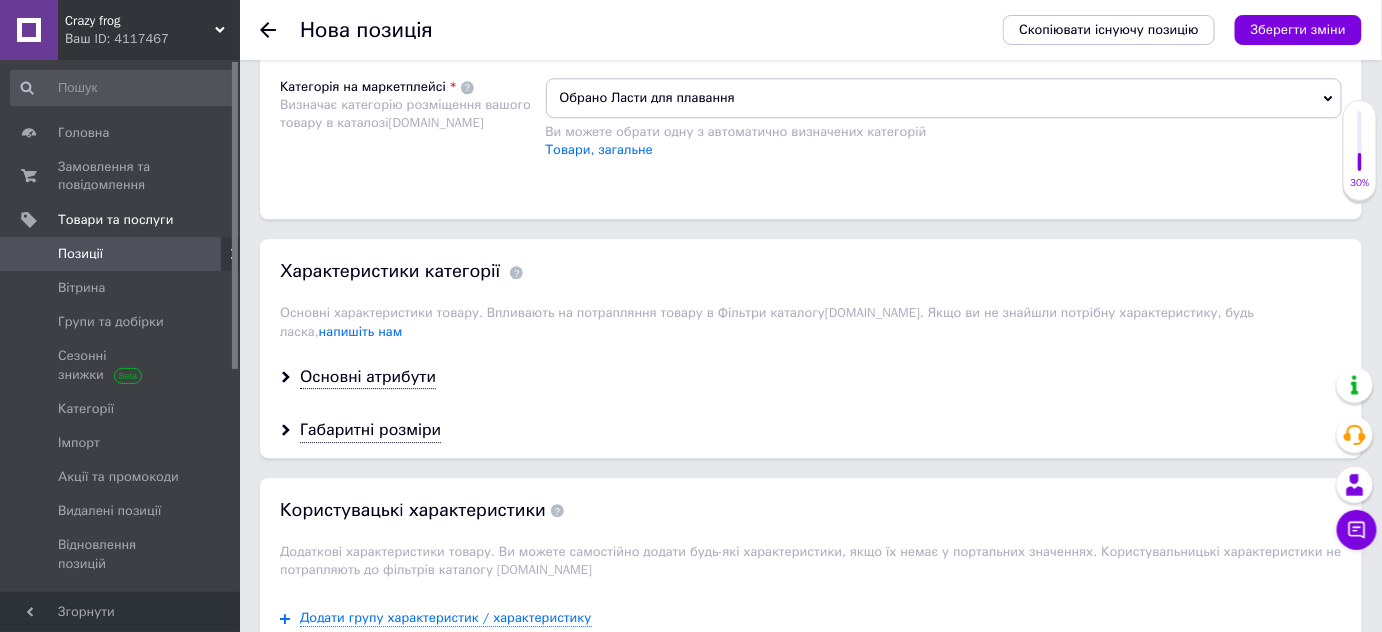 scroll, scrollTop: 1703, scrollLeft: 0, axis: vertical 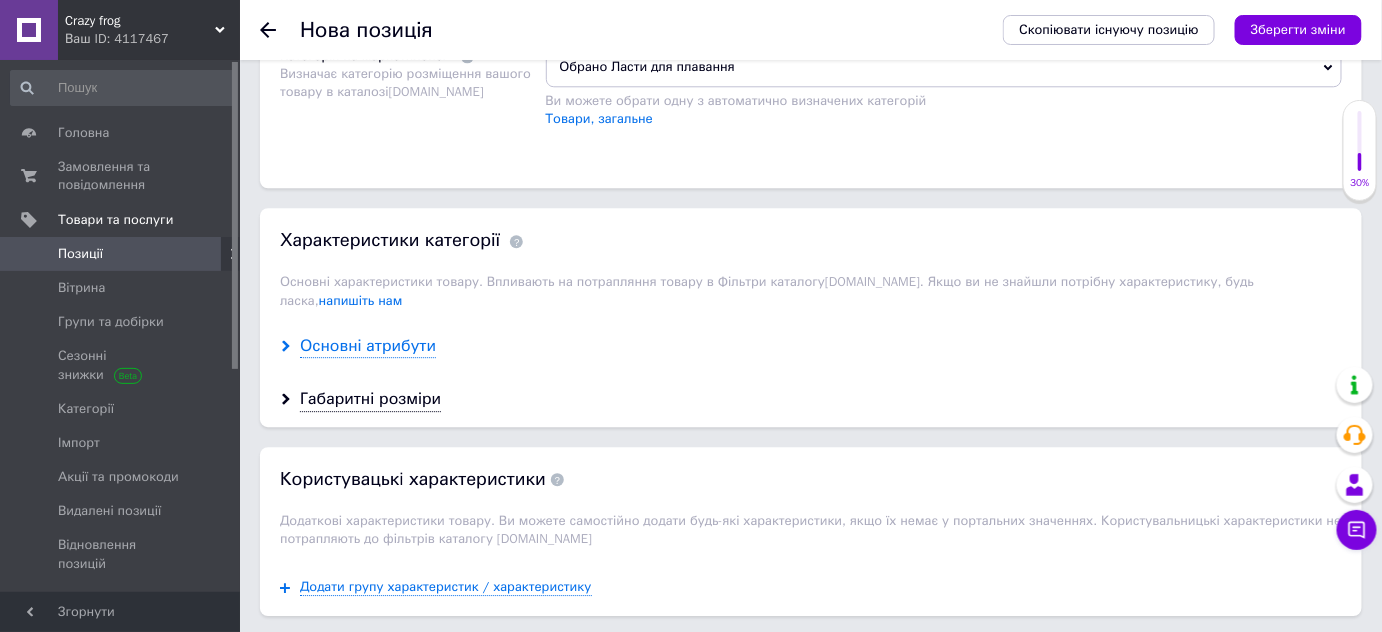 click on "Основні атрибути" at bounding box center [368, 346] 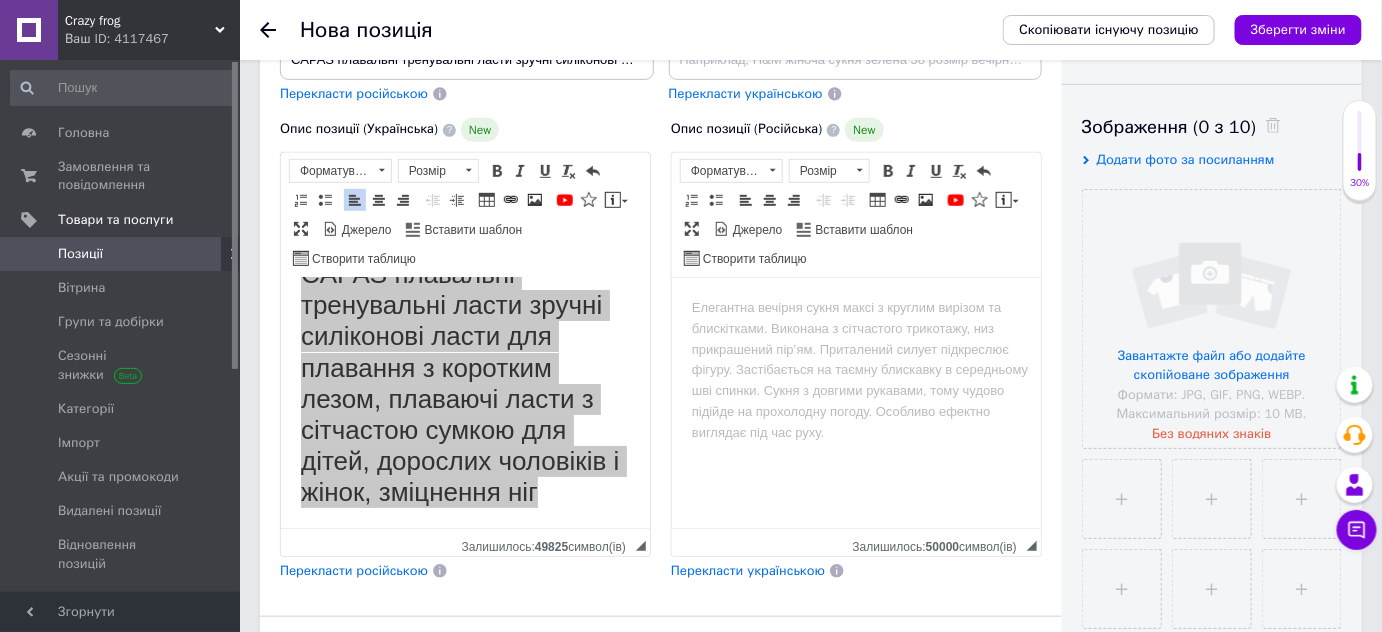 scroll, scrollTop: 339, scrollLeft: 0, axis: vertical 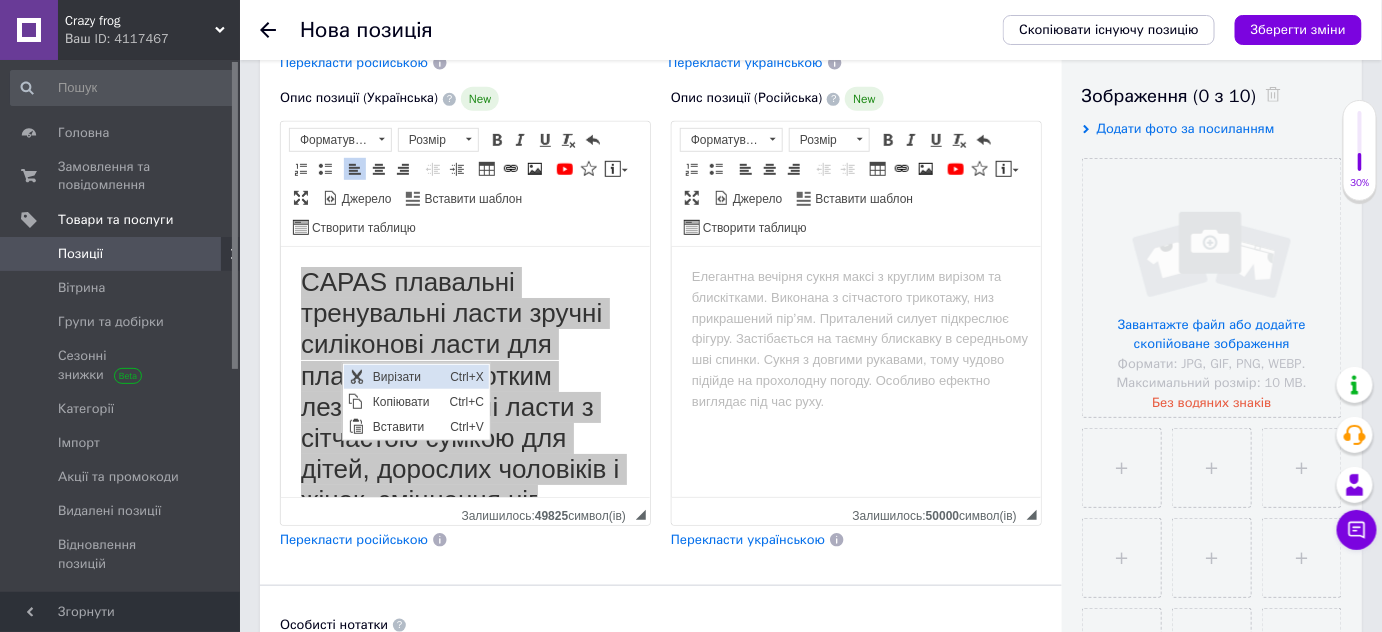 click on "Вирізати" at bounding box center [405, 376] 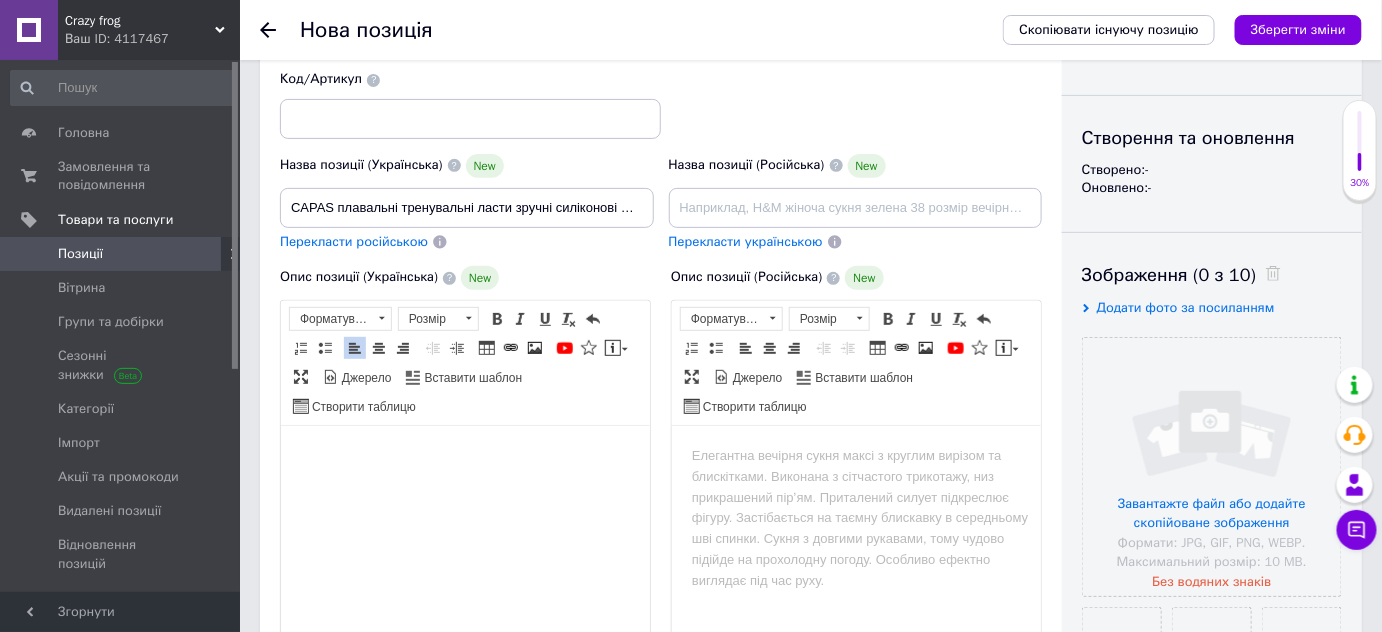 scroll, scrollTop: 0, scrollLeft: 0, axis: both 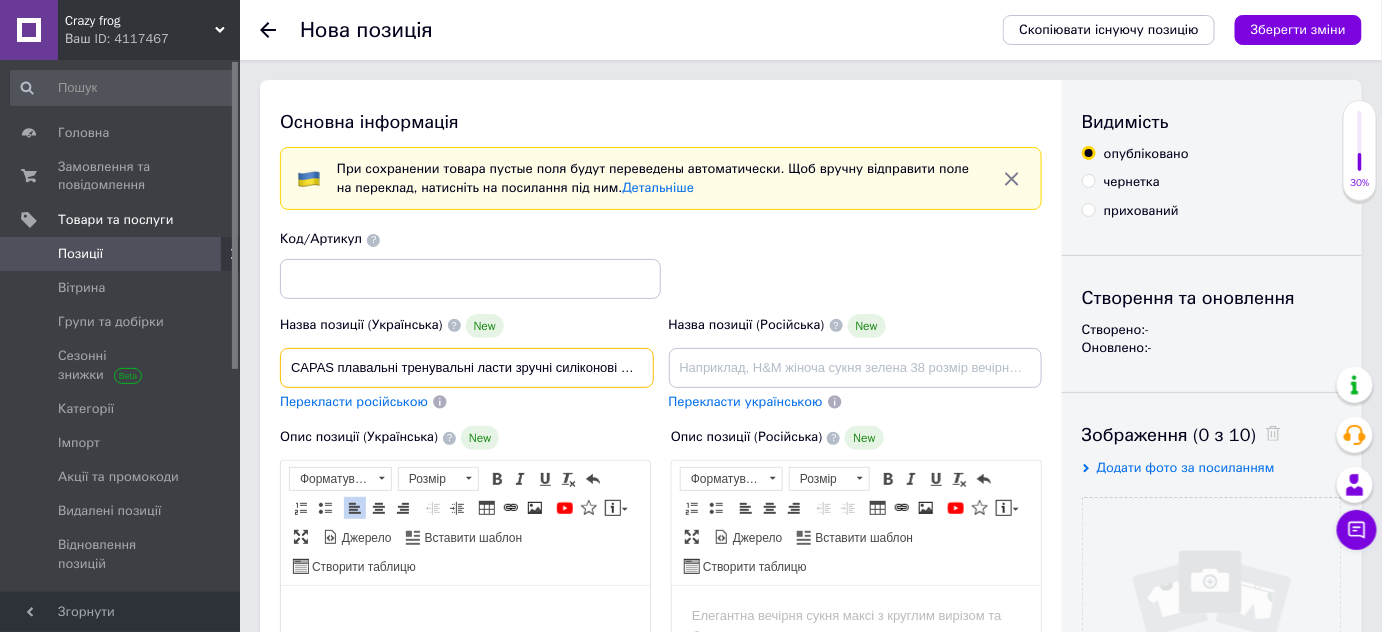 click on "CAPAS плавальні тренувальні ласти зручні силіконові ласти для плавання з коротким лезом, плаваючі ласти з сітчастою сумкою" at bounding box center (467, 368) 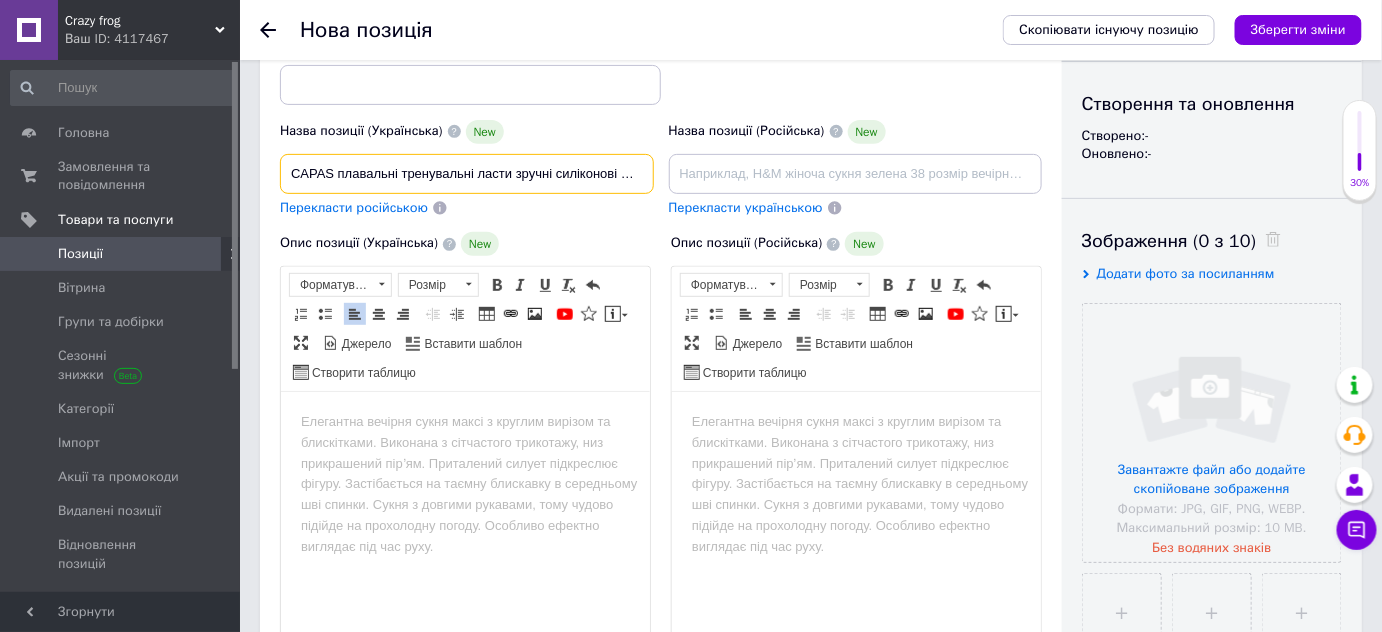 scroll, scrollTop: 181, scrollLeft: 0, axis: vertical 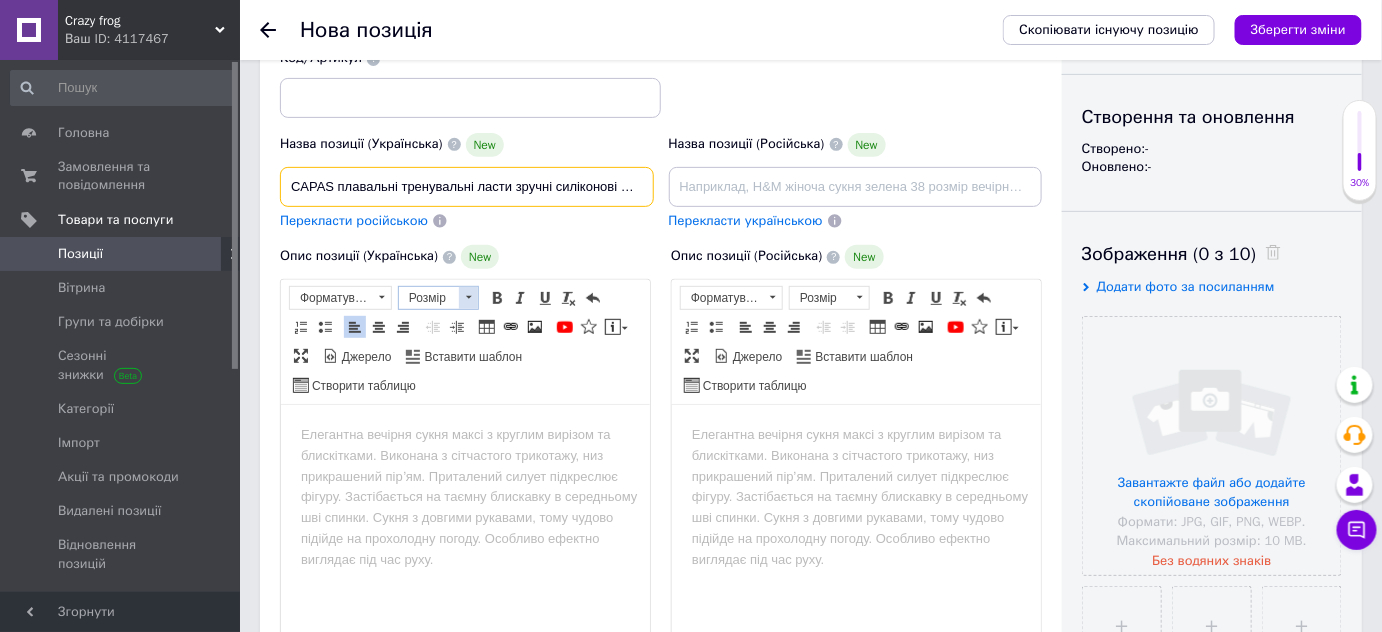 click at bounding box center [469, 297] 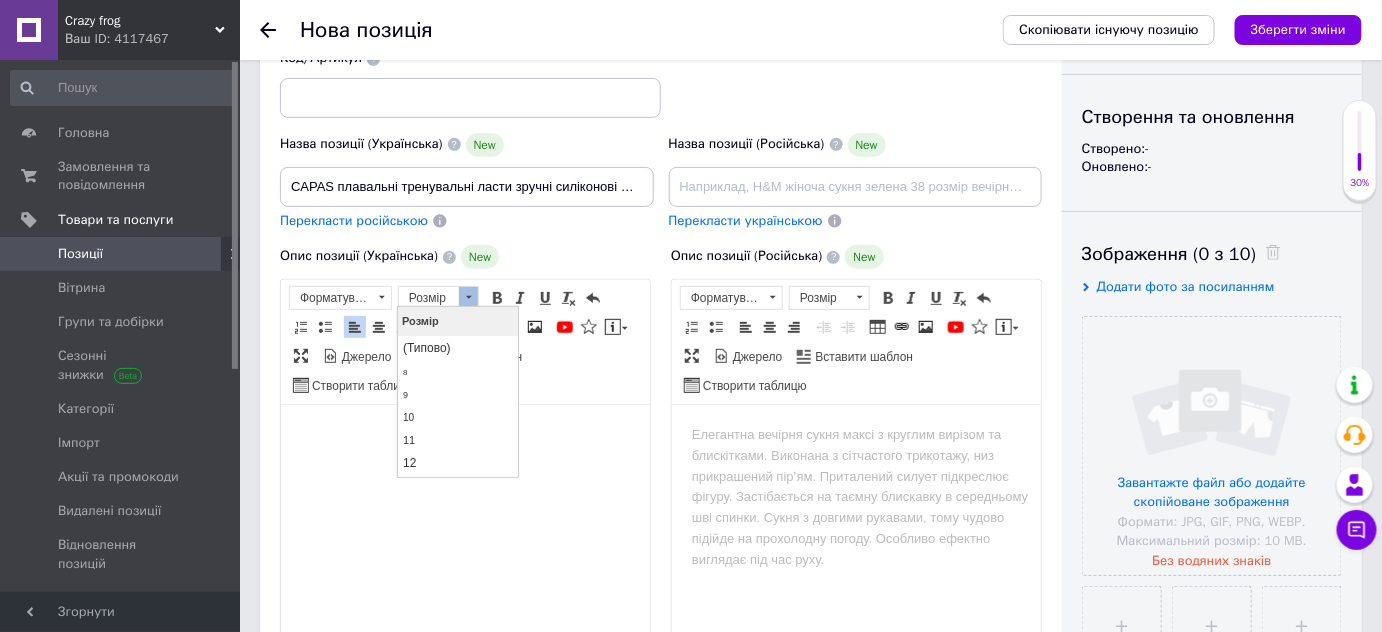 click at bounding box center (469, 297) 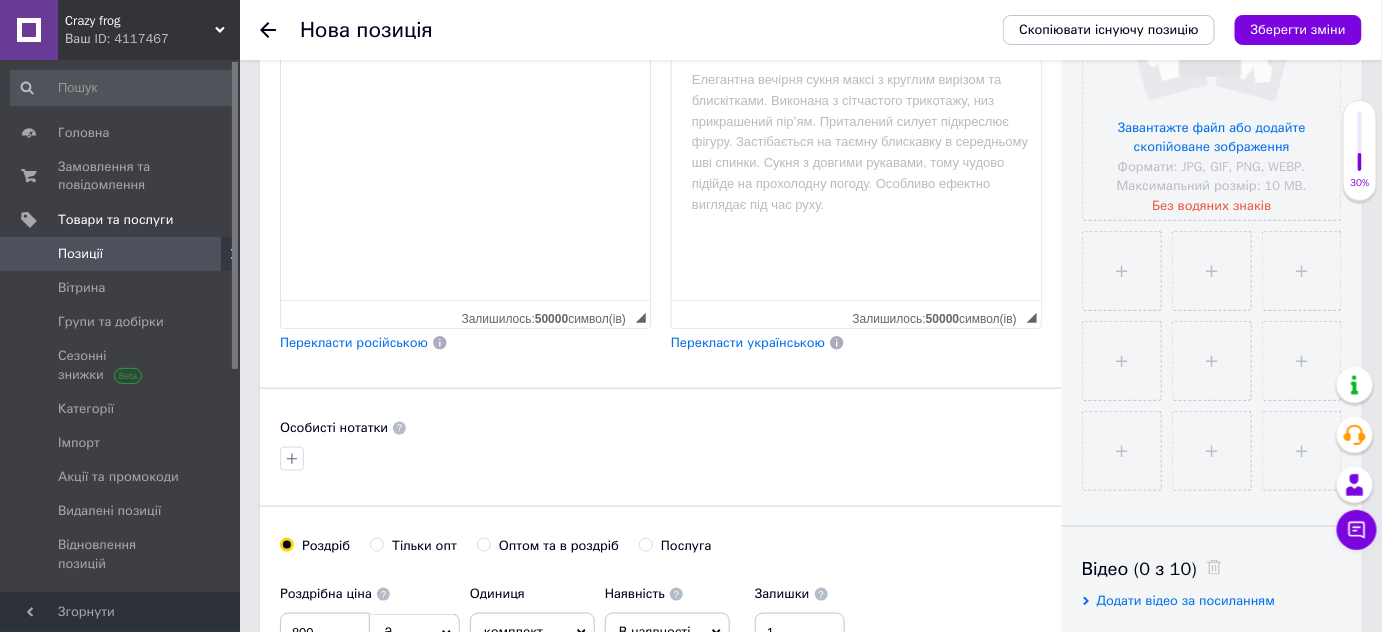 scroll, scrollTop: 545, scrollLeft: 0, axis: vertical 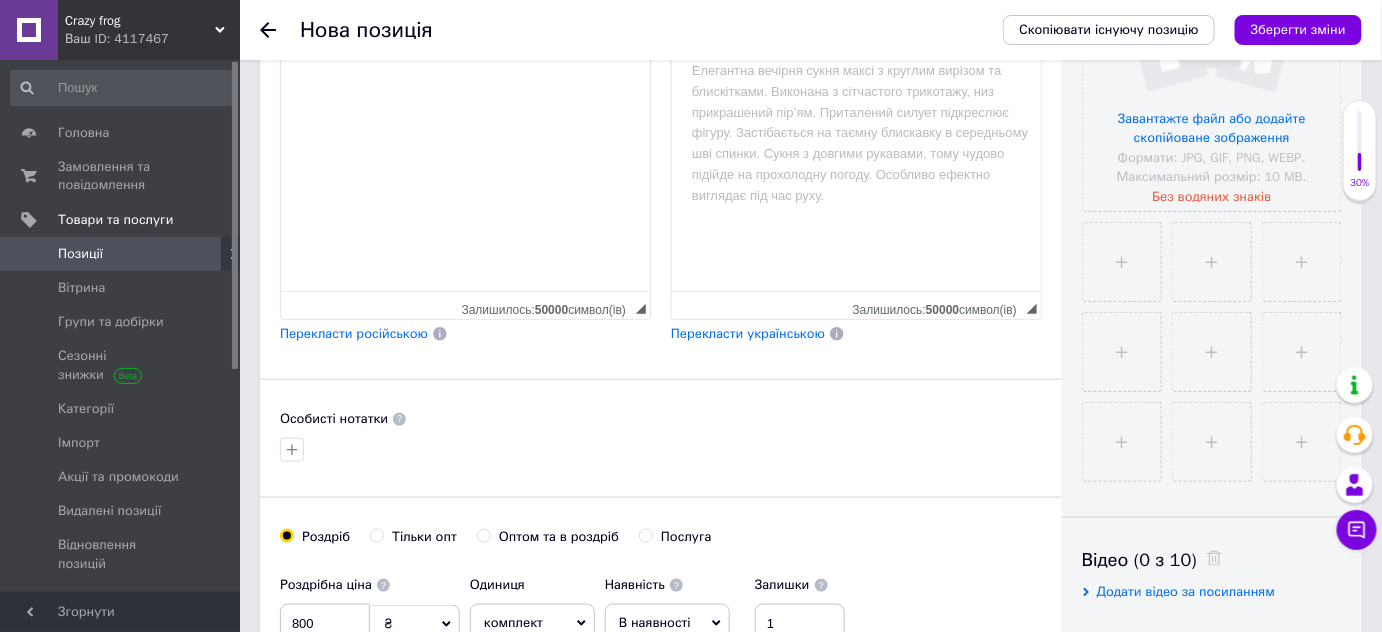 drag, startPoint x: 448, startPoint y: 123, endPoint x: 368, endPoint y: 145, distance: 82.96987 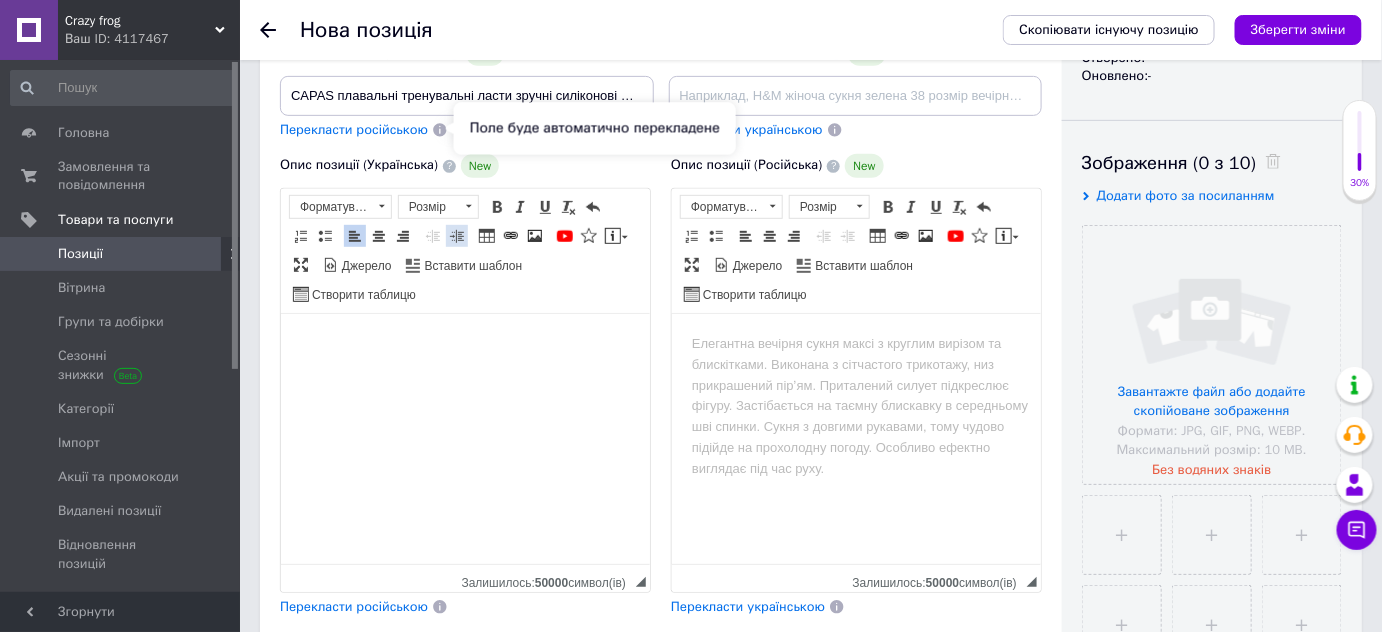 scroll, scrollTop: 272, scrollLeft: 0, axis: vertical 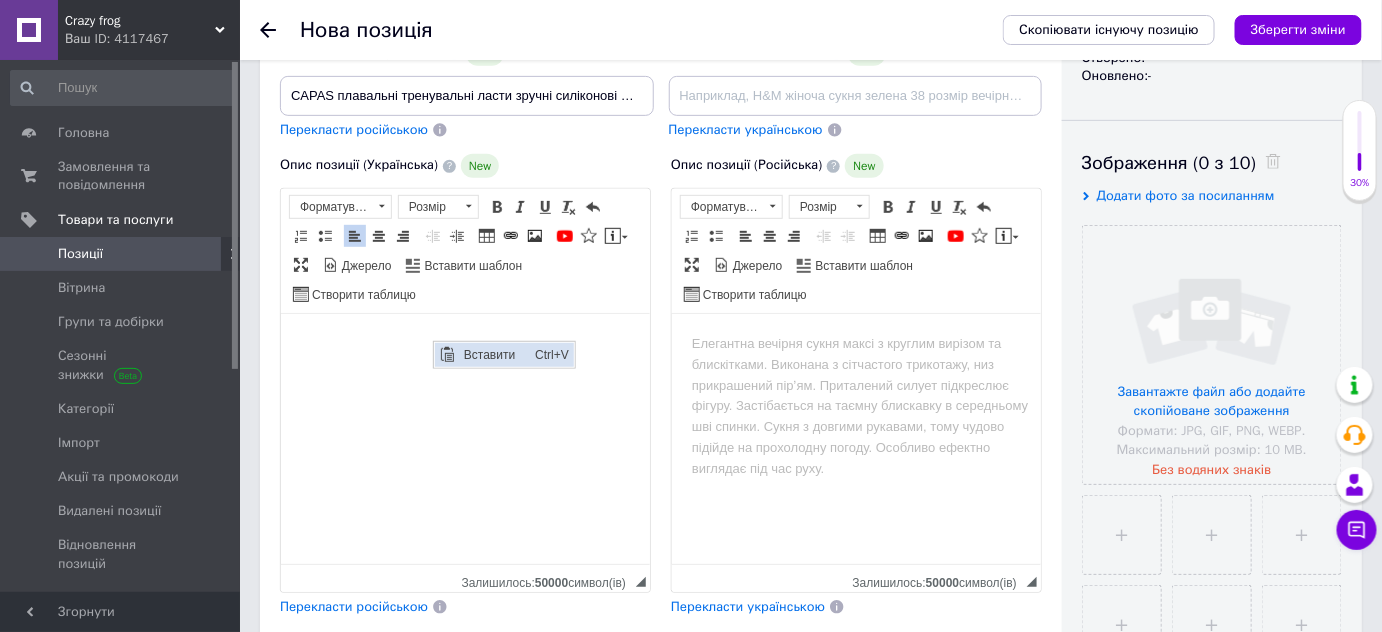click on "Вставити" at bounding box center (493, 354) 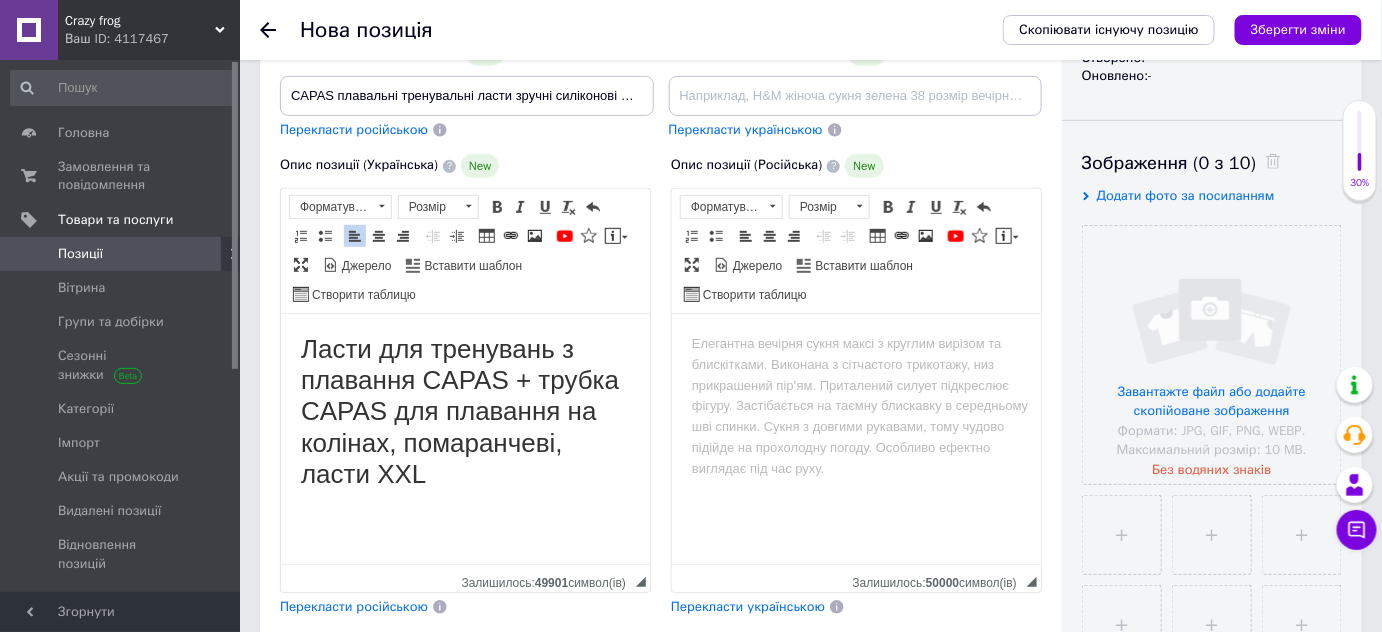 click on "Ласти для тренувань з плавання CAPAS + трубка CAPAS для плавання на колінах, помаранчеві, ласти XXL" at bounding box center (459, 411) 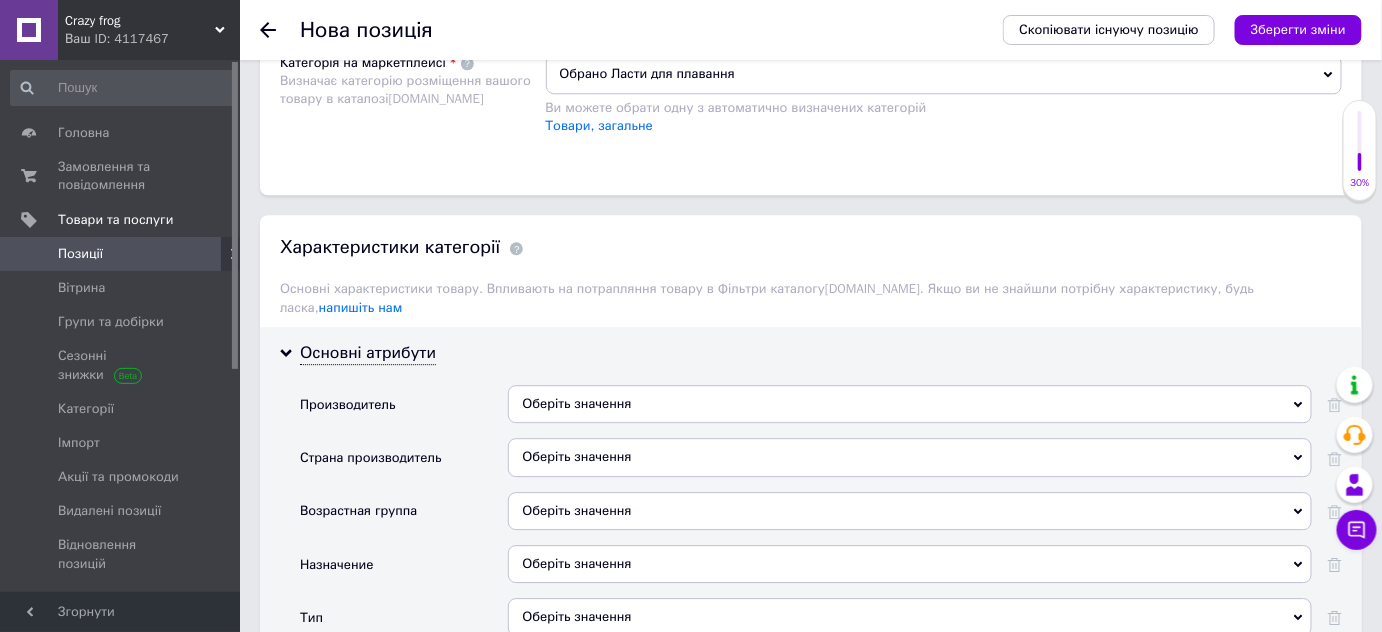 scroll, scrollTop: 1727, scrollLeft: 0, axis: vertical 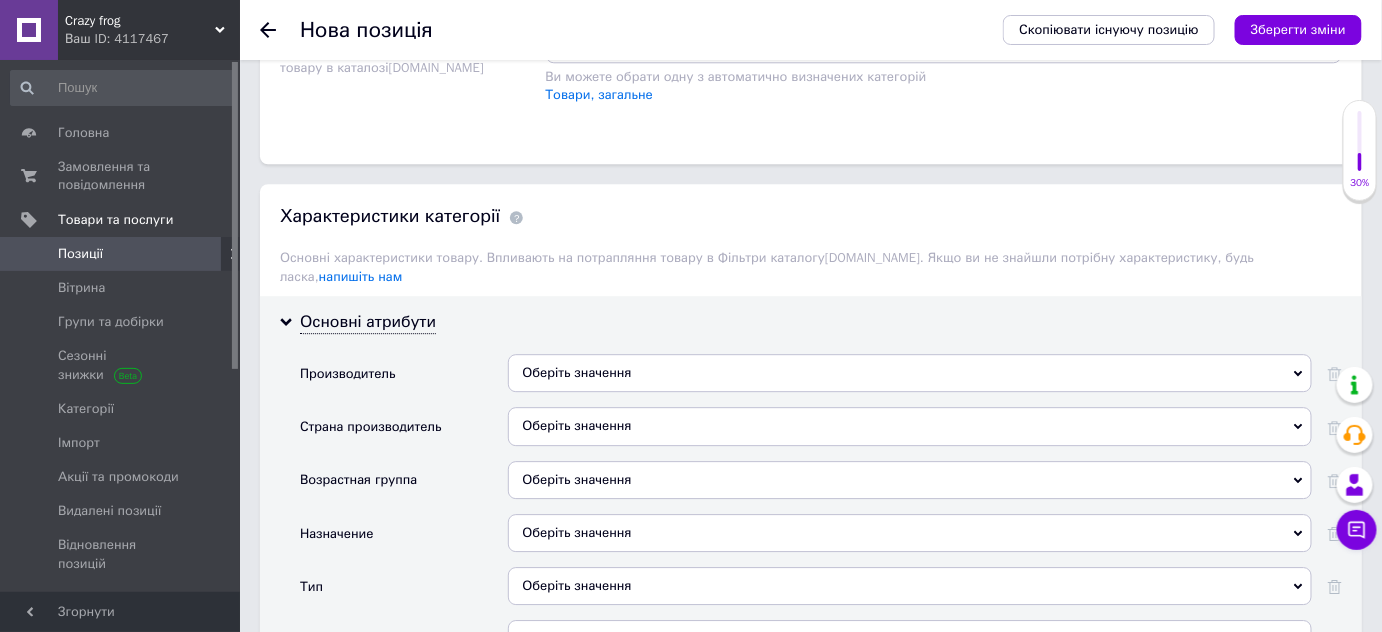 click 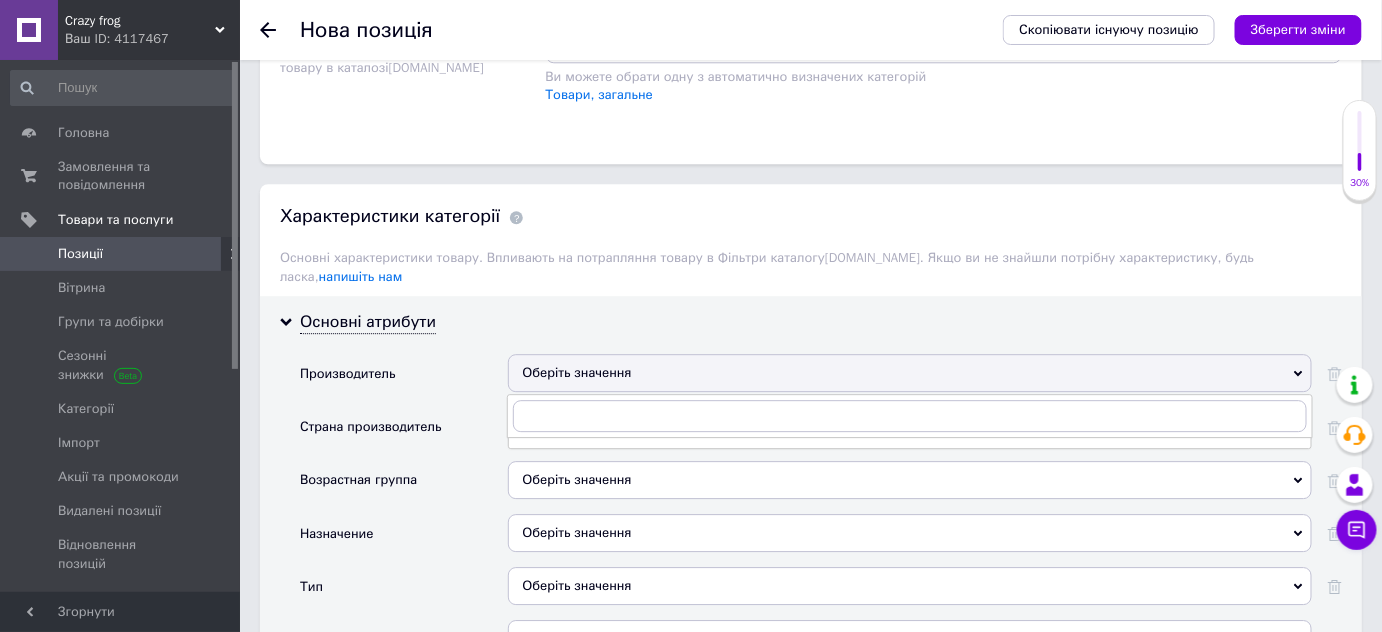 click 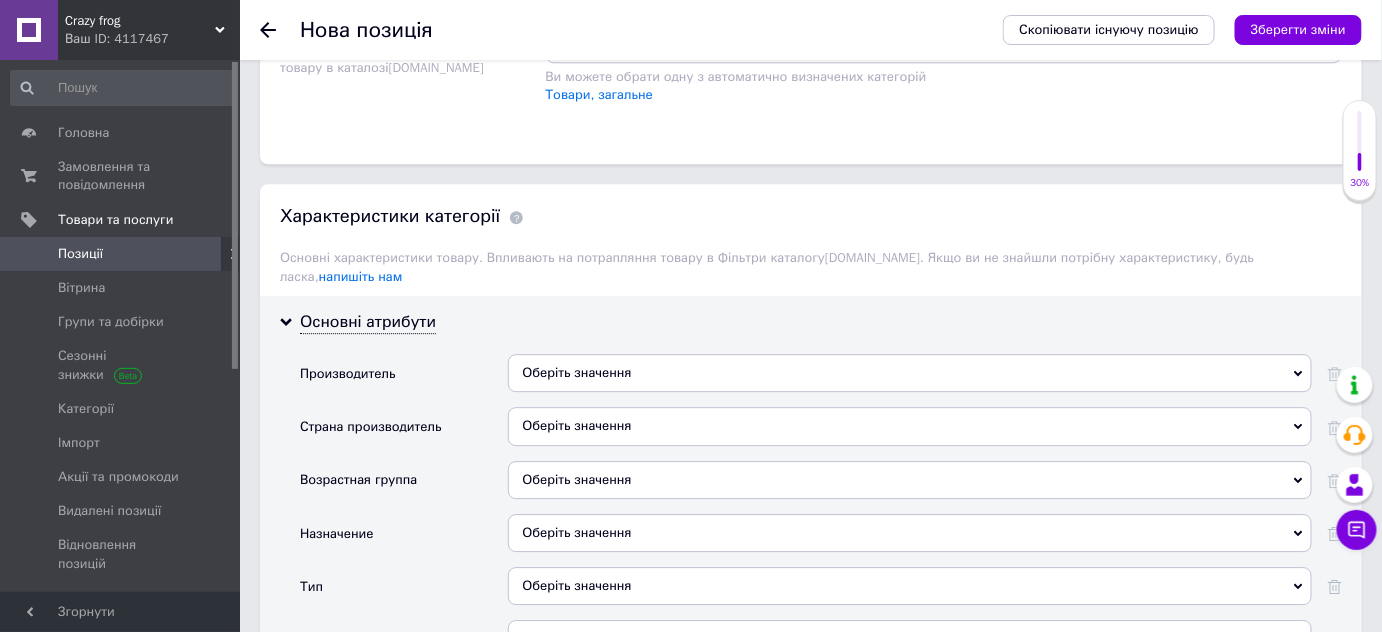 click on "Оберіть значення" at bounding box center [910, 426] 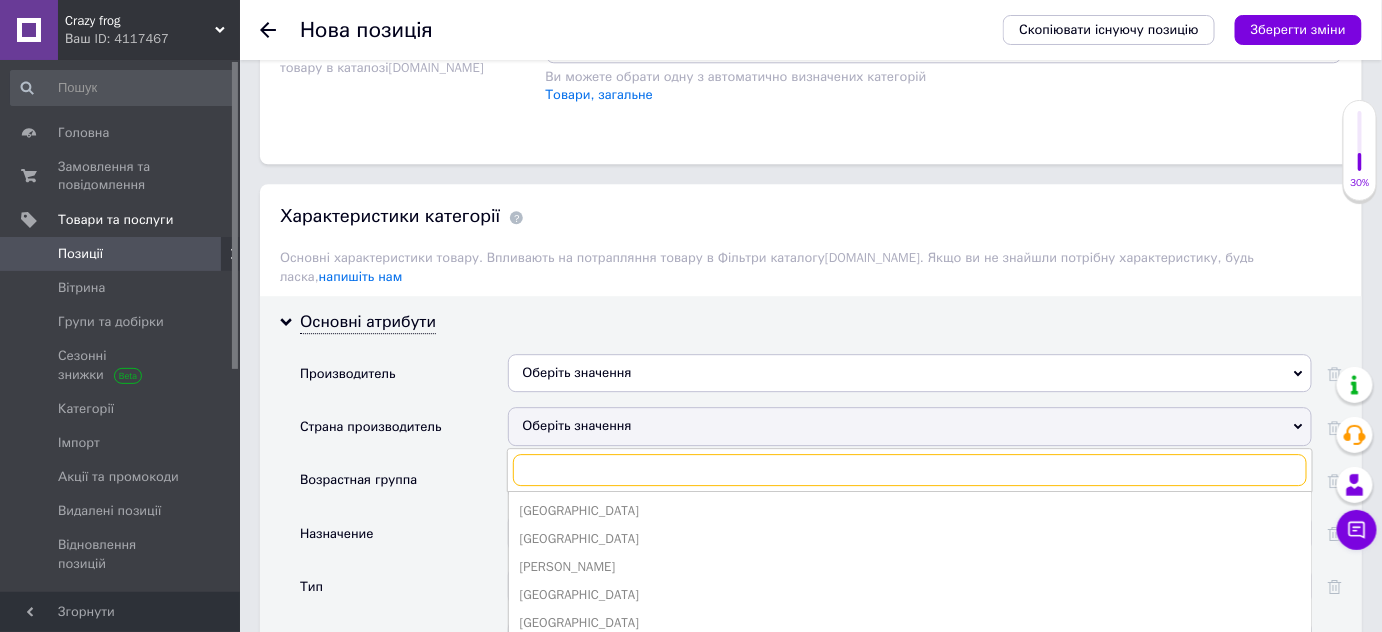 scroll, scrollTop: 1818, scrollLeft: 0, axis: vertical 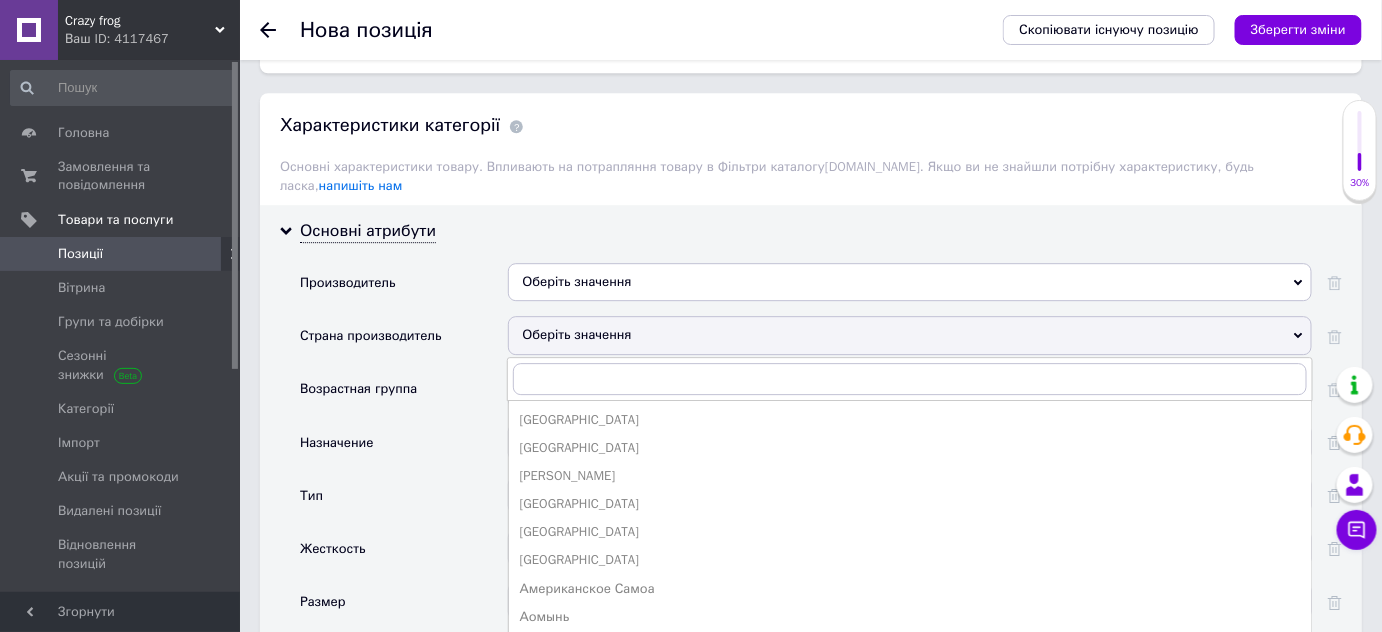 click on "Тип" at bounding box center (404, 502) 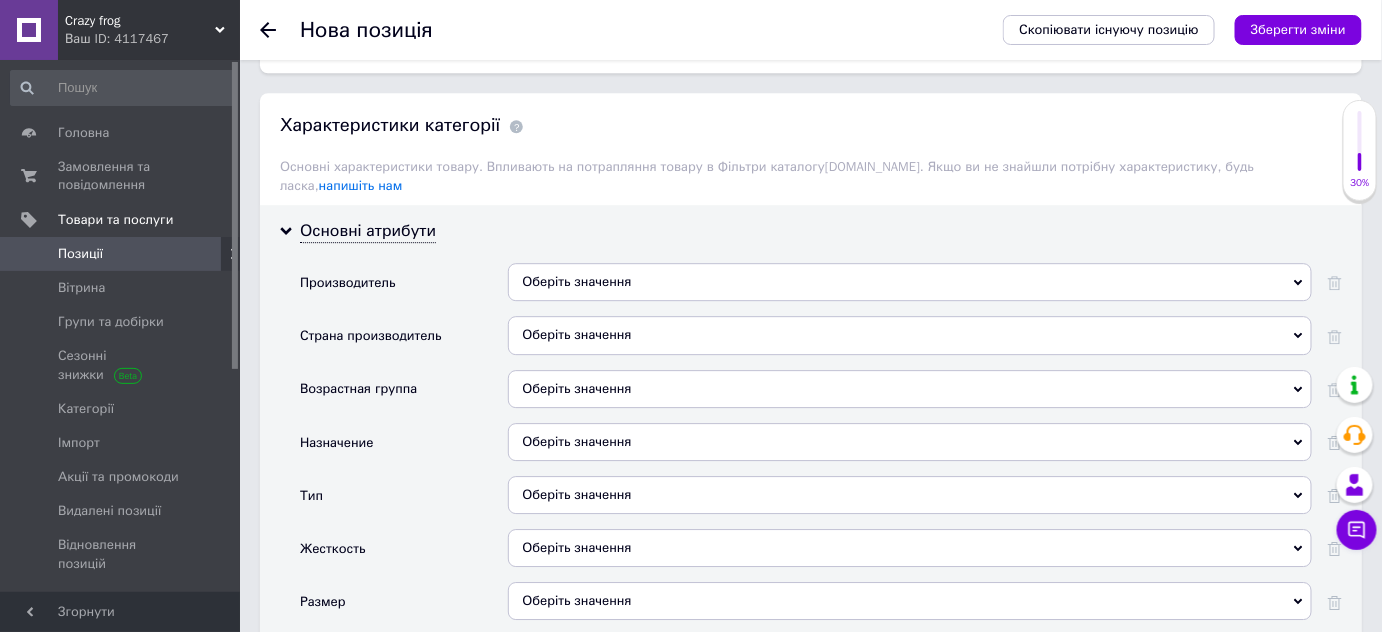 click on "Оберіть значення" at bounding box center (910, 601) 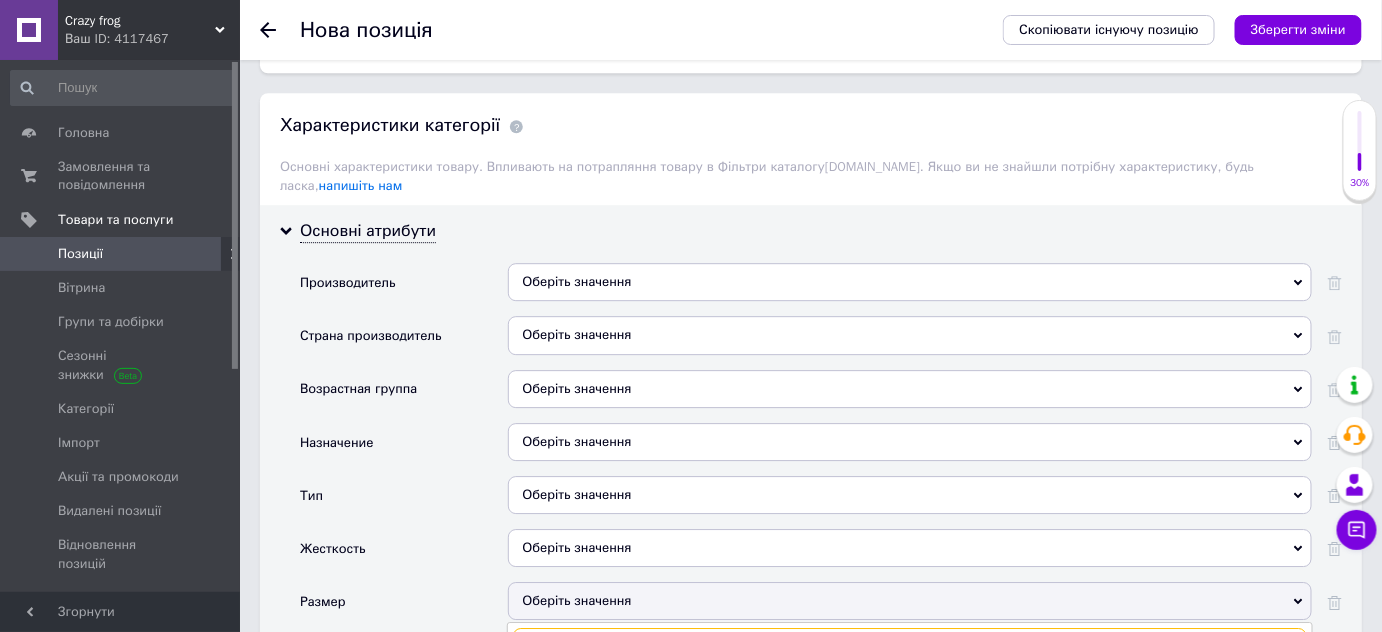scroll, scrollTop: 2000, scrollLeft: 0, axis: vertical 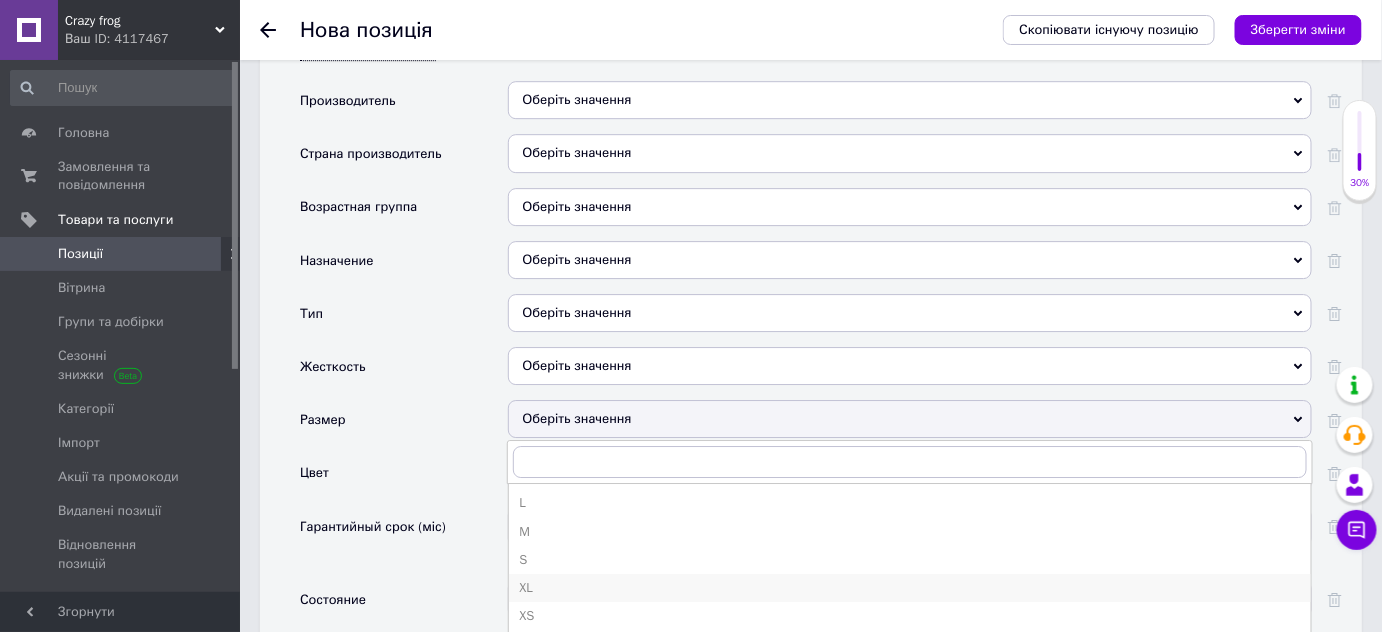 click on "XL" at bounding box center (910, 588) 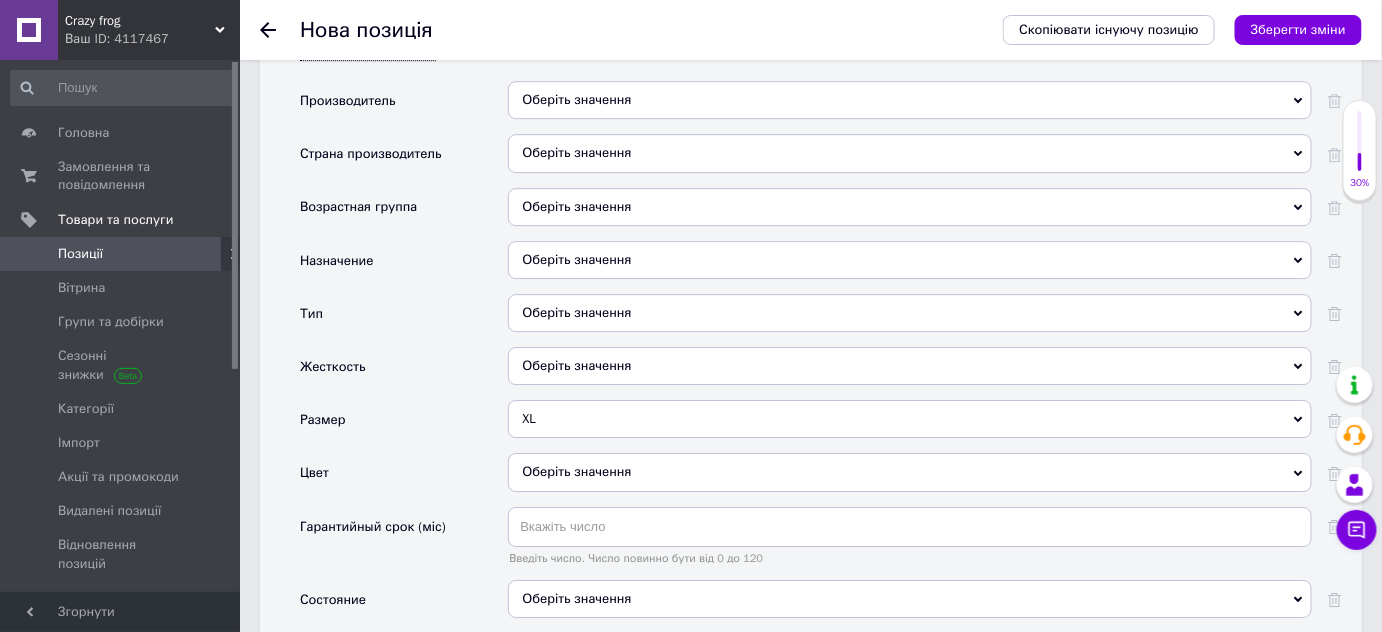 click 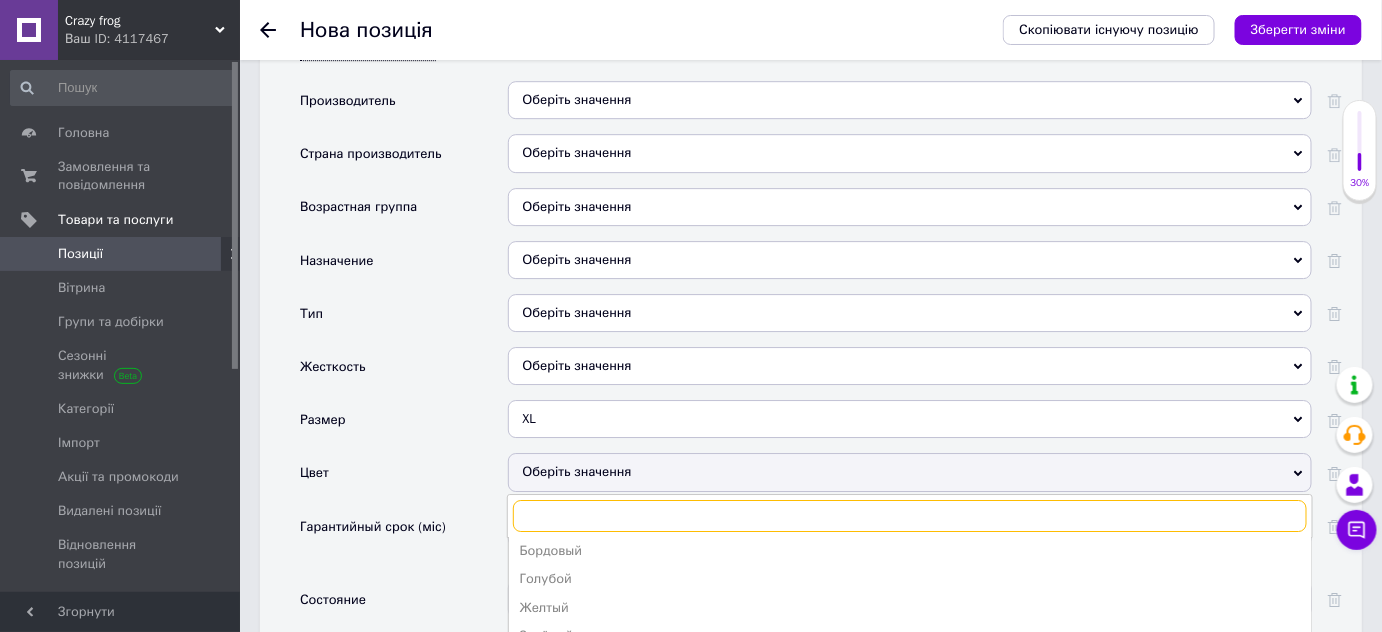 scroll, scrollTop: 181, scrollLeft: 0, axis: vertical 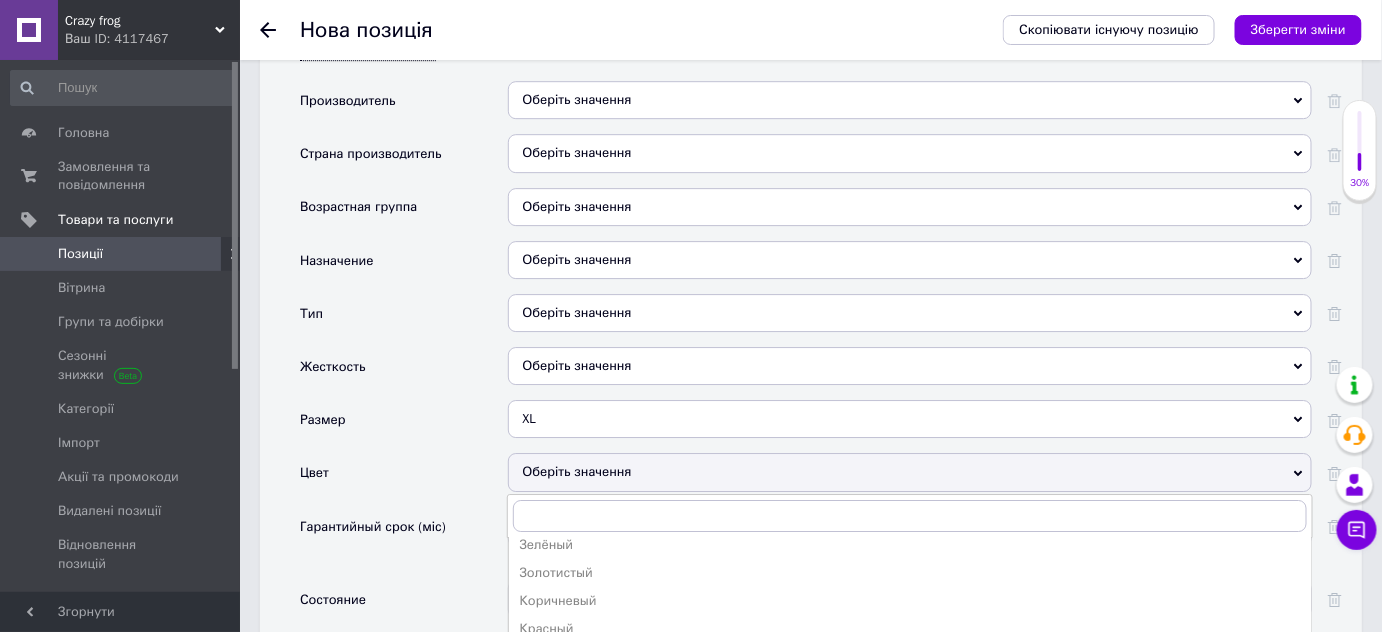 click on "Оранжевый" at bounding box center (910, 658) 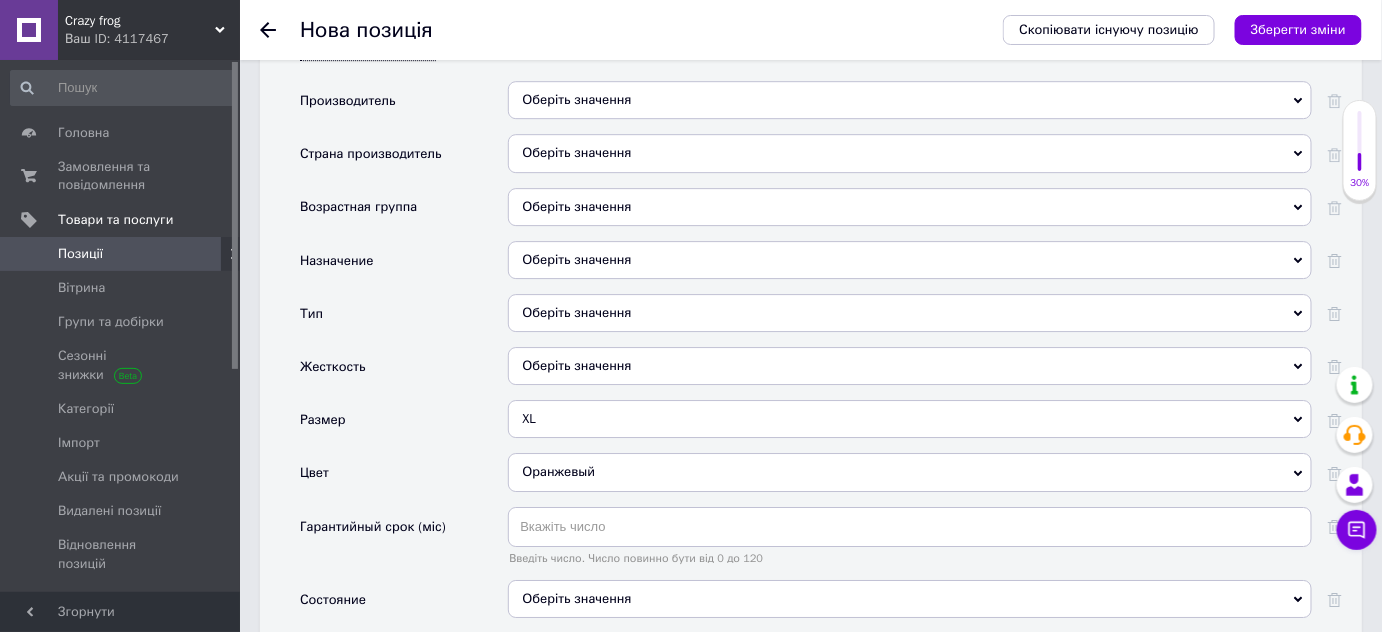 click on "Оберіть значення" at bounding box center (910, 599) 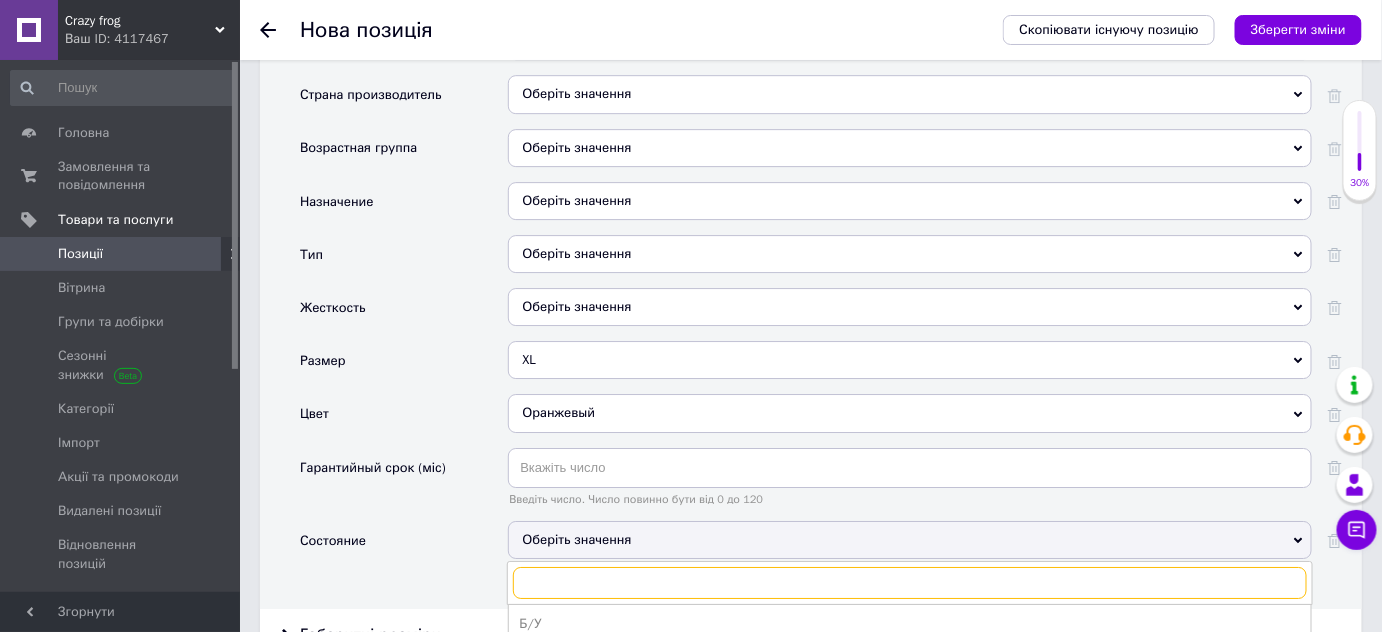 scroll, scrollTop: 2090, scrollLeft: 0, axis: vertical 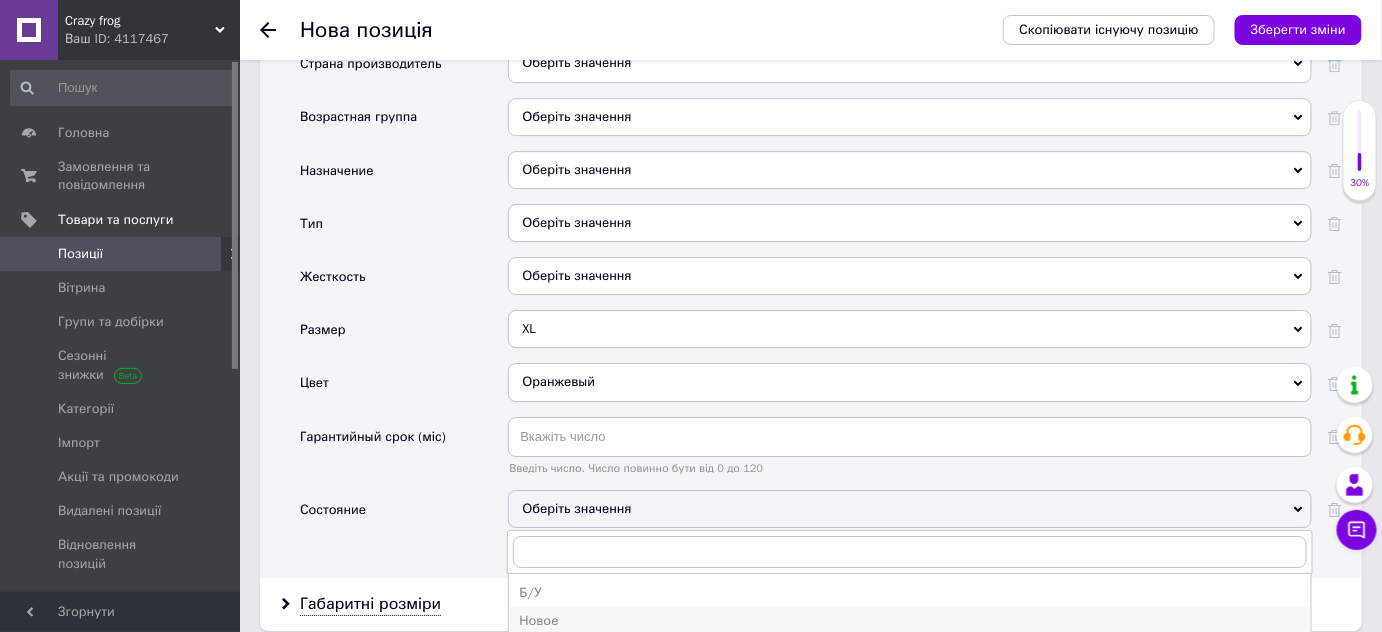 click on "Новое" at bounding box center (910, 621) 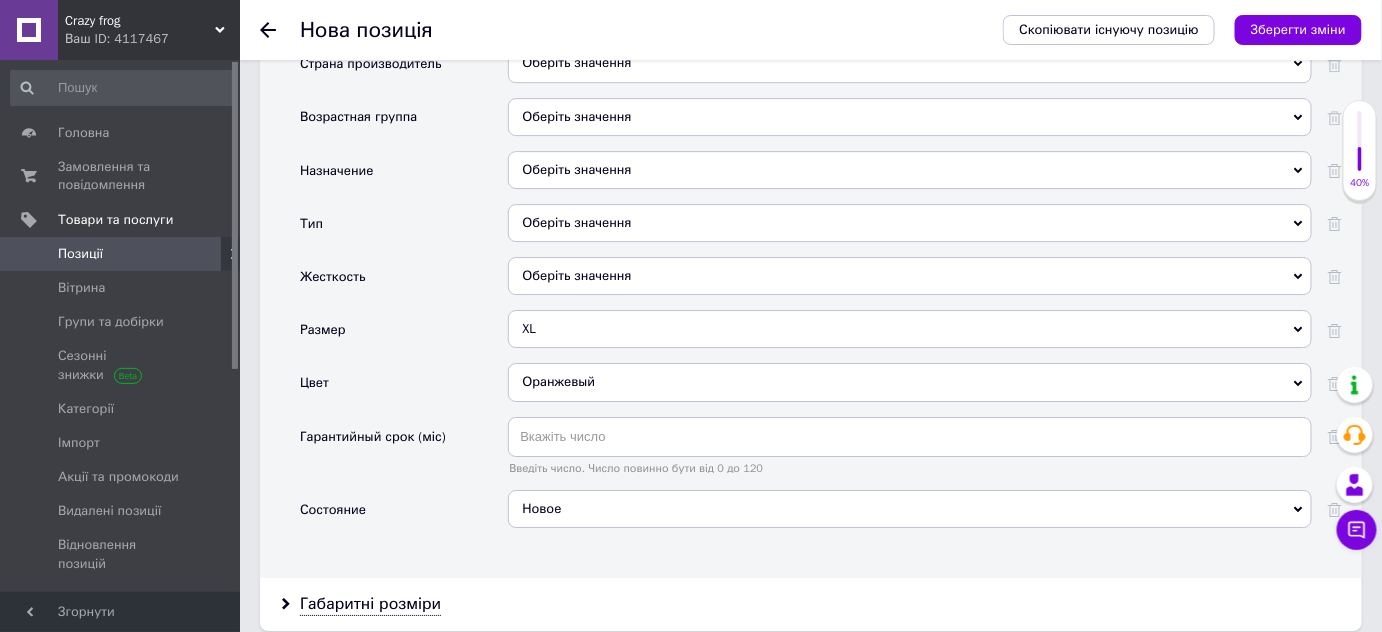 click 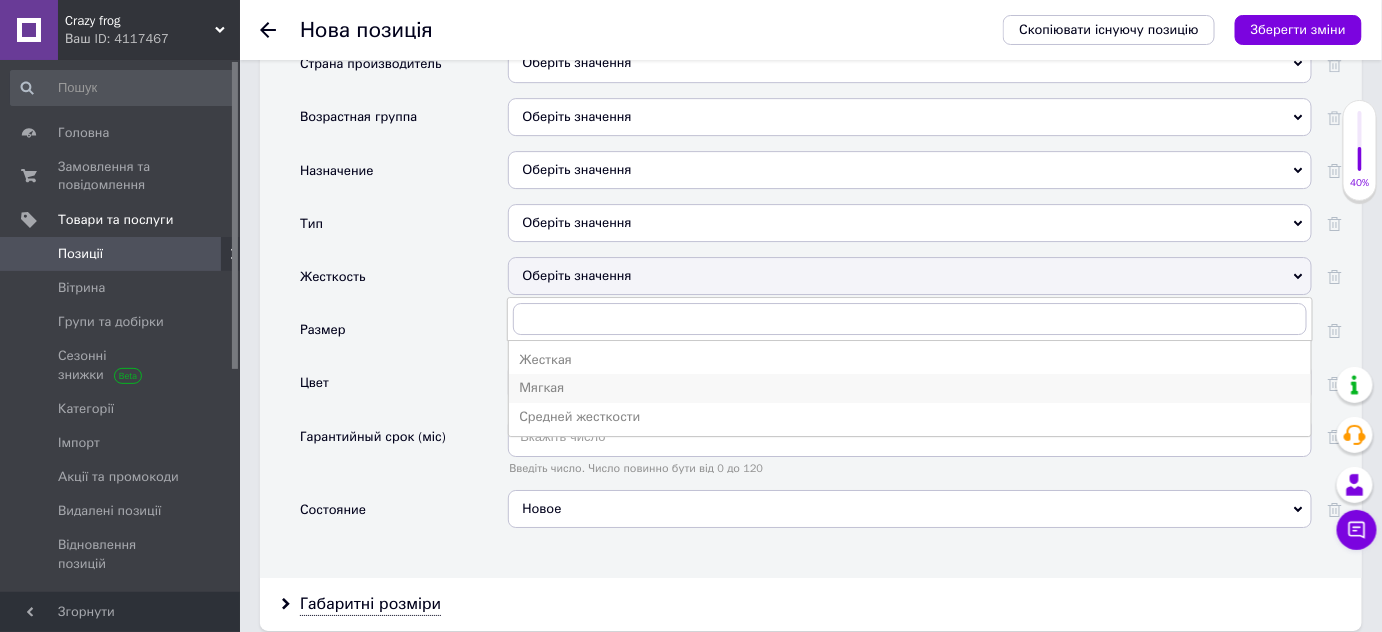 click on "Мягкая" at bounding box center [910, 388] 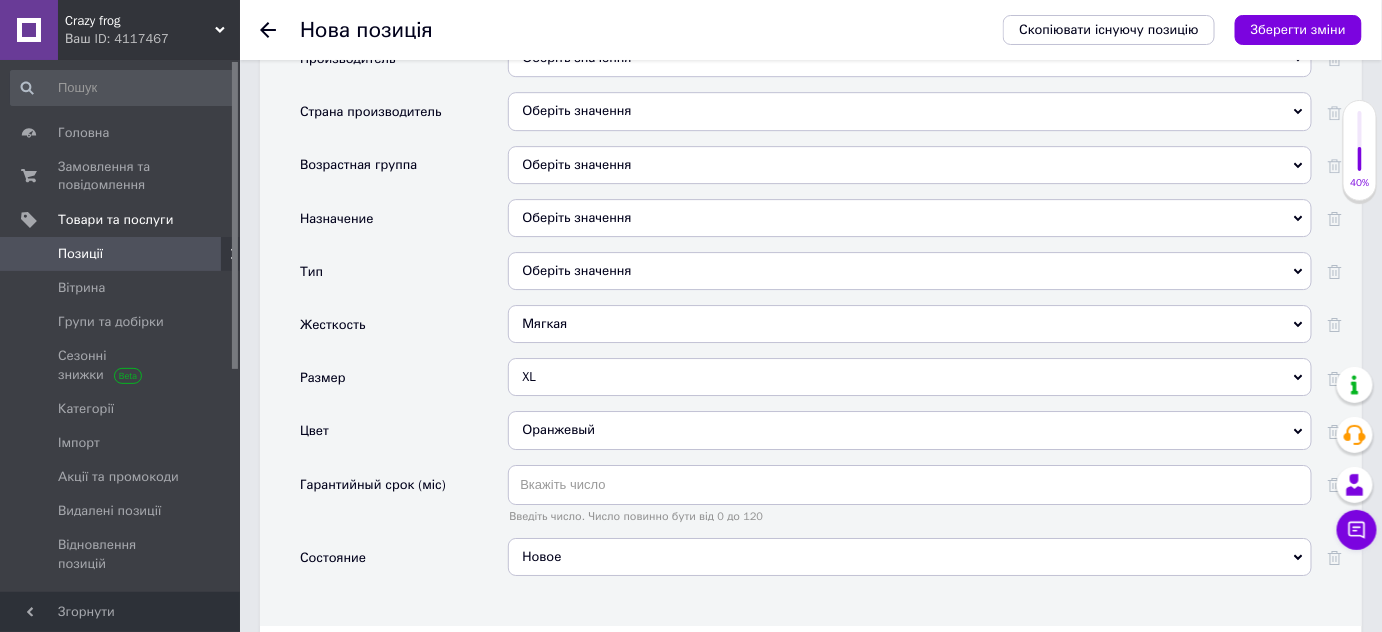 scroll, scrollTop: 2090, scrollLeft: 0, axis: vertical 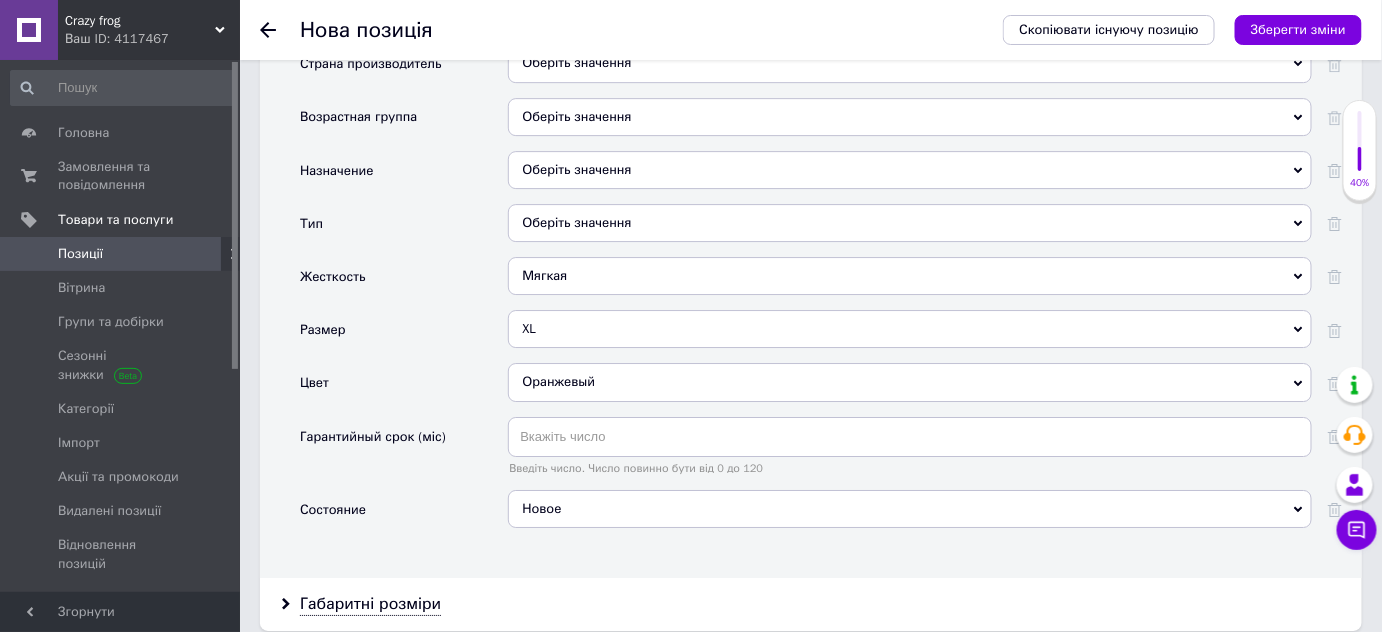 click 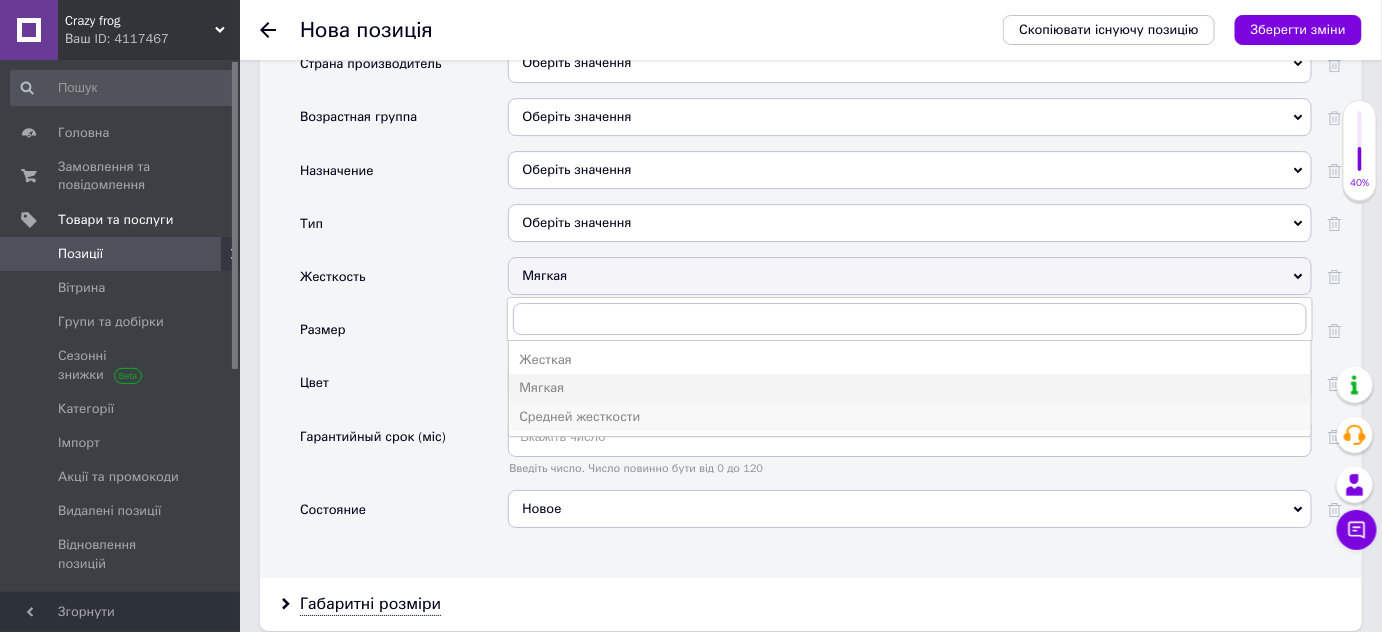 click on "Средней жесткости" at bounding box center (910, 417) 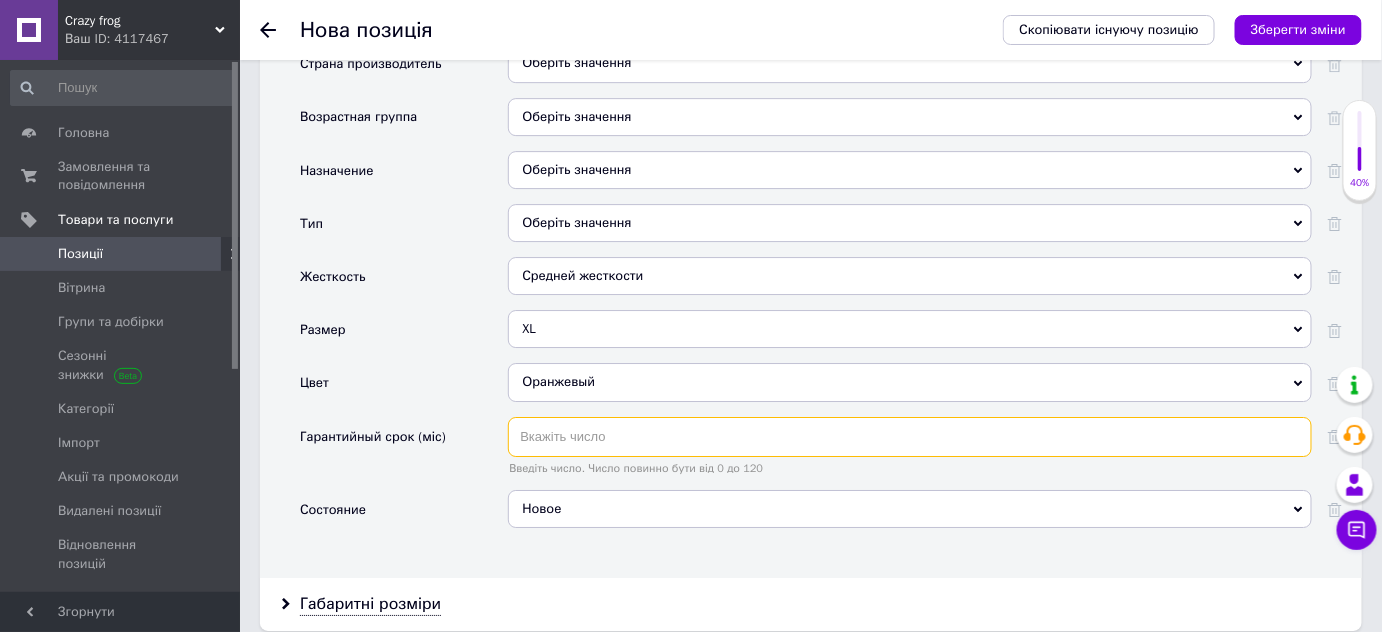 click at bounding box center [910, 437] 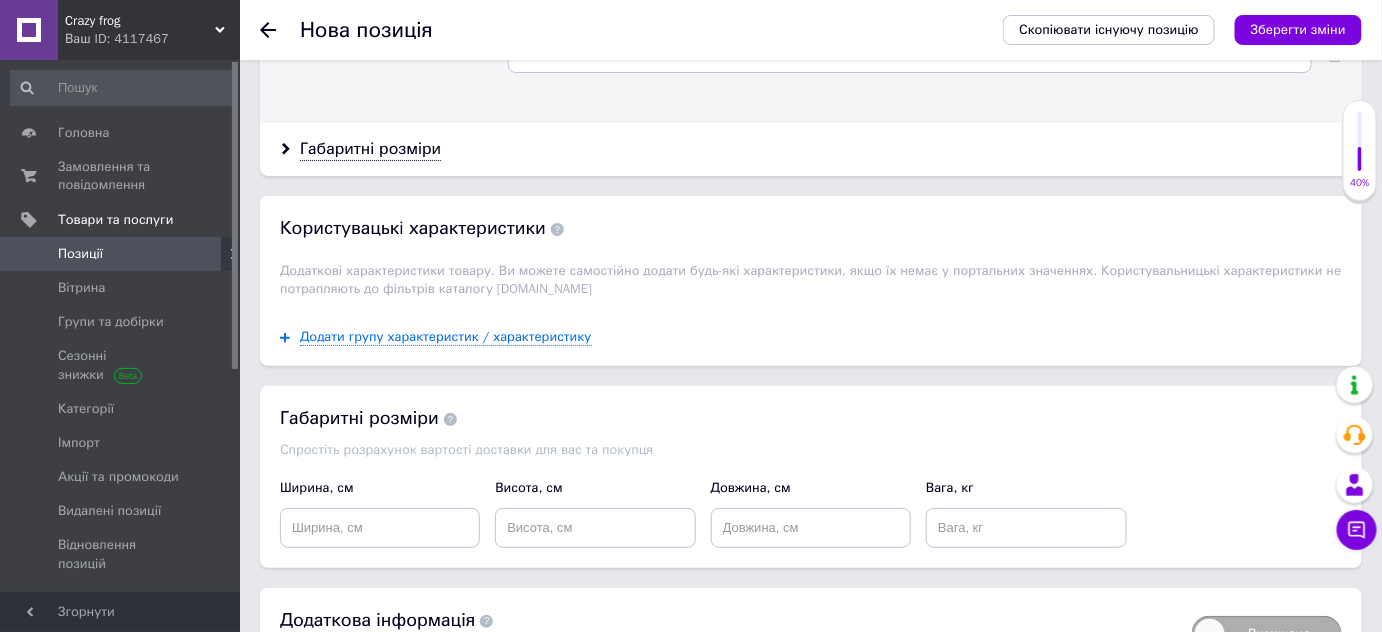 scroll, scrollTop: 2635, scrollLeft: 0, axis: vertical 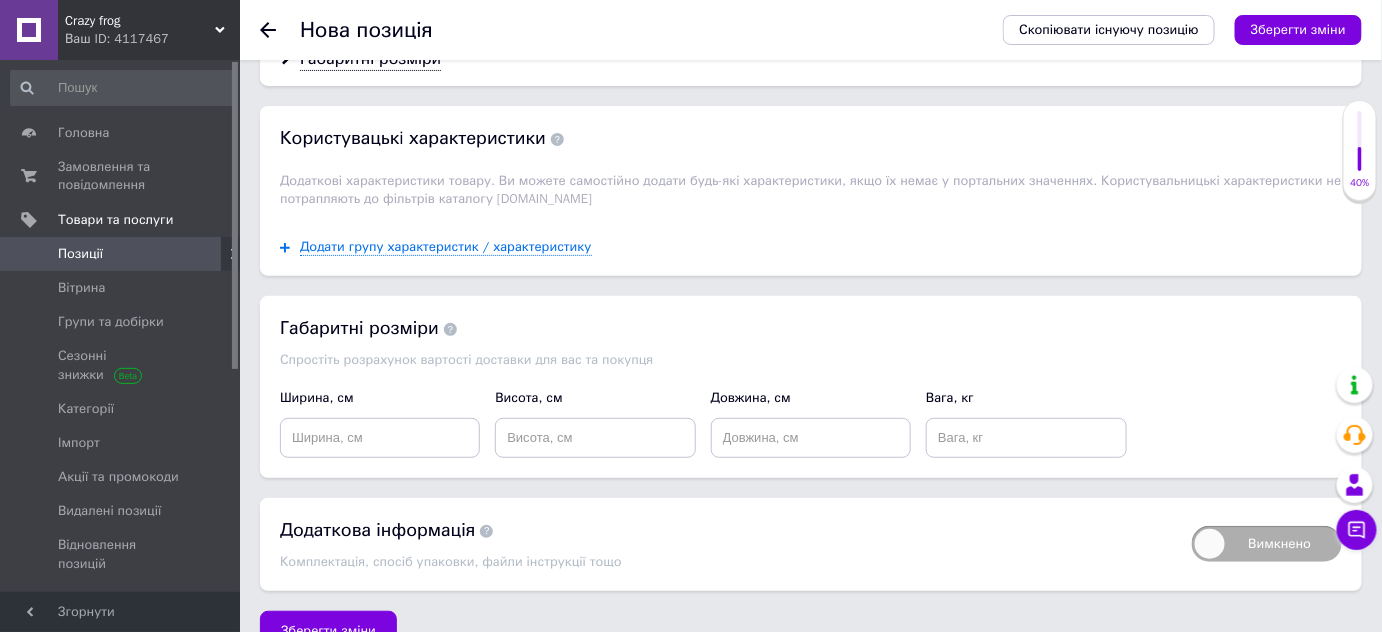type on "14" 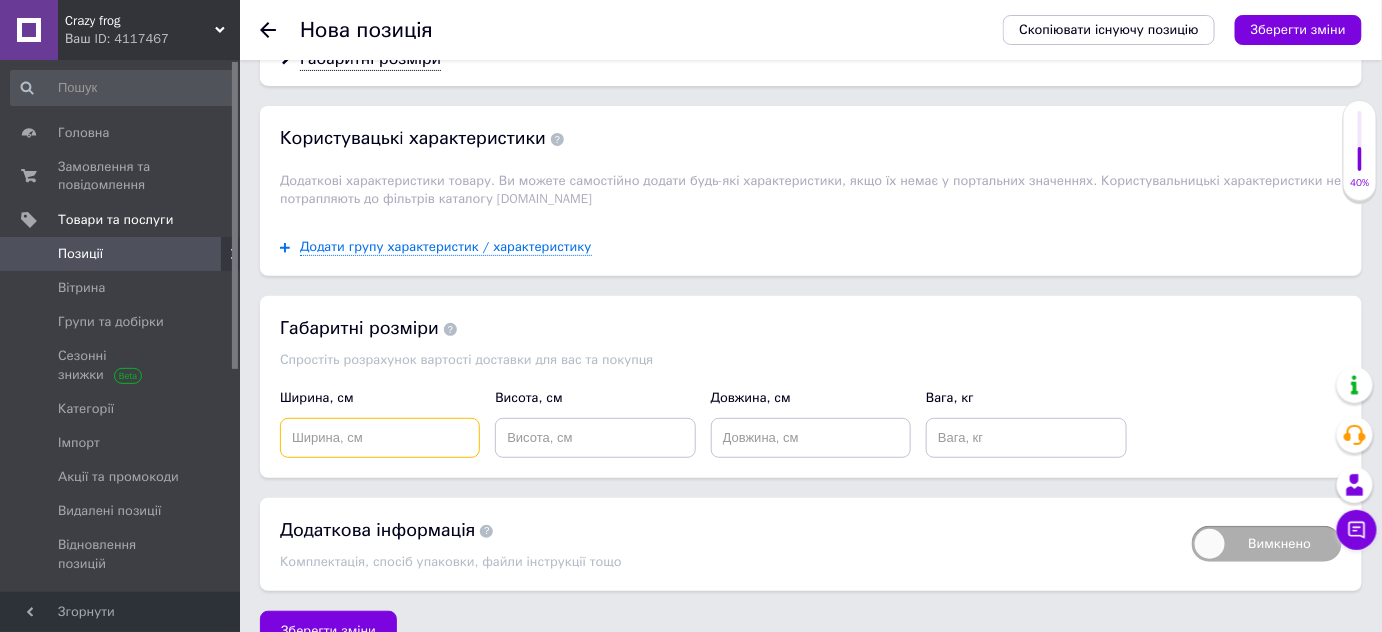 click at bounding box center (380, 438) 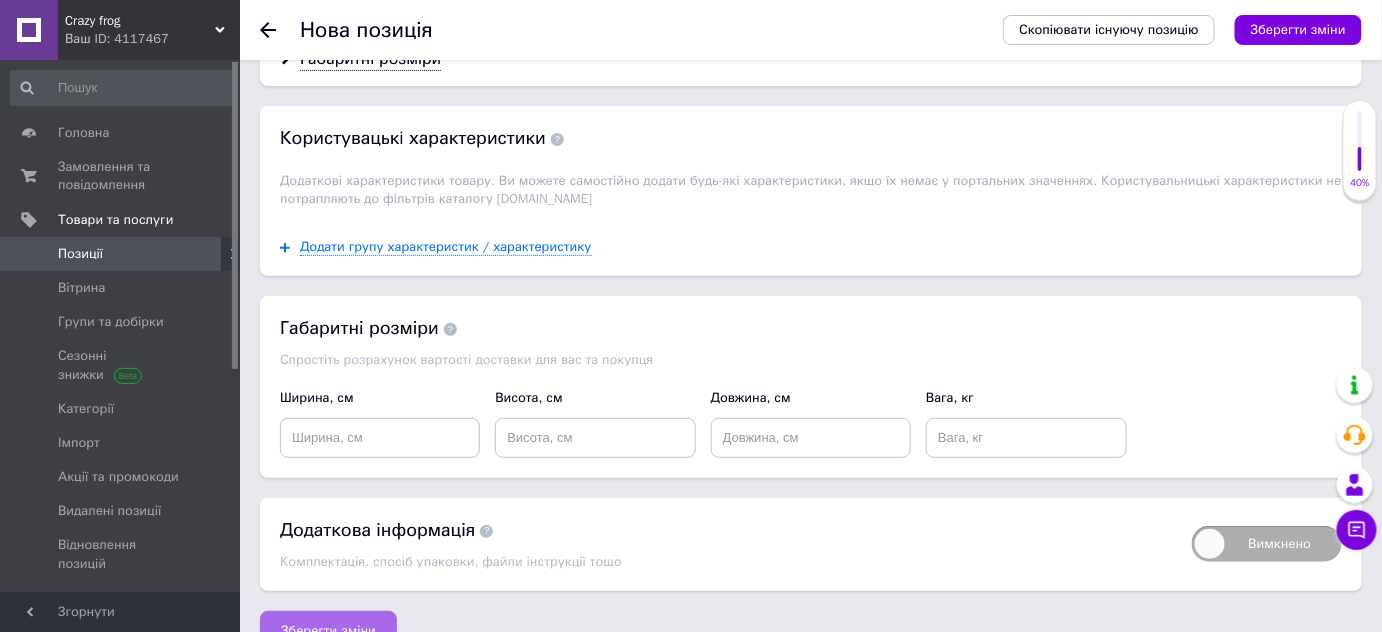 click on "Зберегти зміни" at bounding box center (328, 631) 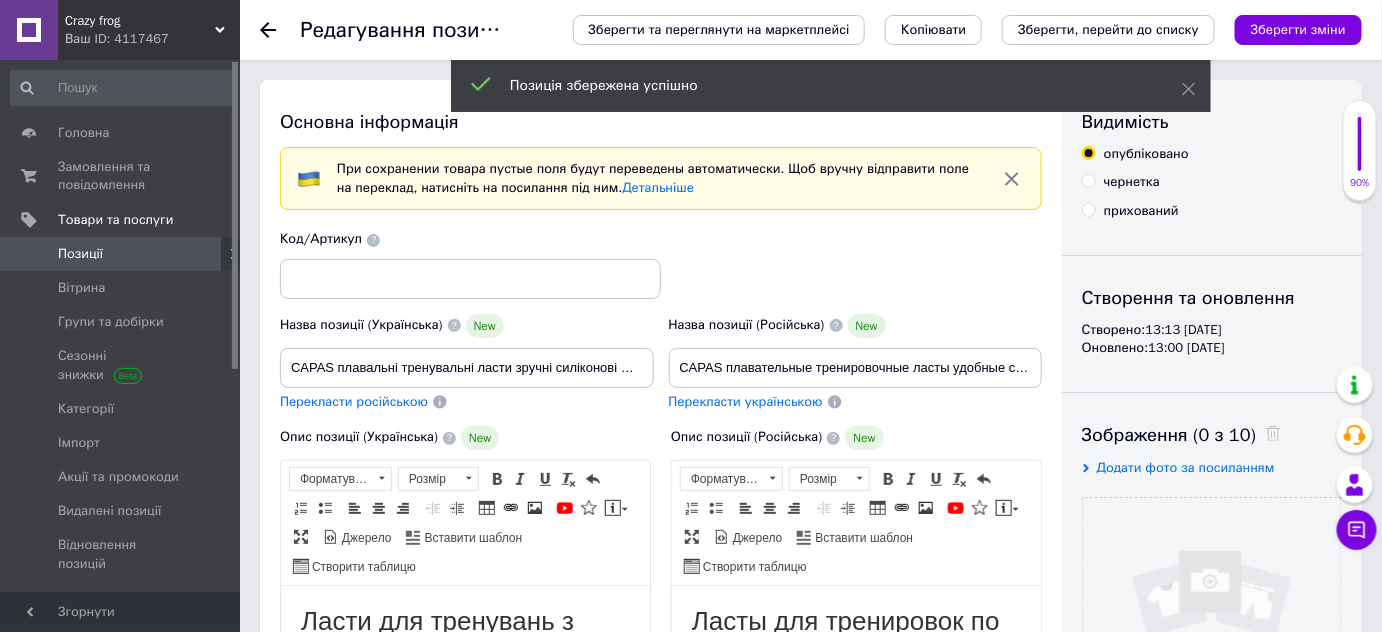 scroll, scrollTop: 0, scrollLeft: 0, axis: both 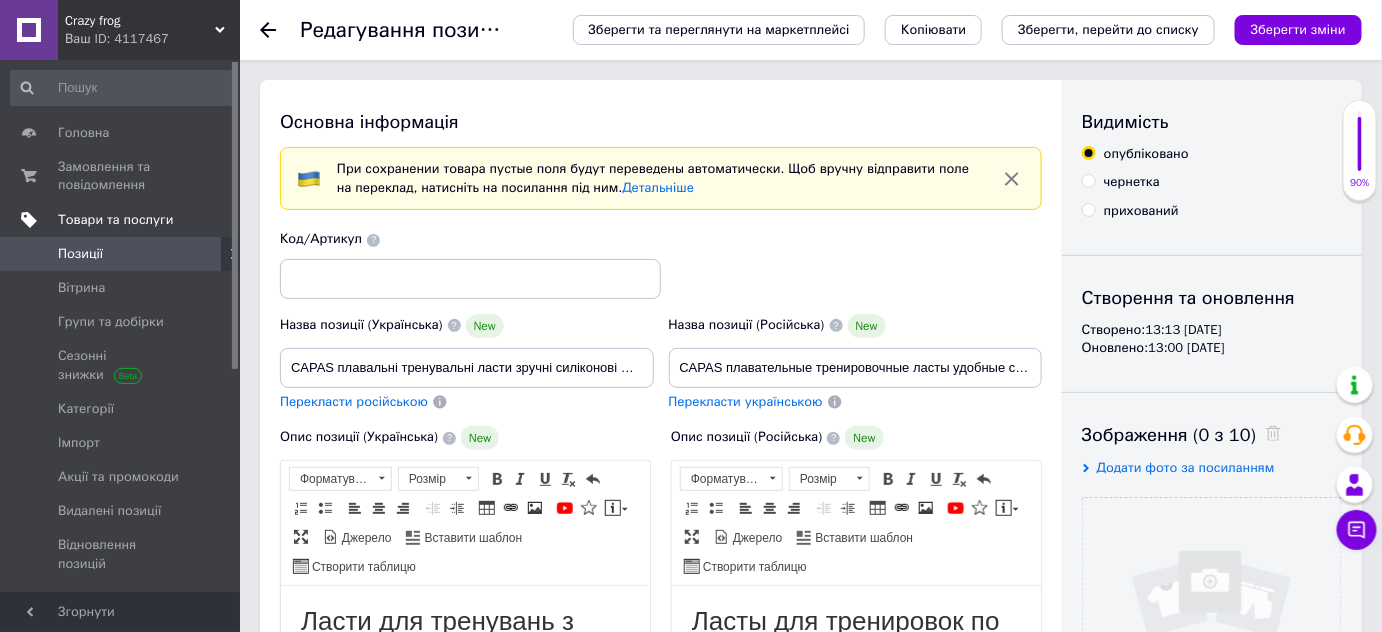 click on "Товари та послуги" at bounding box center [115, 220] 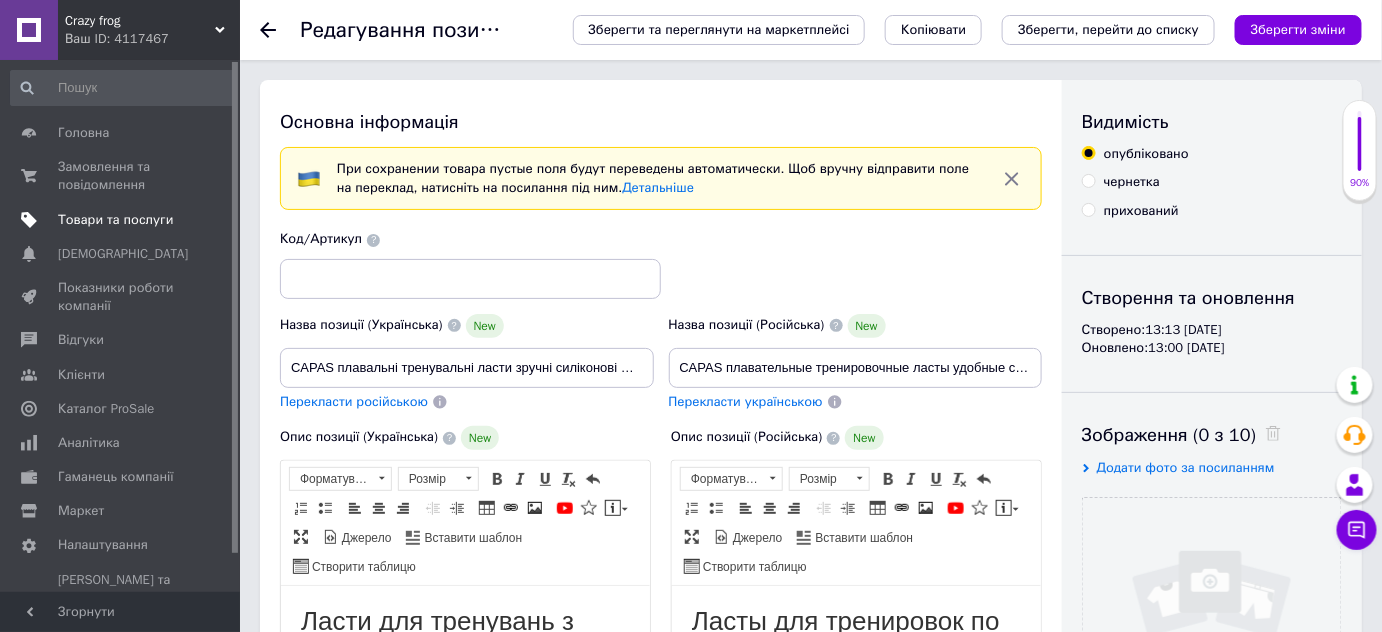 click on "Товари та послуги" at bounding box center (123, 220) 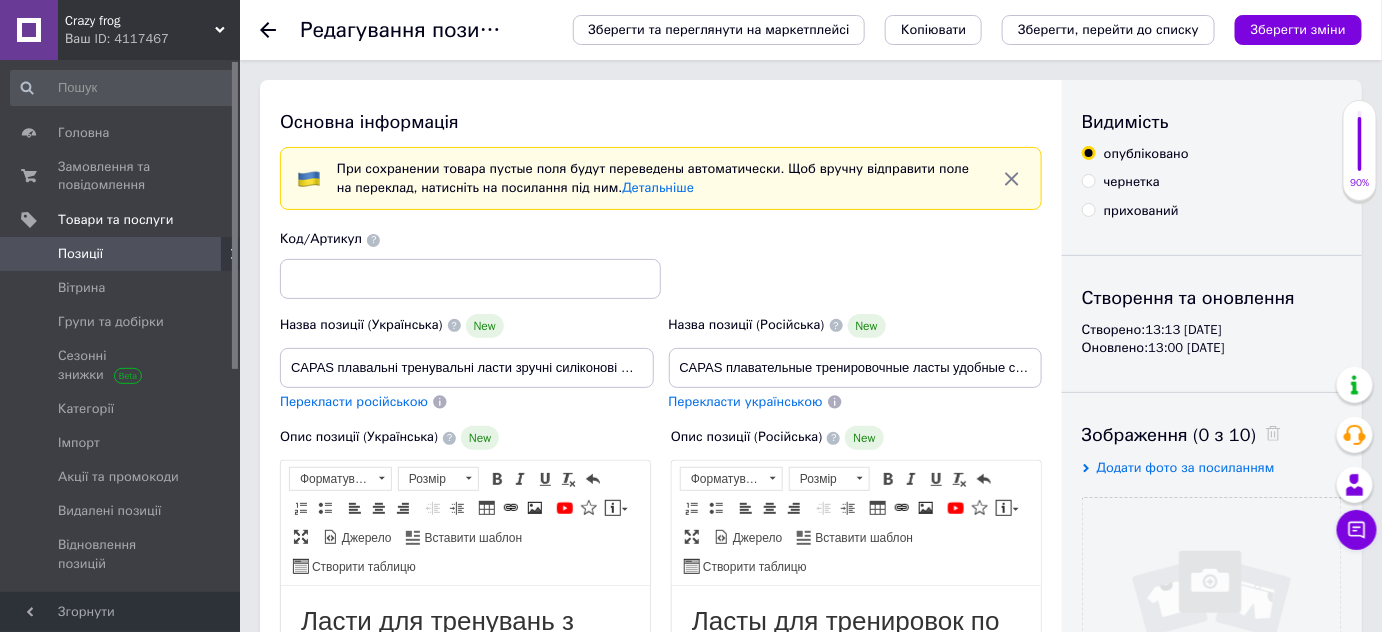 click on "Позиції" at bounding box center (80, 254) 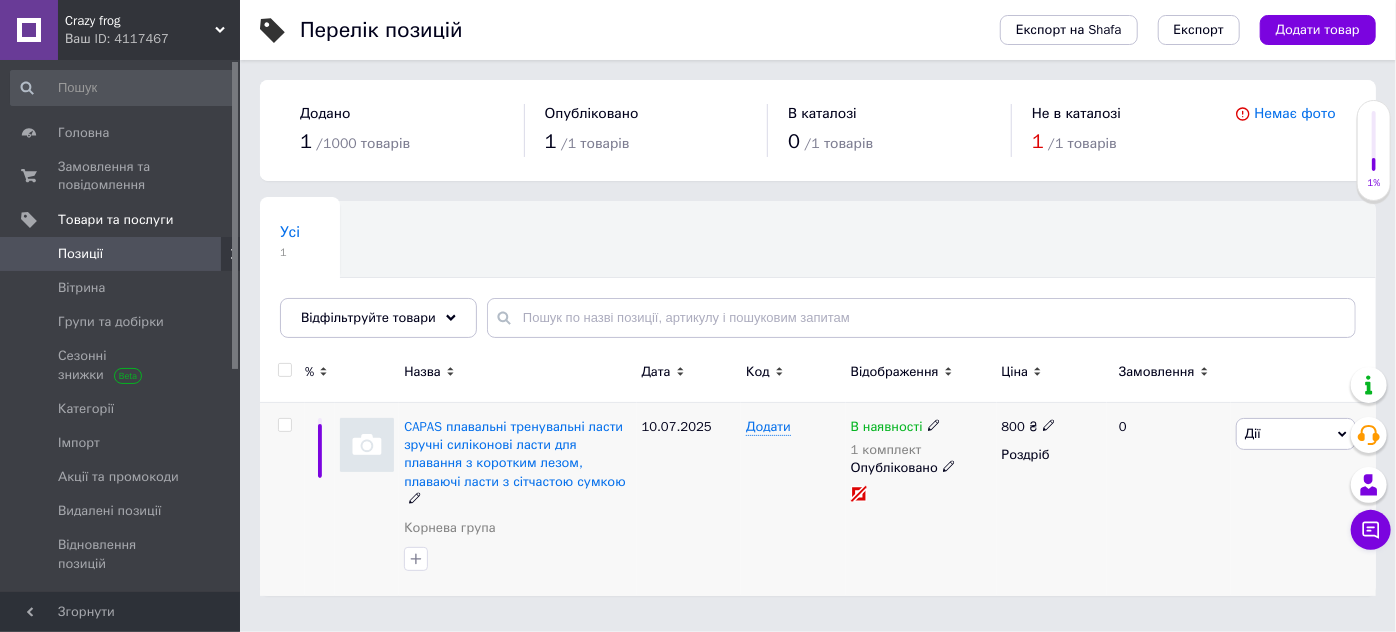 click at bounding box center [367, 445] 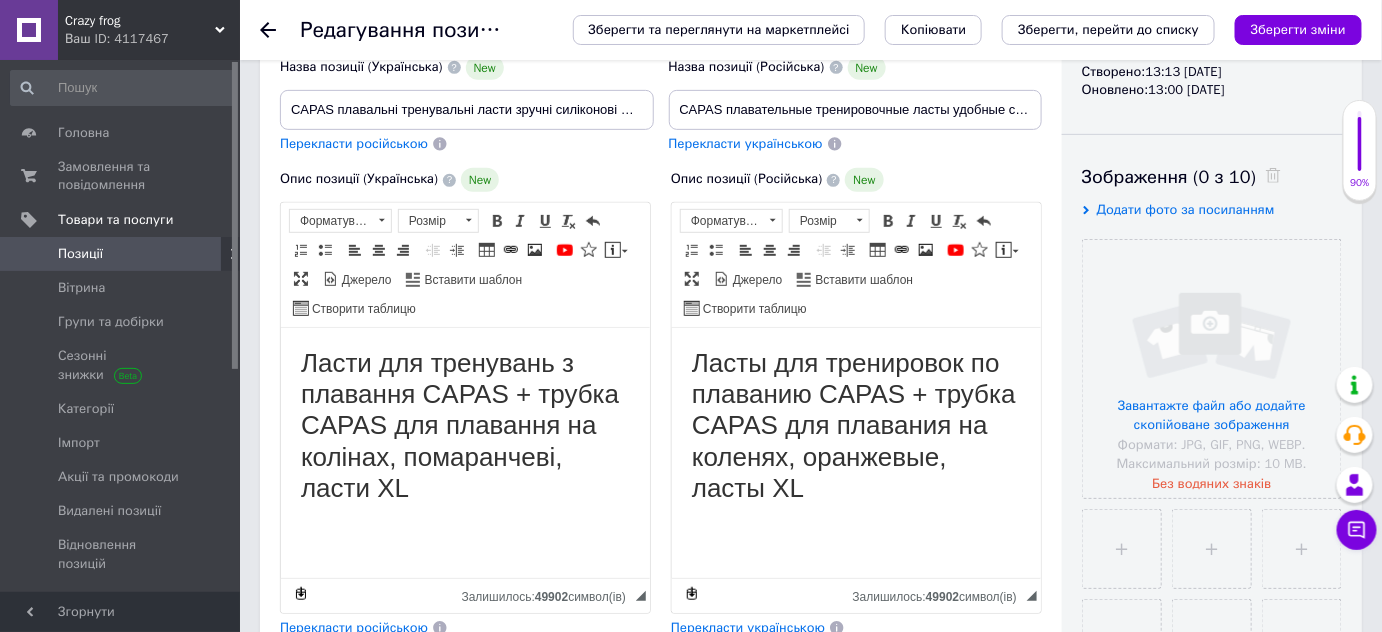 scroll, scrollTop: 272, scrollLeft: 0, axis: vertical 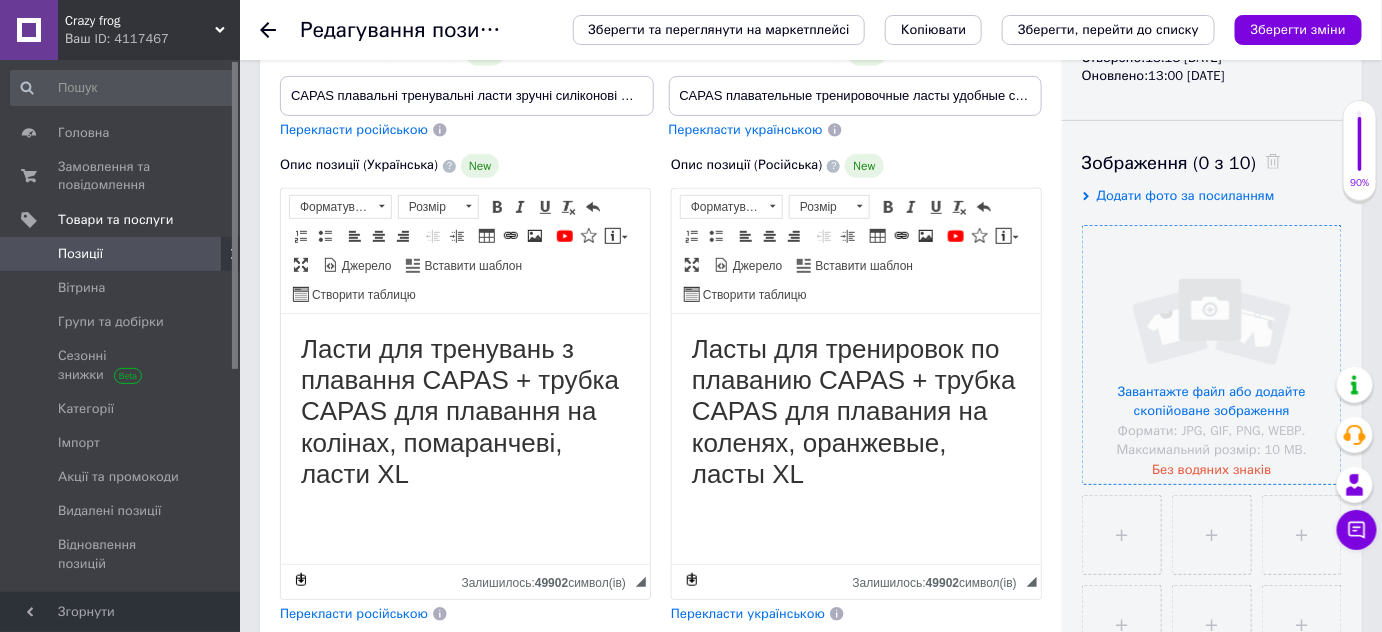 click at bounding box center [1212, 355] 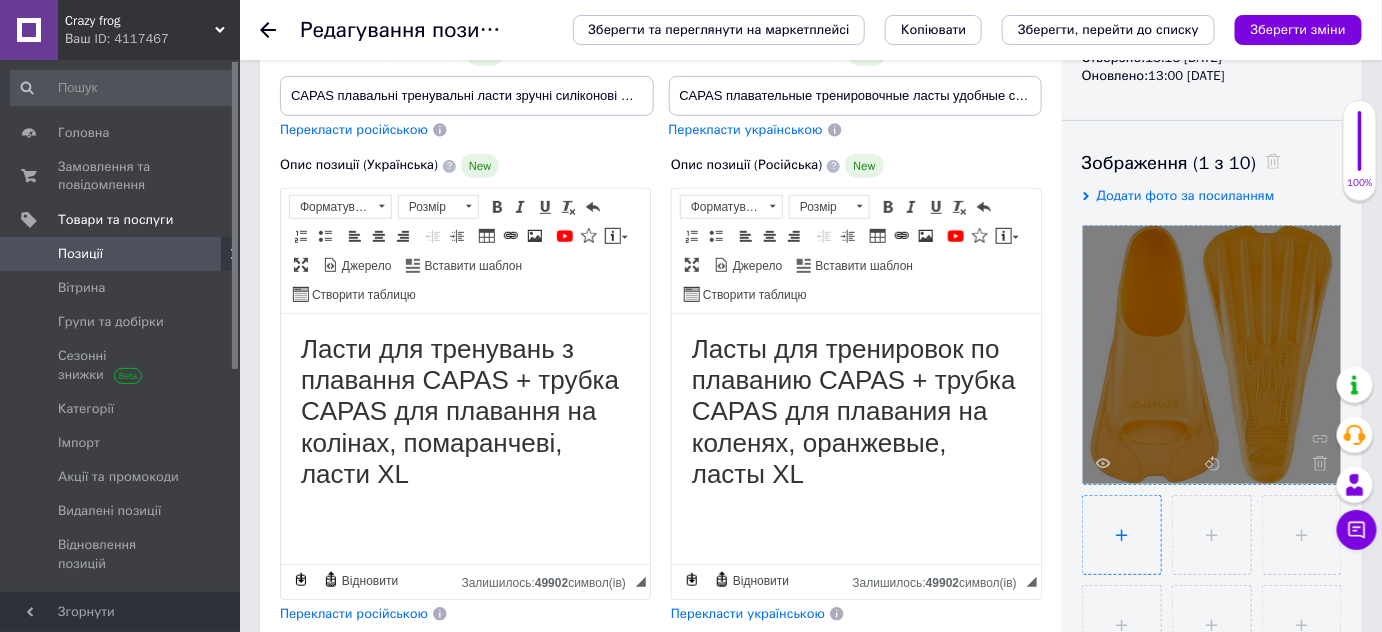 click at bounding box center (1122, 535) 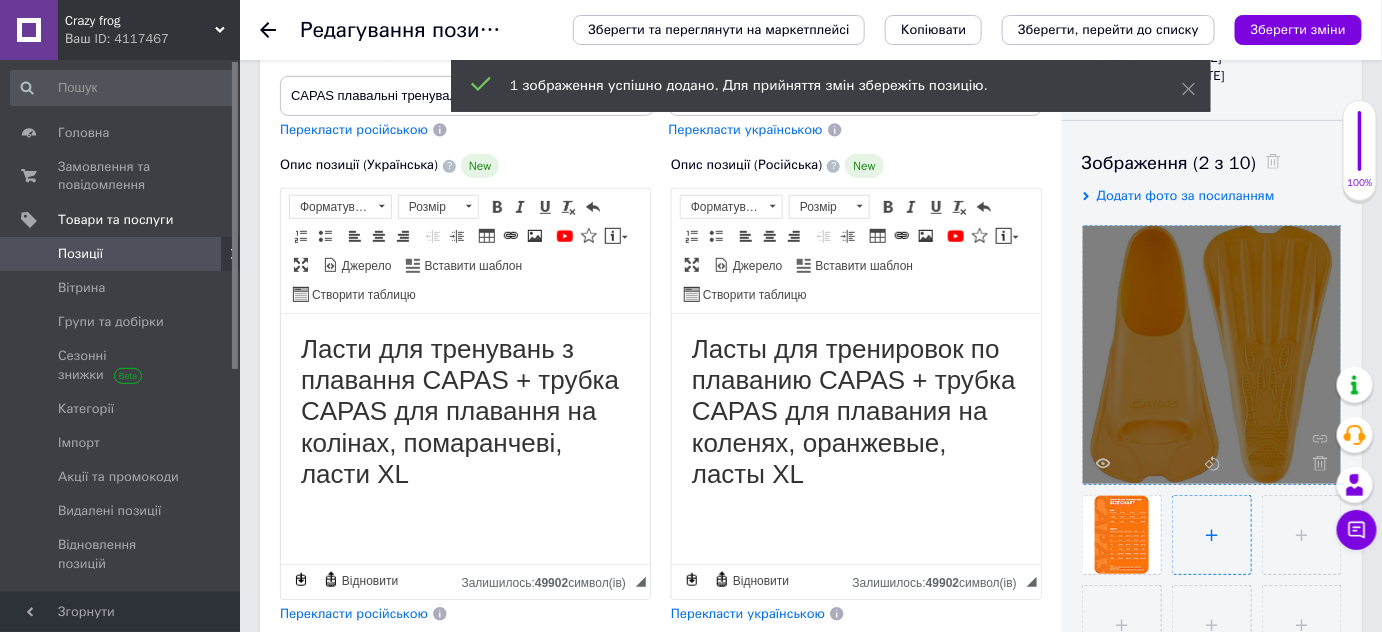 click at bounding box center [1212, 535] 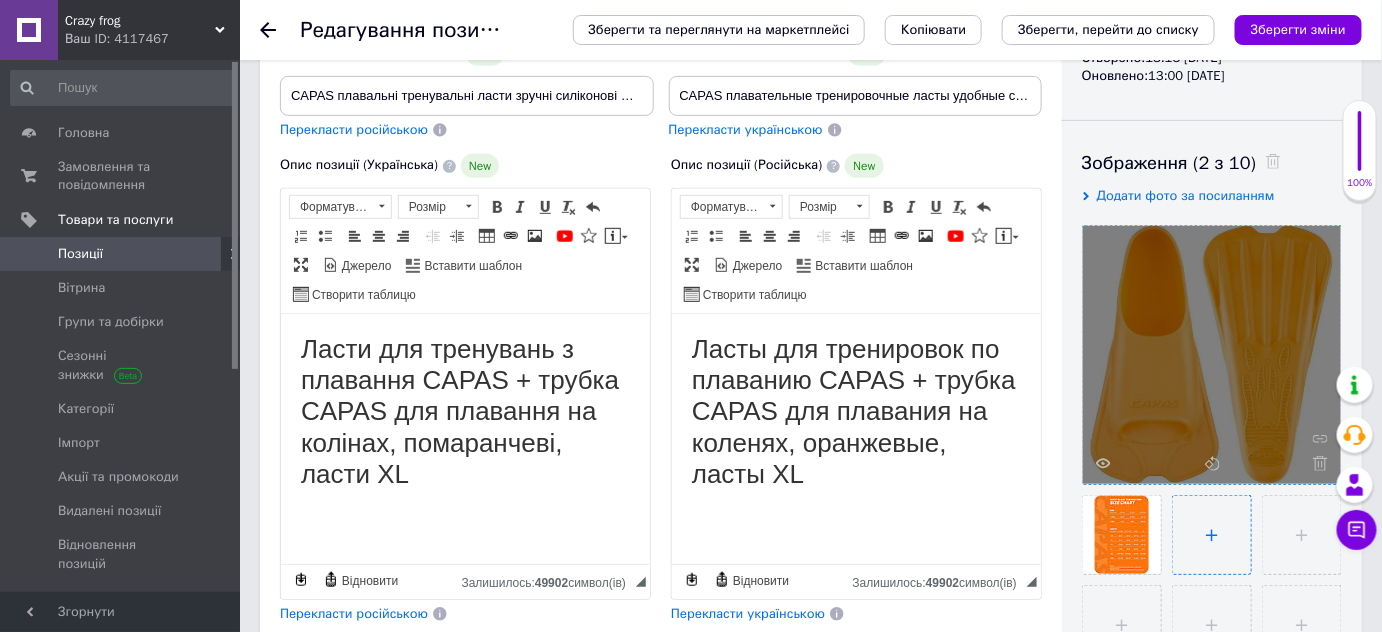 type on "C:\fakepath\81n0yP+vYxL._AC_SL1500_.jpg" 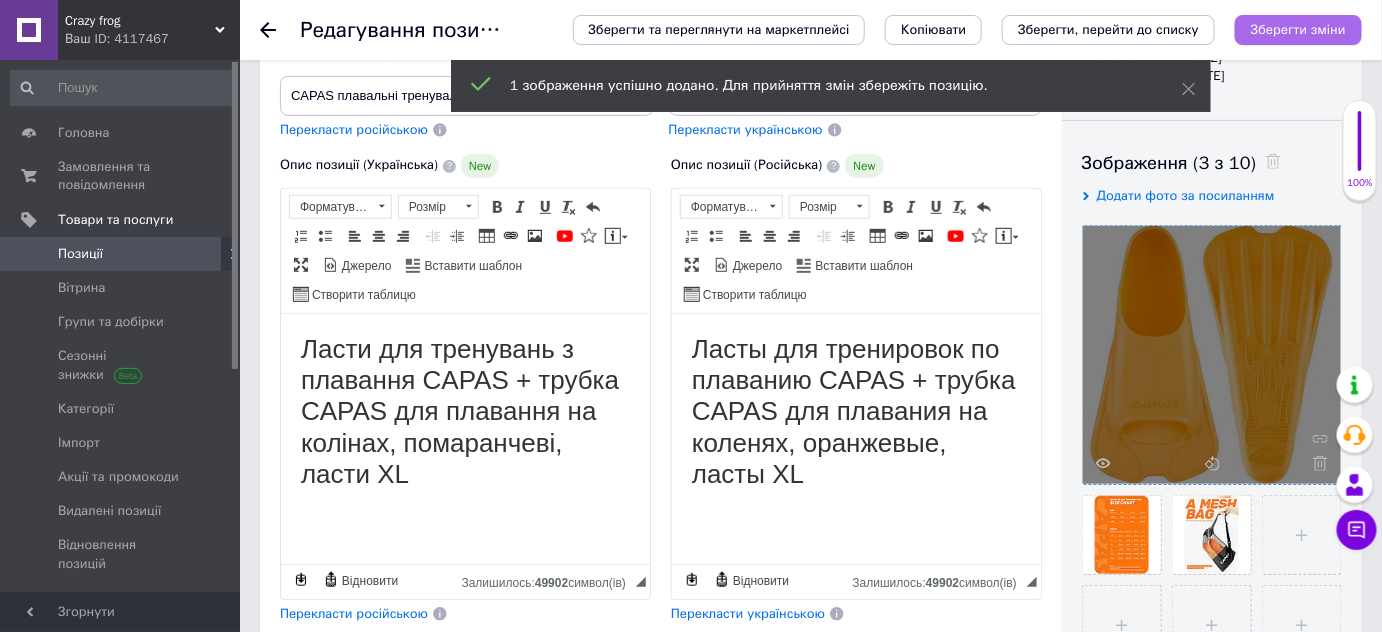 click on "Зберегти зміни" at bounding box center [1298, 29] 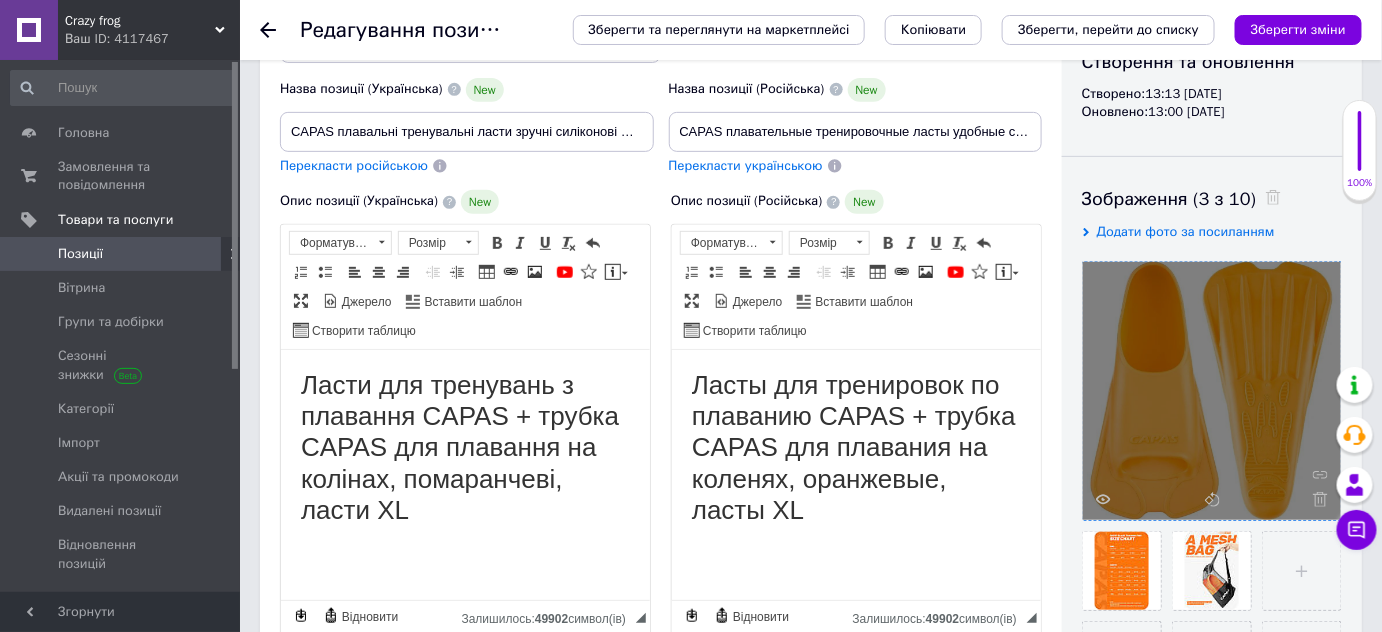 scroll, scrollTop: 0, scrollLeft: 0, axis: both 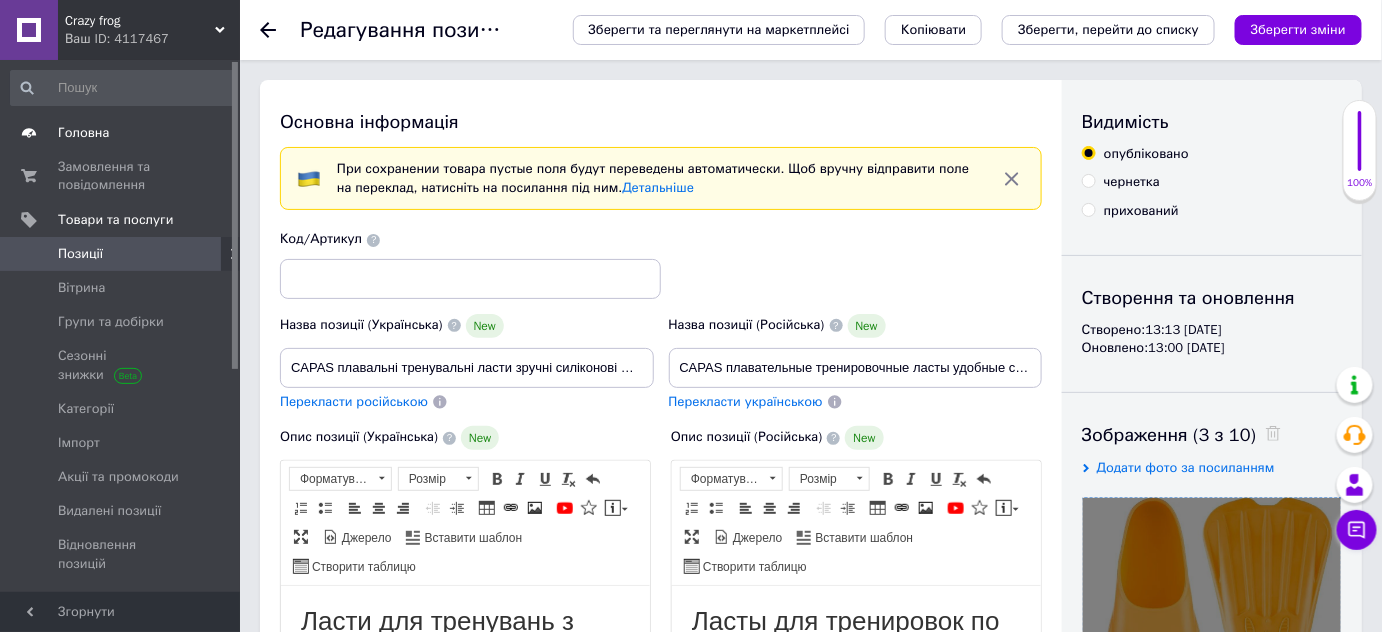 click on "Головна" at bounding box center (83, 133) 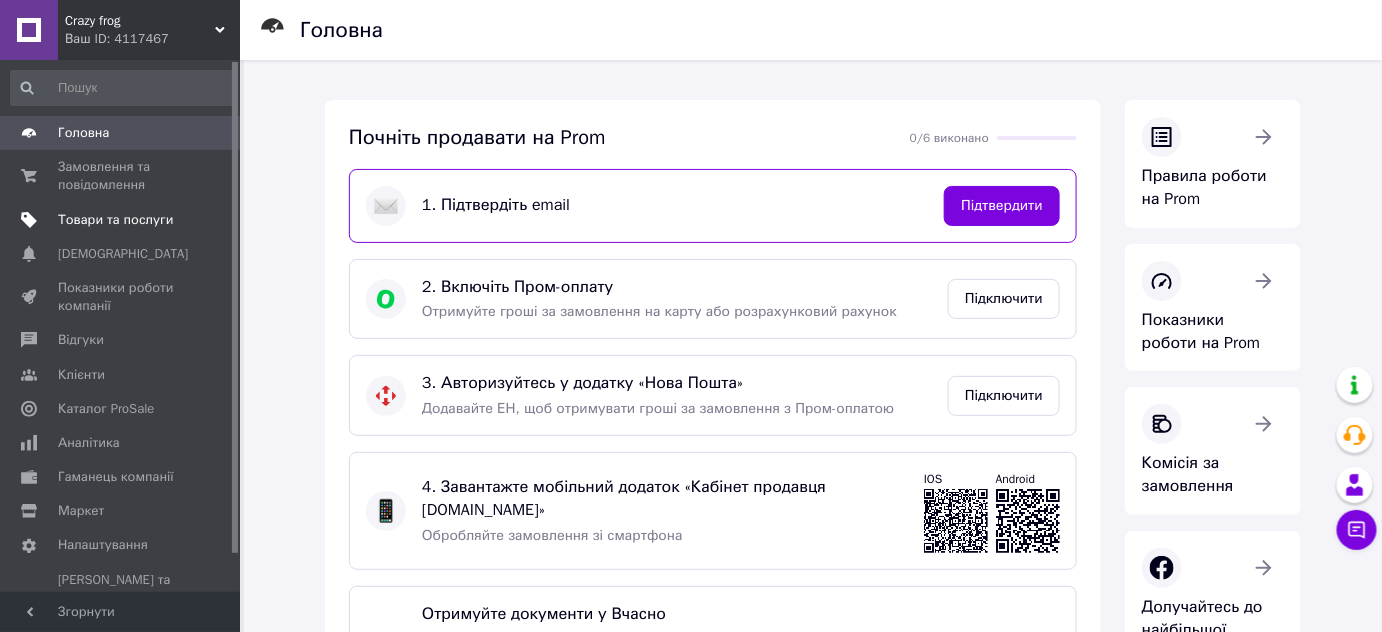 click on "Товари та послуги" at bounding box center (115, 220) 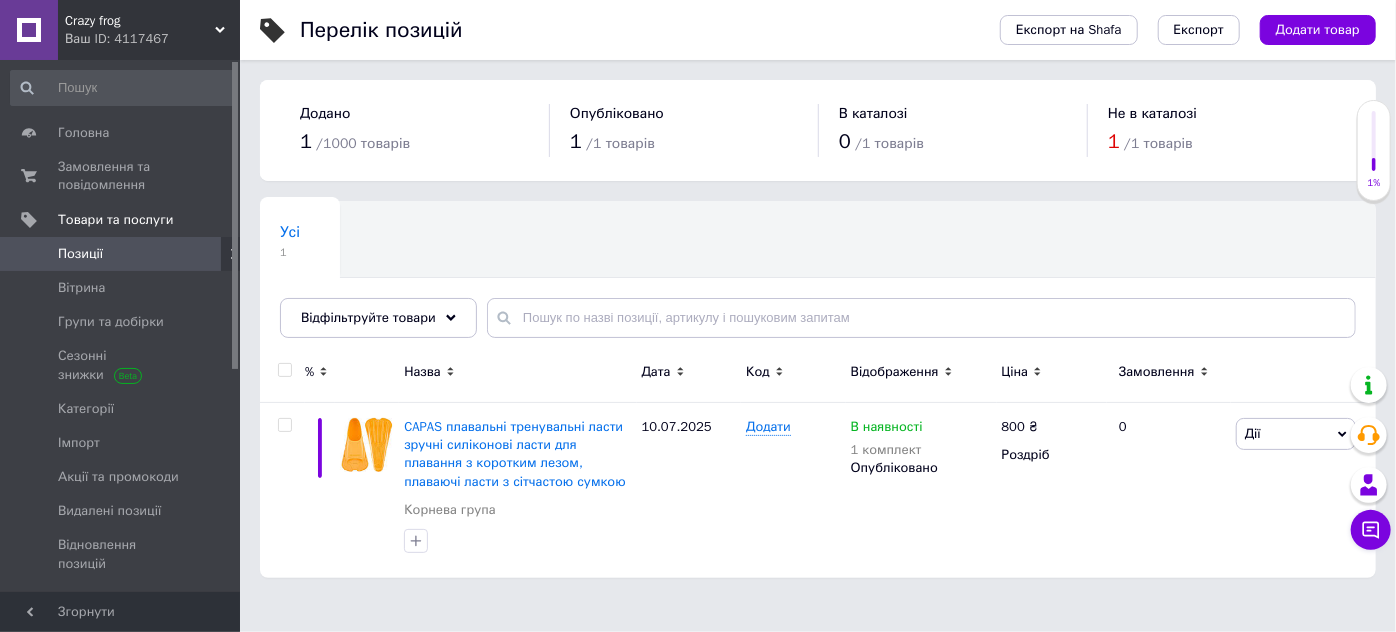 click on "Не в каталозі" at bounding box center (1152, 113) 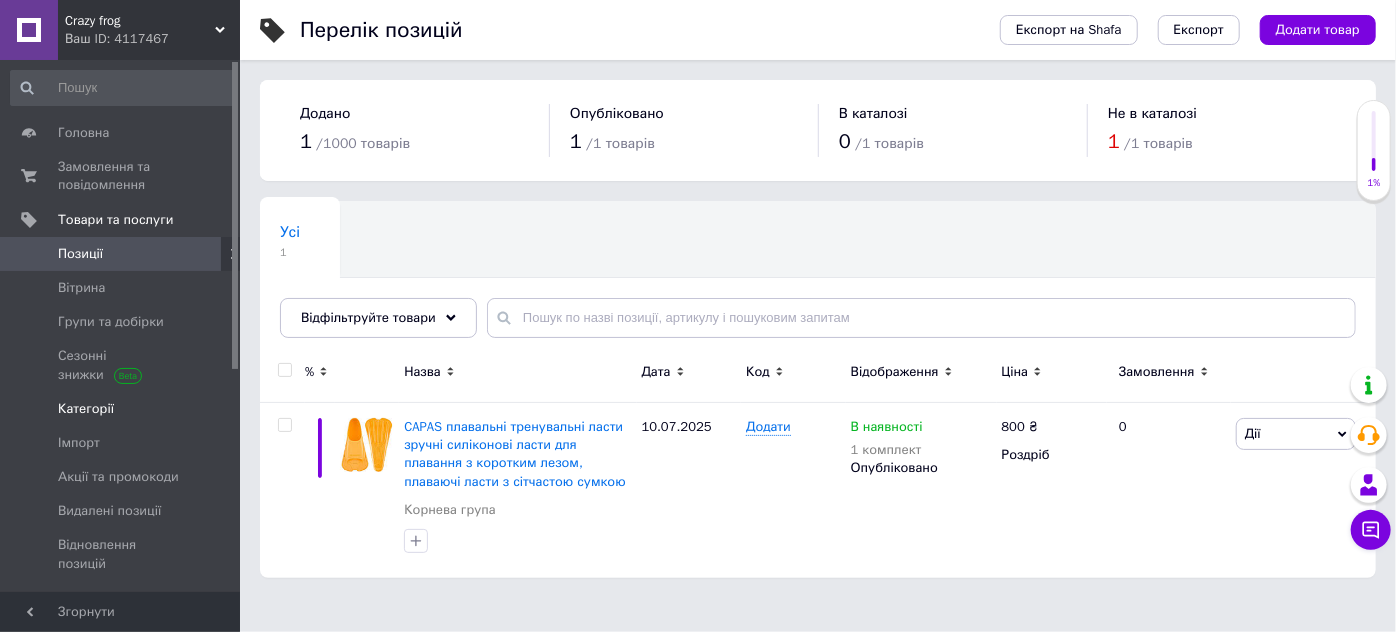 click on "Категорії" at bounding box center (86, 409) 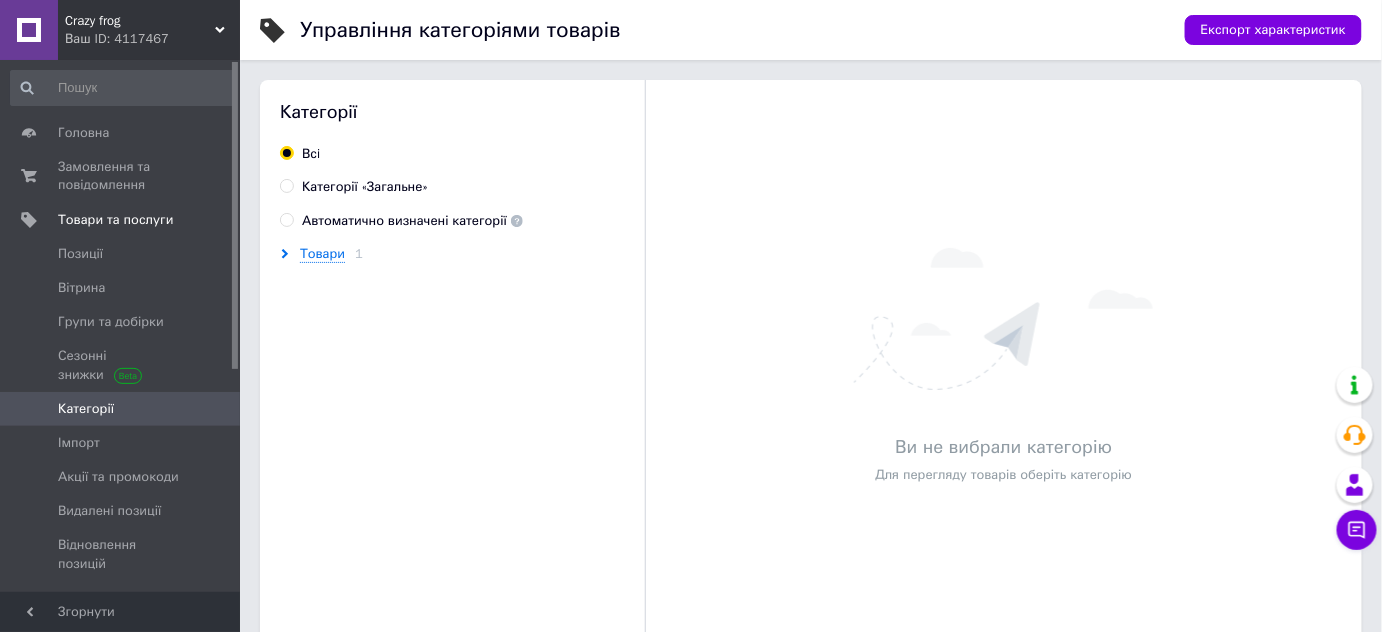 click on "Автоматично визначені категорії" at bounding box center (286, 219) 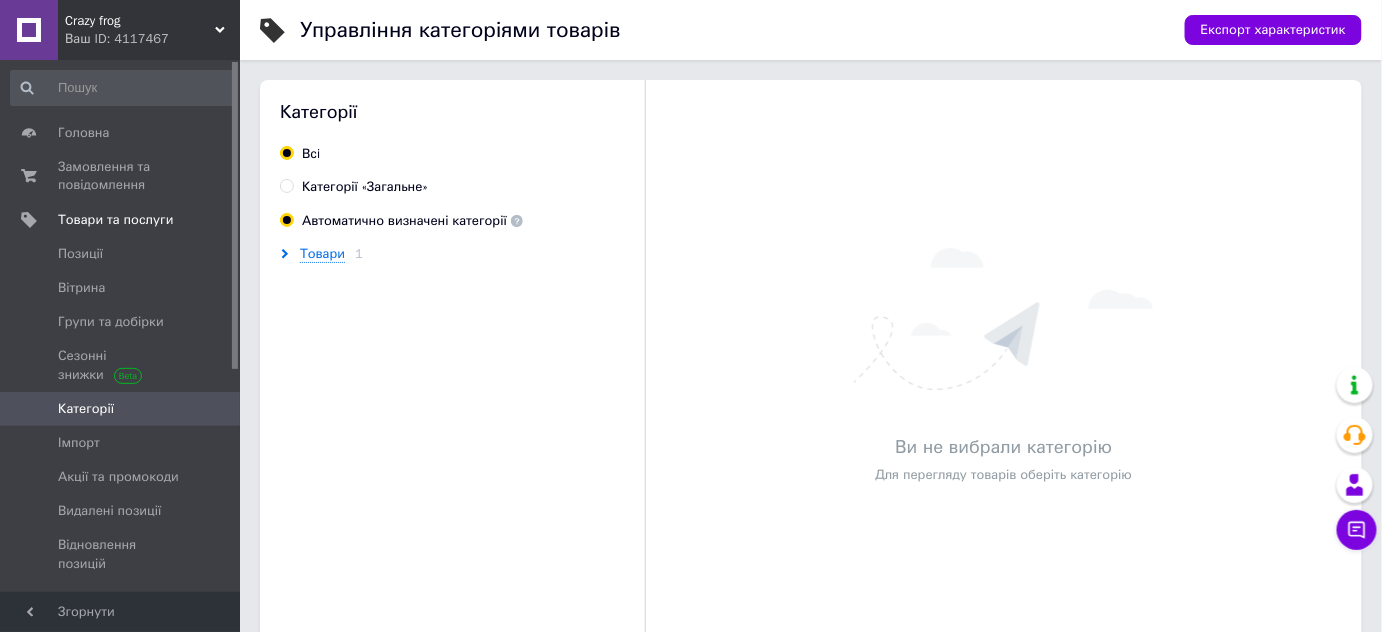 radio on "true" 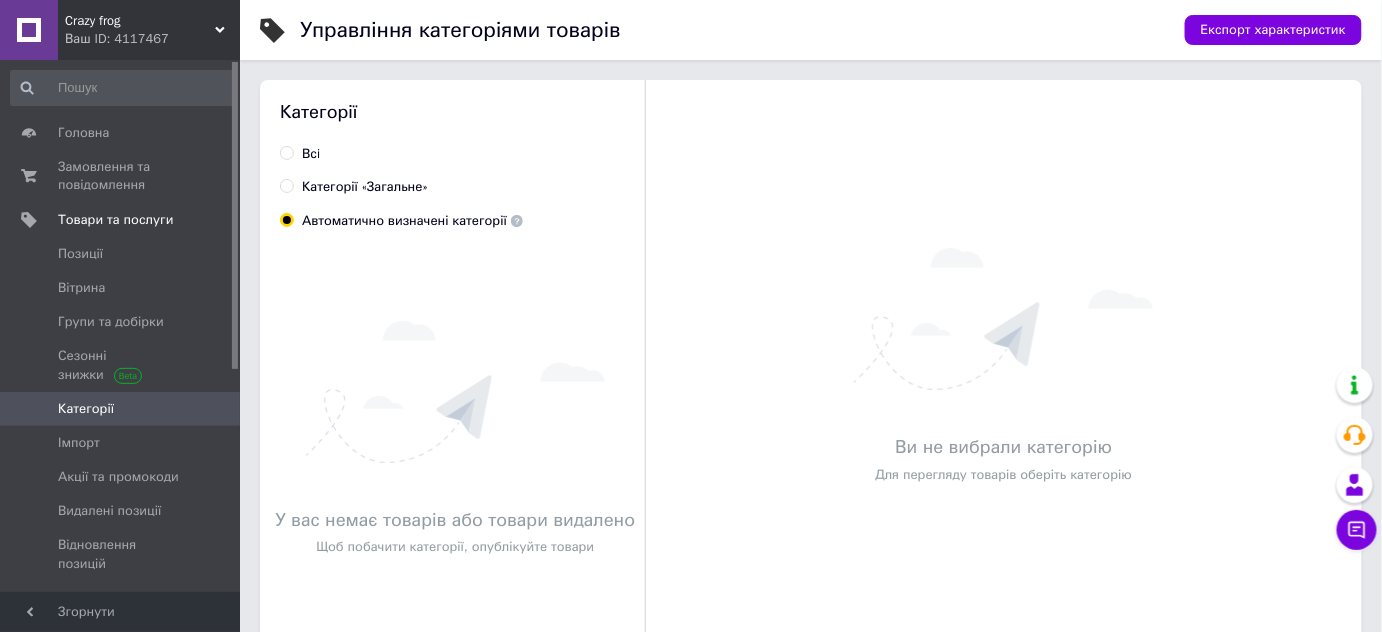 click on "Автоматично визначені категорії" at bounding box center [286, 219] 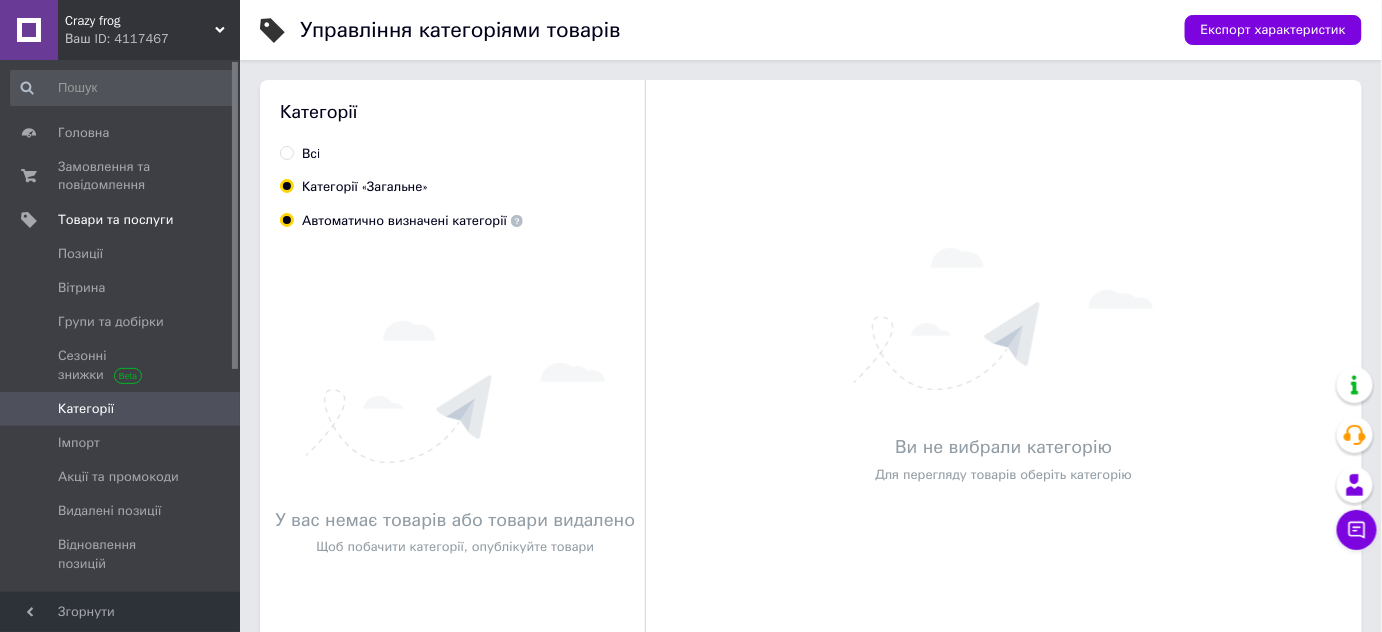 radio on "true" 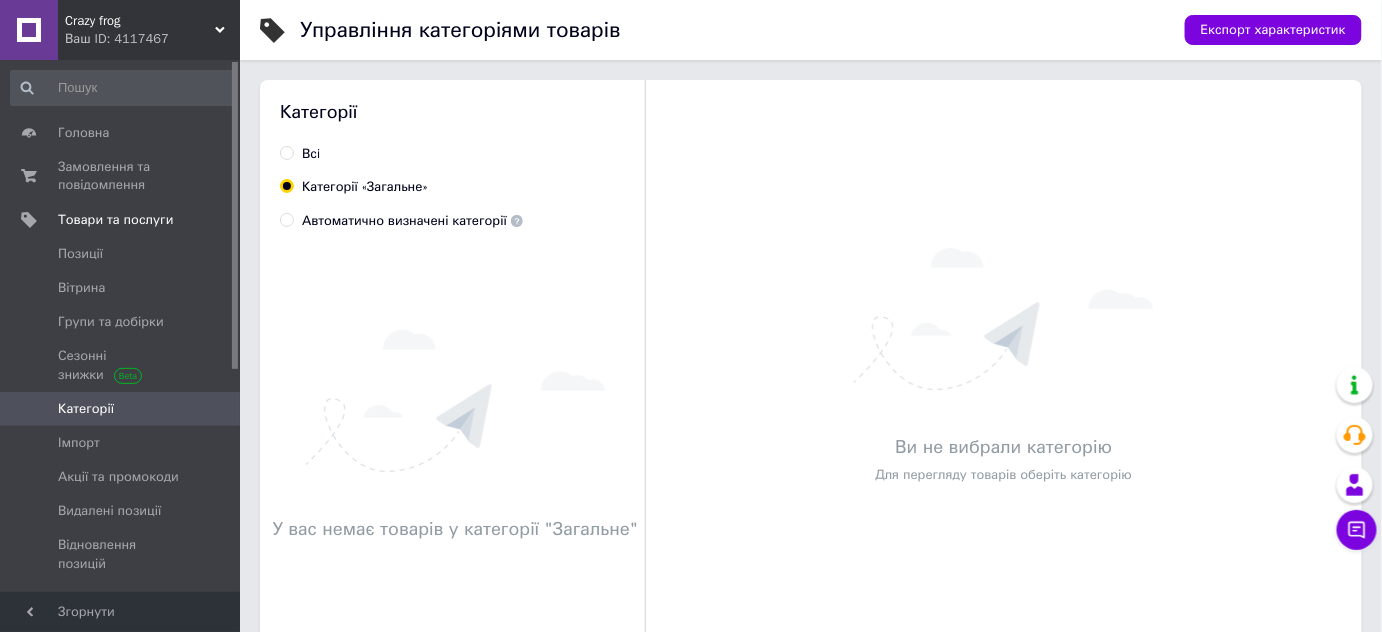 click on "Всi" at bounding box center (286, 152) 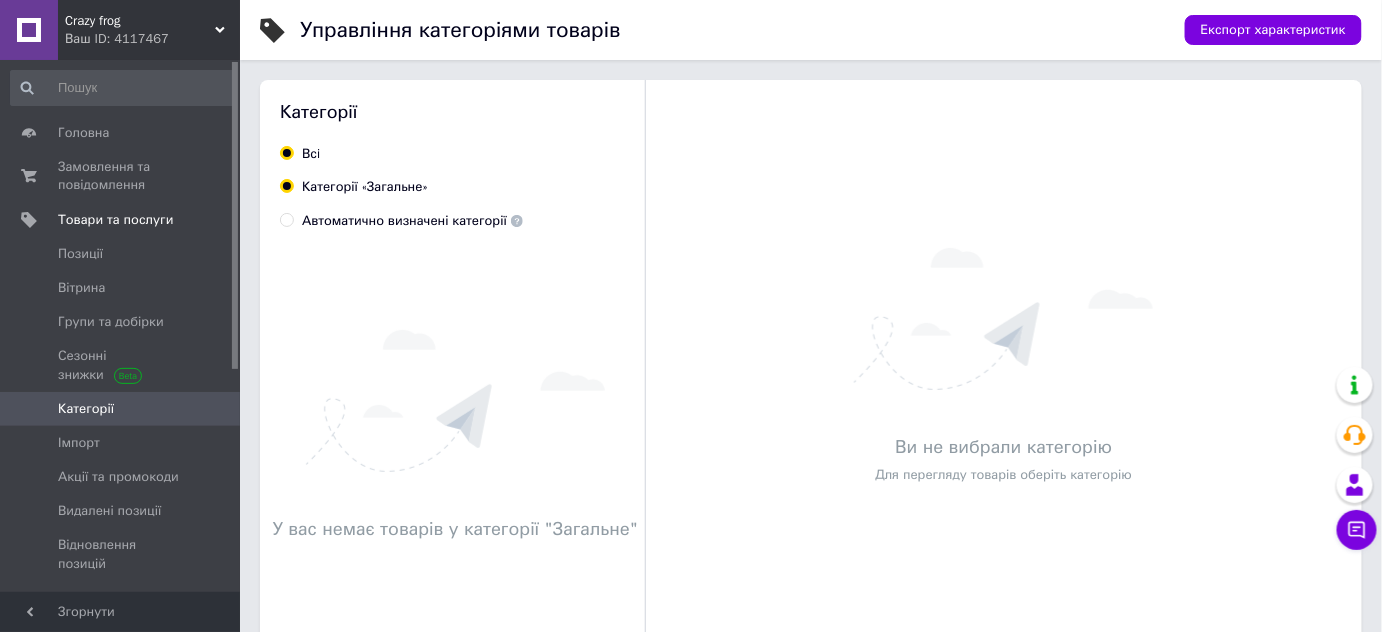 radio on "false" 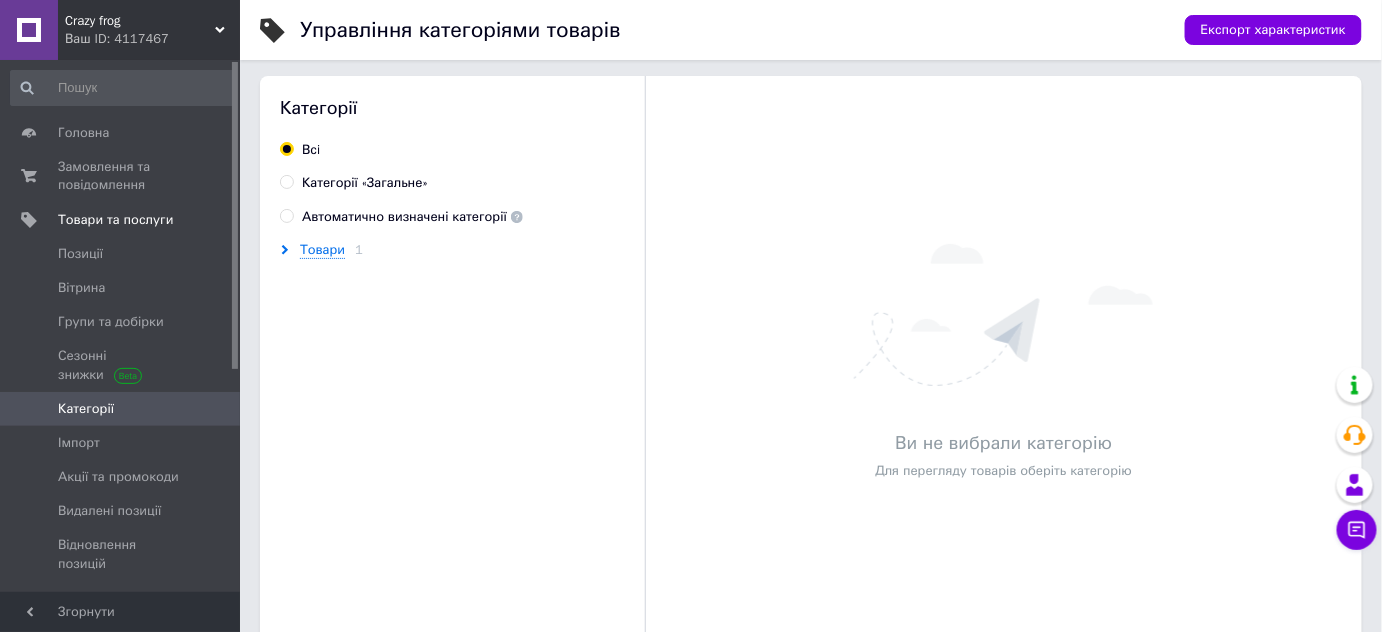 scroll, scrollTop: 0, scrollLeft: 0, axis: both 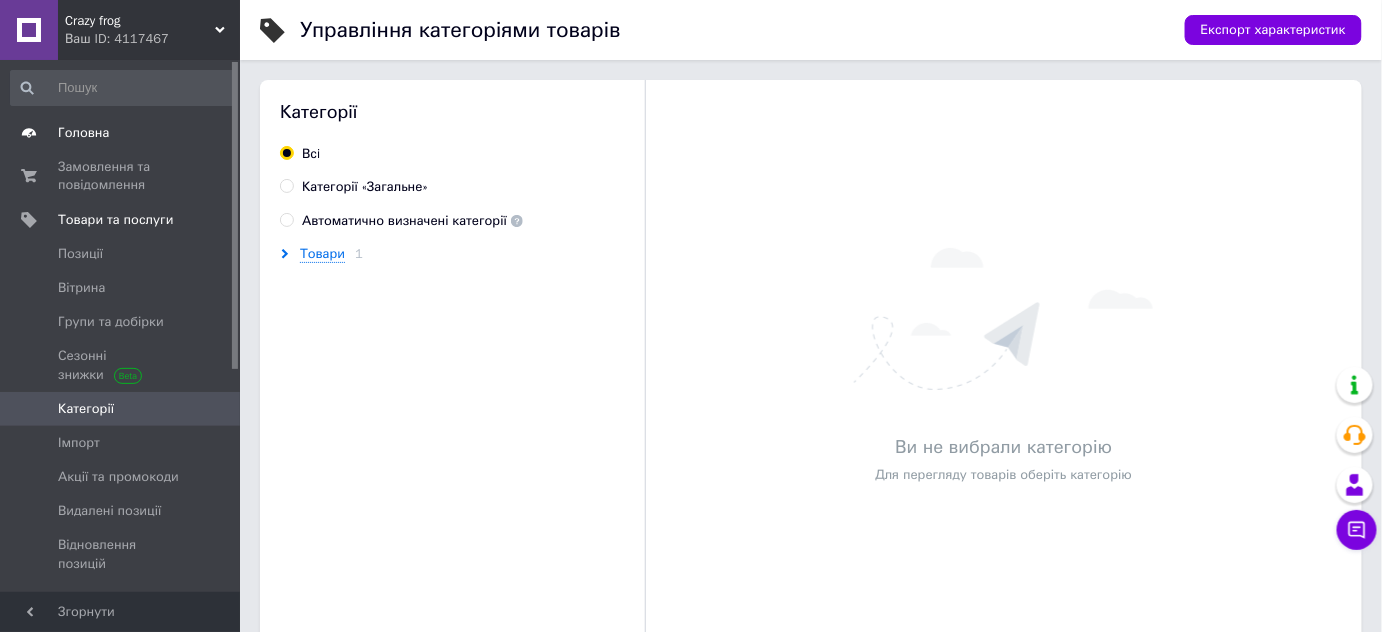 click on "Головна" at bounding box center [83, 133] 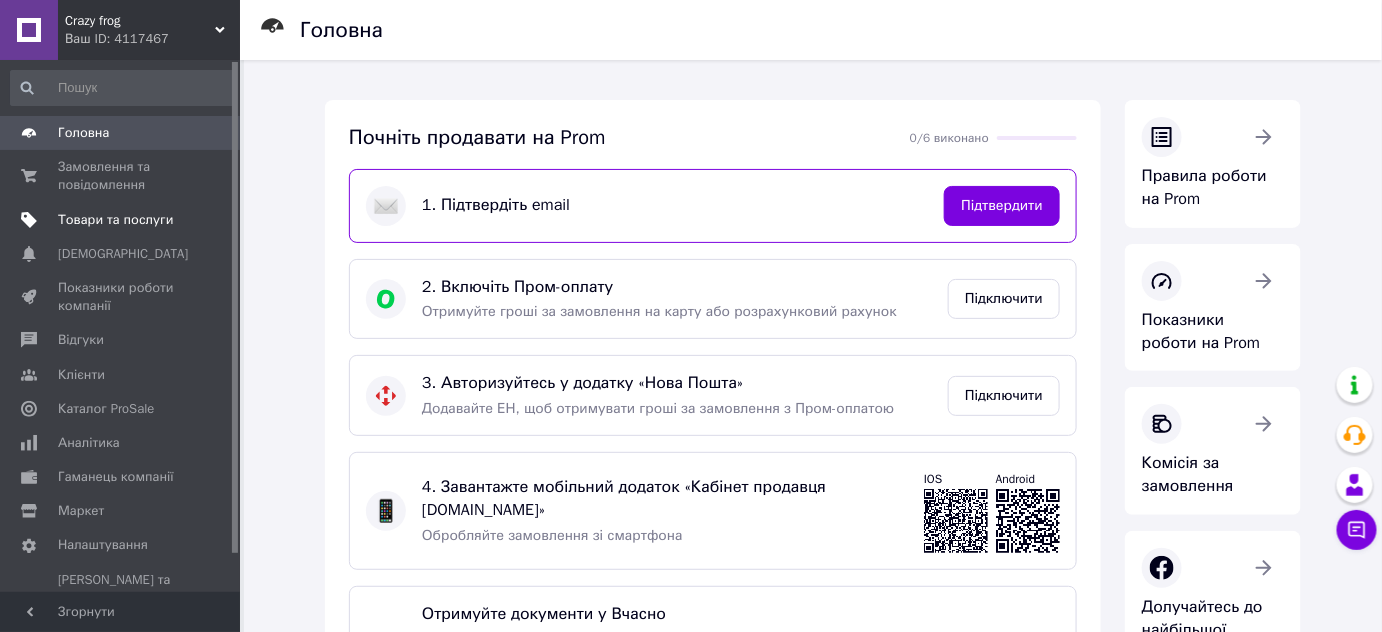 click on "Товари та послуги" at bounding box center [115, 220] 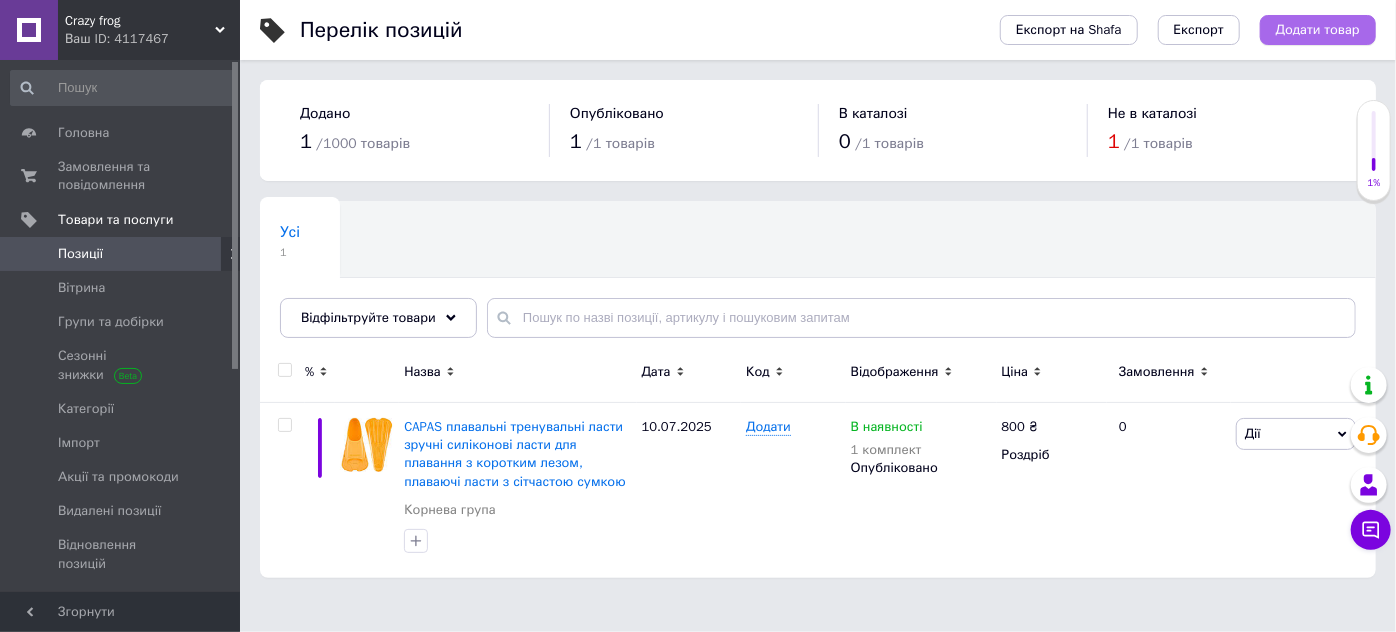 click on "Додати товар" at bounding box center [1318, 30] 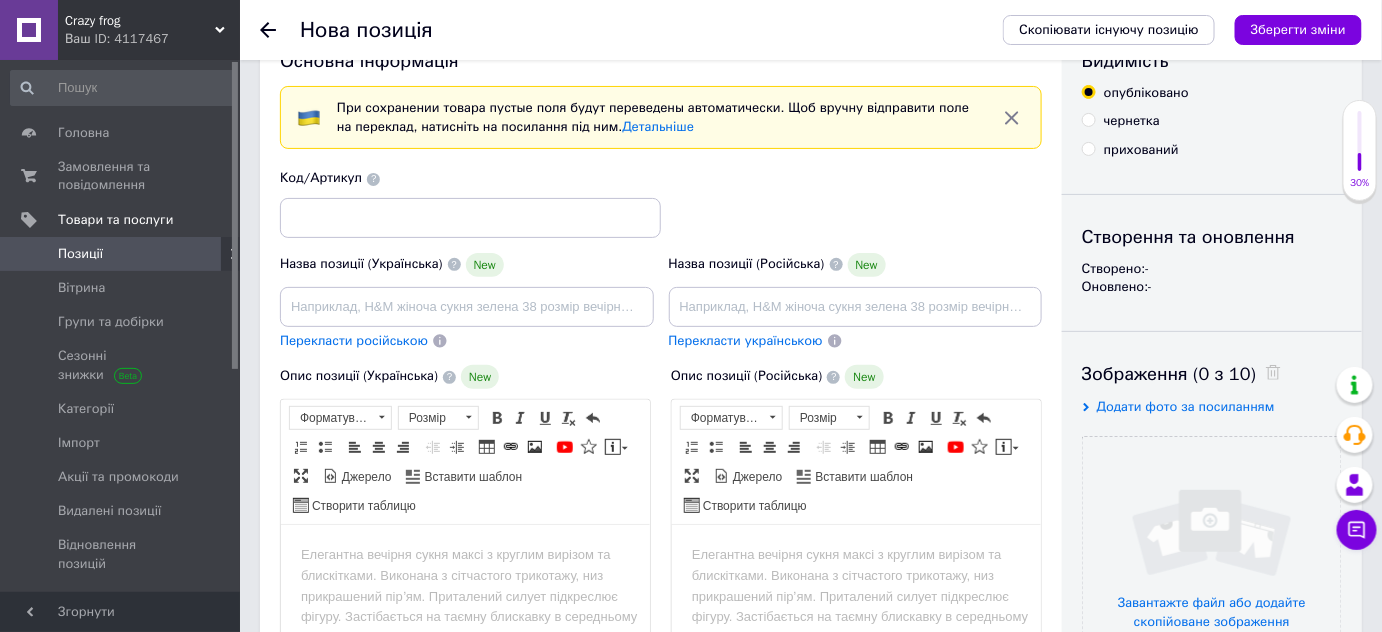 scroll, scrollTop: 90, scrollLeft: 0, axis: vertical 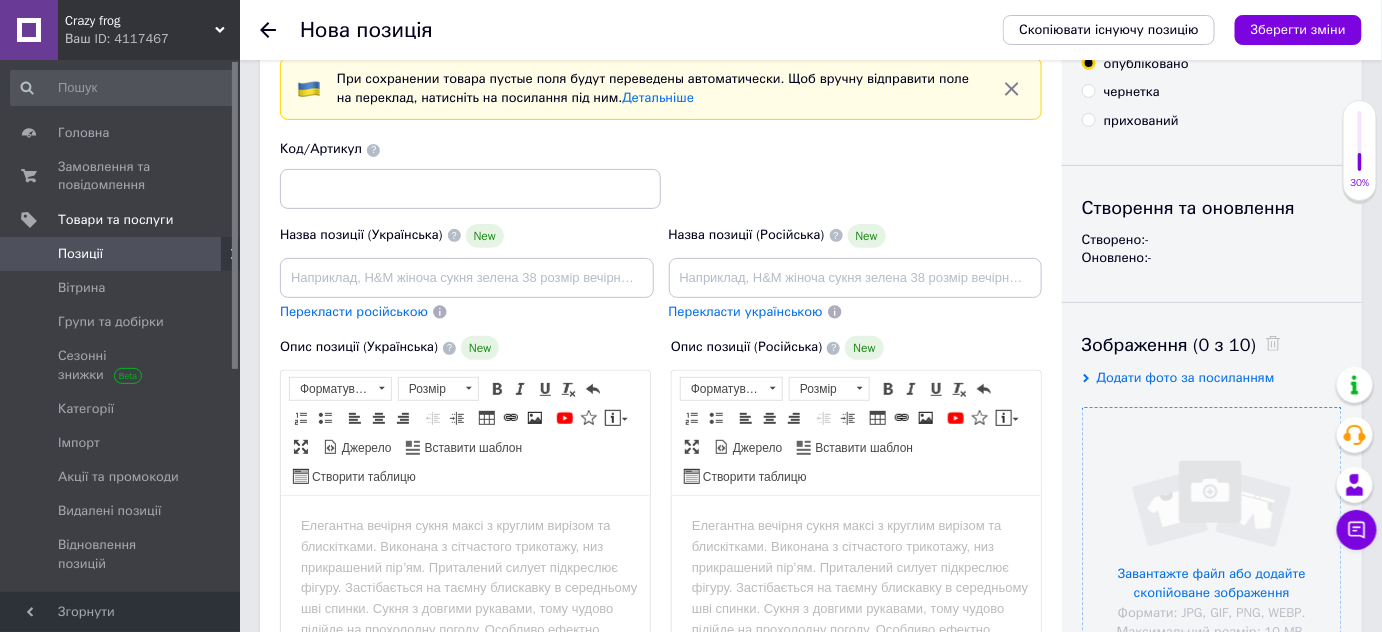 click at bounding box center [1212, 537] 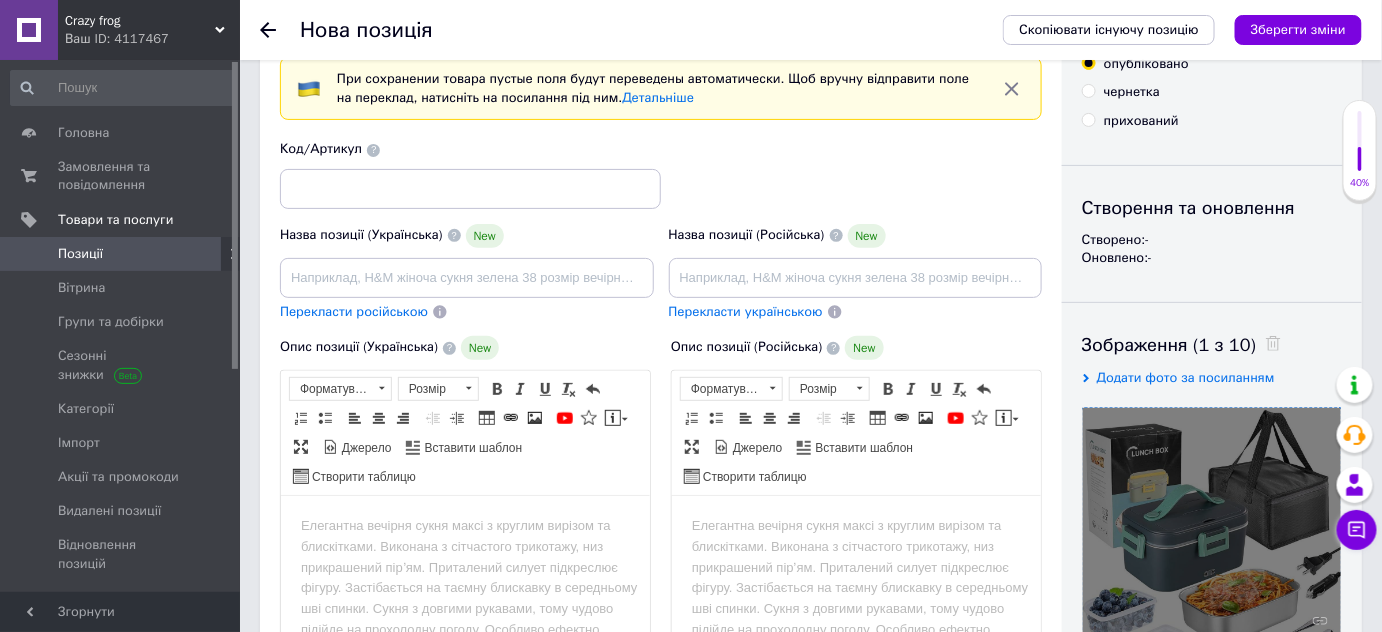 scroll, scrollTop: 181, scrollLeft: 0, axis: vertical 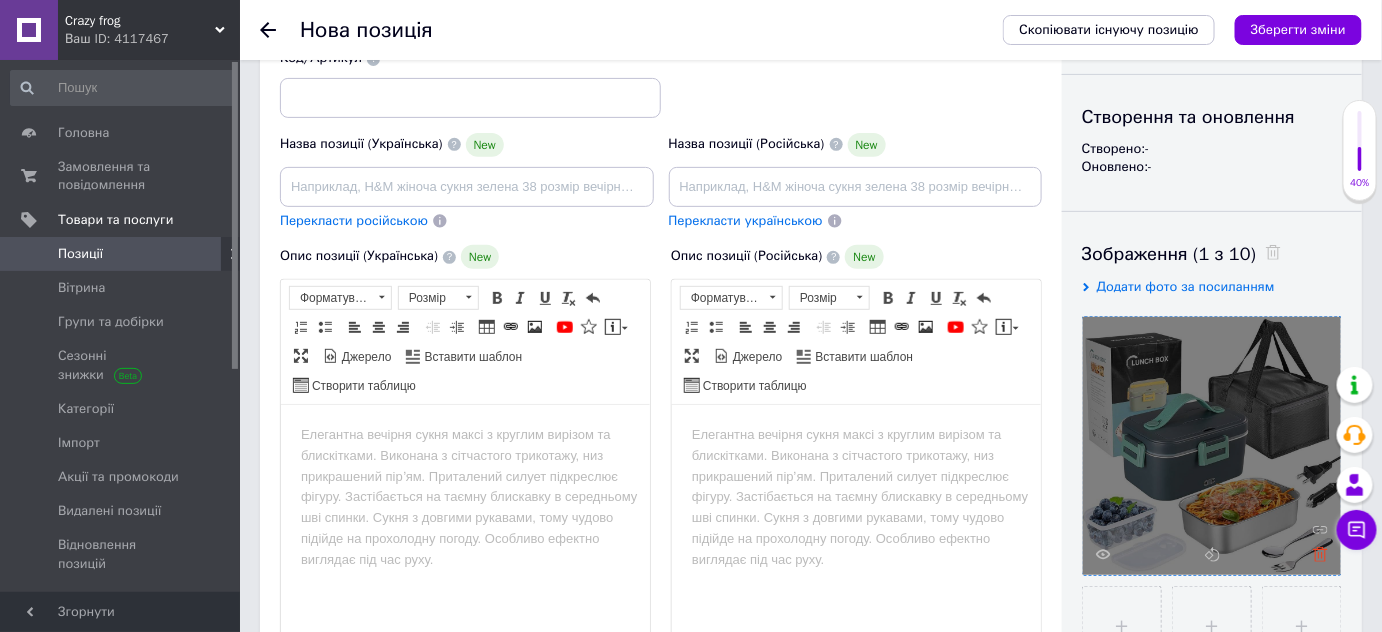 click 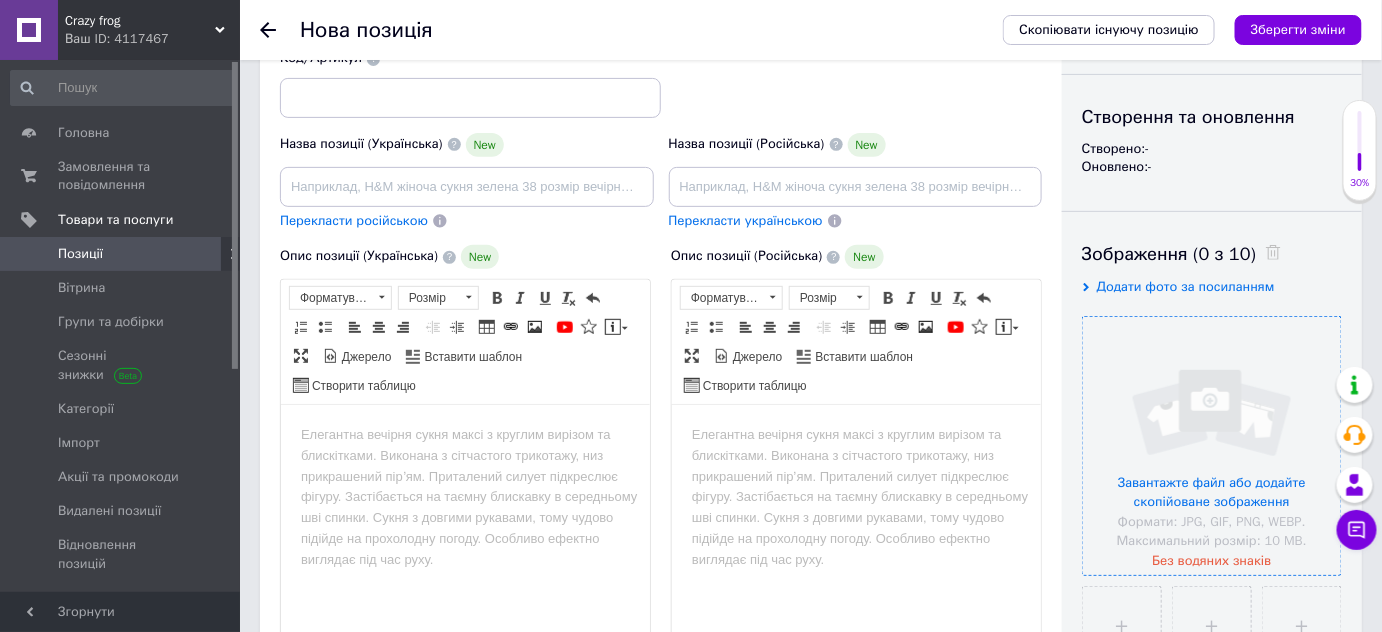 click at bounding box center (1212, 446) 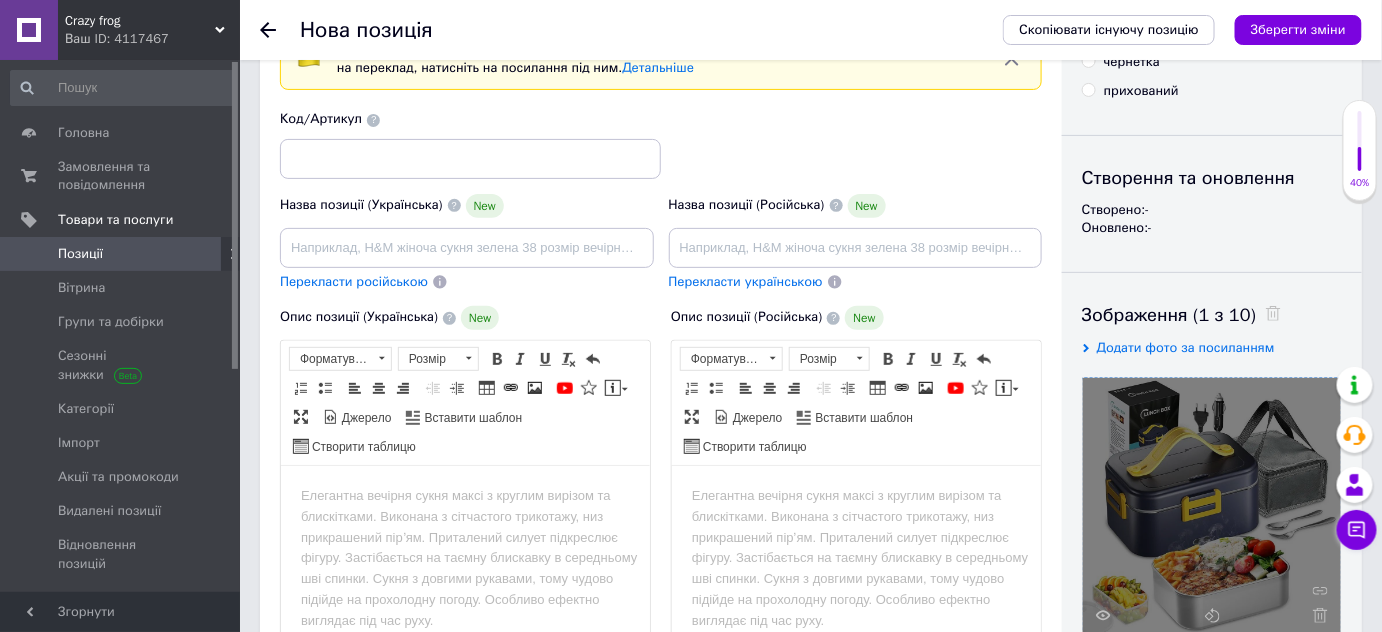 scroll, scrollTop: 90, scrollLeft: 0, axis: vertical 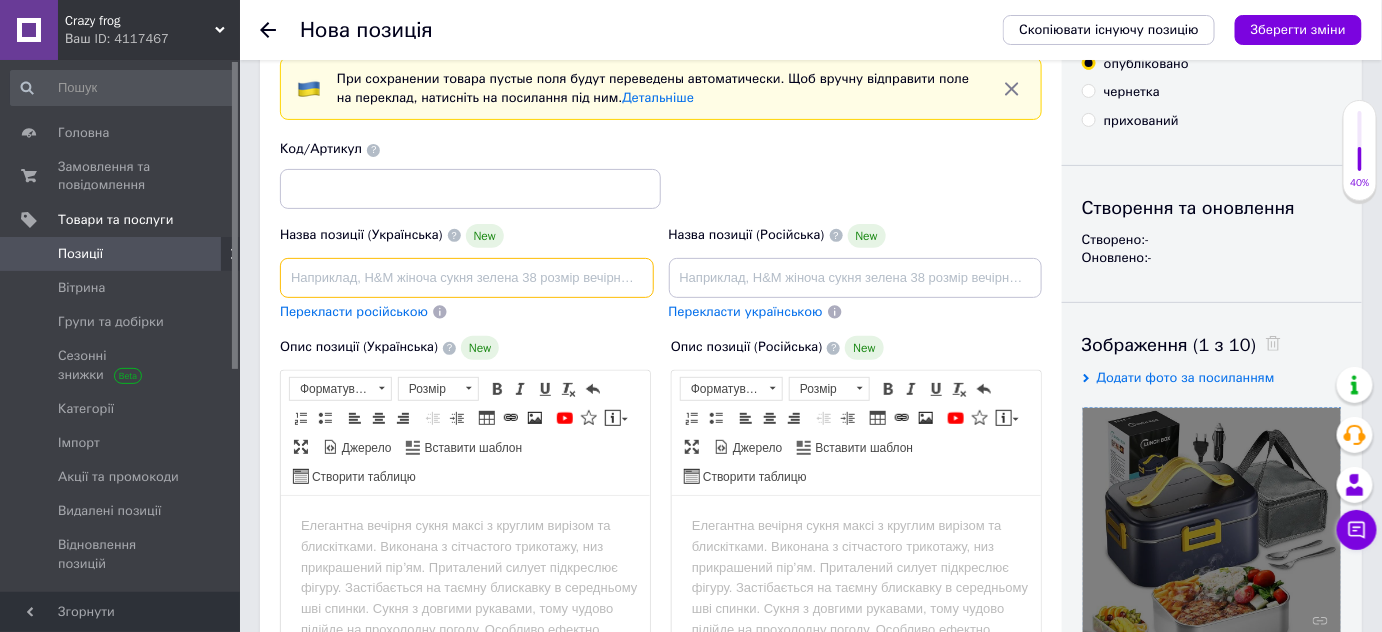 paste on "лектрична миска з підігрівом E-MANIS 75 Вт, 1,8 л, швидкий нагрів, ланч-бокс 12 В 24 В 220 В, портативний ланч-бокс 3 в 1 зі столо" 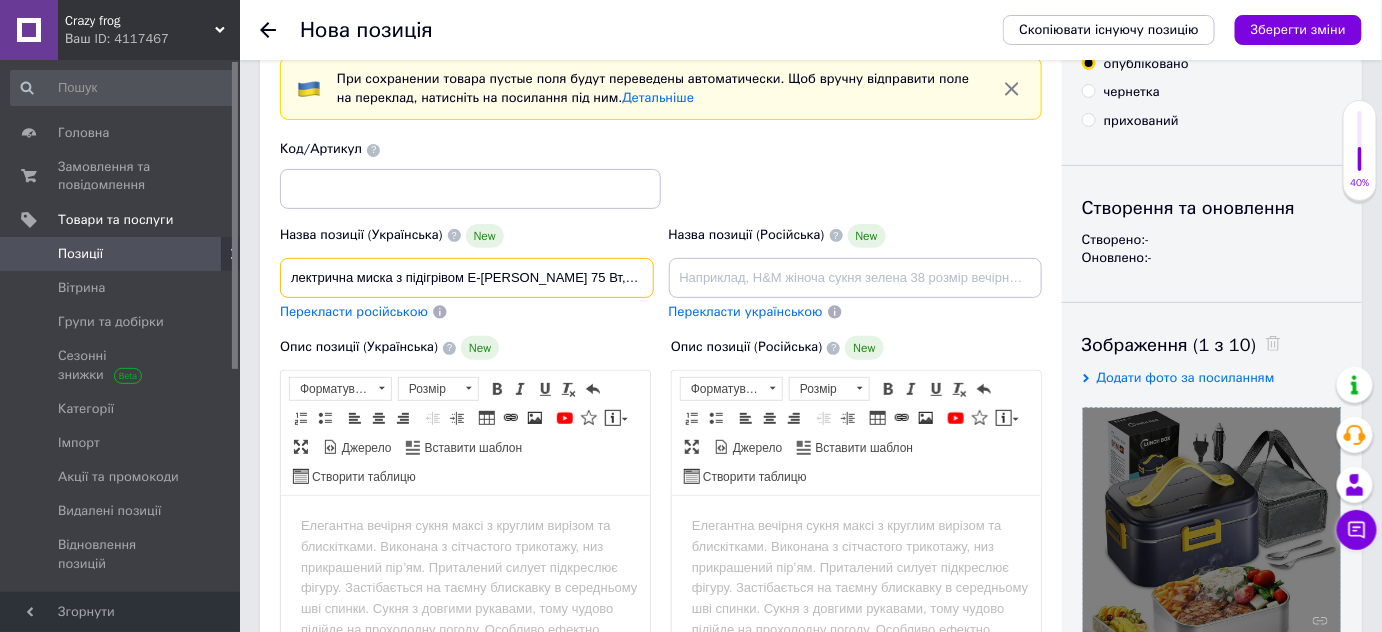 scroll, scrollTop: 0, scrollLeft: 445, axis: horizontal 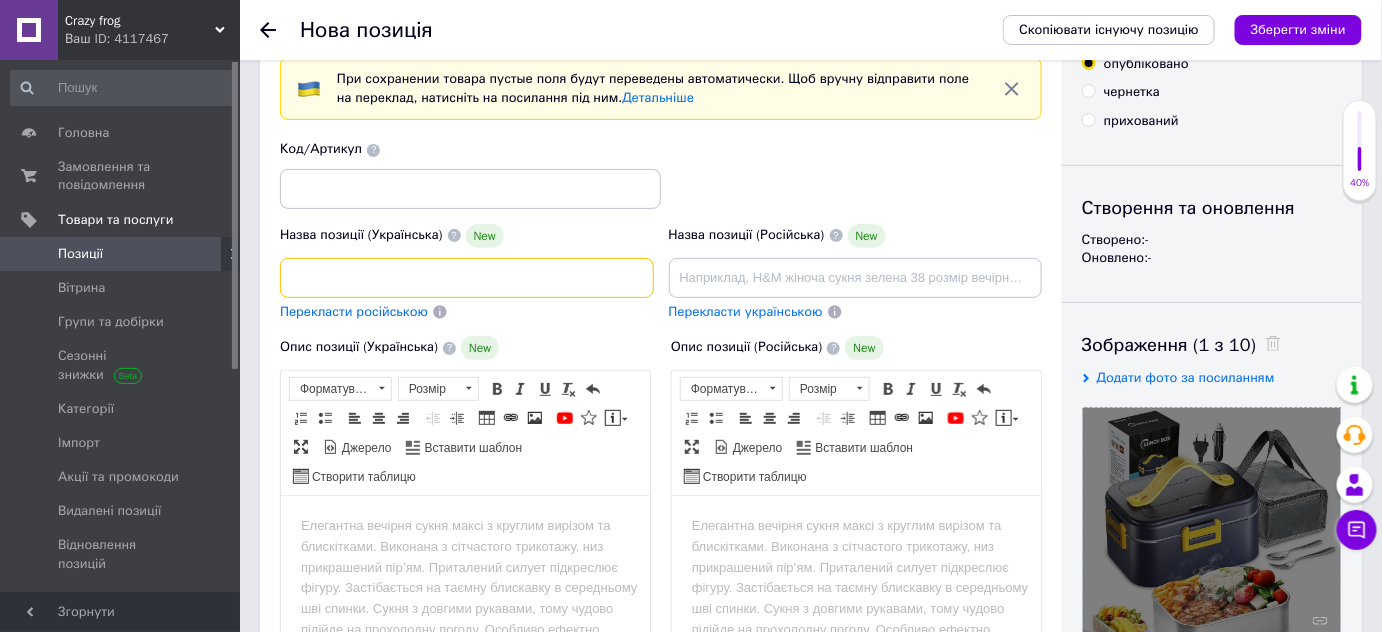 click on "лектрична миска з підігрівом E-MANIS 75 Вт, 1,8 л, швидкий нагрів, ланч-бокс 12 В 24 В 220 В, портативний ланч-бокс 3 в 1 зі столо" at bounding box center [467, 278] 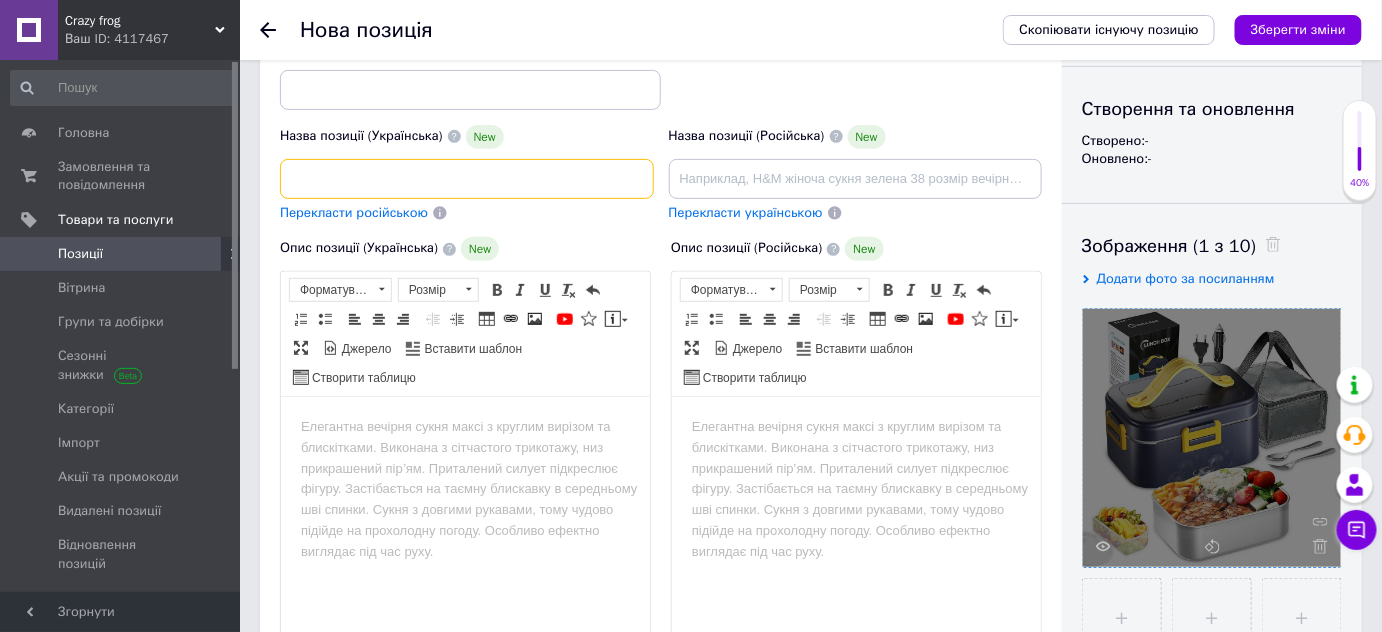 scroll, scrollTop: 90, scrollLeft: 0, axis: vertical 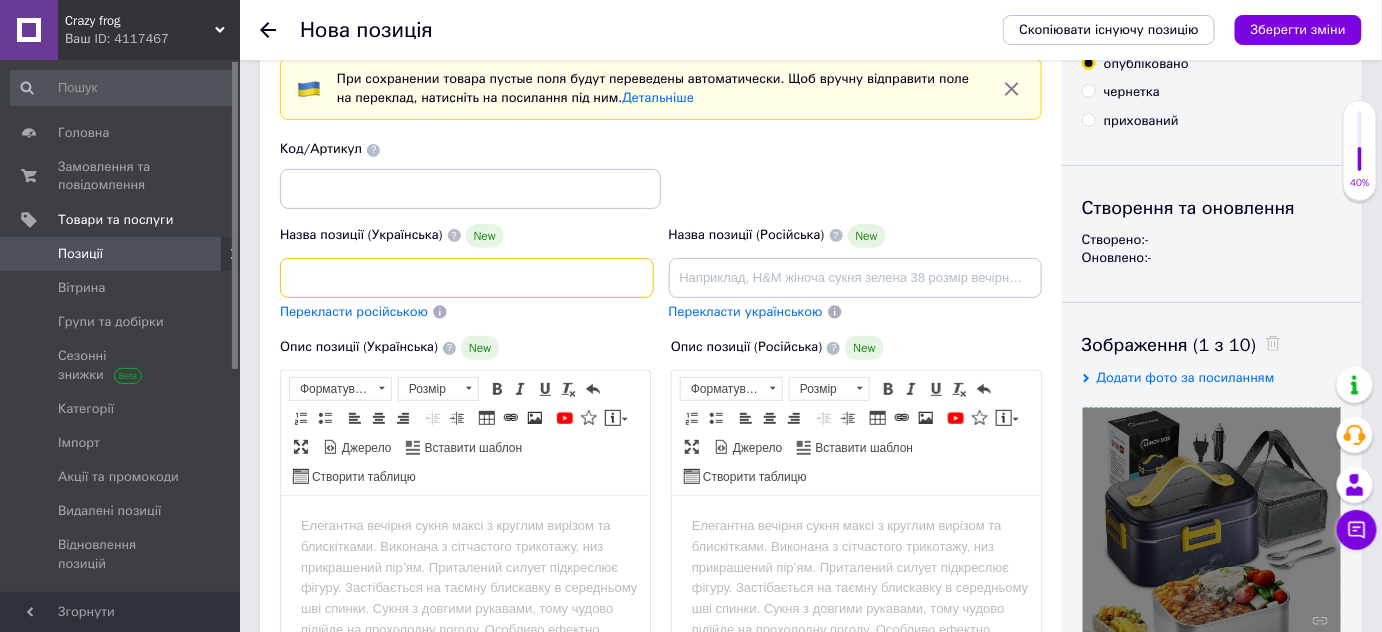 click on "лектрична миска з підігрівом E-MANIS 75 Вт, 1,8 л, швидкий нагрів, ланч-бокс 12 В 24 В 220 В, портативний ланч-бокс 3 в 1 зі столо" at bounding box center [467, 278] 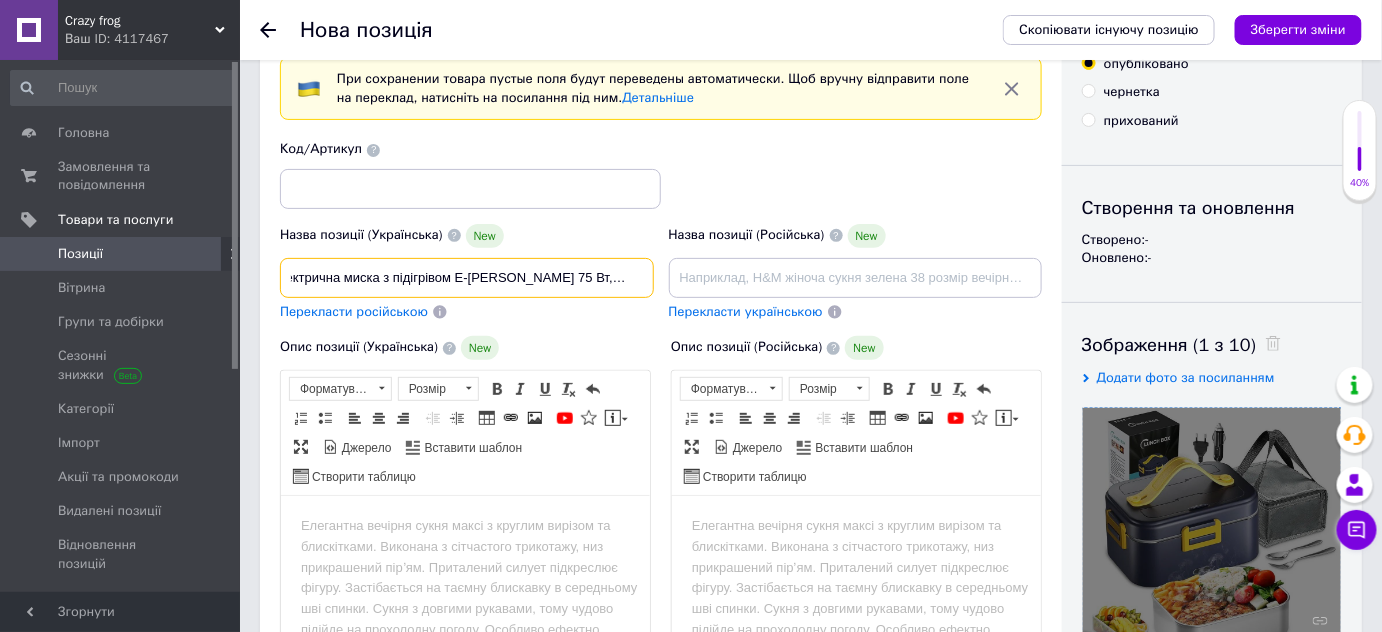 scroll, scrollTop: 0, scrollLeft: 0, axis: both 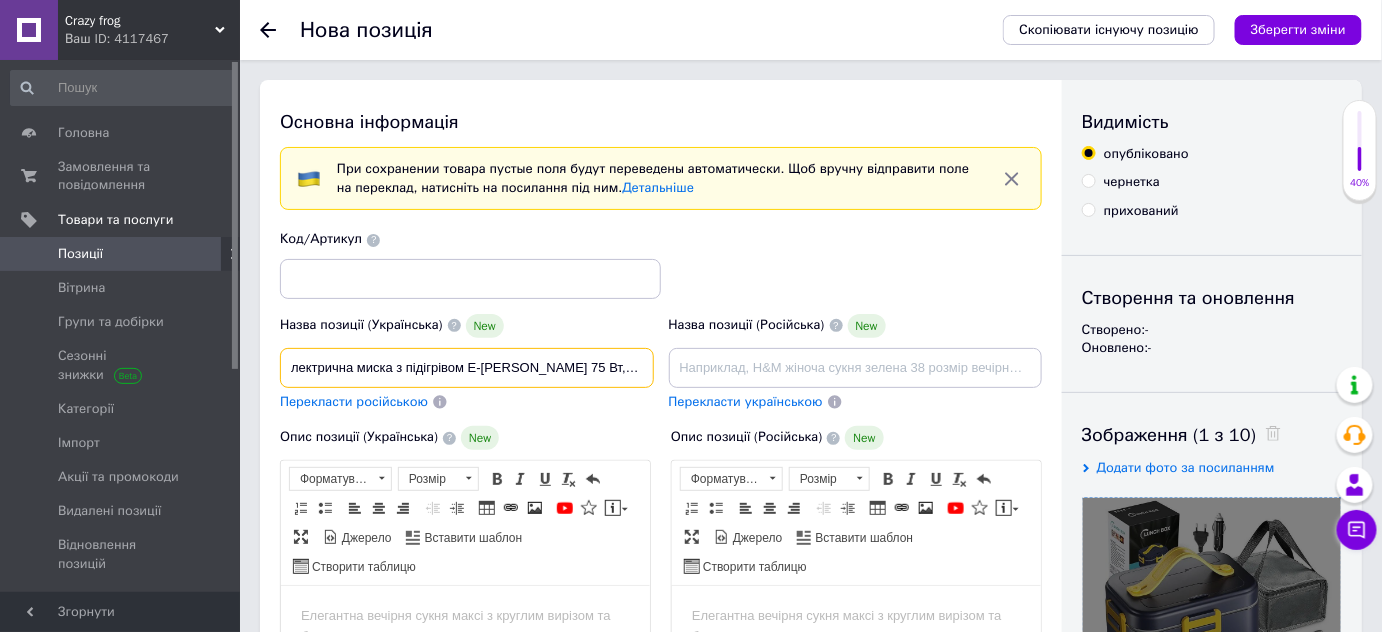 click on "лектрична миска з підігрівом E-MANIS 75 Вт, 1,8 л, швидкий нагрів, ланч-бокс 12 В 24 В 220 В, портативний ланч-бокс 3 в 1 зі столо" at bounding box center [467, 368] 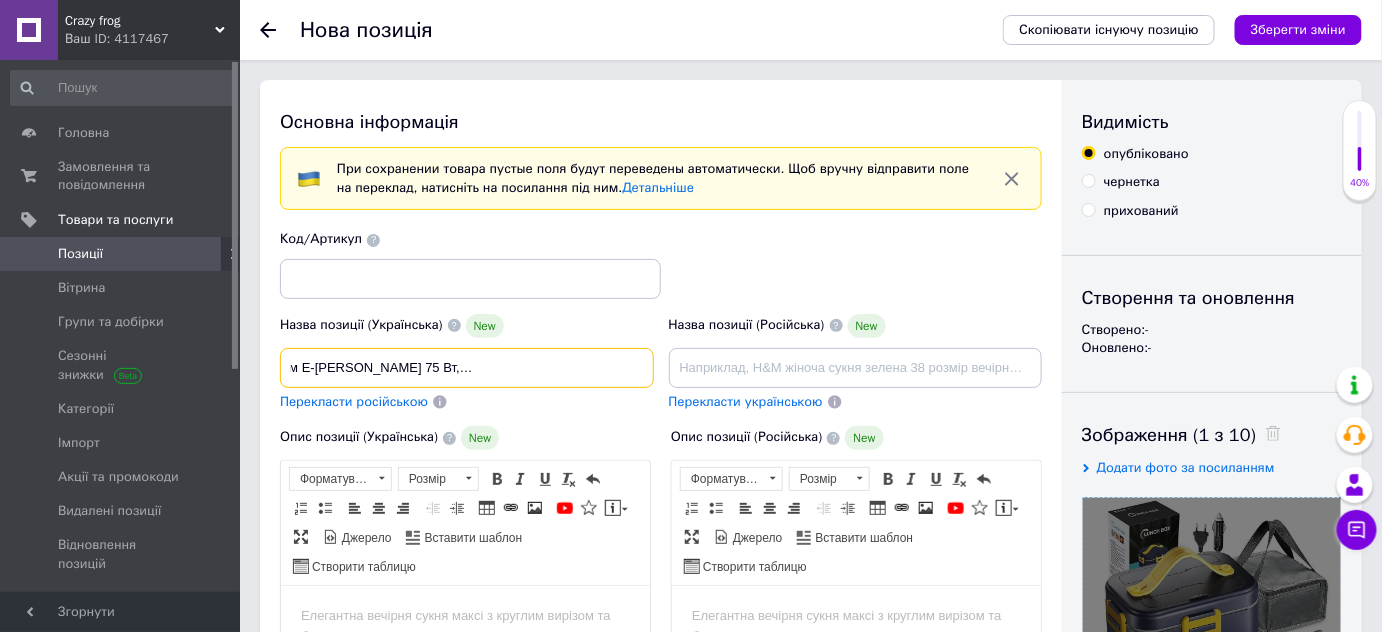 scroll, scrollTop: 0, scrollLeft: 445, axis: horizontal 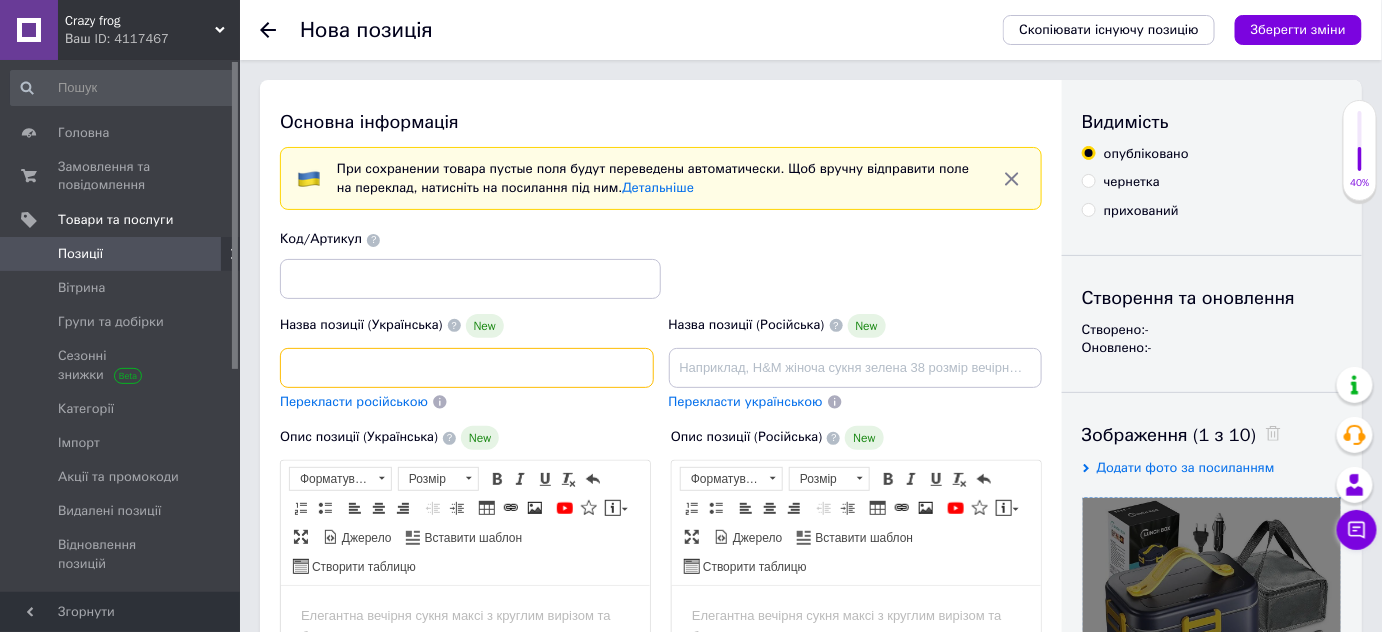 drag, startPoint x: 328, startPoint y: 366, endPoint x: 687, endPoint y: 376, distance: 359.13925 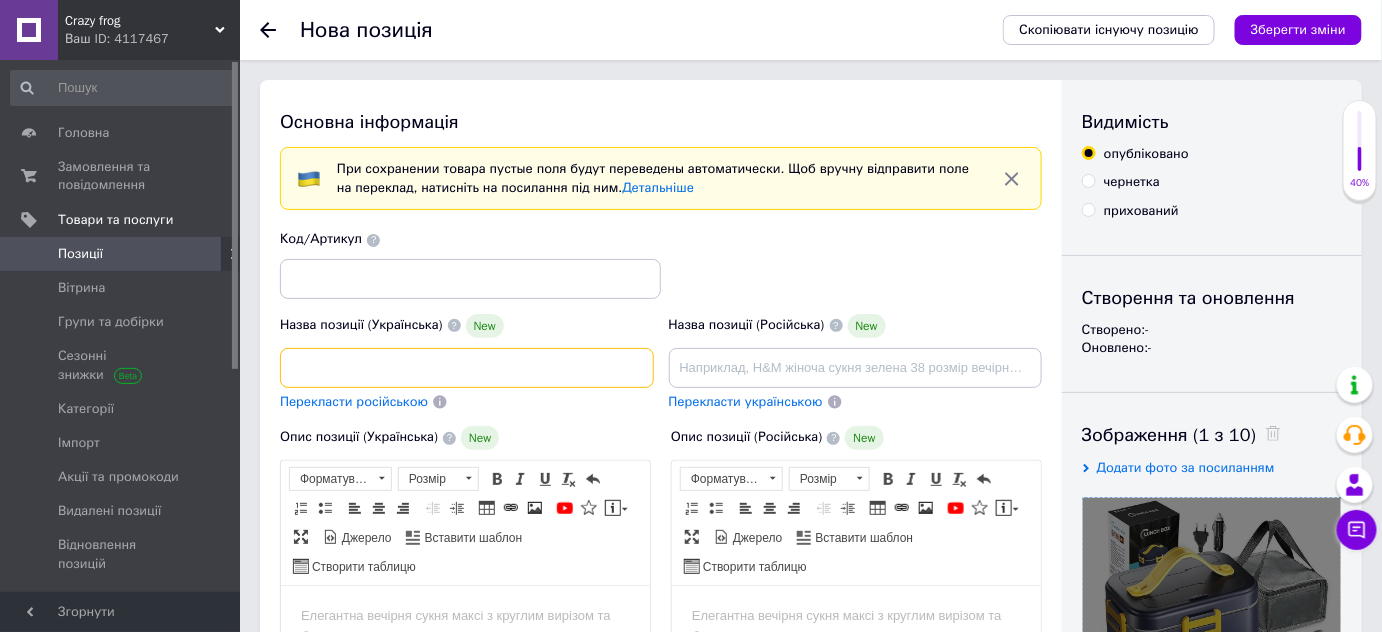 type on "л" 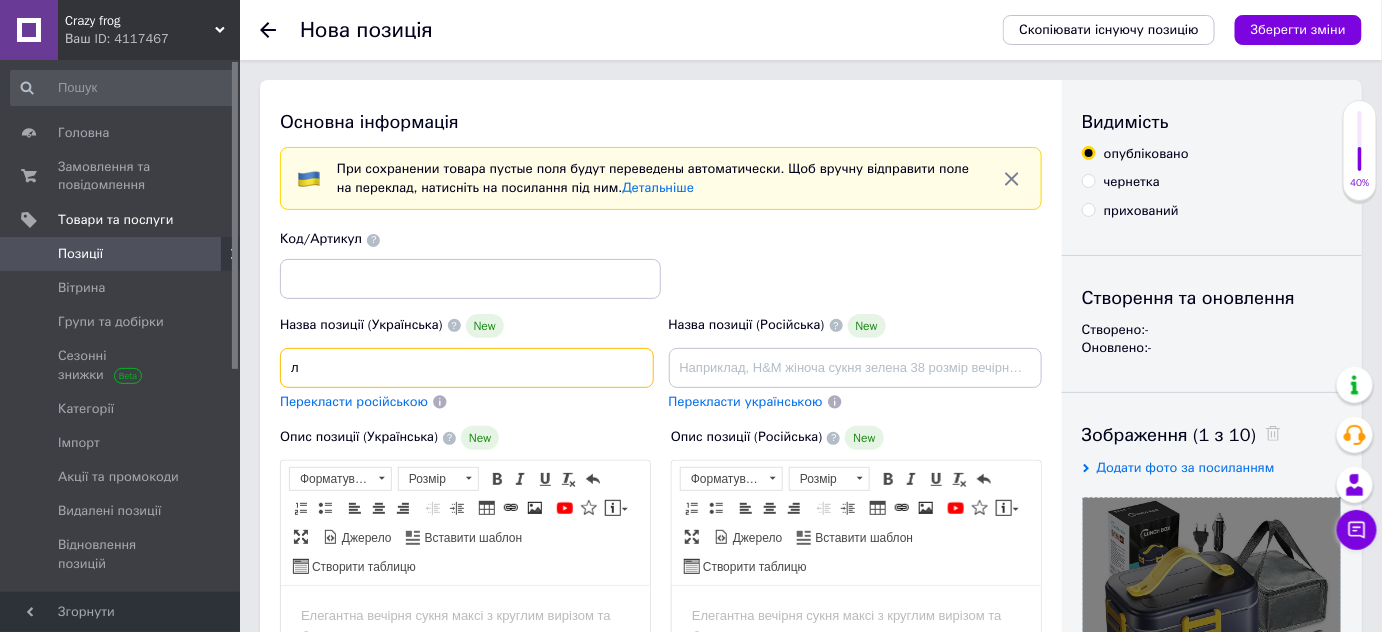 scroll, scrollTop: 0, scrollLeft: 0, axis: both 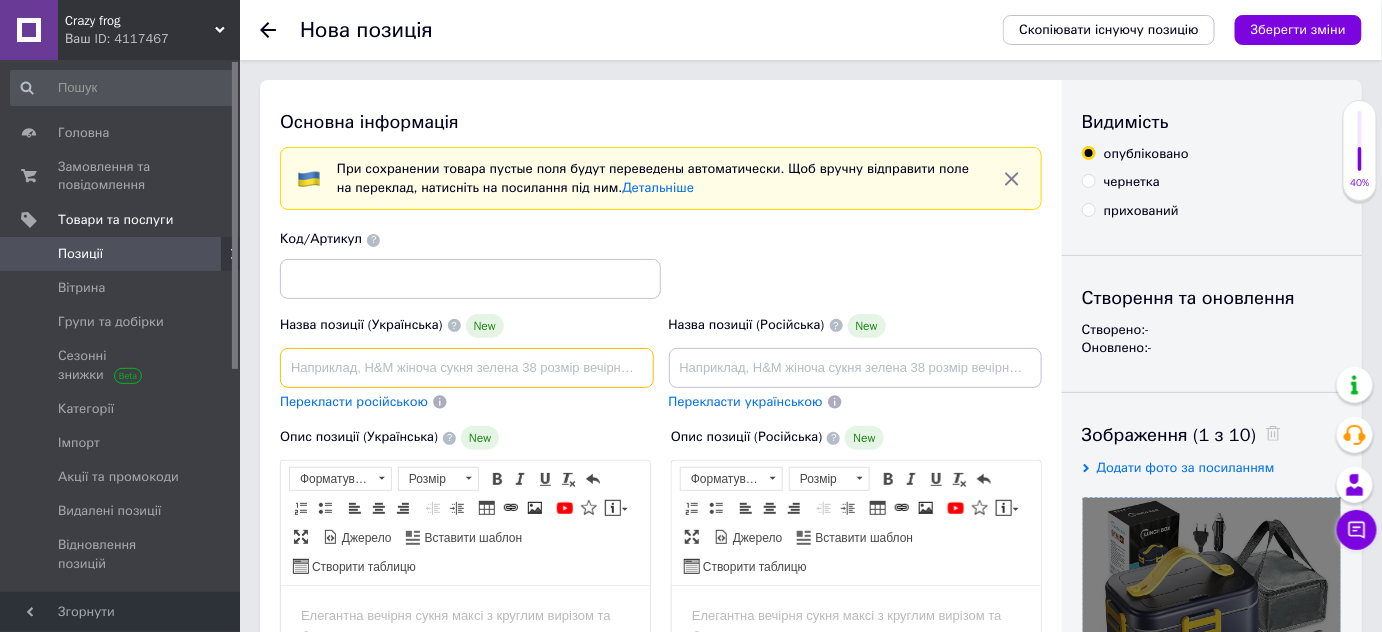 paste on "Електрична миска з підігрівом E-MANIS 75 Вт, 1,8 л, швидкий нагрів, ланч-бокс 12 В 24 В 220 В, портативний ланч-бокс 3 в 1" 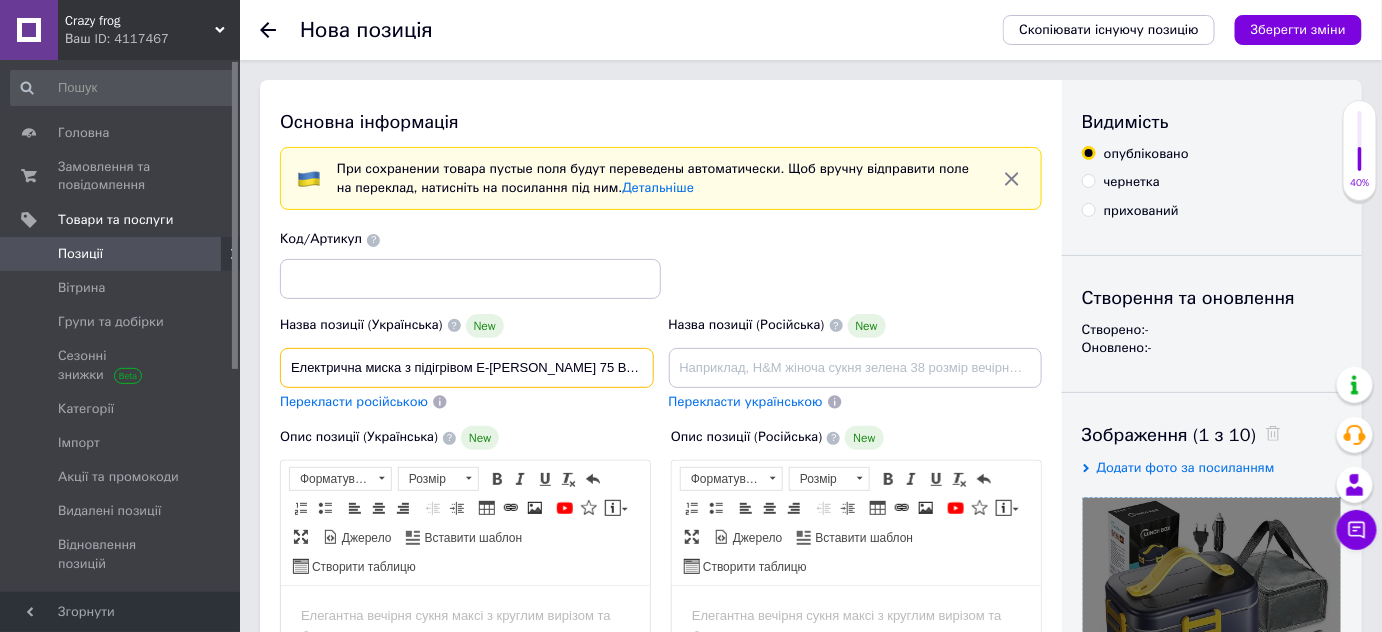 scroll, scrollTop: 0, scrollLeft: 407, axis: horizontal 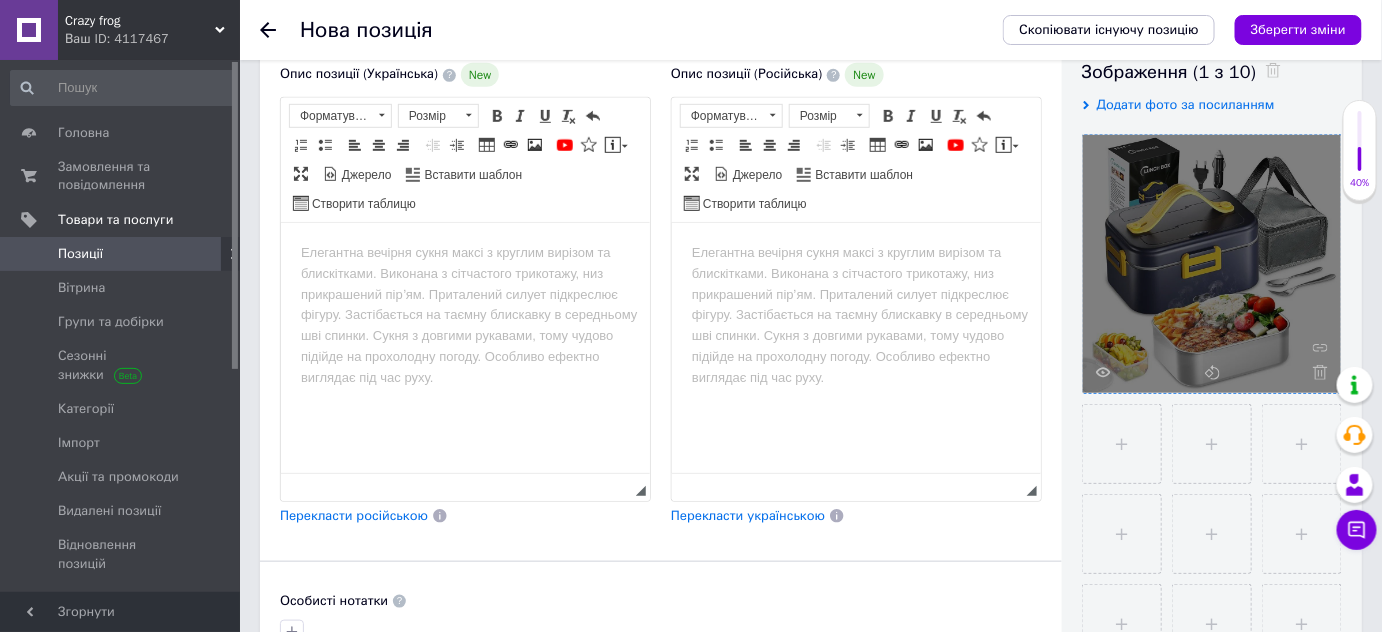 type on "Електрична миска з підігрівом E-MANIS 75 Вт, 1,8 л, швидкий нагрів, ланч-бокс 12 В 24 В 220 В, портативний ланч-бокс 3 в 1" 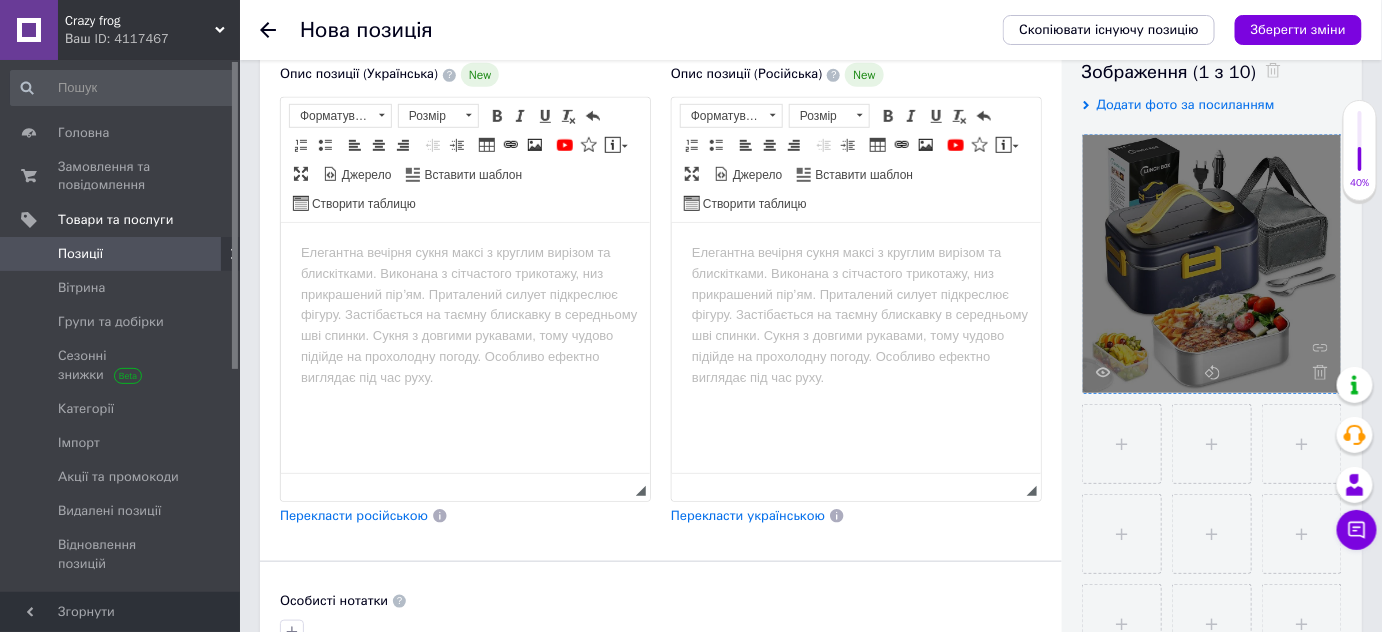 scroll, scrollTop: 0, scrollLeft: 0, axis: both 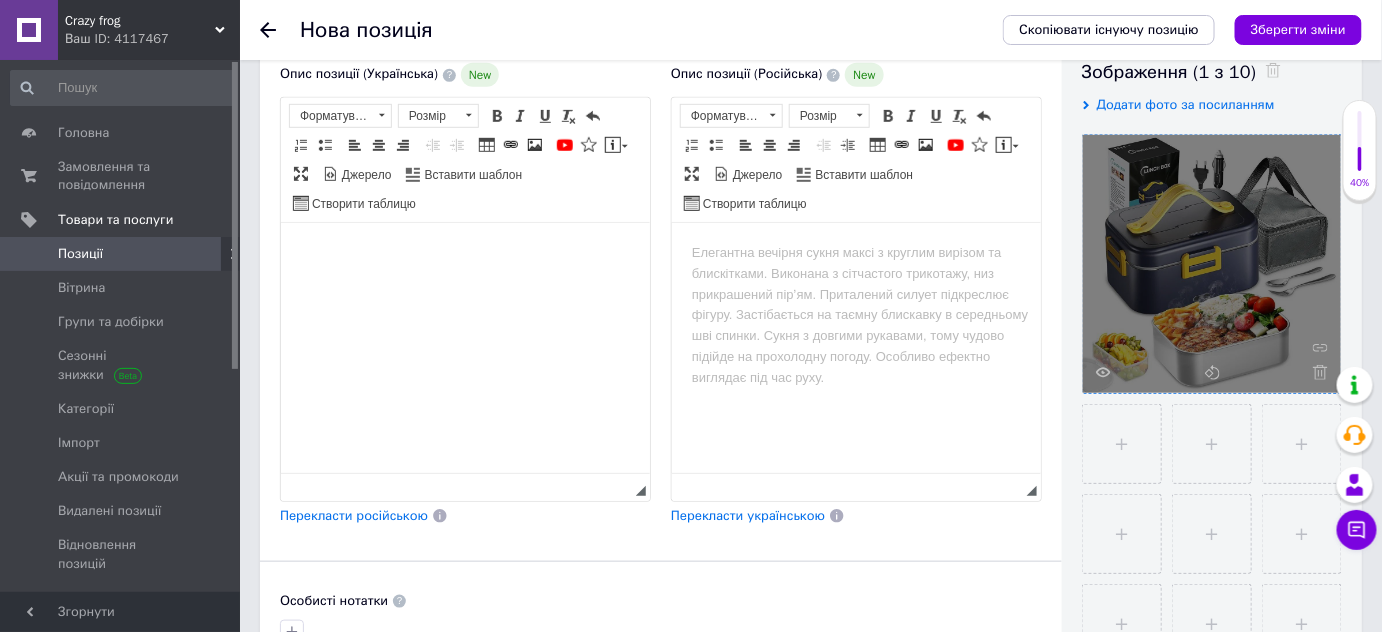 drag, startPoint x: 470, startPoint y: 340, endPoint x: 439, endPoint y: 310, distance: 43.13931 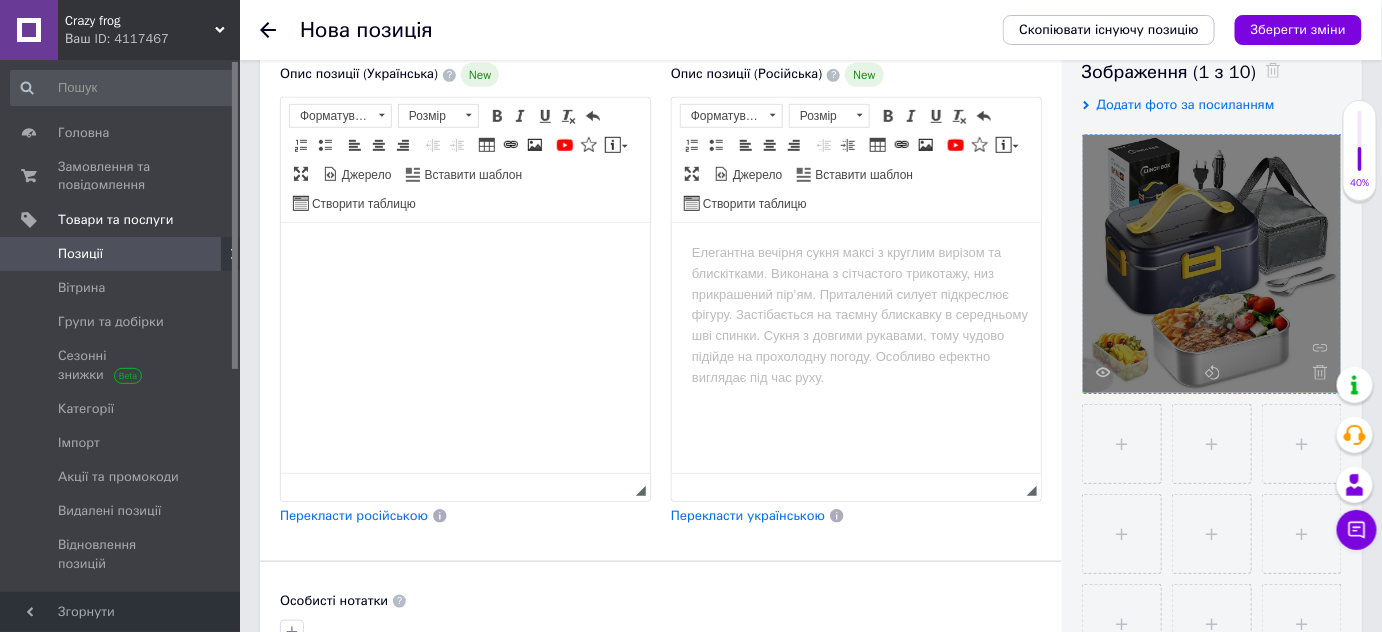 drag, startPoint x: 439, startPoint y: 310, endPoint x: 356, endPoint y: 305, distance: 83.15047 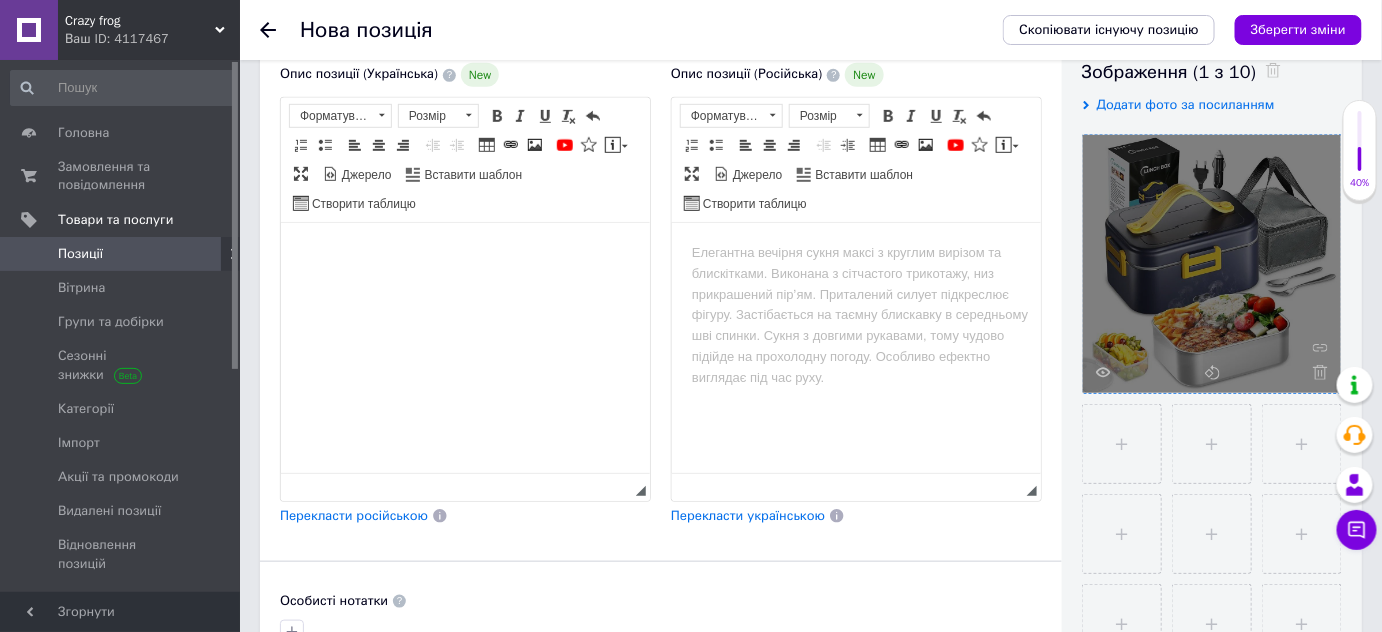 drag, startPoint x: 310, startPoint y: 273, endPoint x: 301, endPoint y: 281, distance: 12.0415945 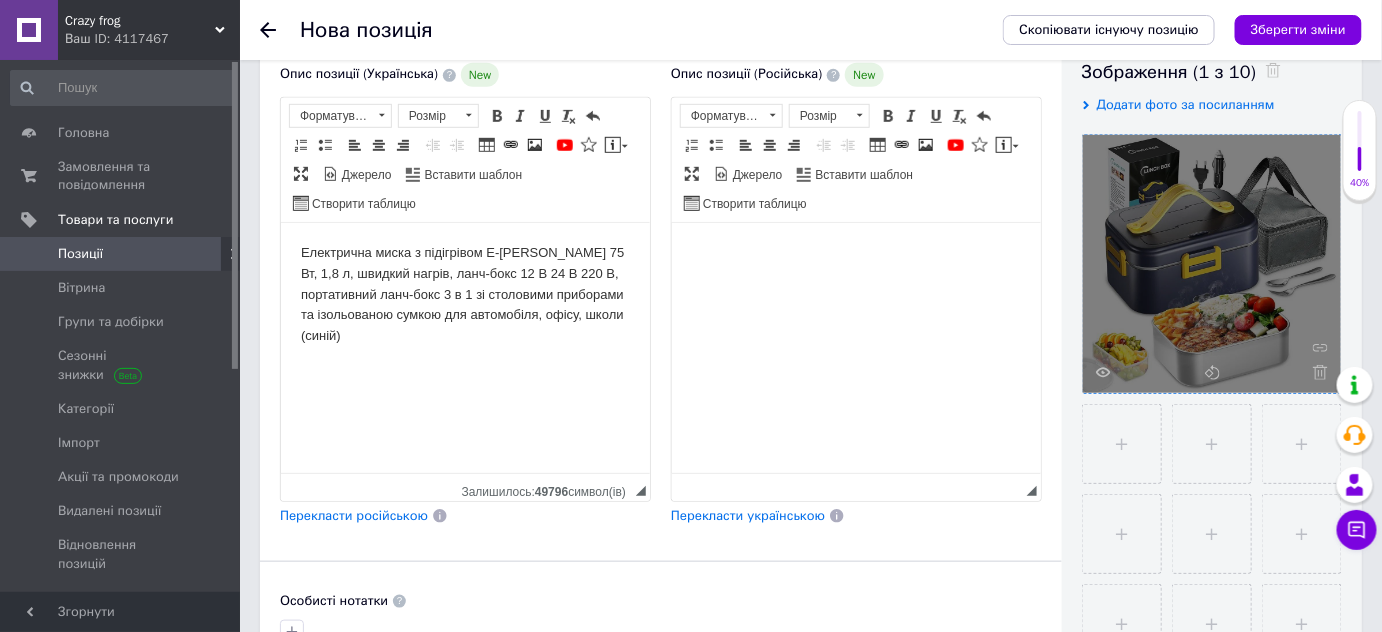 drag, startPoint x: 717, startPoint y: 270, endPoint x: 704, endPoint y: 257, distance: 18.384777 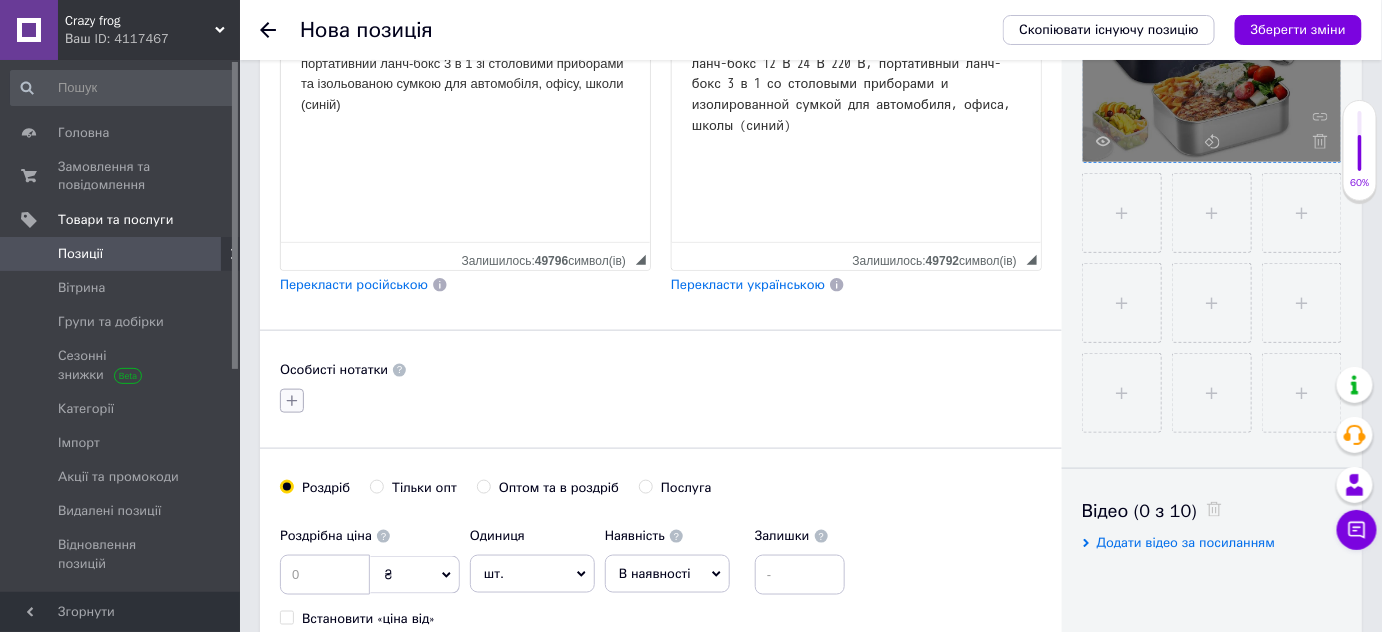 scroll, scrollTop: 636, scrollLeft: 0, axis: vertical 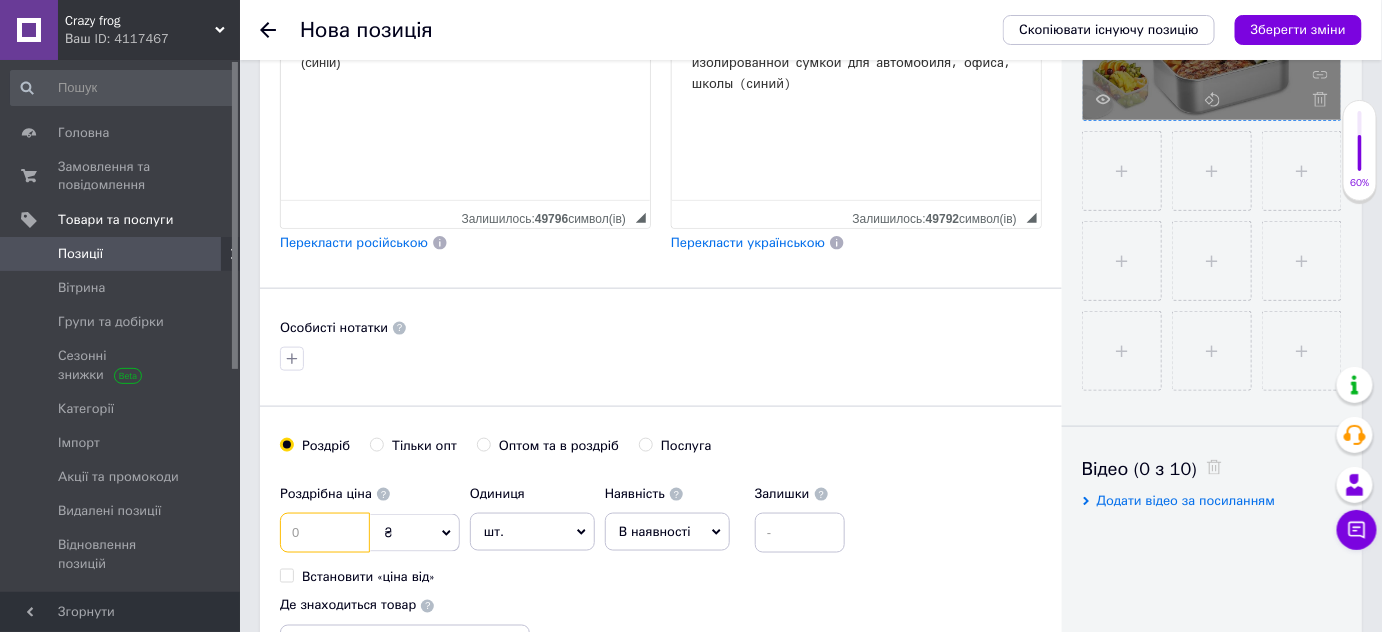 click at bounding box center (325, 533) 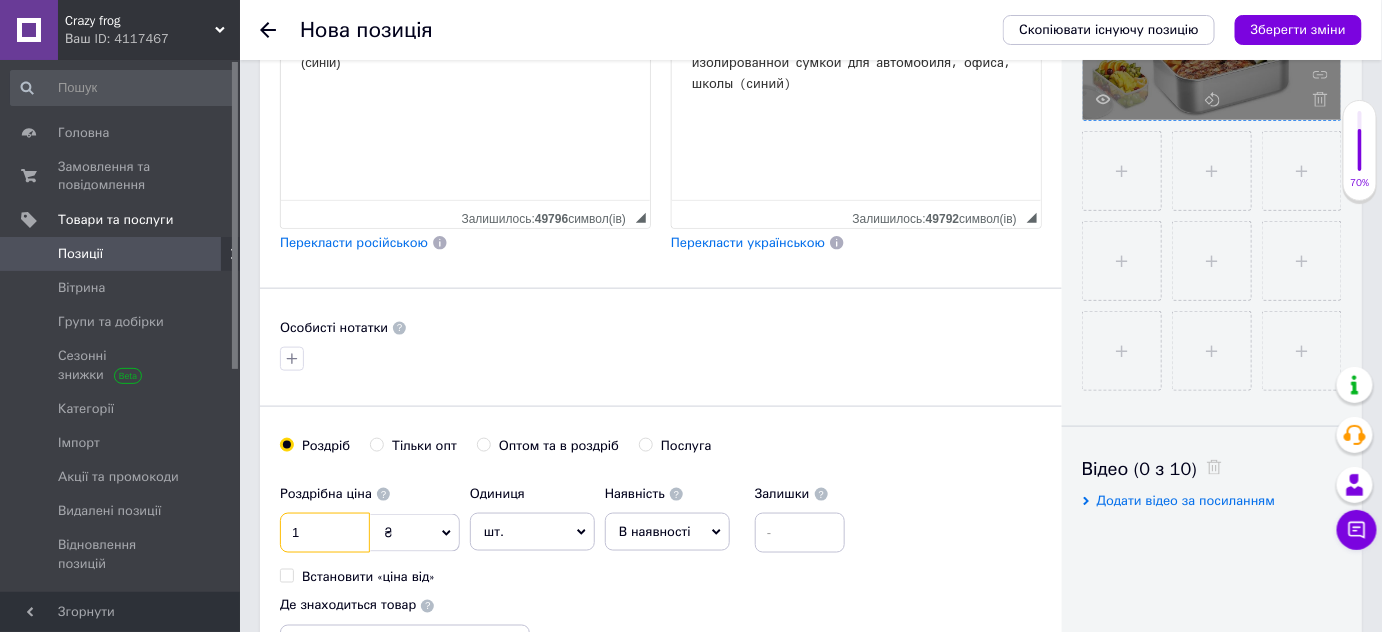 type on "1" 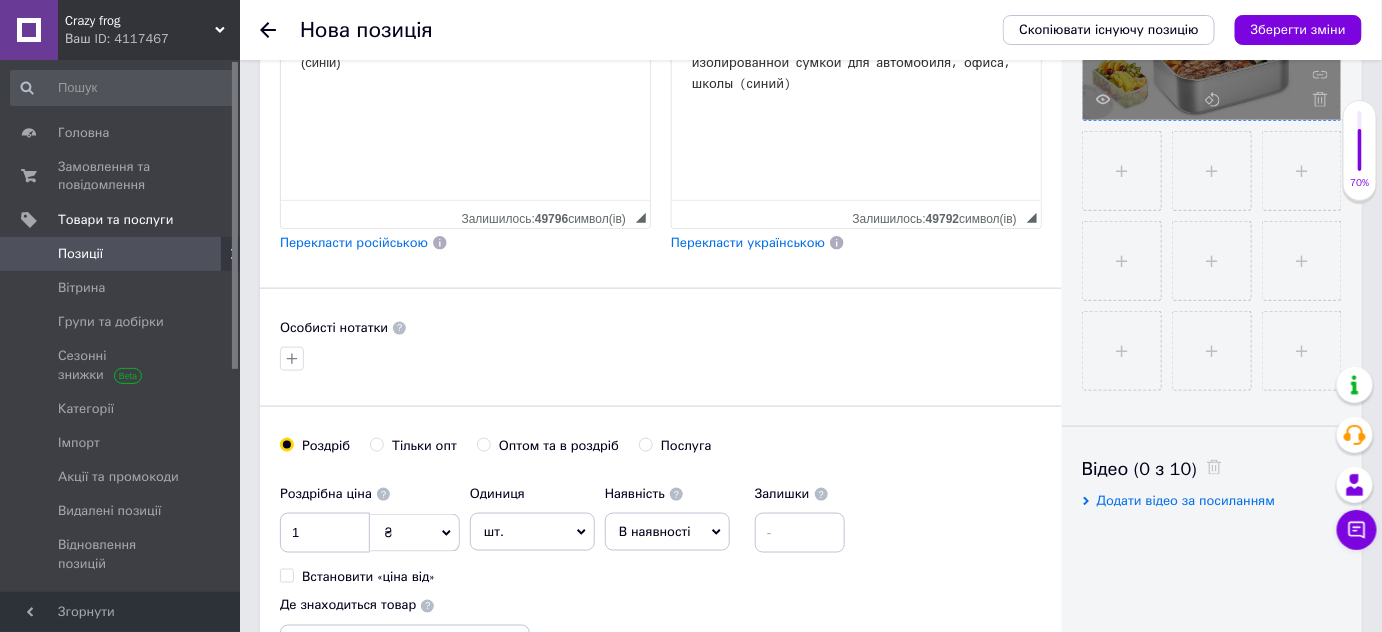 click on "шт." at bounding box center [532, 532] 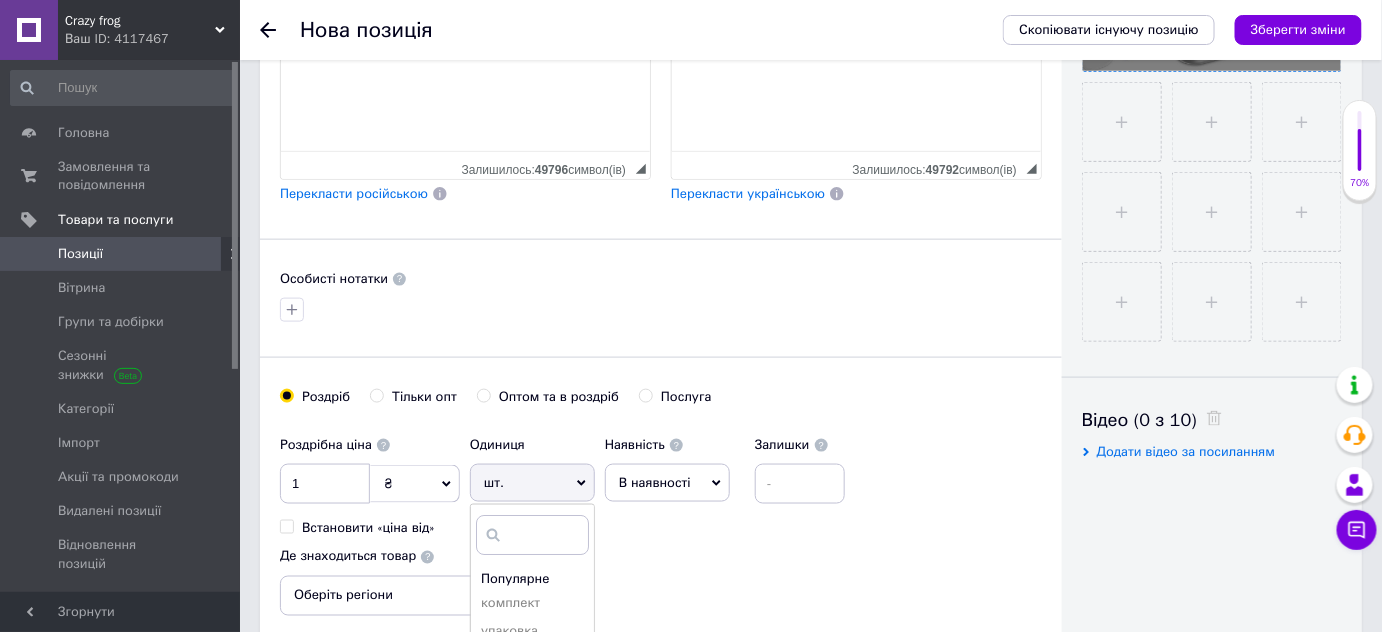 scroll, scrollTop: 727, scrollLeft: 0, axis: vertical 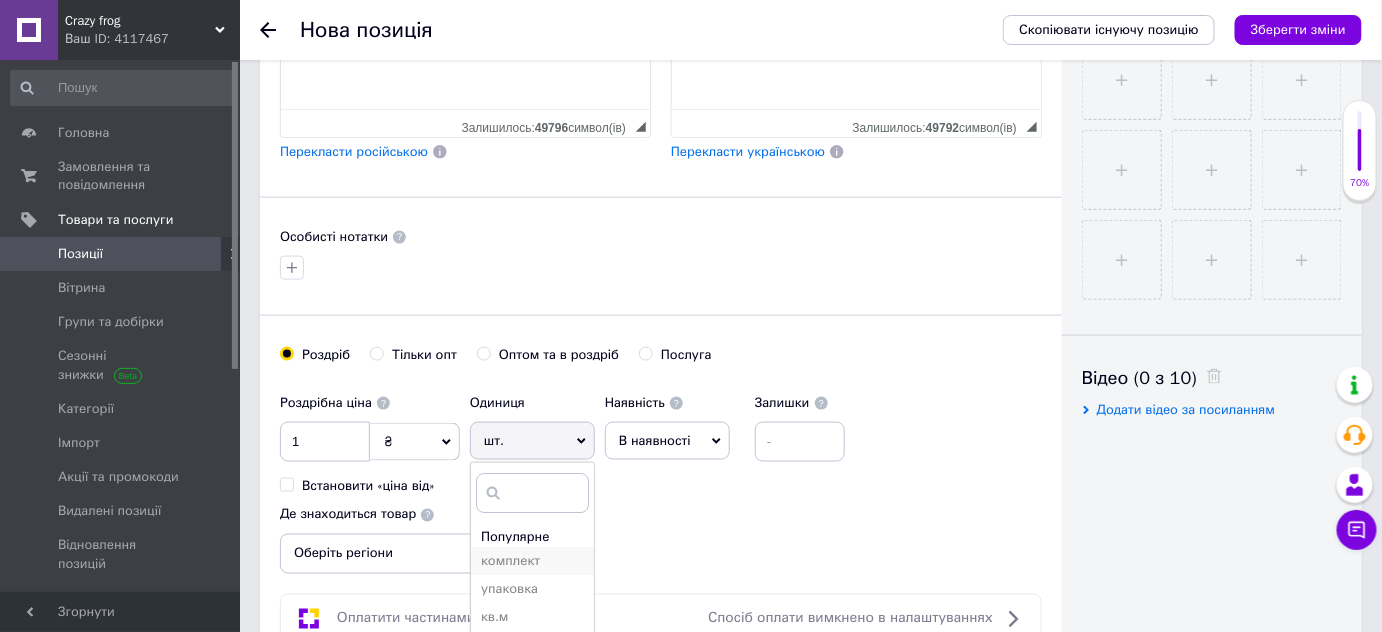 click on "комплект" at bounding box center [532, 561] 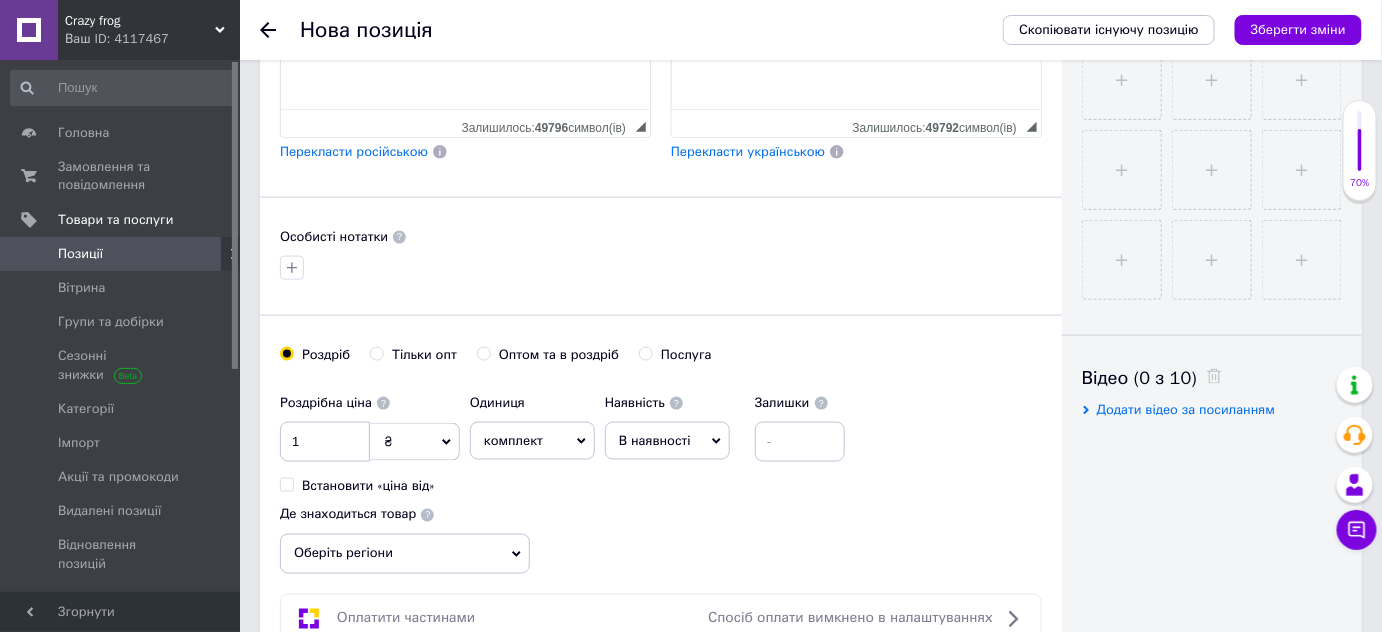 click 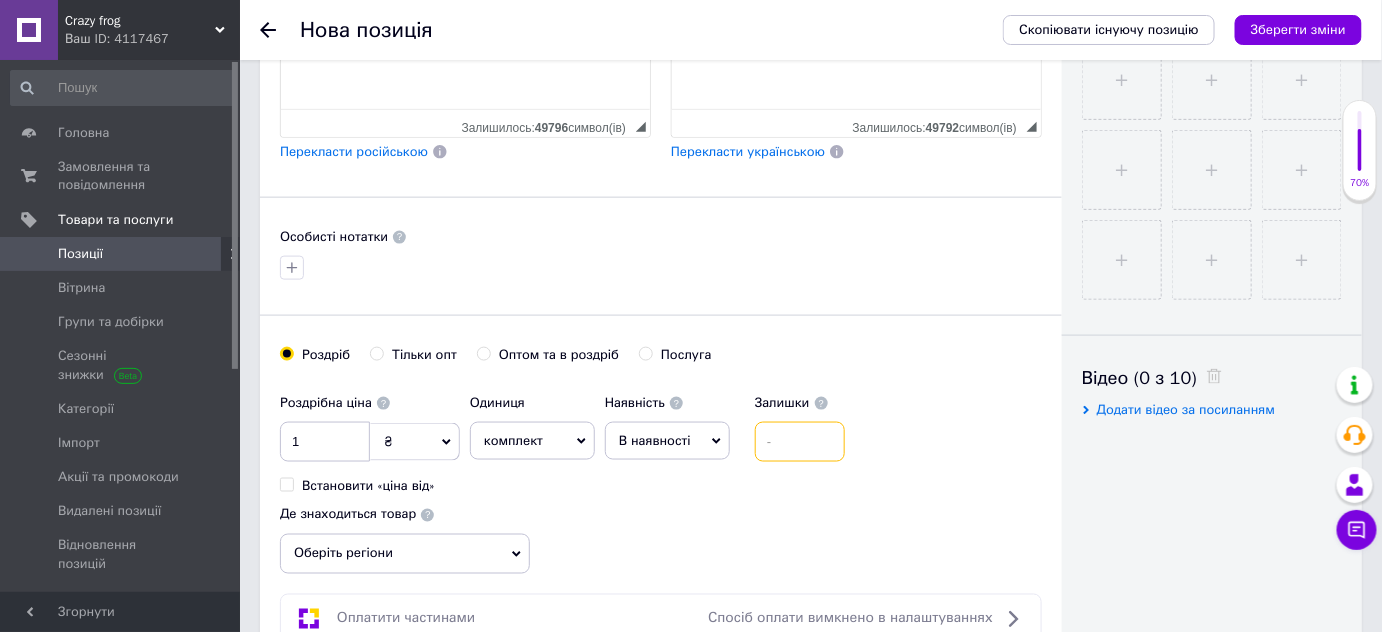 click at bounding box center [800, 442] 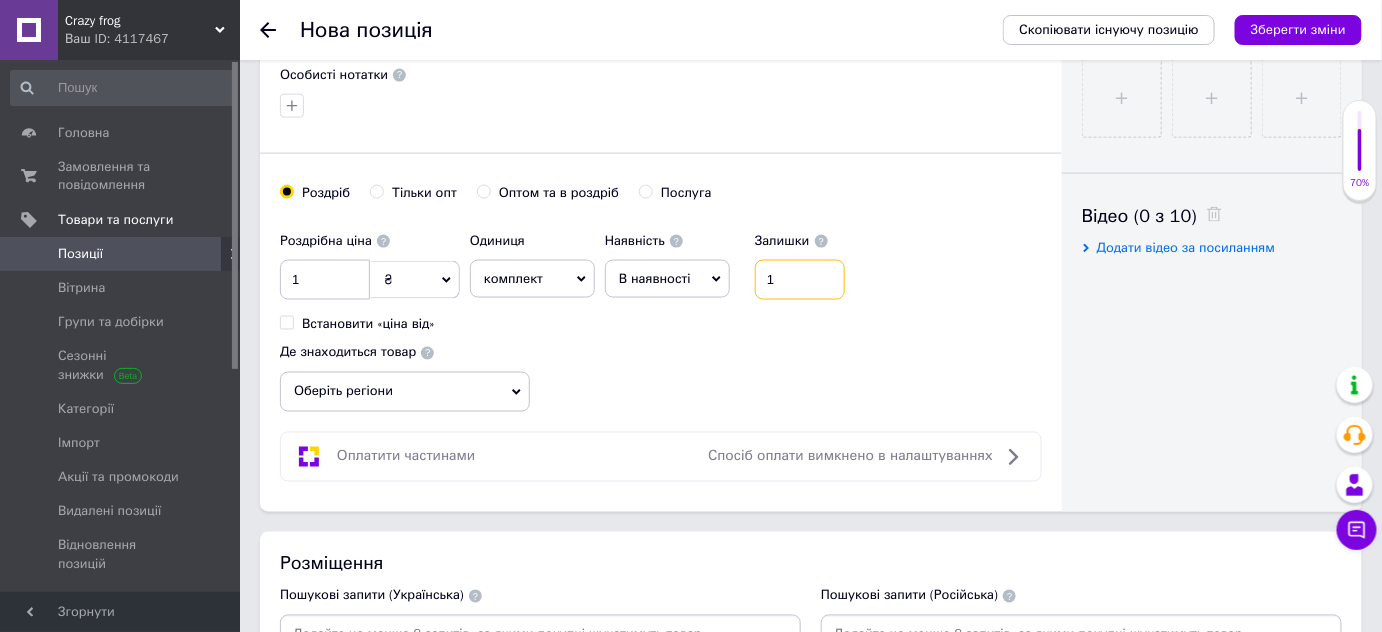 scroll, scrollTop: 909, scrollLeft: 0, axis: vertical 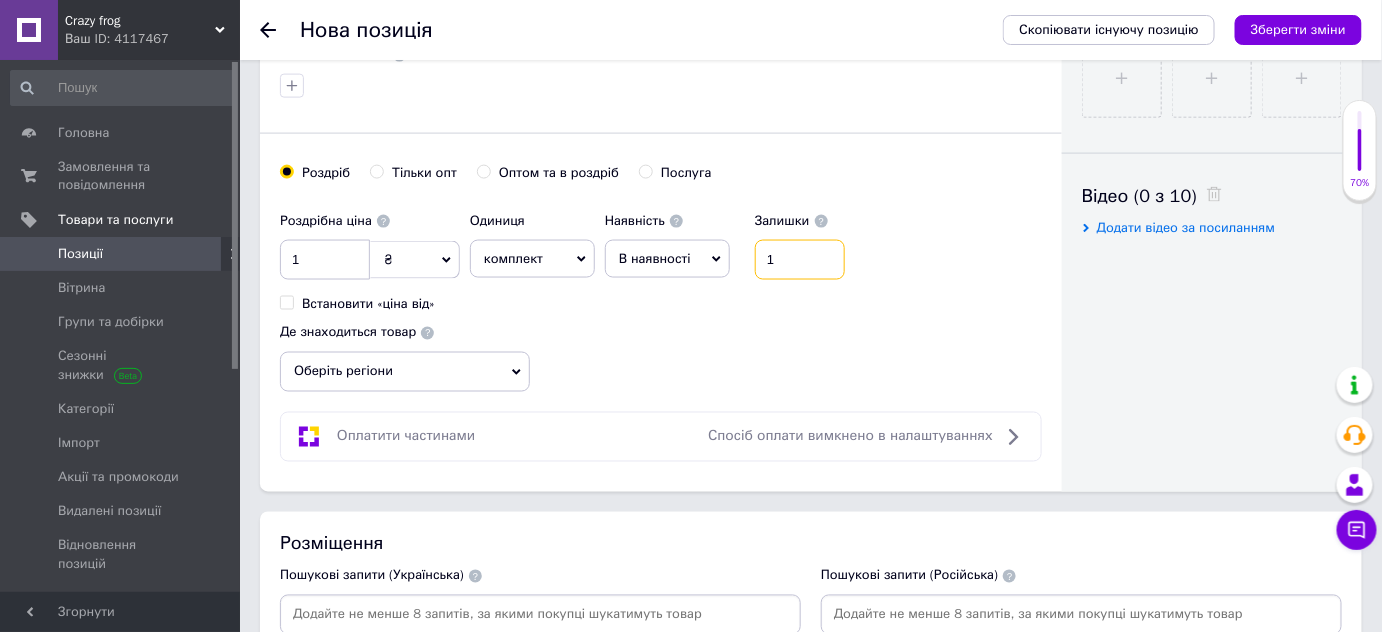 type on "1" 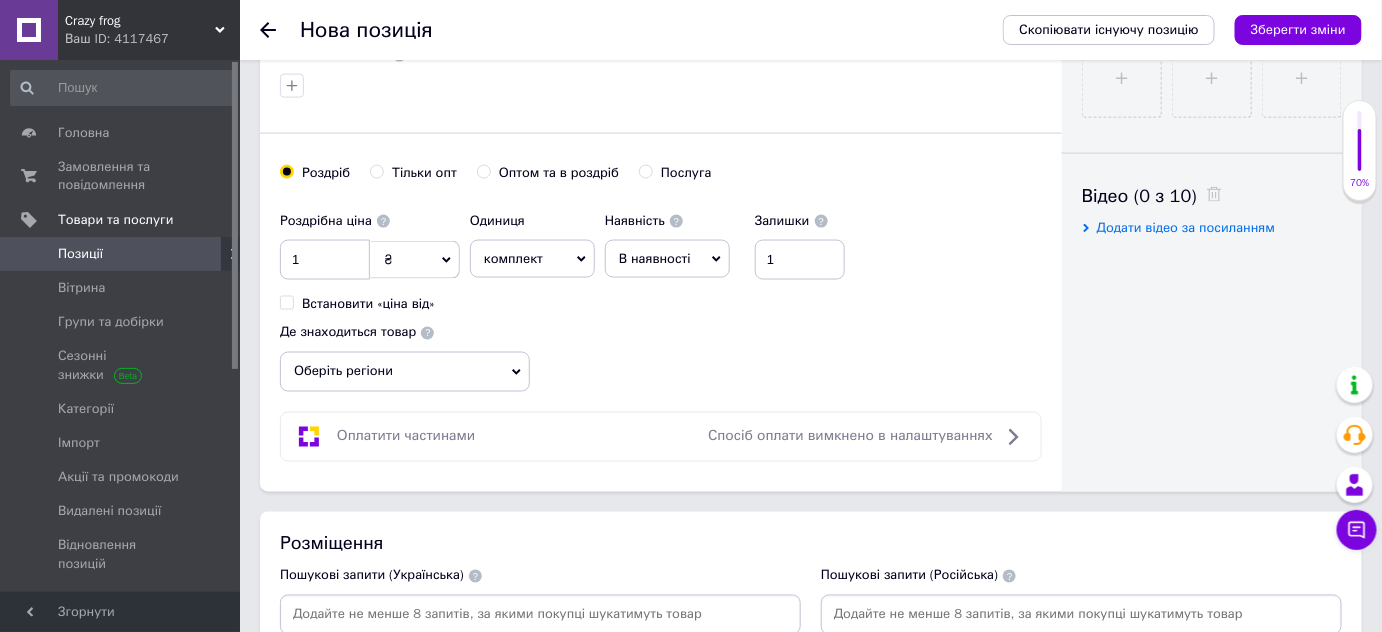 click 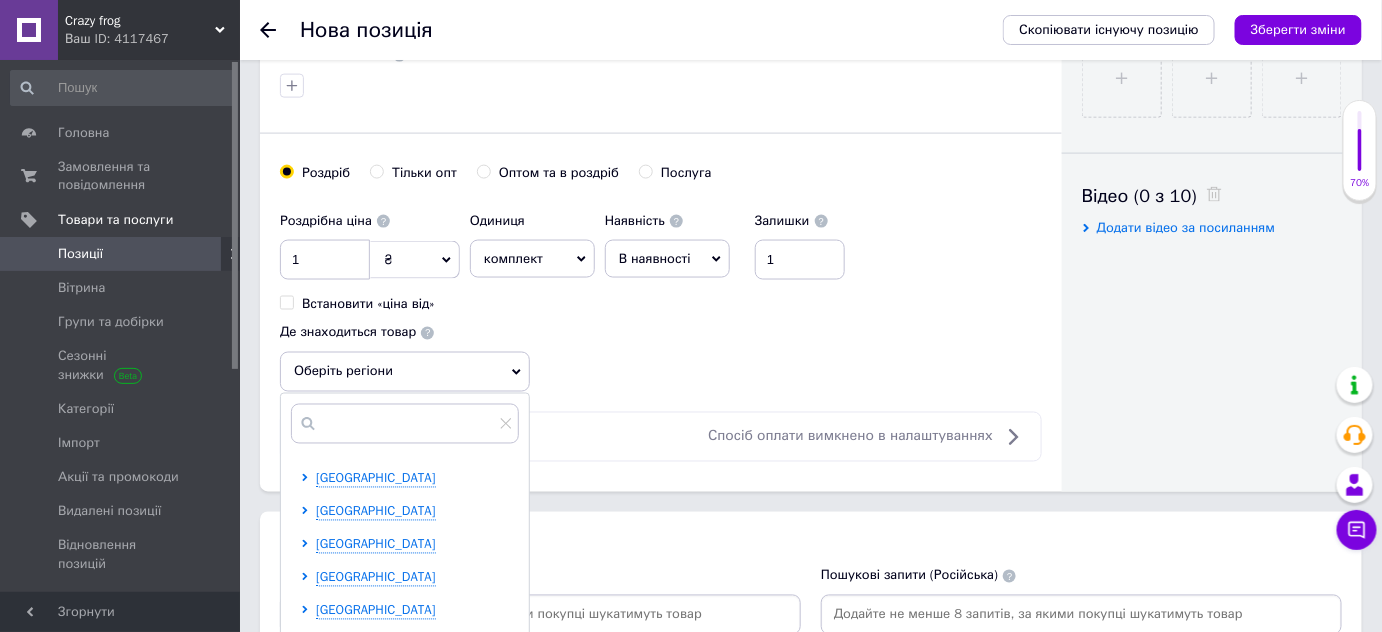 scroll, scrollTop: 363, scrollLeft: 0, axis: vertical 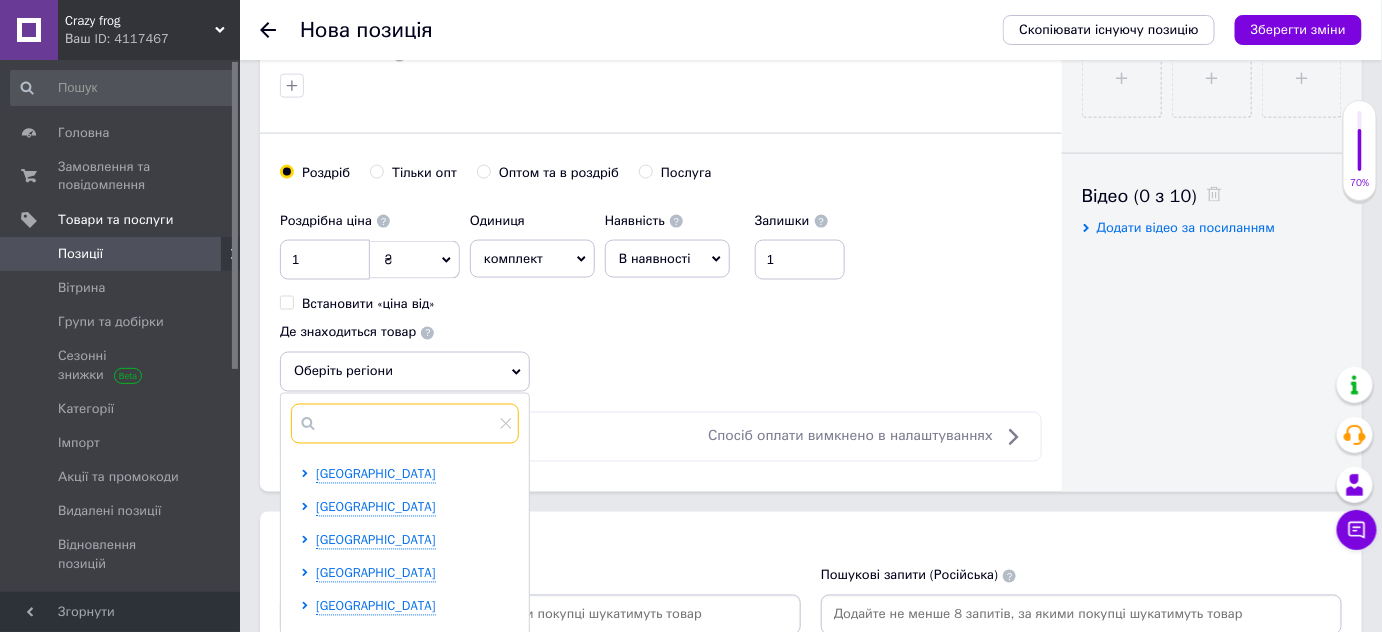 click at bounding box center (405, 424) 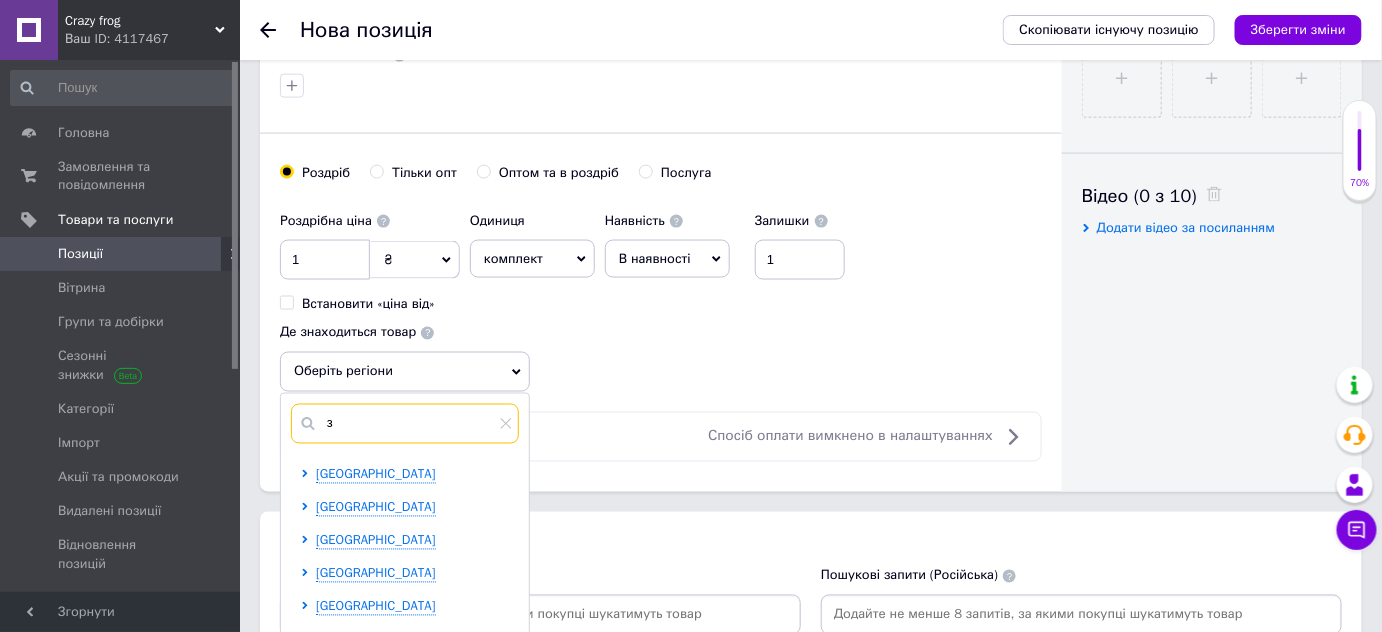 scroll, scrollTop: 0, scrollLeft: 0, axis: both 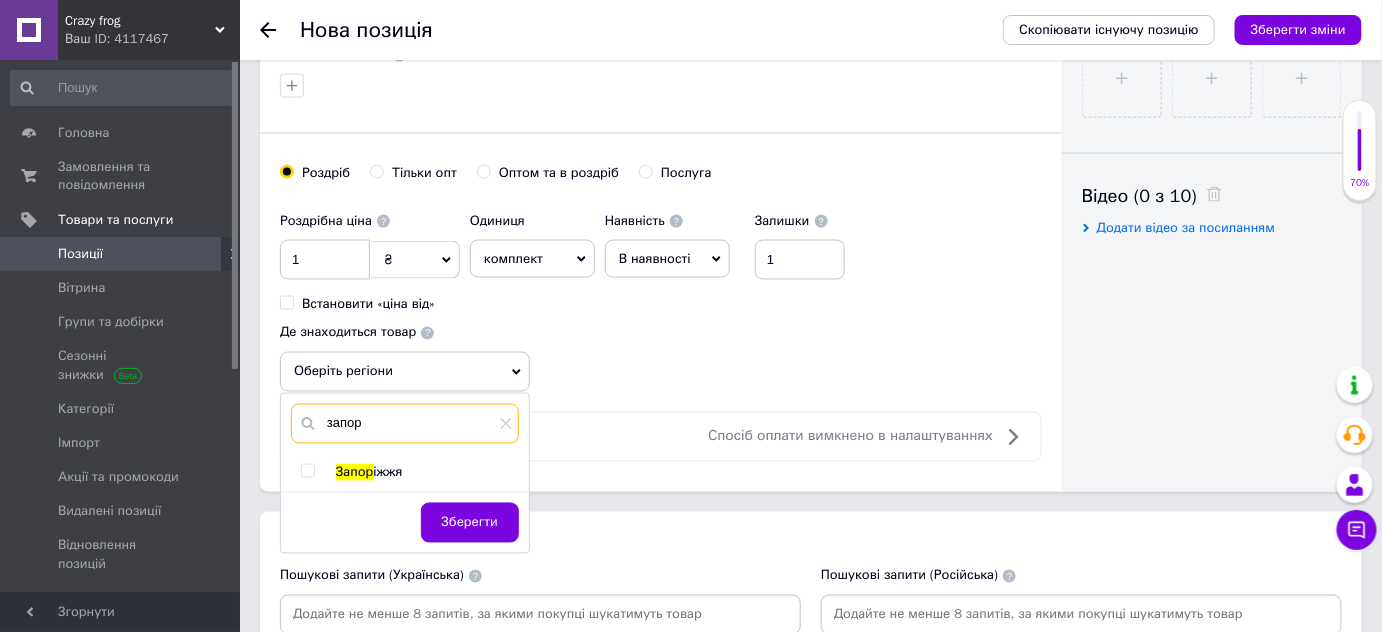 type on "запор" 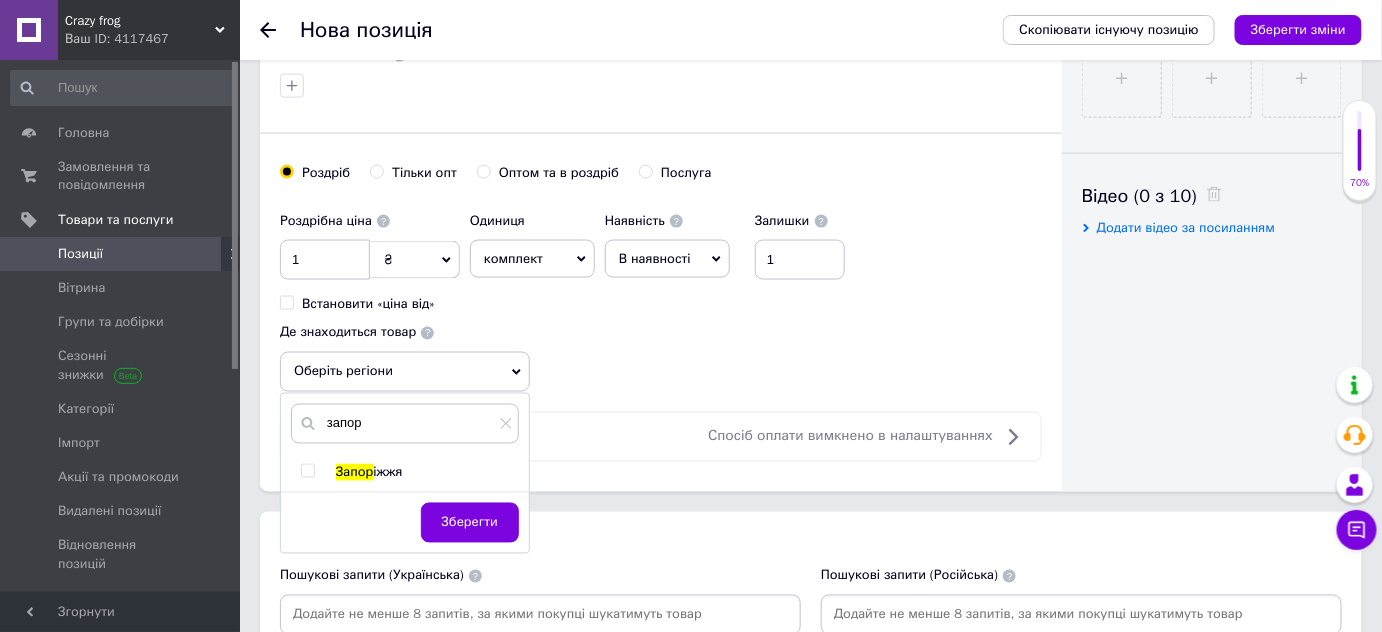 click on "іжжя" at bounding box center (388, 472) 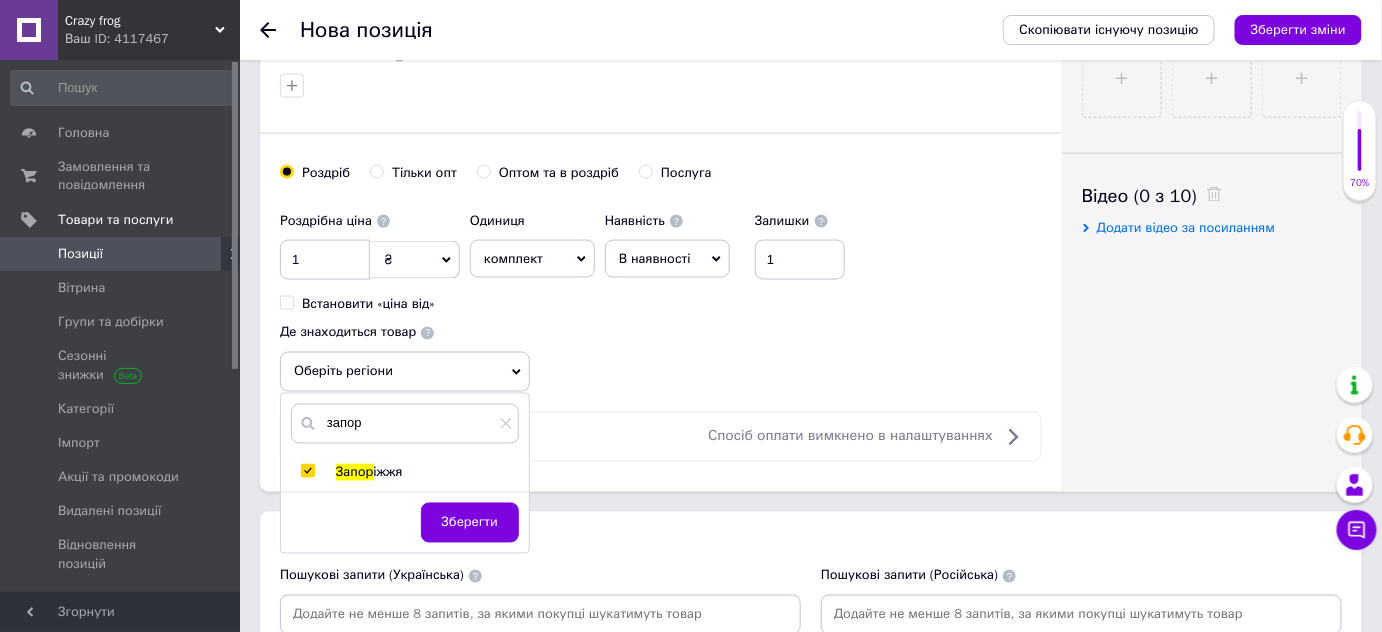 checkbox on "true" 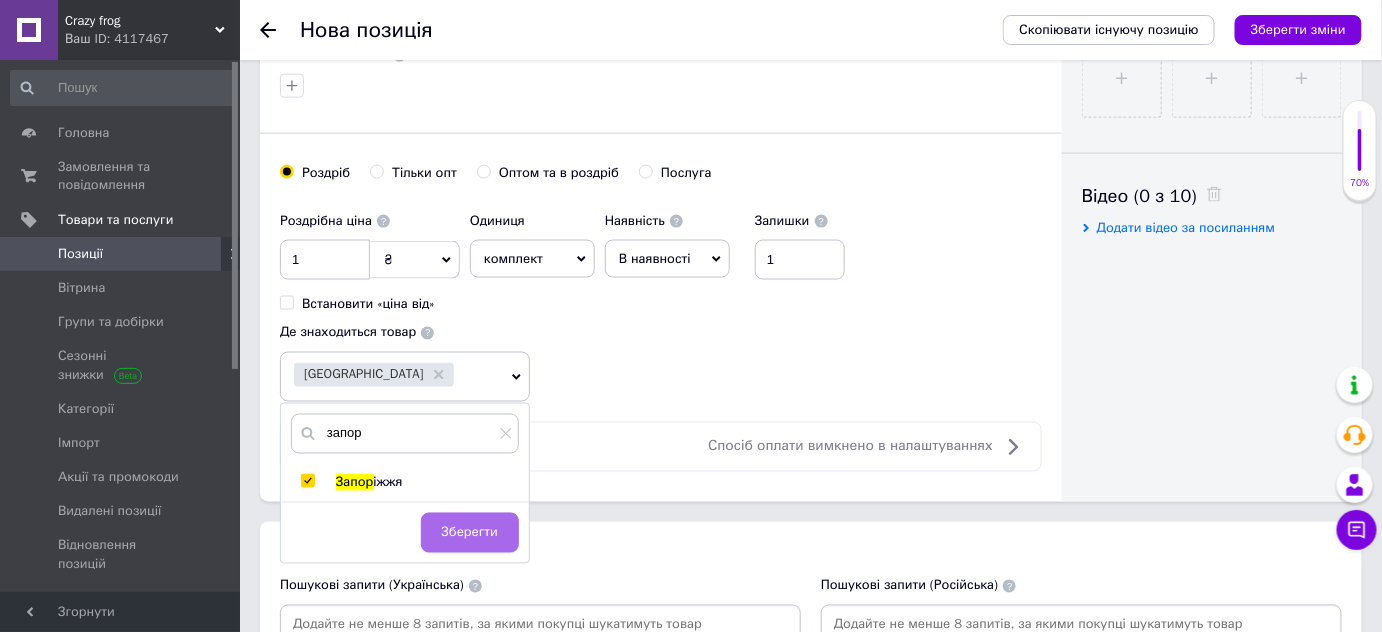 click on "Зберегти" at bounding box center (470, 533) 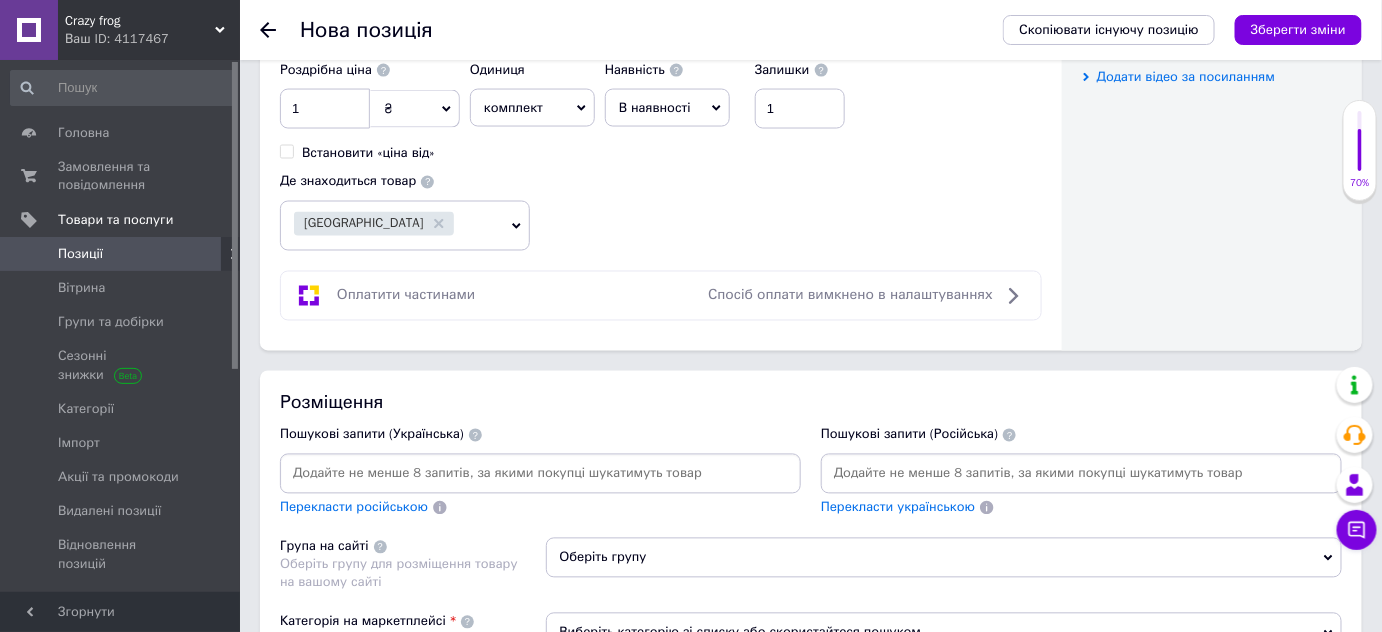 scroll, scrollTop: 1090, scrollLeft: 0, axis: vertical 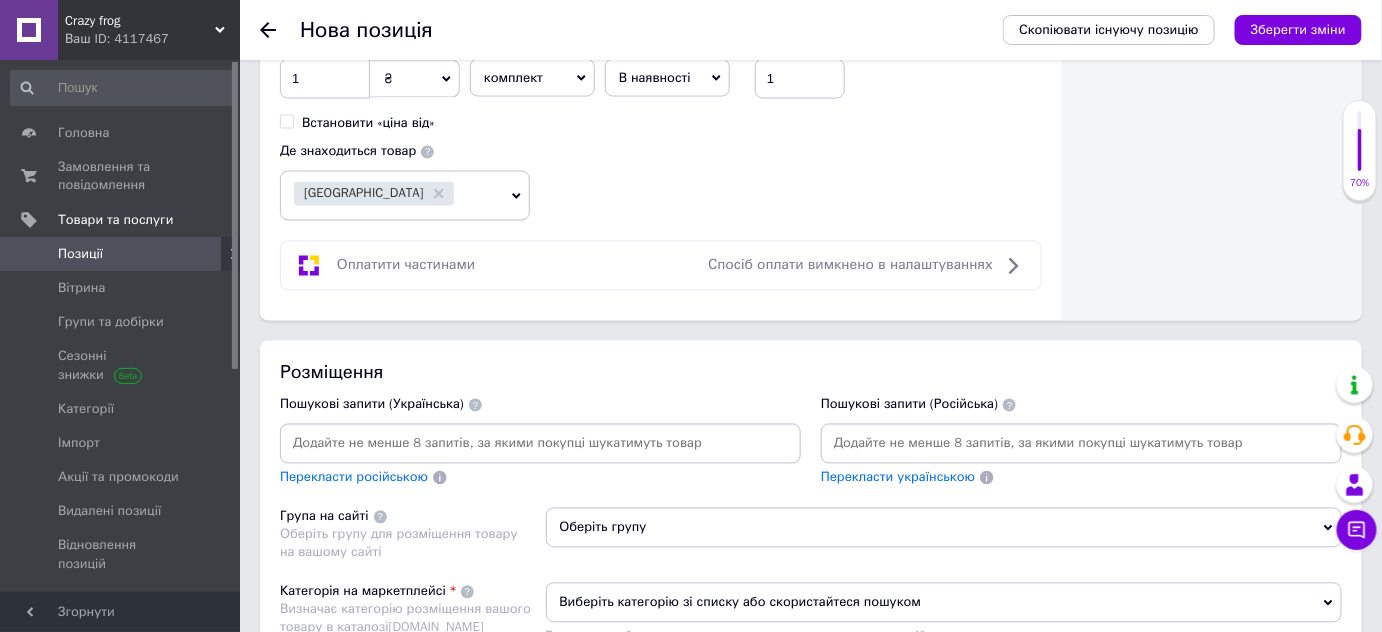 click on "Оберіть групу" at bounding box center [944, 528] 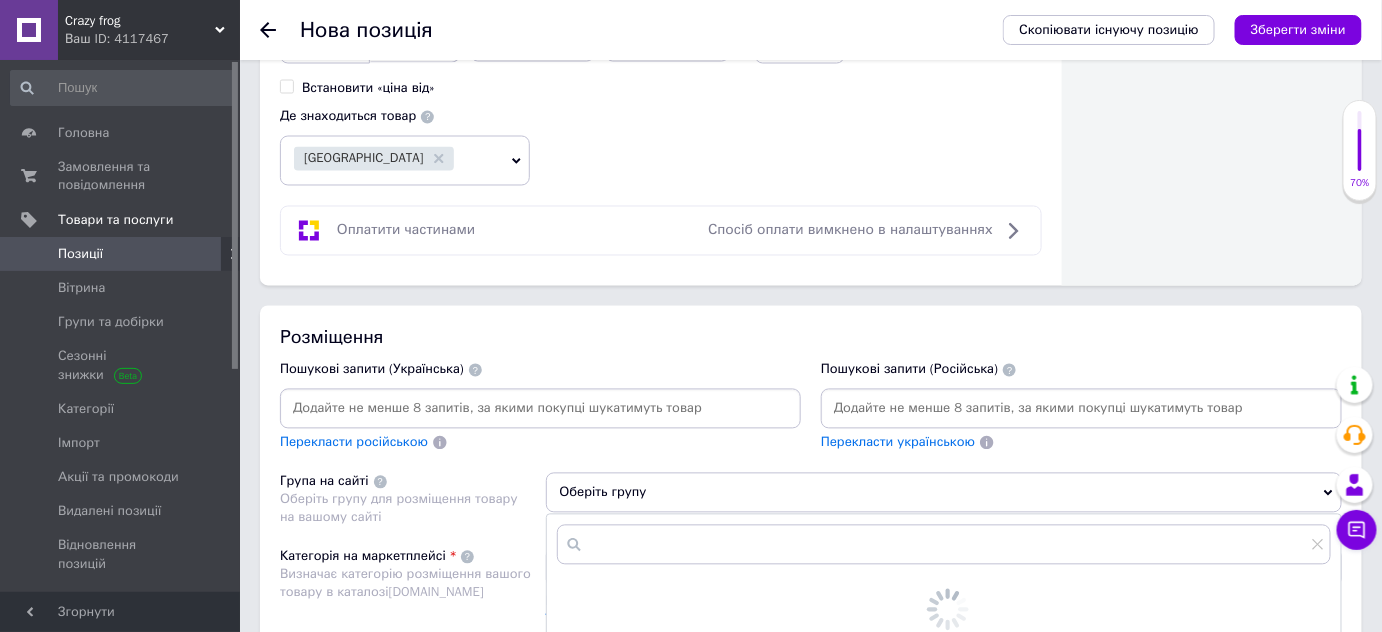 scroll, scrollTop: 1181, scrollLeft: 0, axis: vertical 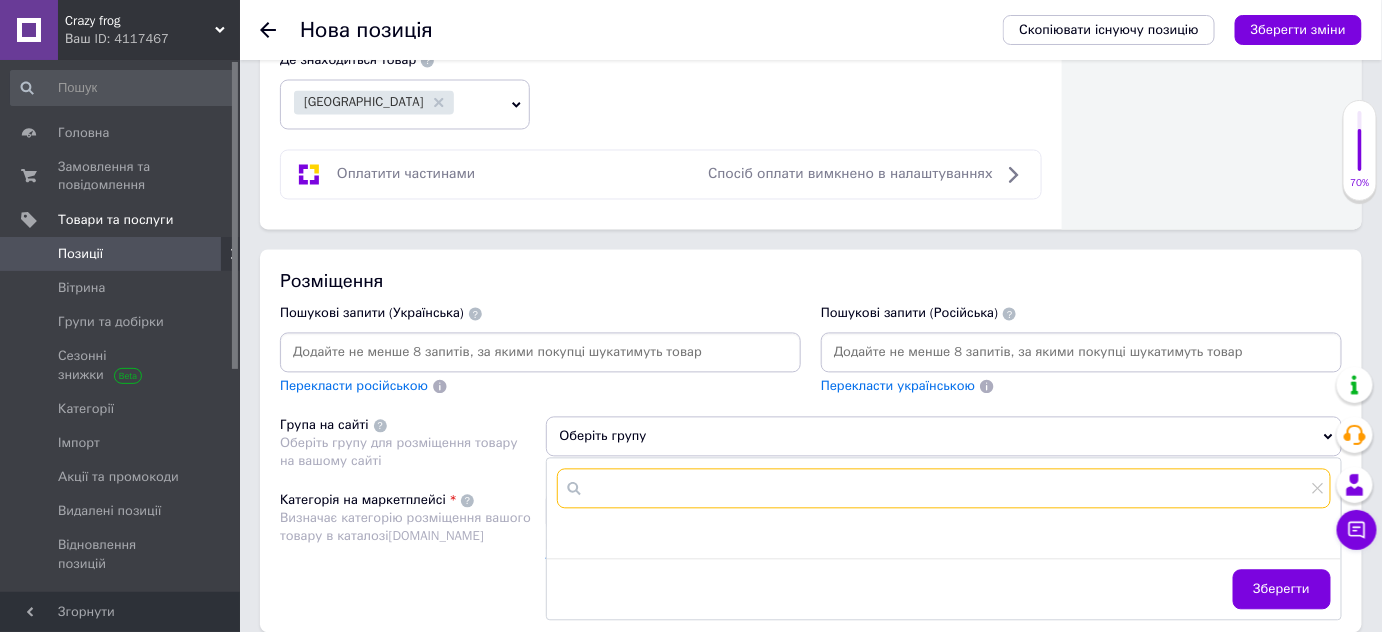 click at bounding box center [944, 489] 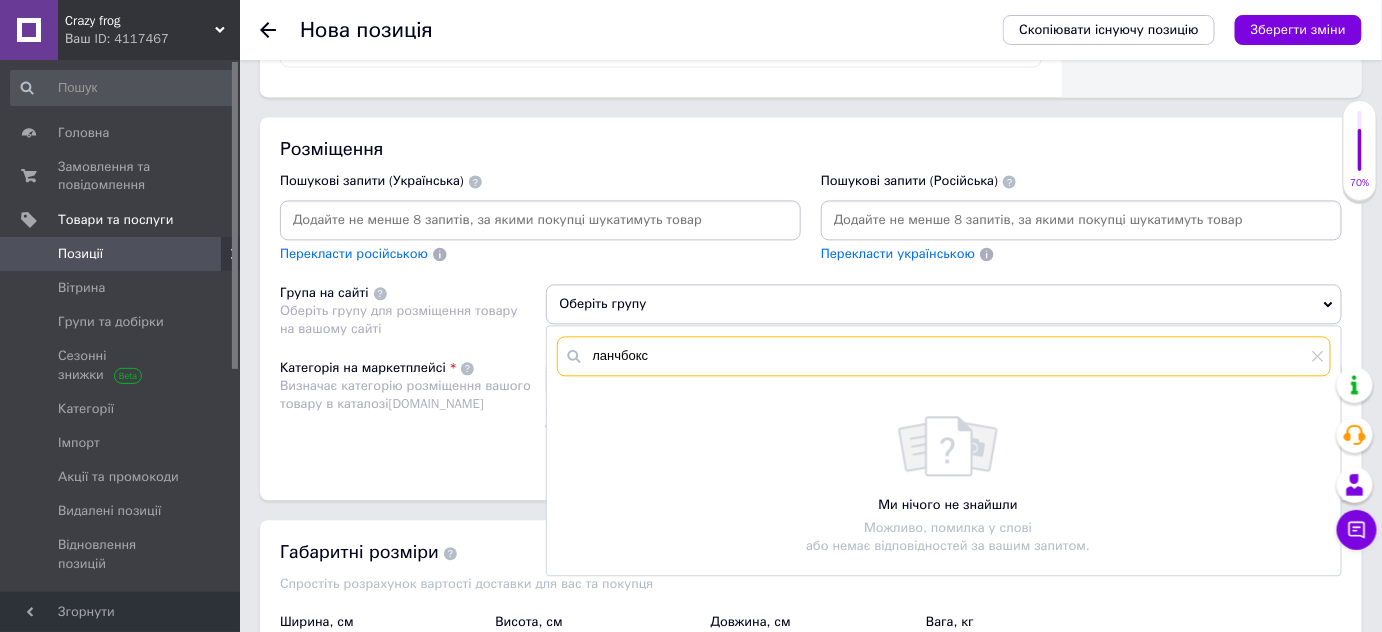 scroll, scrollTop: 1363, scrollLeft: 0, axis: vertical 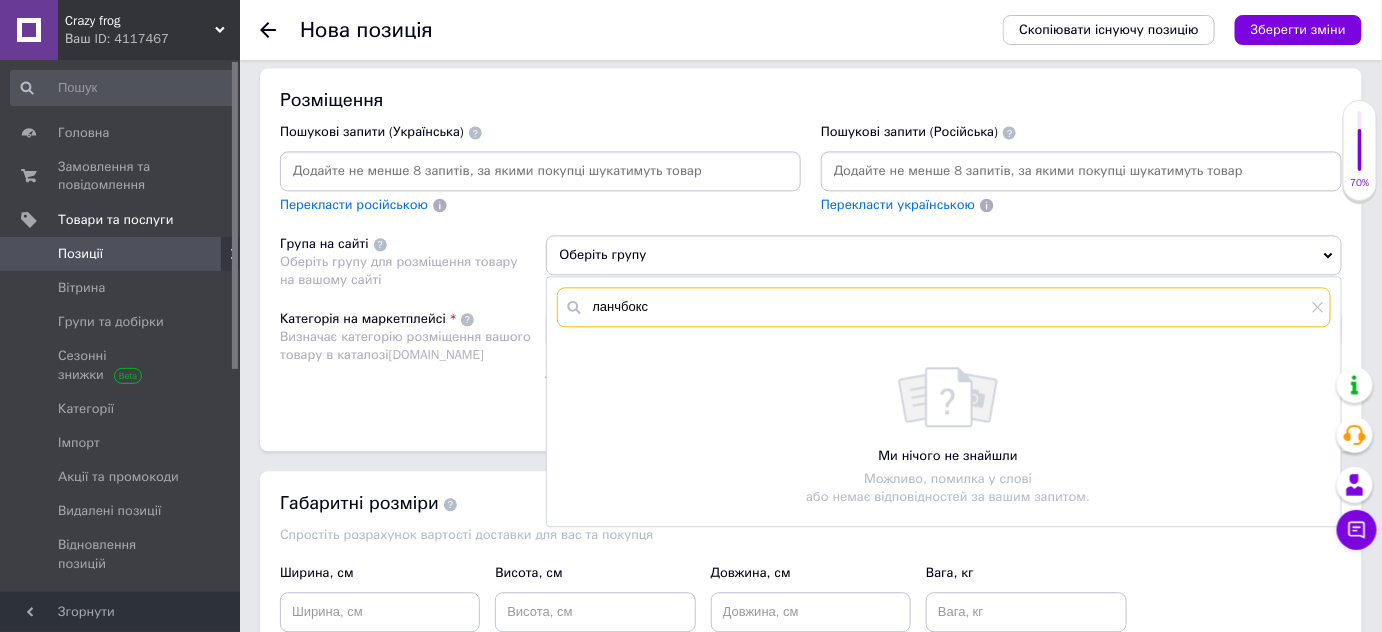 click on "ланчбокс" at bounding box center [944, 307] 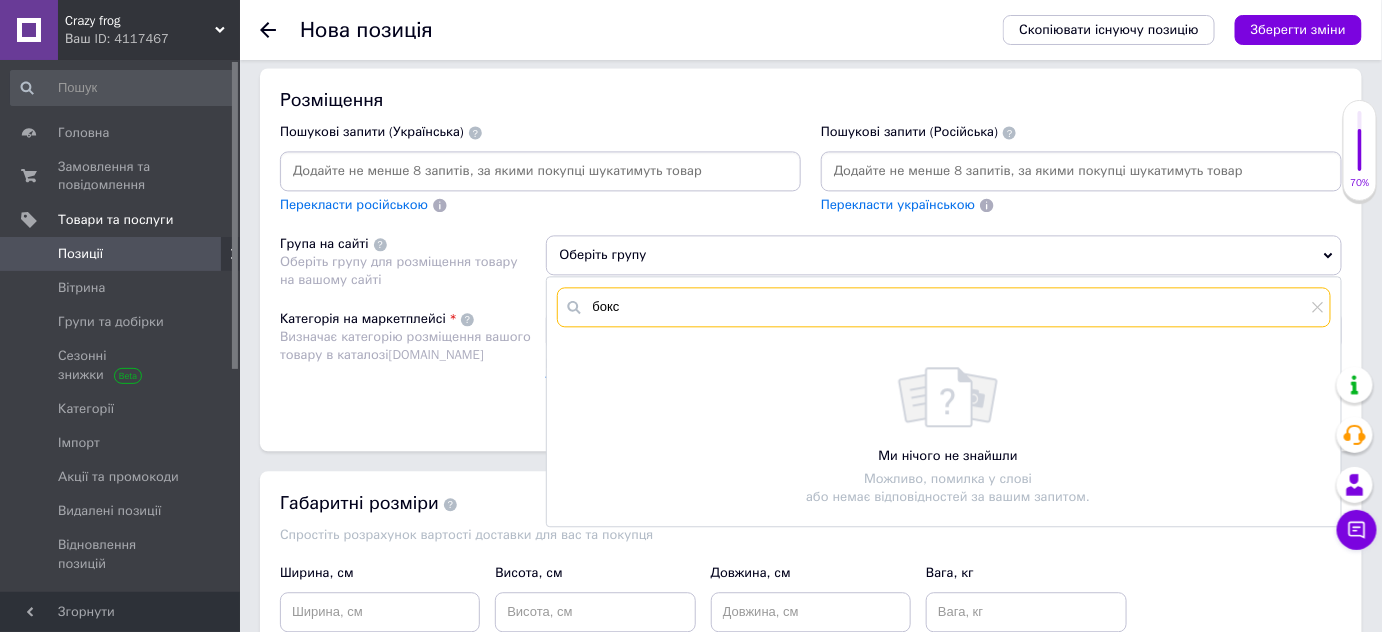 type on "бокс" 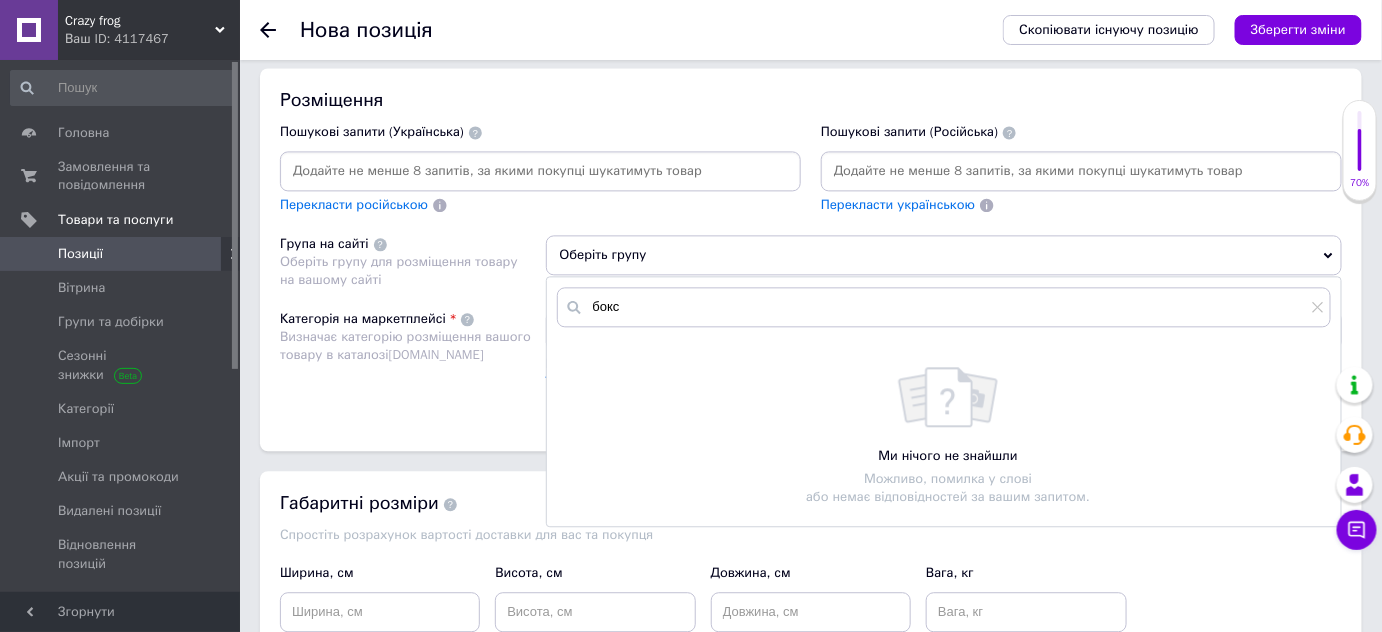 click 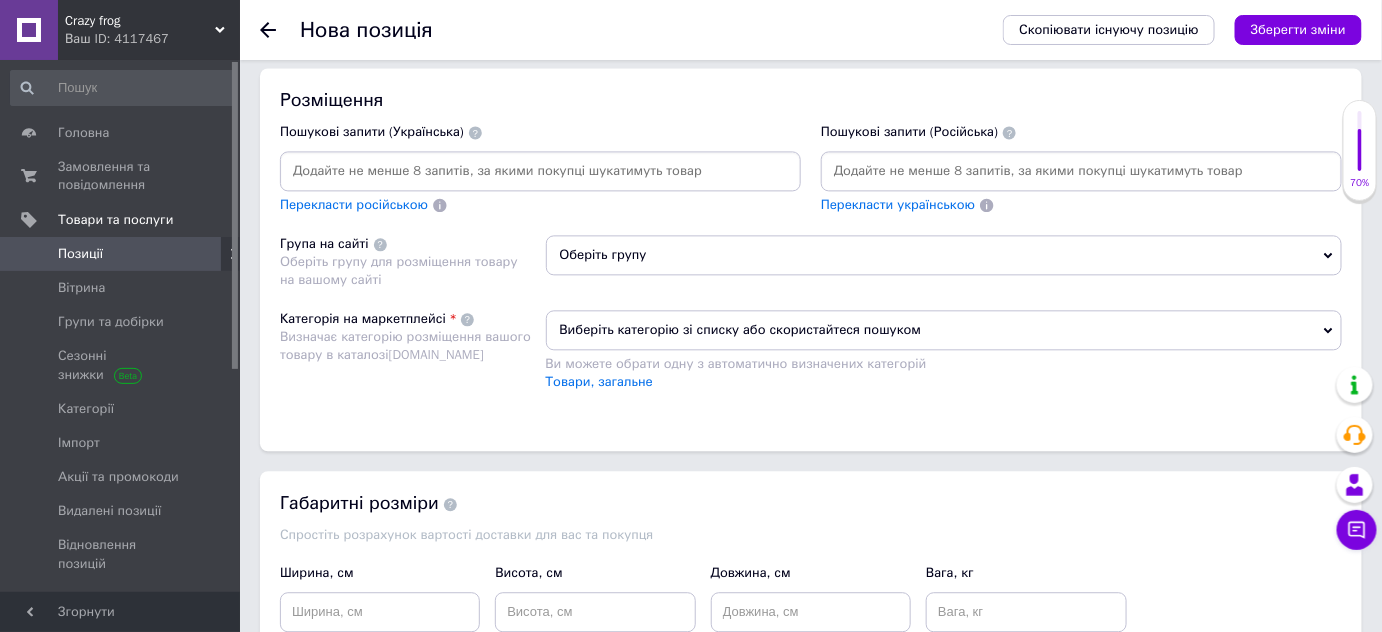 click on "Оберіть групу" at bounding box center [944, 255] 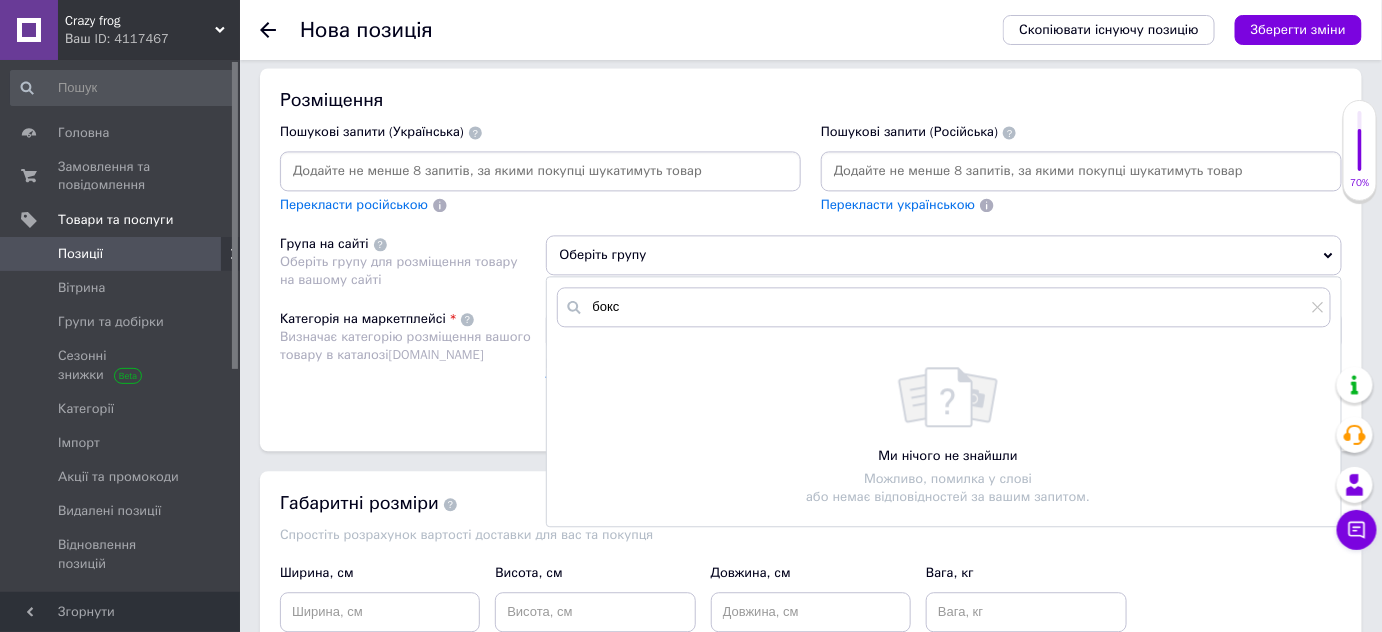 click on "Оберіть групу" at bounding box center [944, 255] 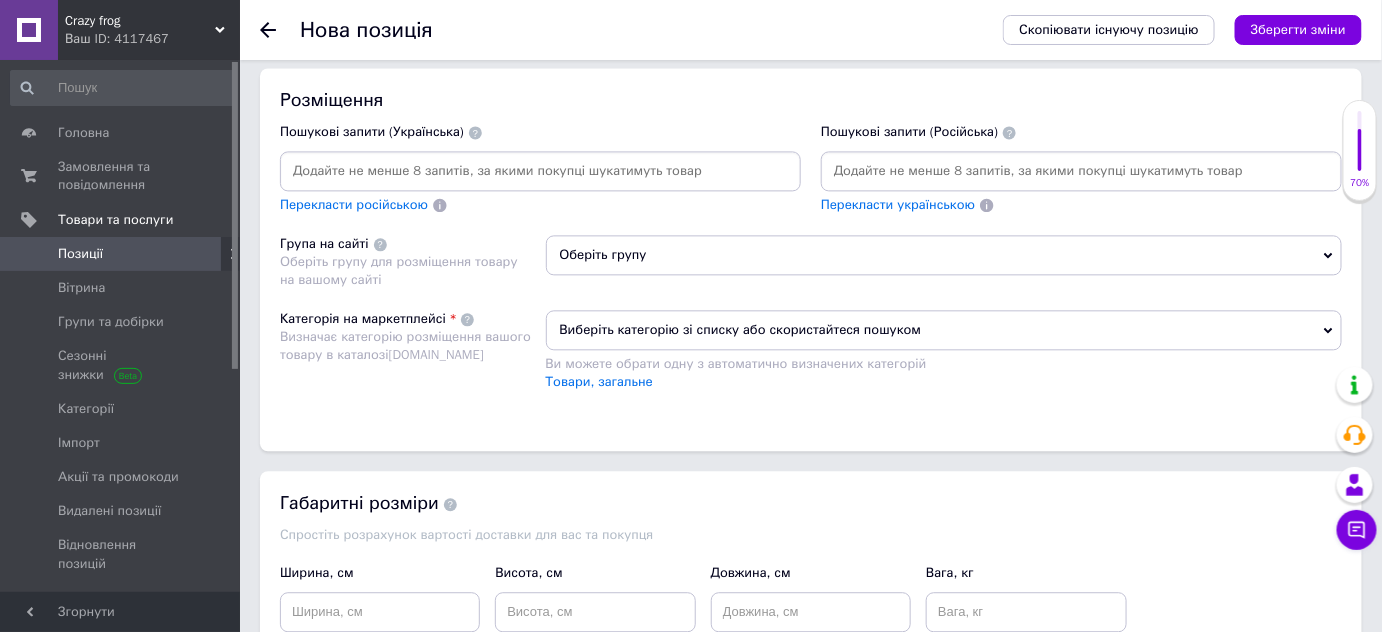 click on "Виберіть категорію зі списку або скористайтеся пошуком" at bounding box center [944, 330] 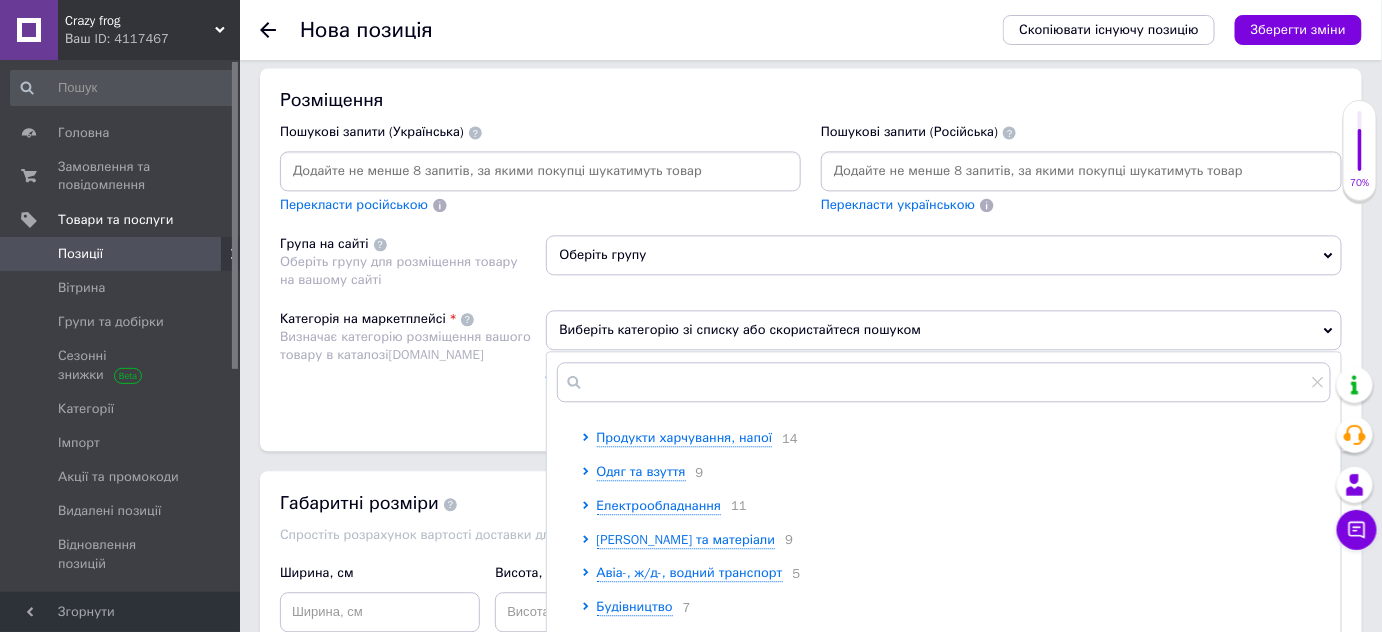 scroll, scrollTop: 90, scrollLeft: 0, axis: vertical 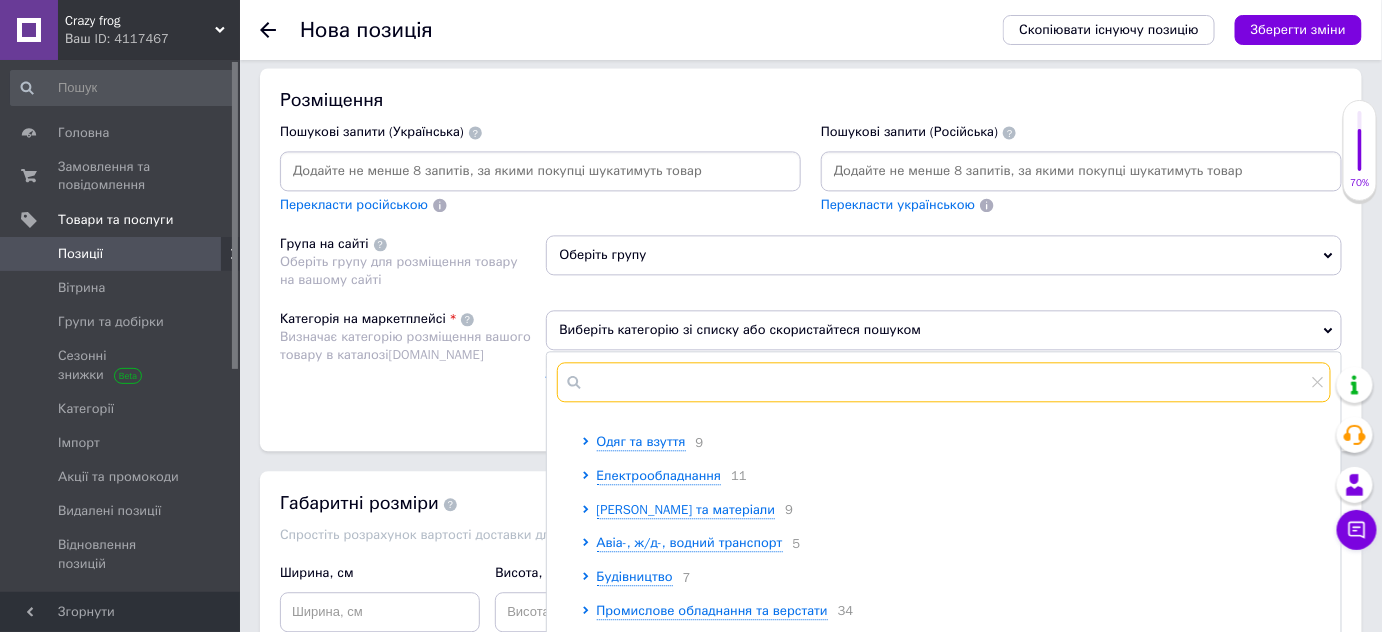 click at bounding box center (944, 382) 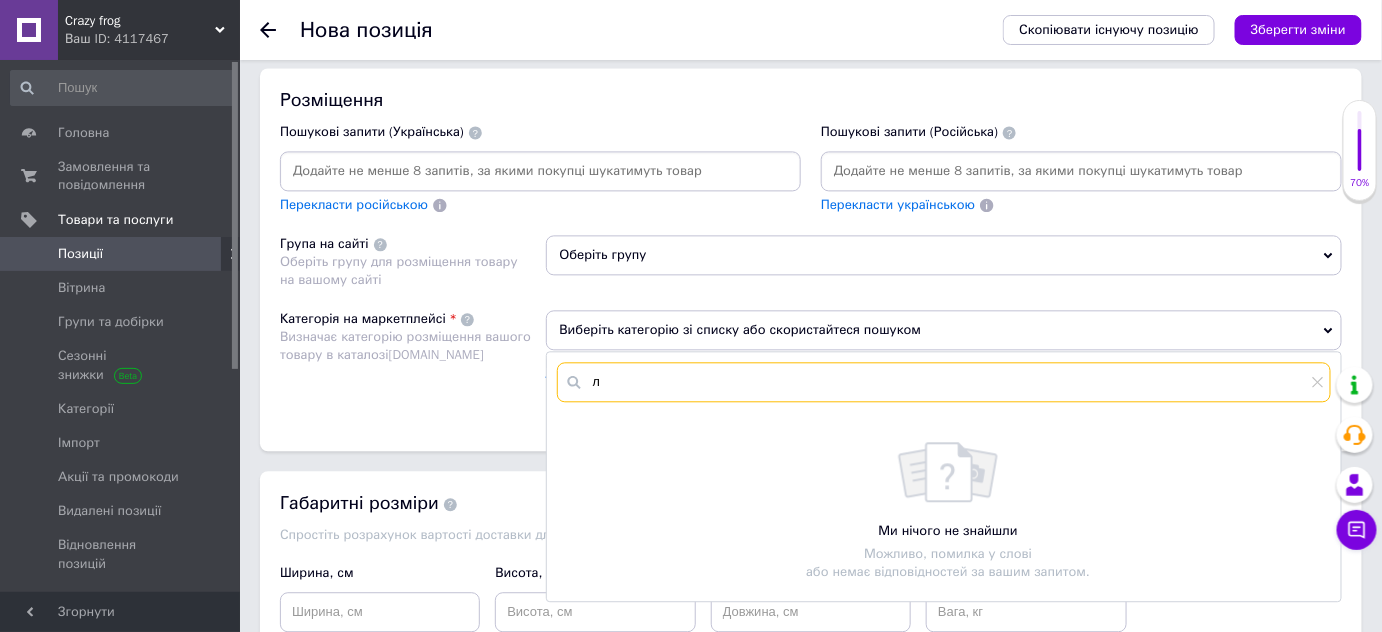 scroll, scrollTop: 0, scrollLeft: 0, axis: both 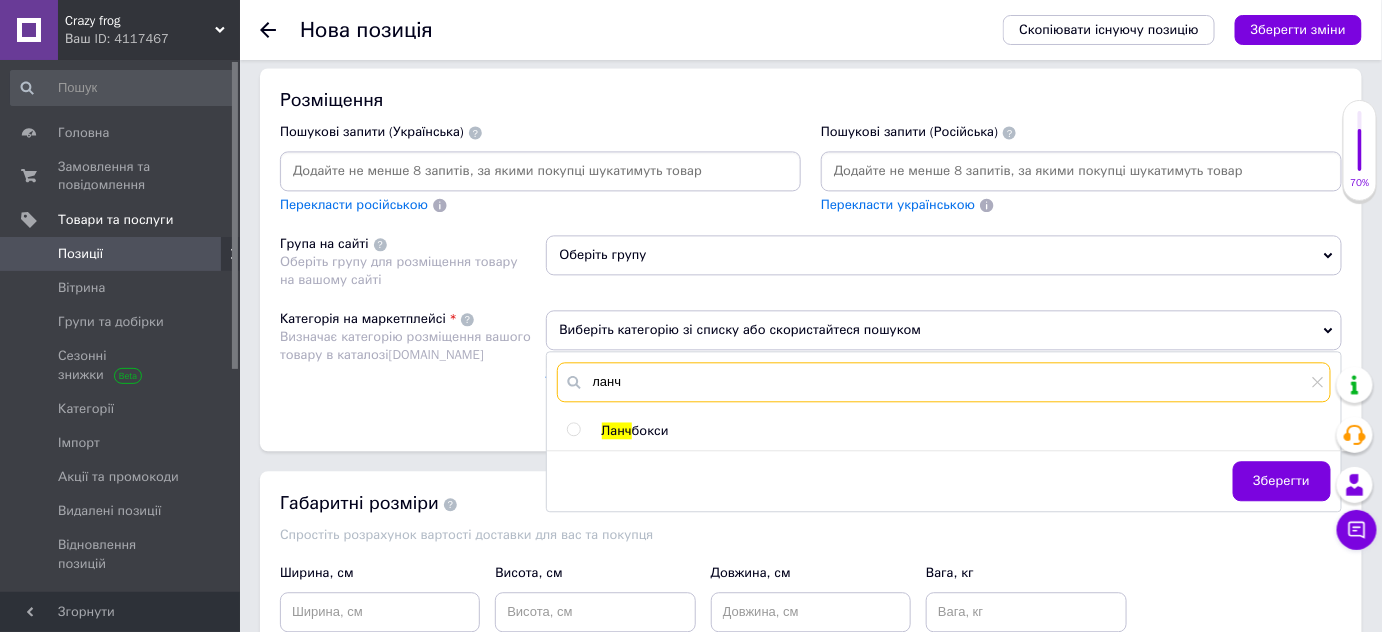 type on "ланч" 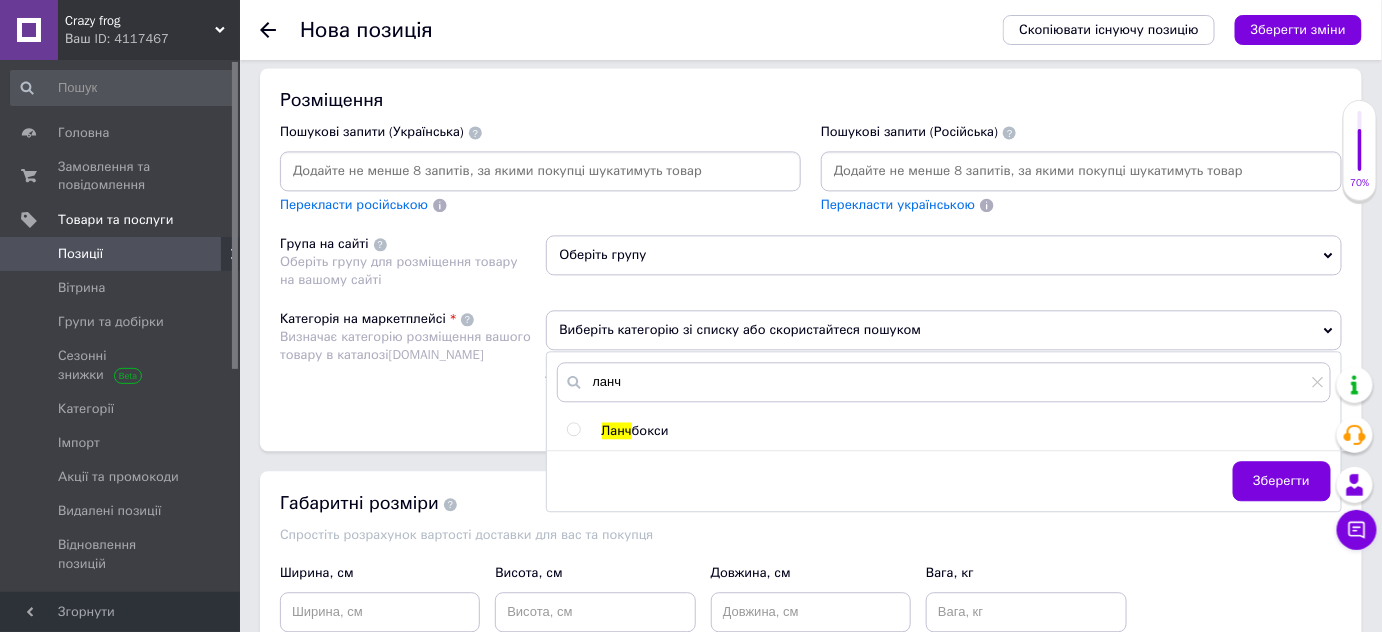 click at bounding box center (573, 429) 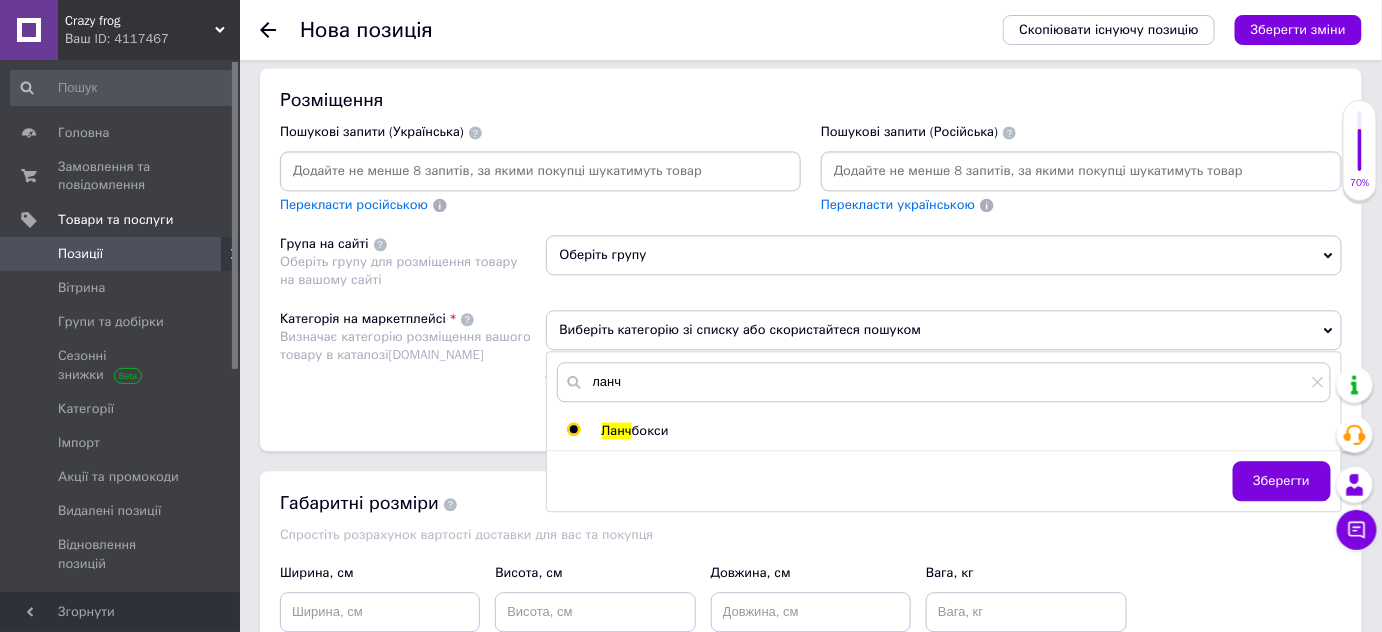 radio on "true" 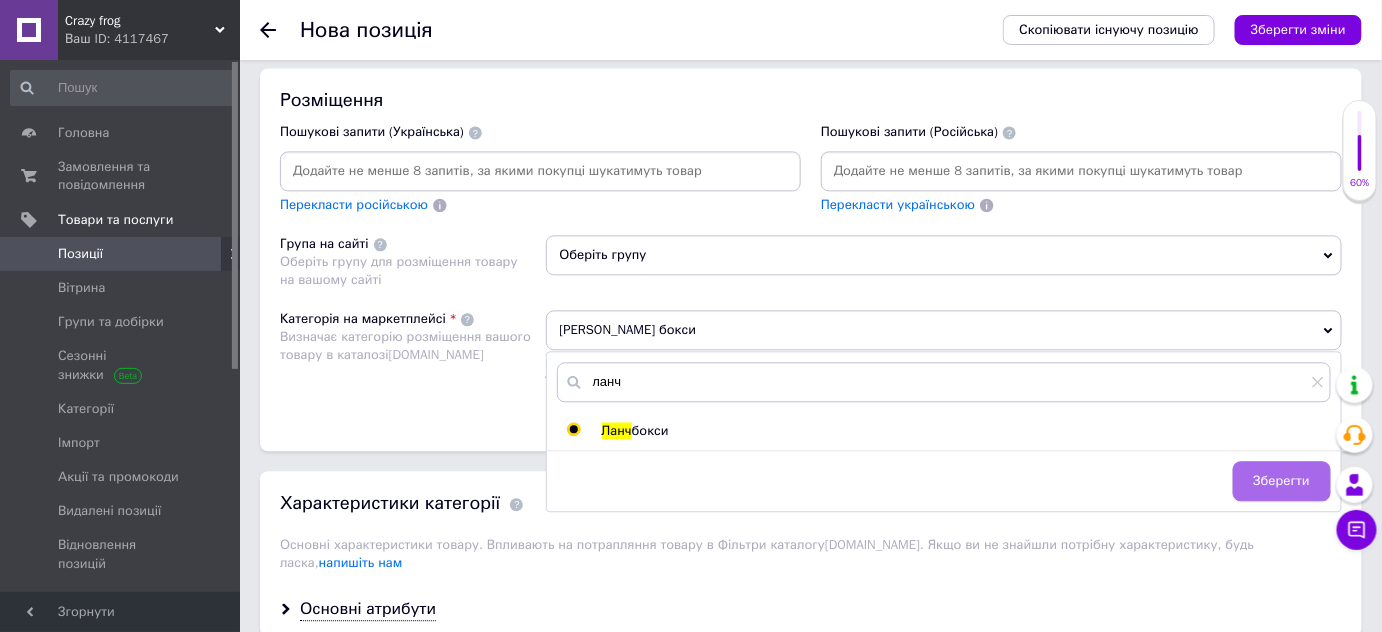 click on "Зберегти" at bounding box center [1282, 481] 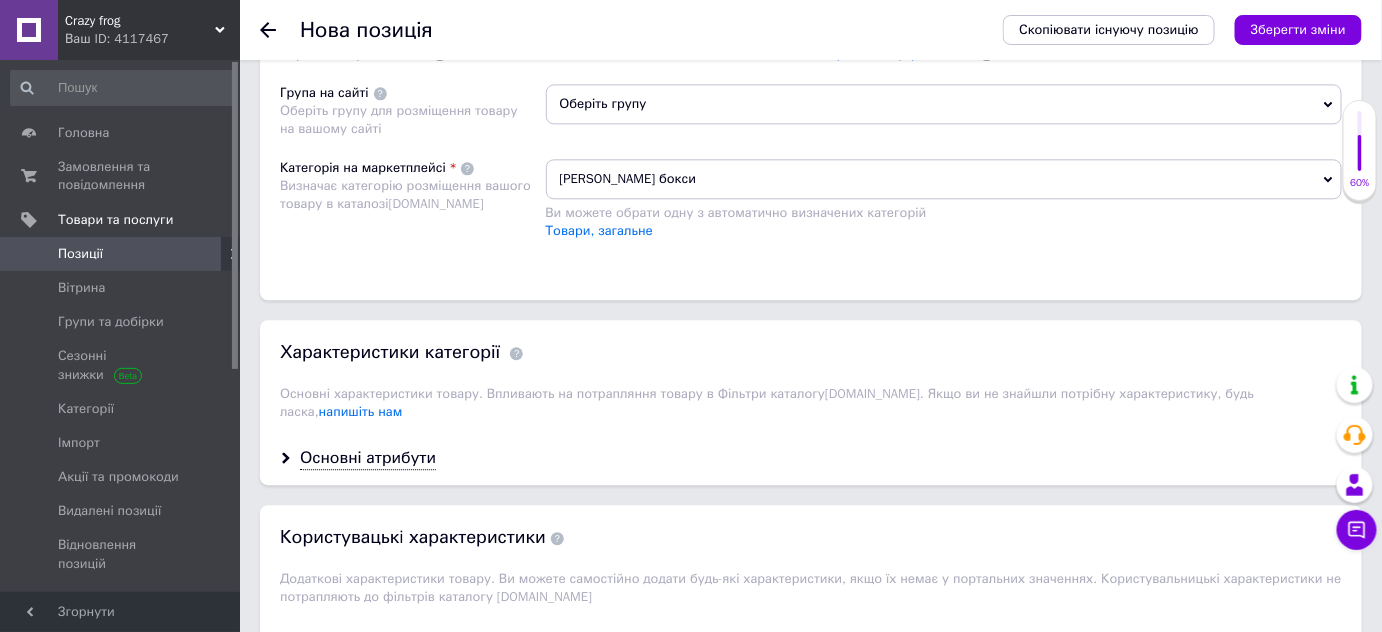 scroll, scrollTop: 1545, scrollLeft: 0, axis: vertical 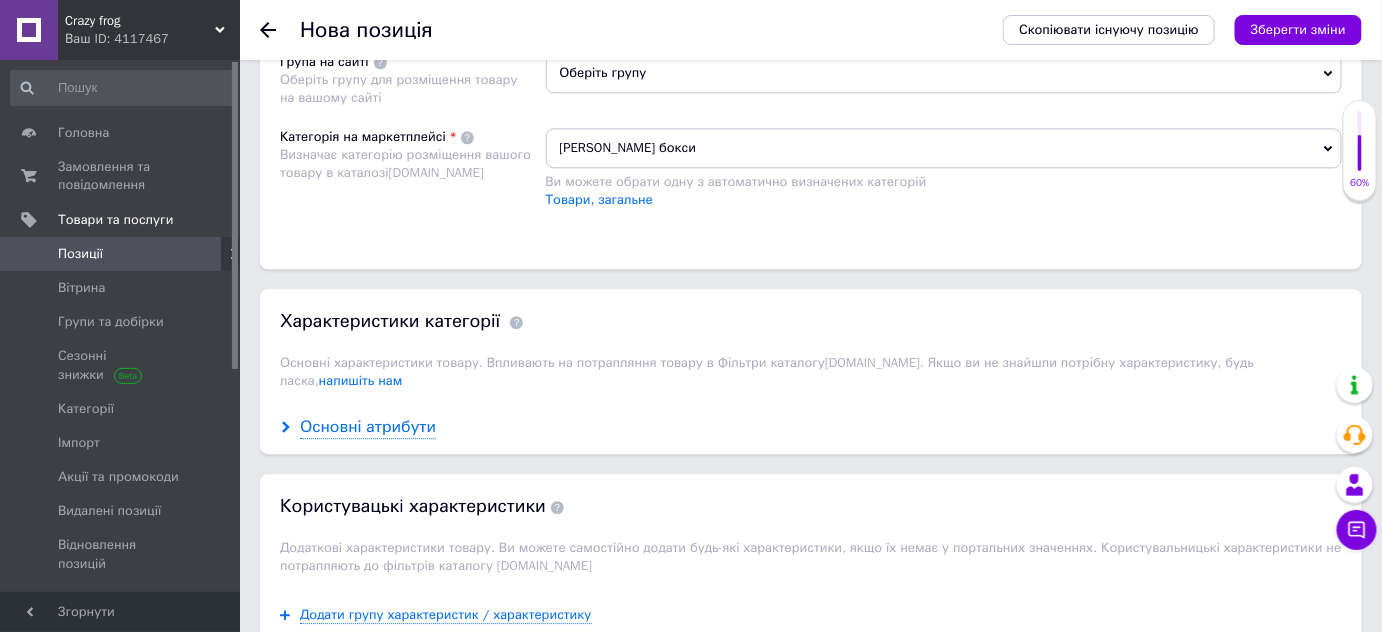 click on "Основні атрибути" at bounding box center (368, 427) 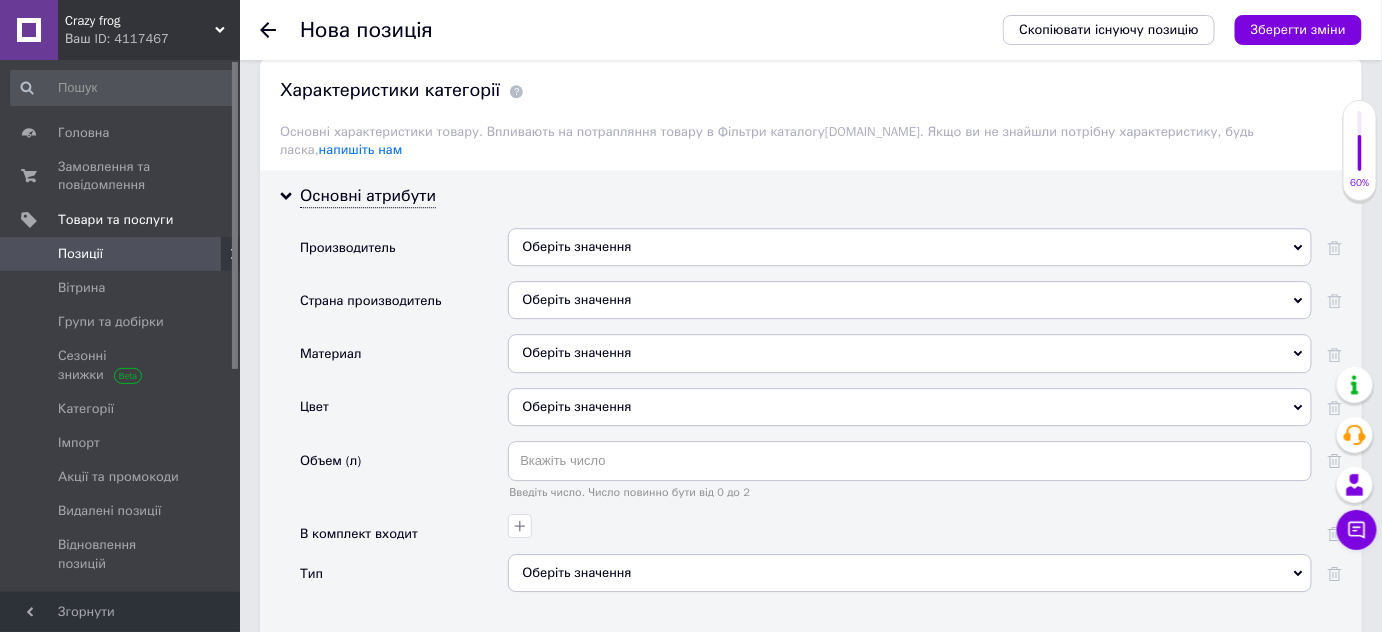 scroll, scrollTop: 1818, scrollLeft: 0, axis: vertical 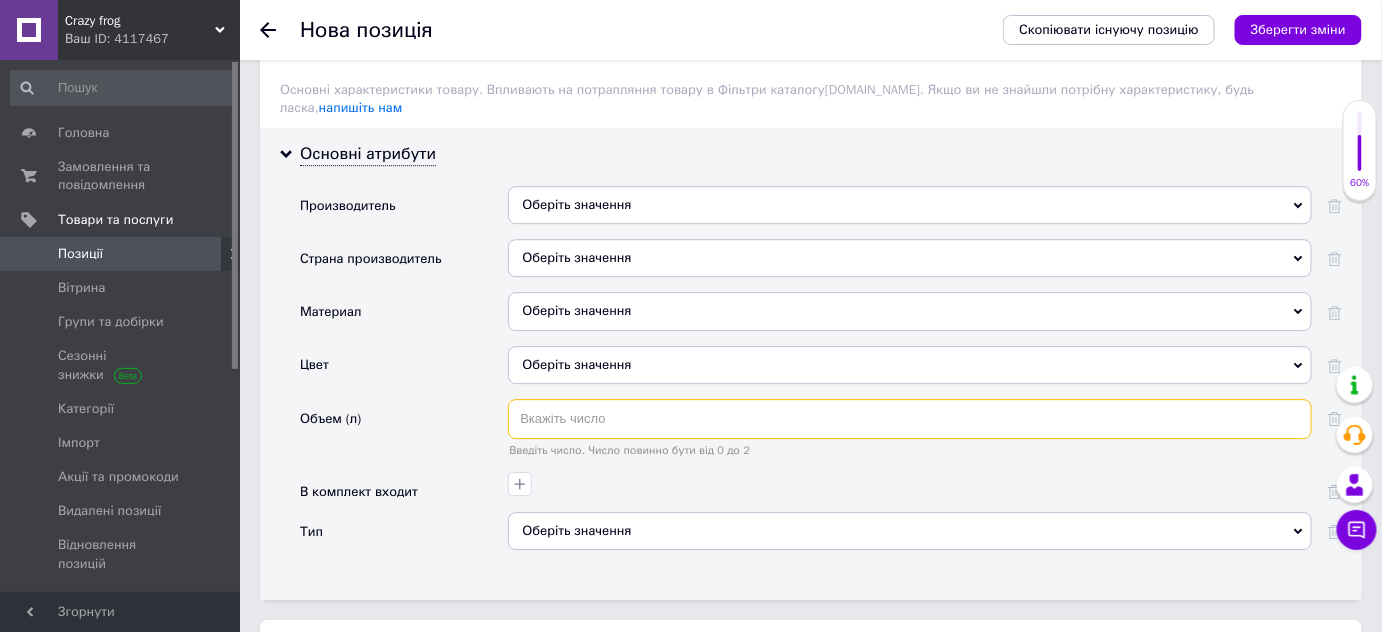 click at bounding box center (910, 419) 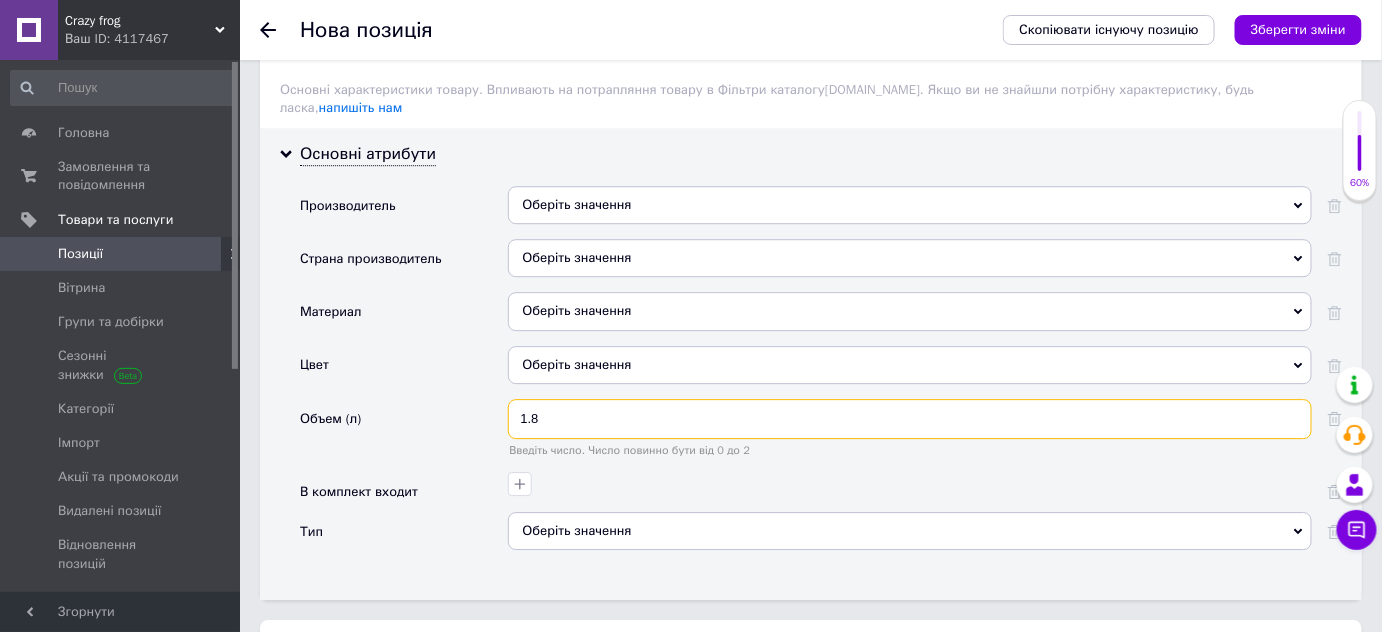 type on "1.8" 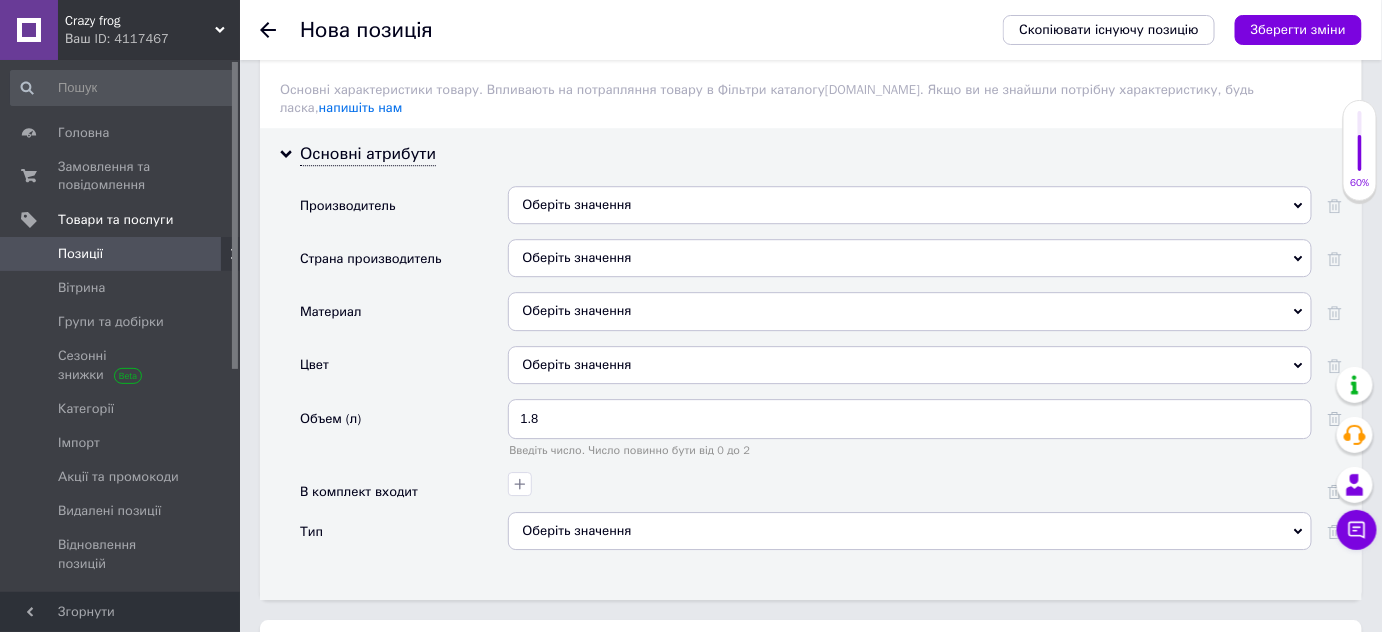 click on "Оберіть значення" at bounding box center (910, 365) 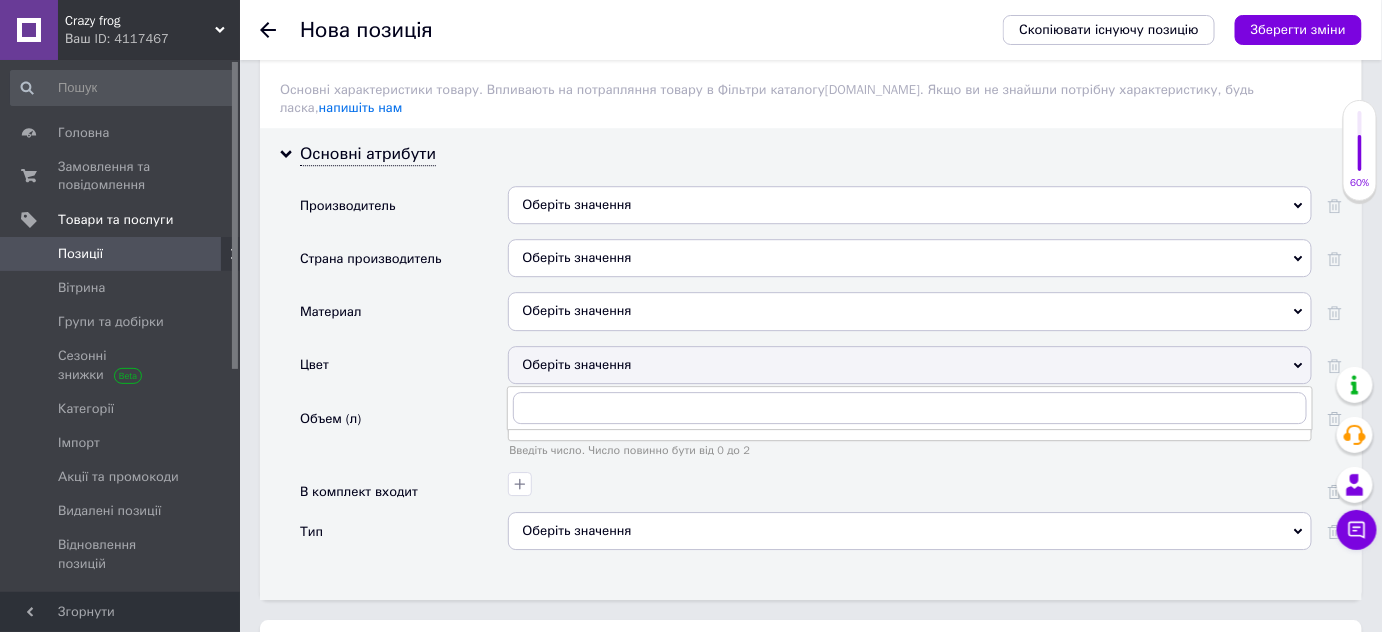 click on "Оберіть значення" at bounding box center (910, 365) 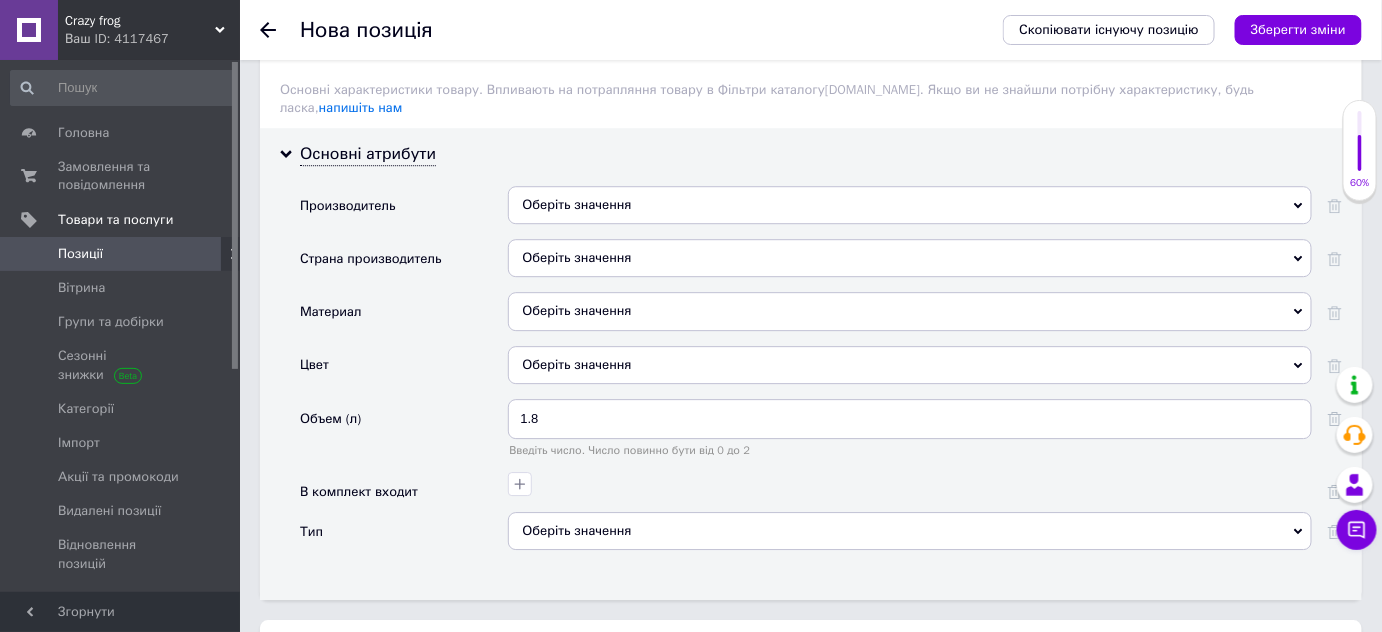 click on "Оберіть значення" at bounding box center [910, 365] 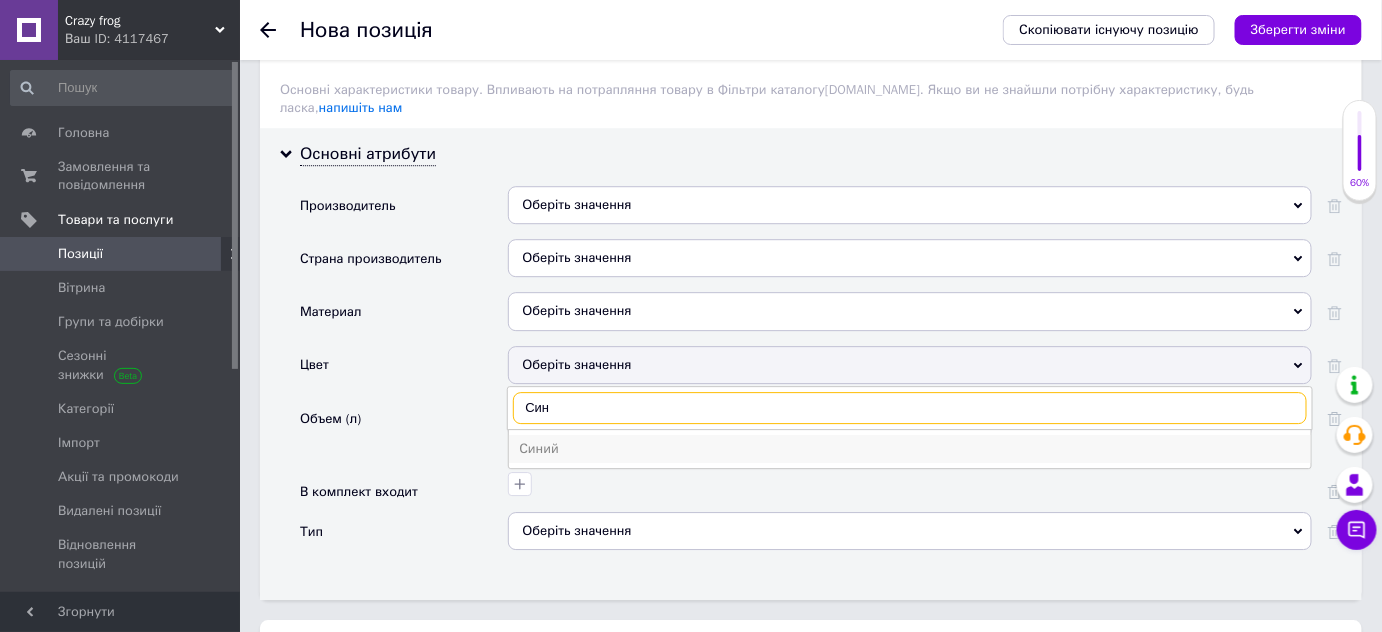 type on "Син" 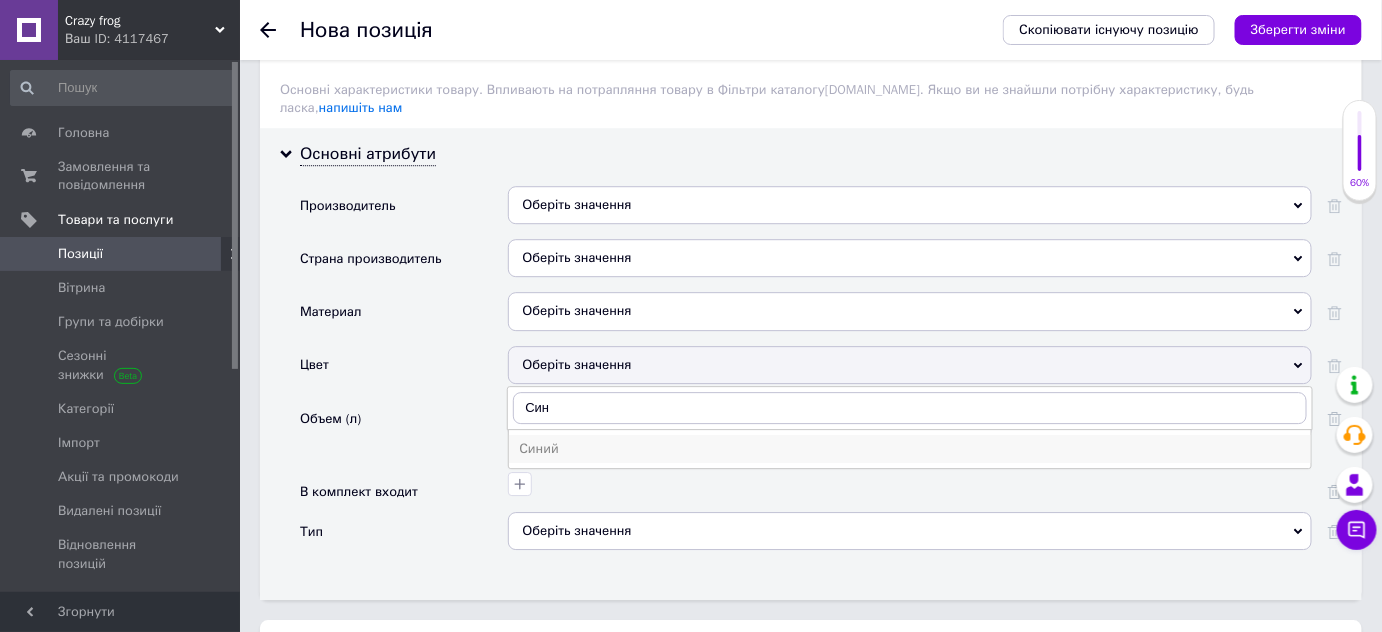 click on "Синий" at bounding box center [910, 449] 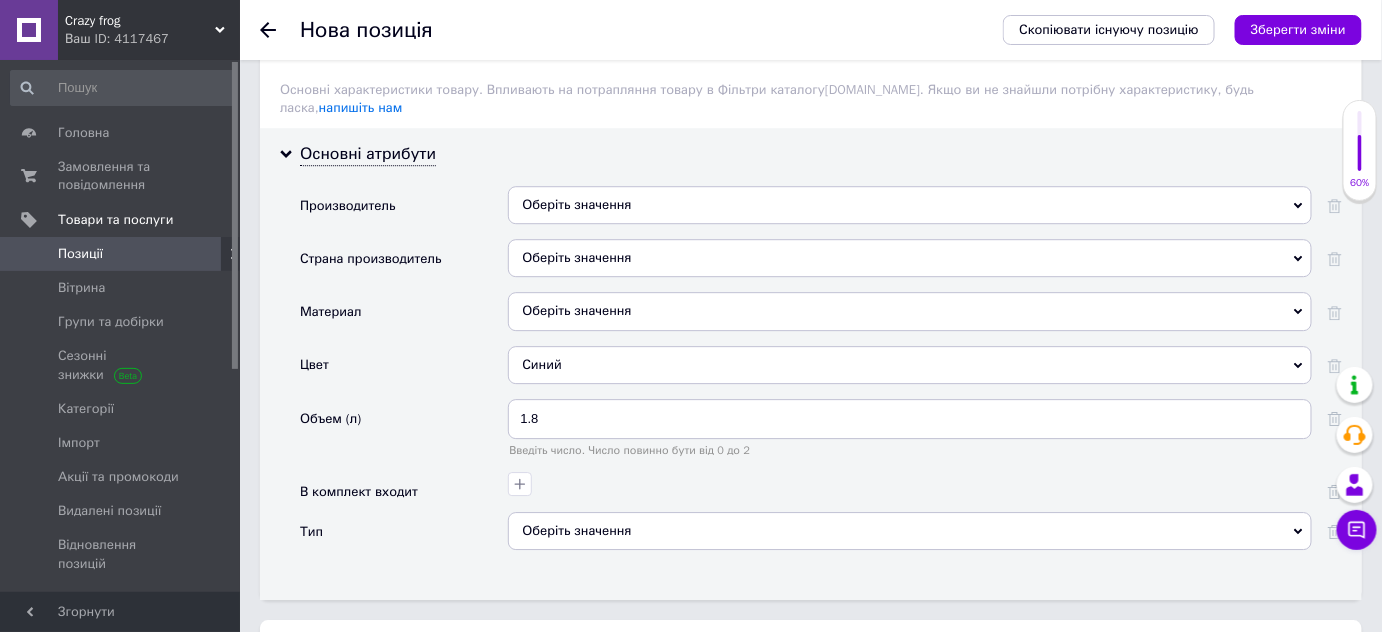 click on "Оберіть значення" at bounding box center (910, 311) 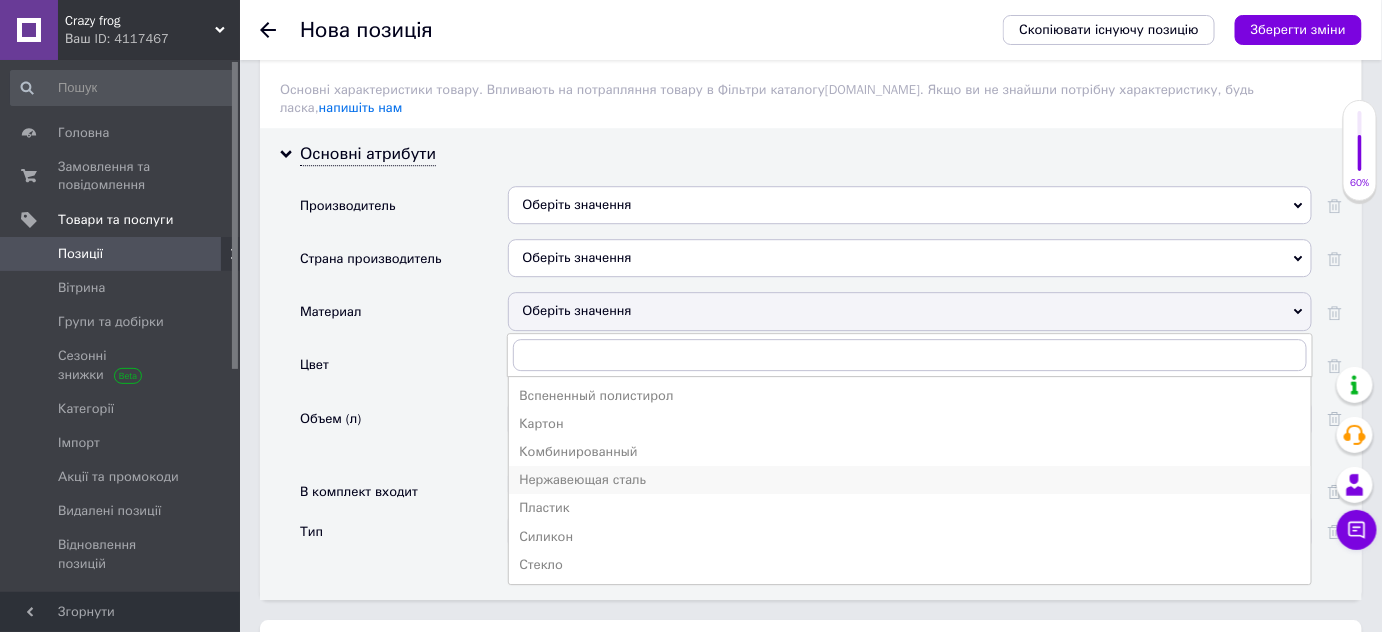 click on "Нержавеющая сталь" at bounding box center [910, 480] 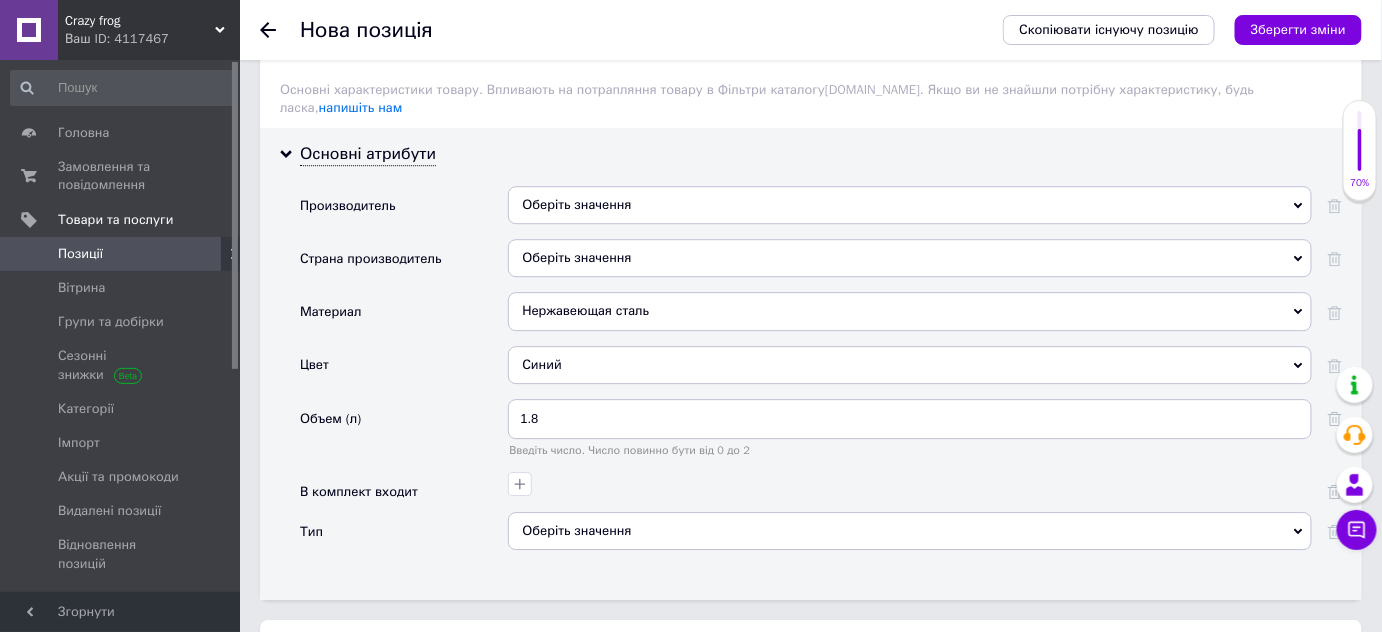 click on "Нержавеющая сталь" at bounding box center (910, 311) 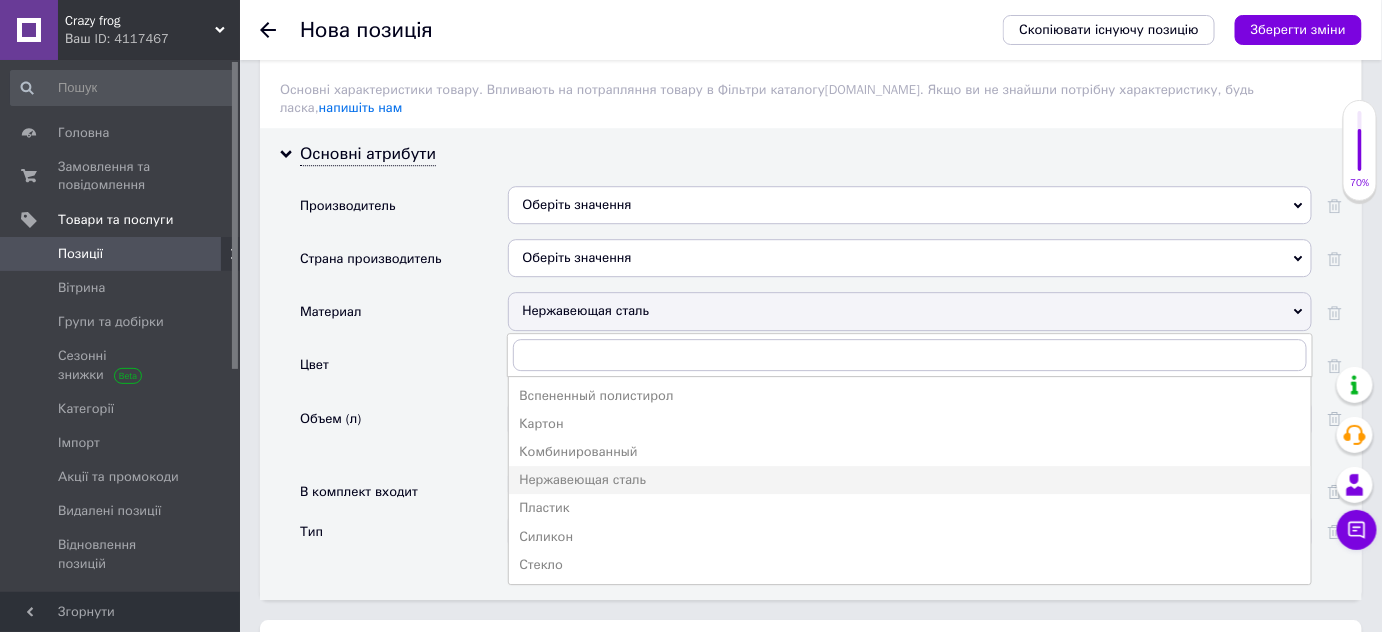 click on "Пластик" at bounding box center (910, 508) 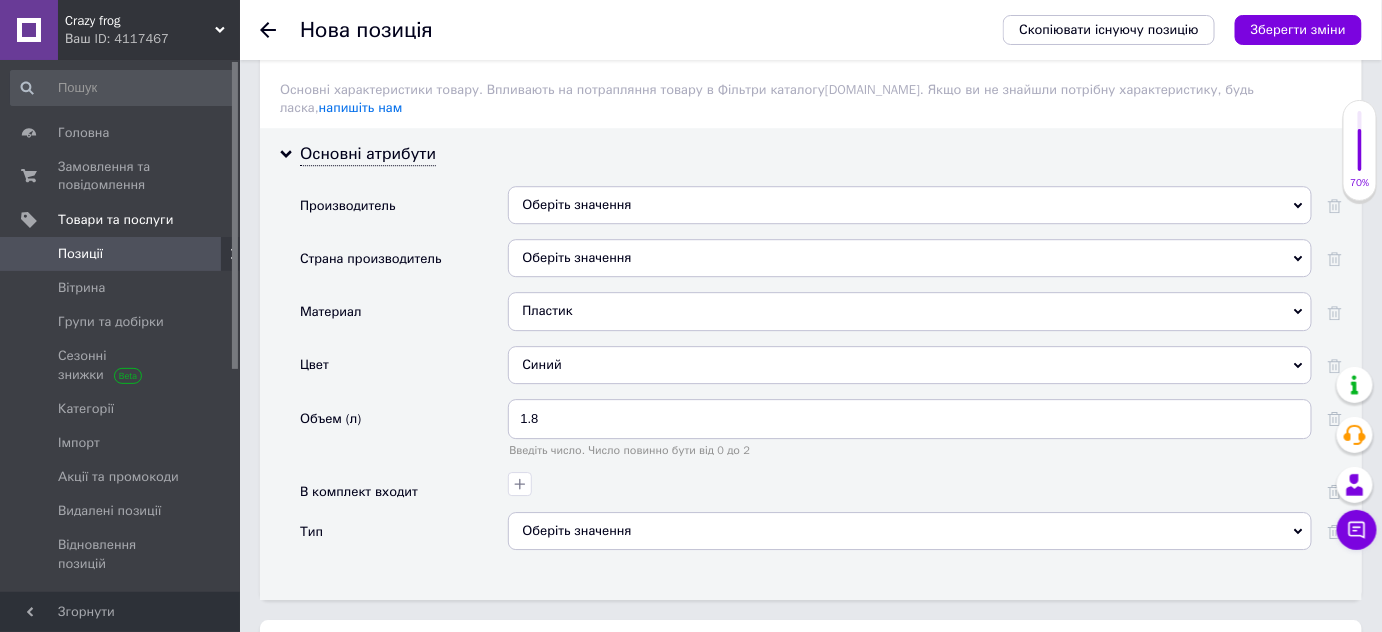 click on "Пластик" at bounding box center [910, 311] 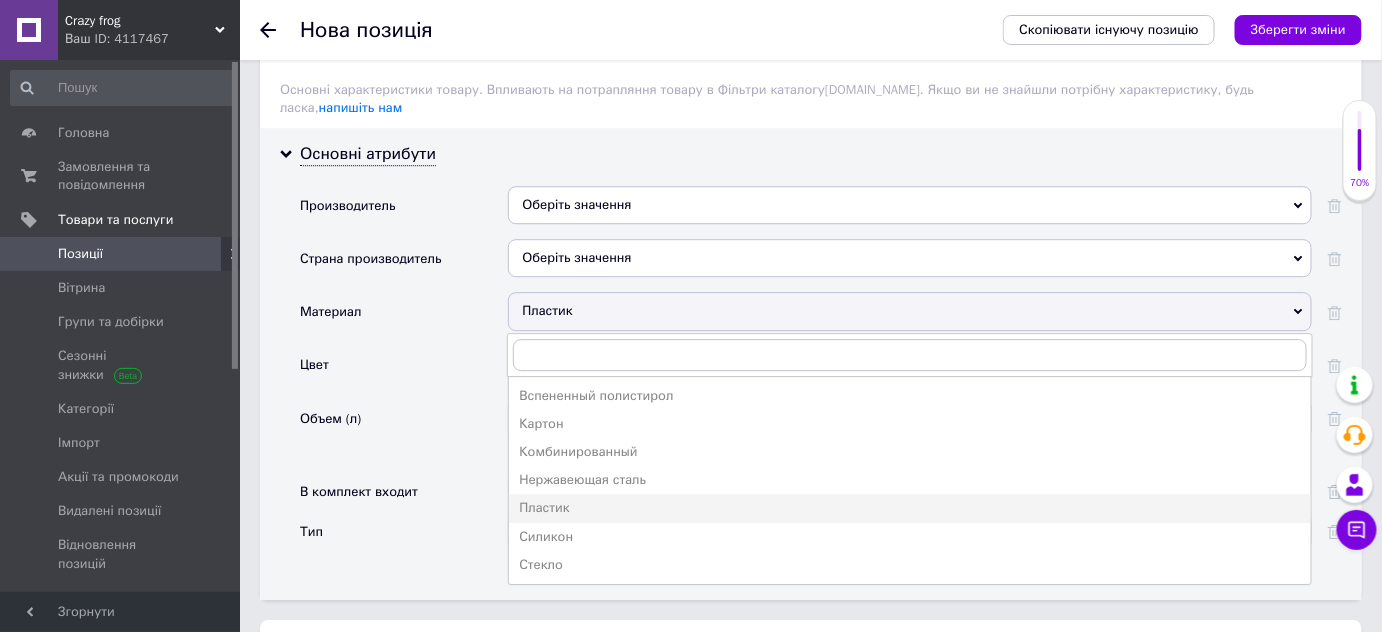 click on "Пластик" at bounding box center [910, 311] 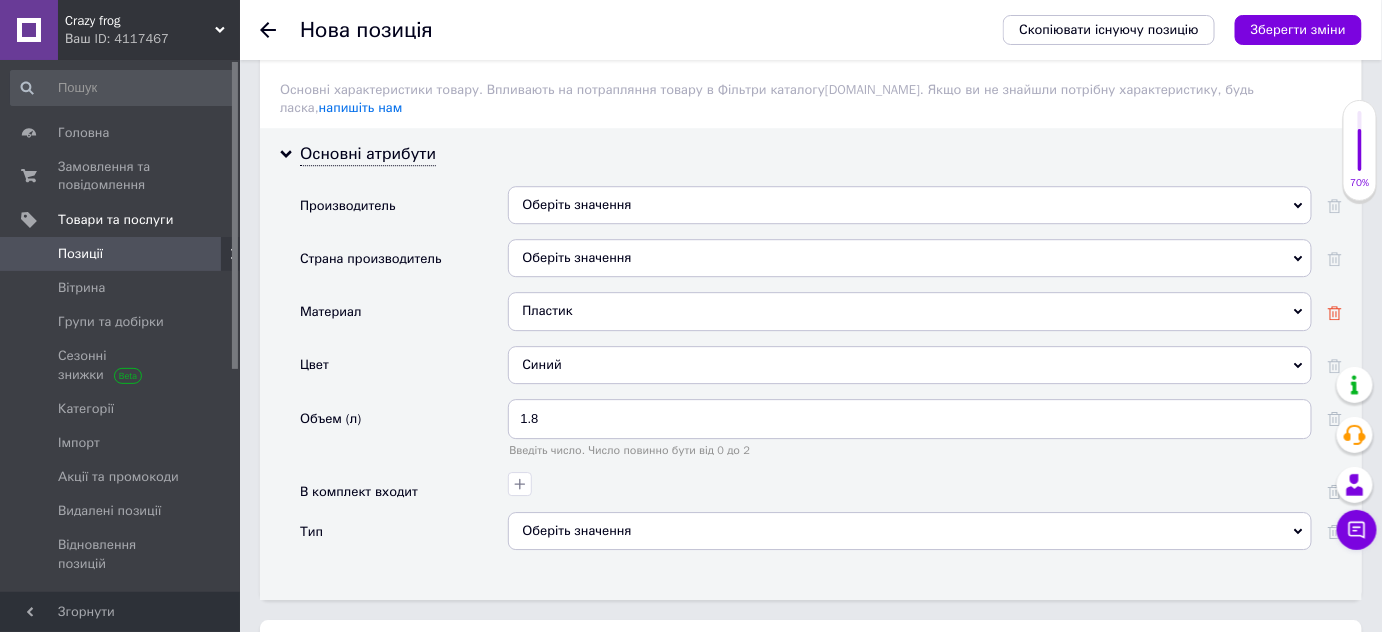 click at bounding box center [1335, 312] 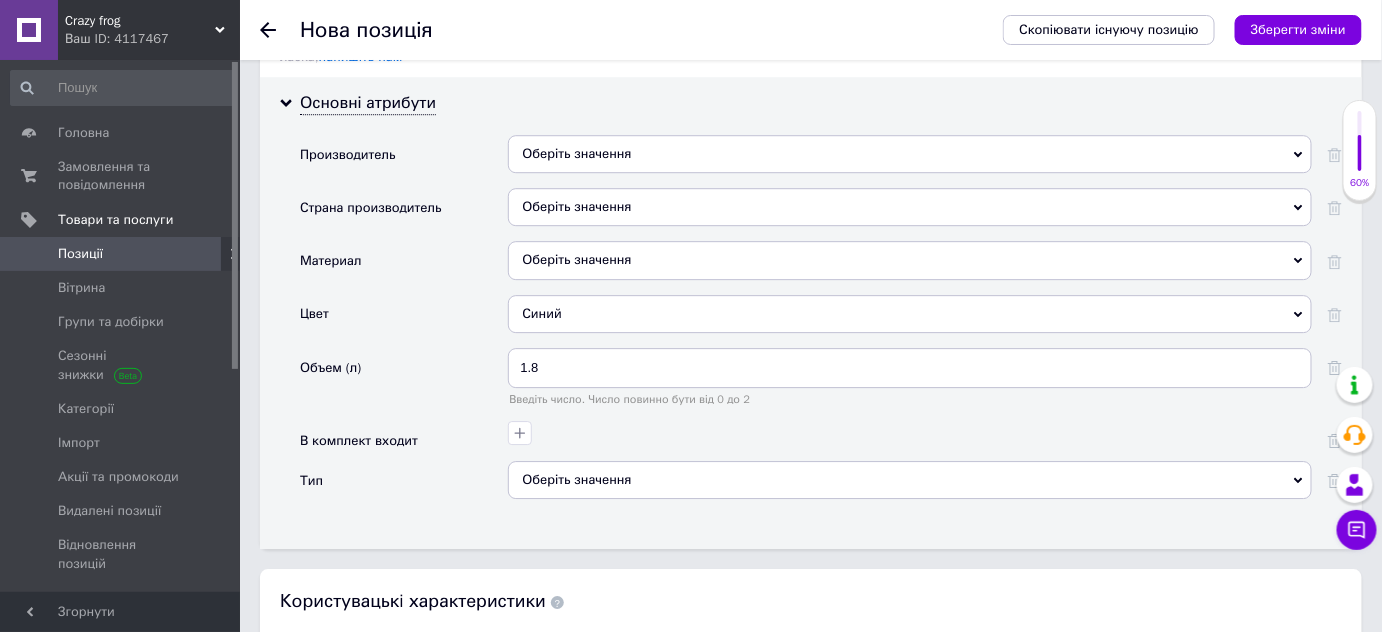 scroll, scrollTop: 1909, scrollLeft: 0, axis: vertical 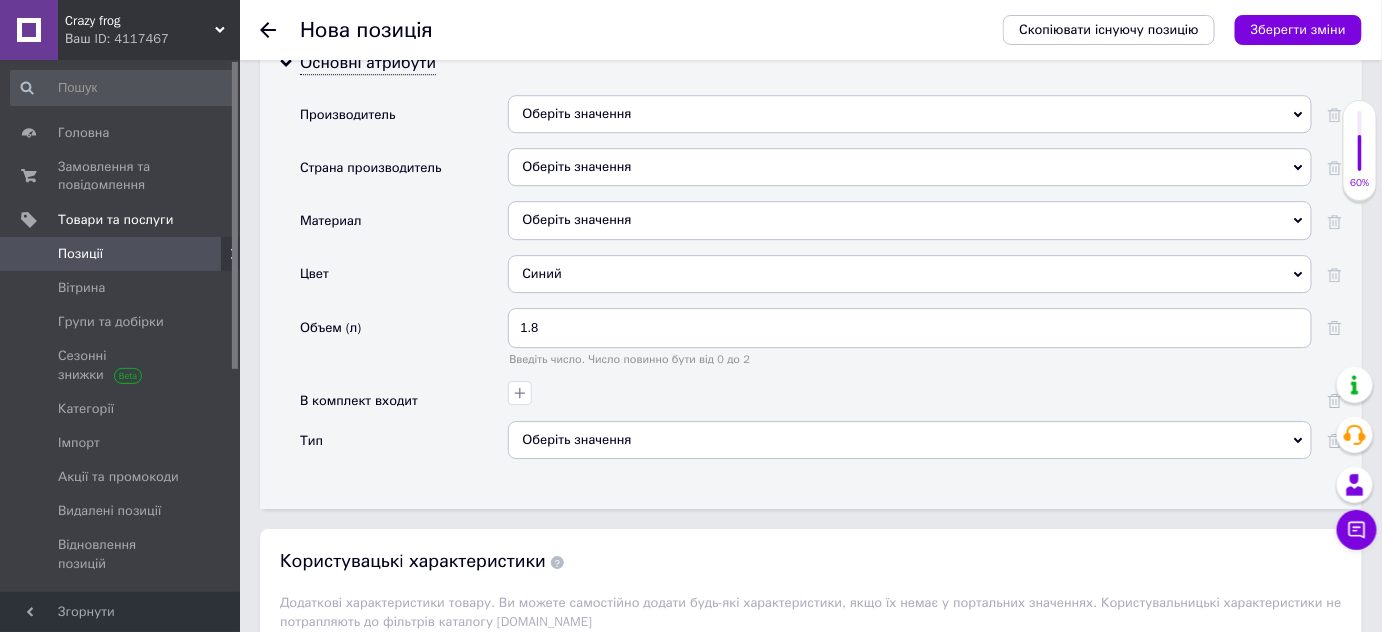 click on "Оберіть значення" at bounding box center (910, 440) 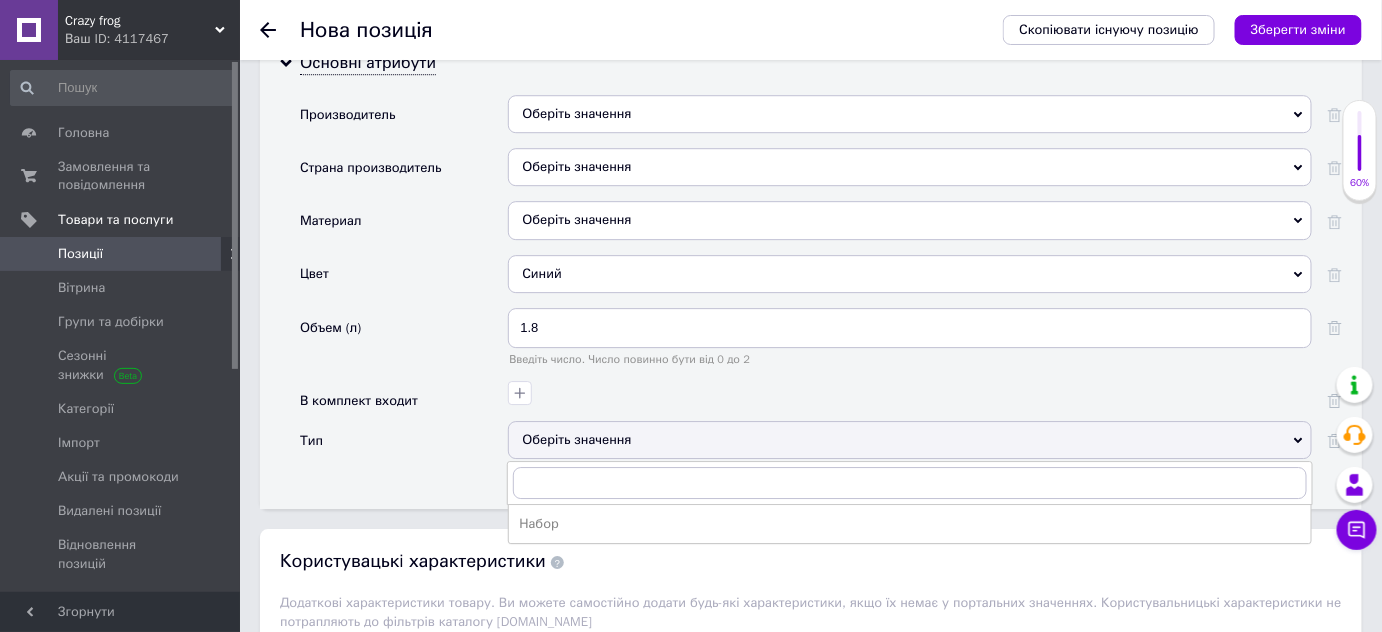 click on "Оберіть значення" at bounding box center (910, 440) 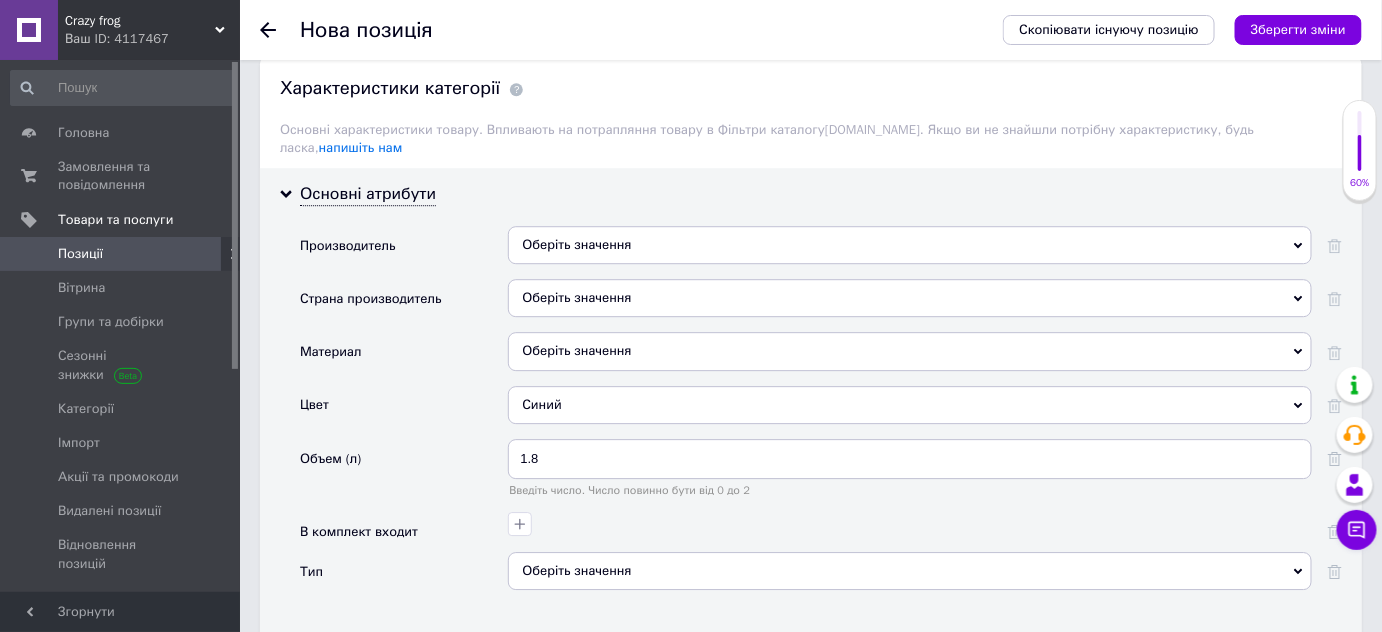 scroll, scrollTop: 1818, scrollLeft: 0, axis: vertical 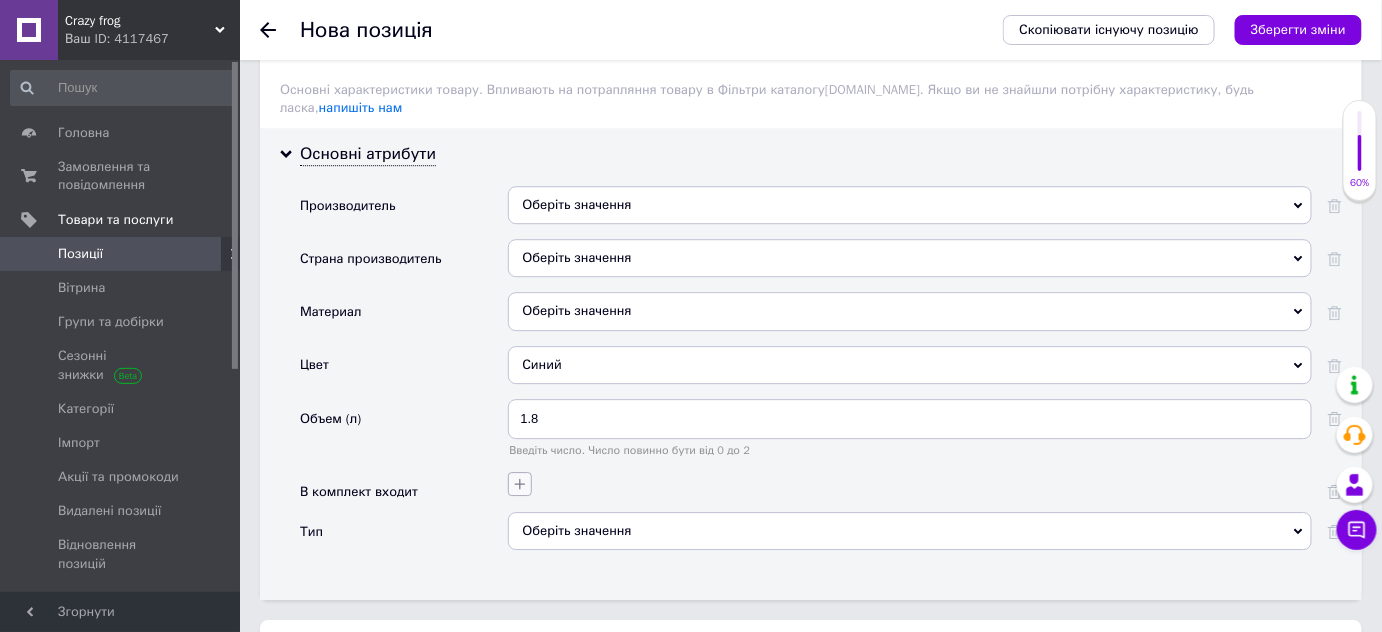 click 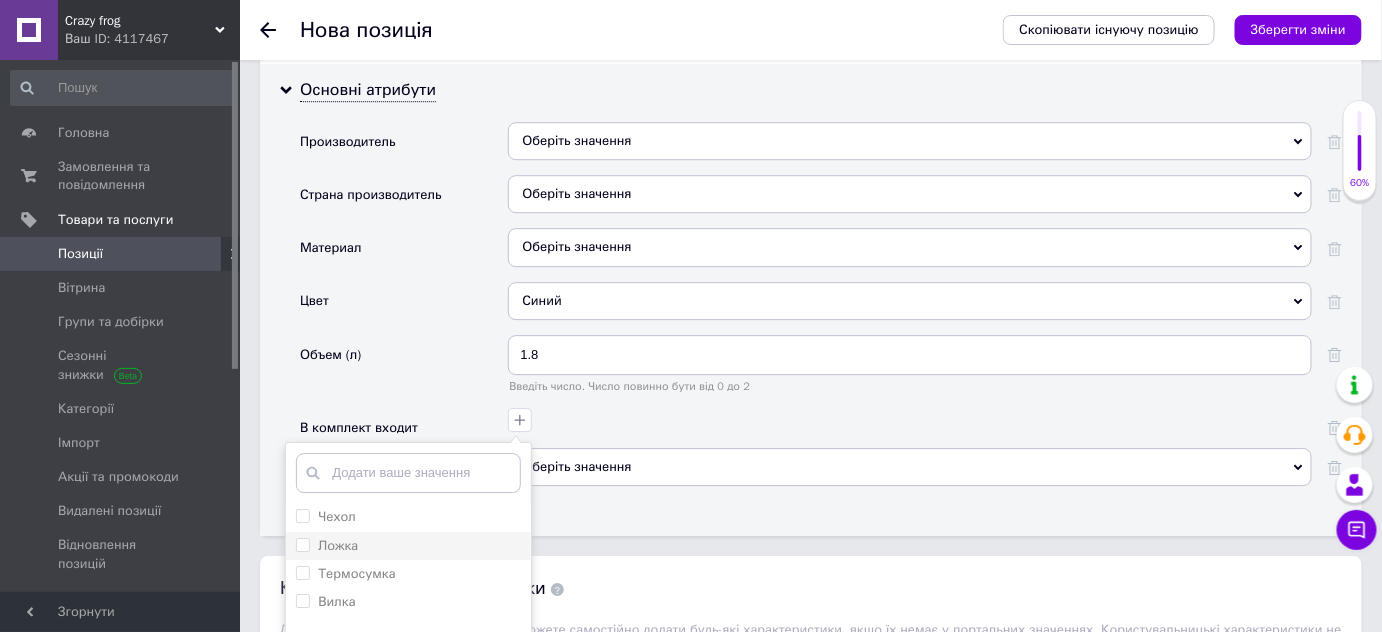 scroll, scrollTop: 1909, scrollLeft: 0, axis: vertical 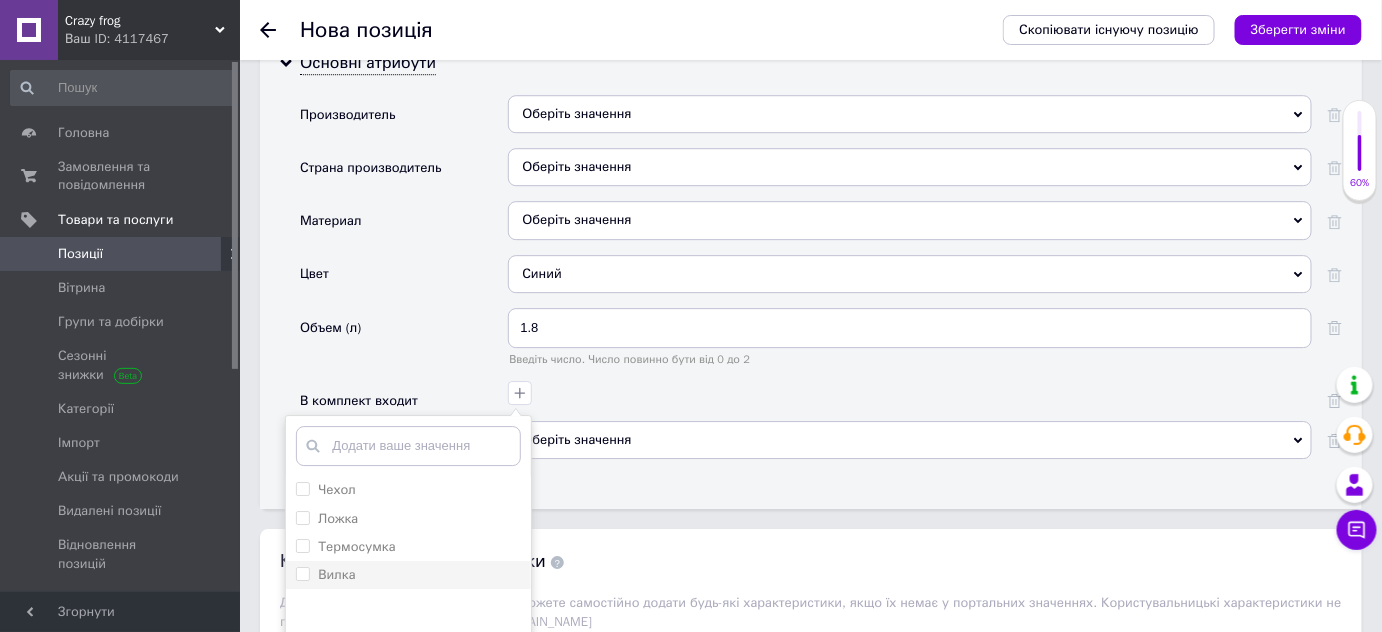 click on "Вилка" at bounding box center [325, 575] 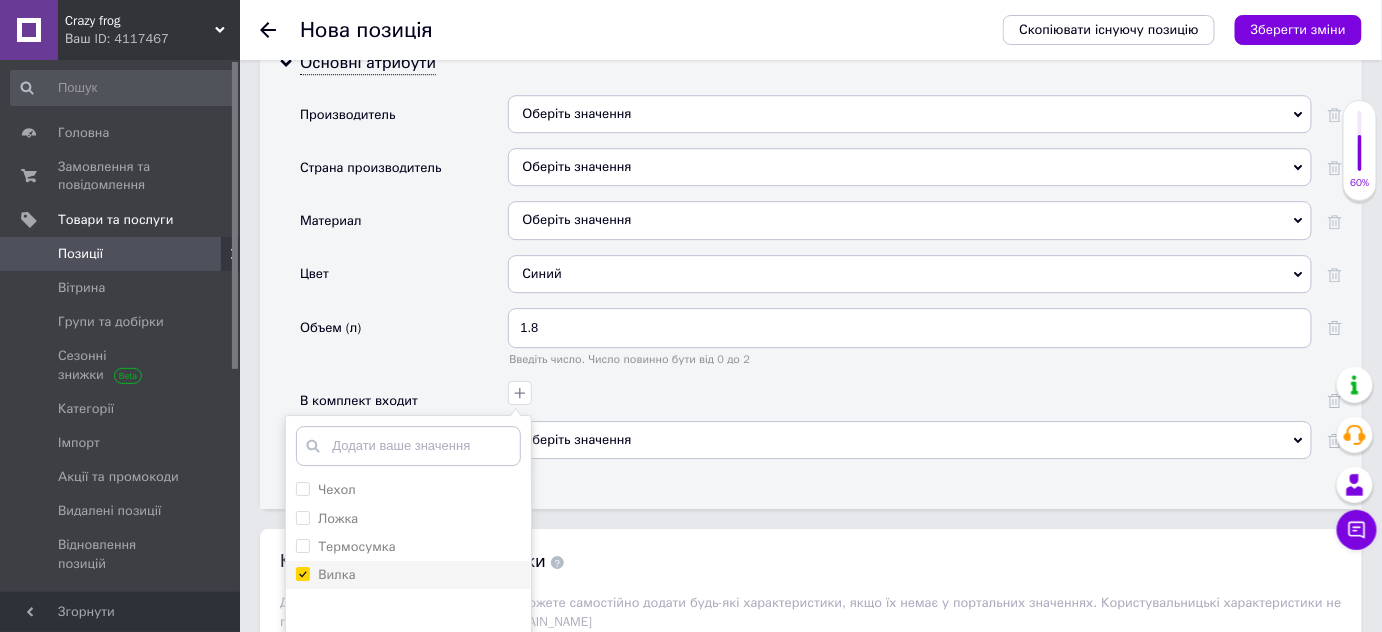 click on "Вилка" at bounding box center [302, 573] 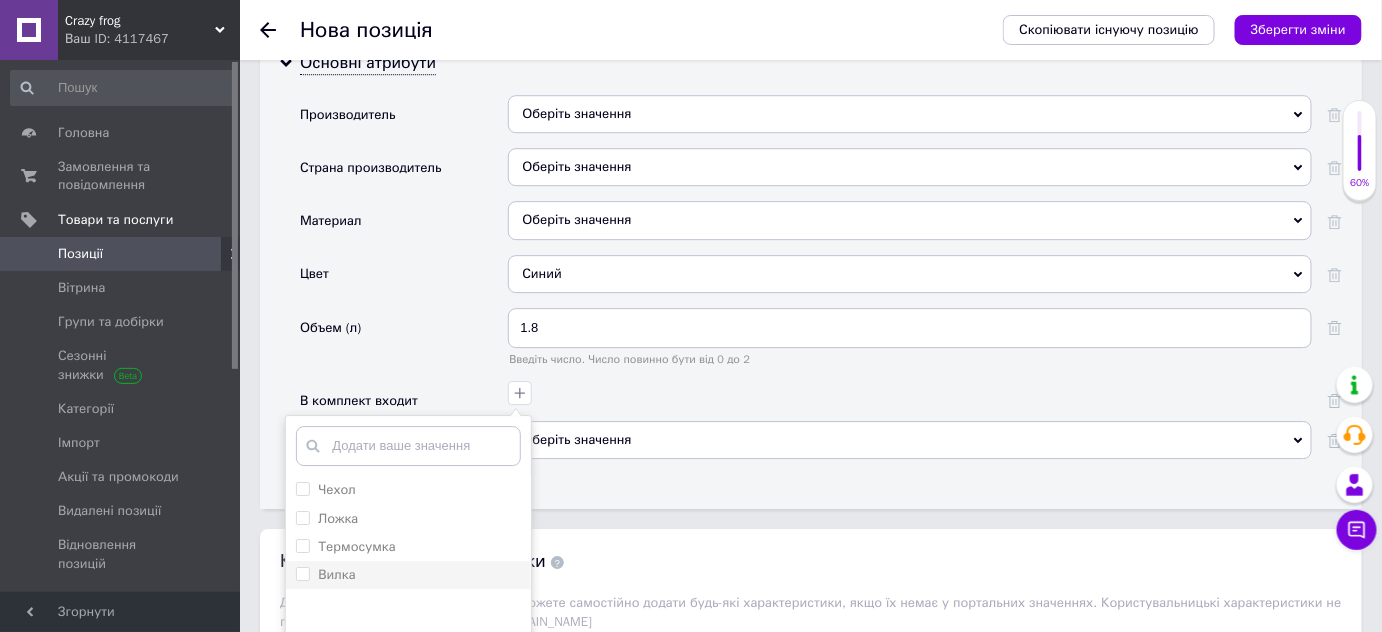 click on "Вилка" at bounding box center (302, 573) 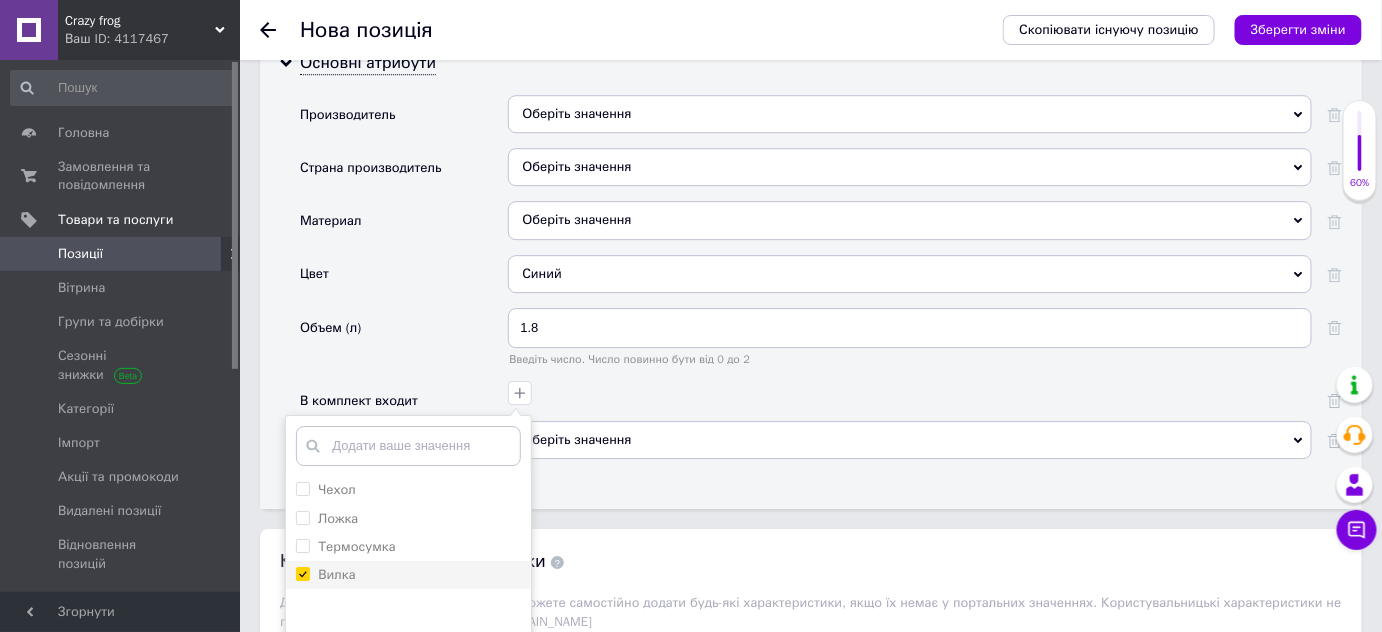 checkbox on "true" 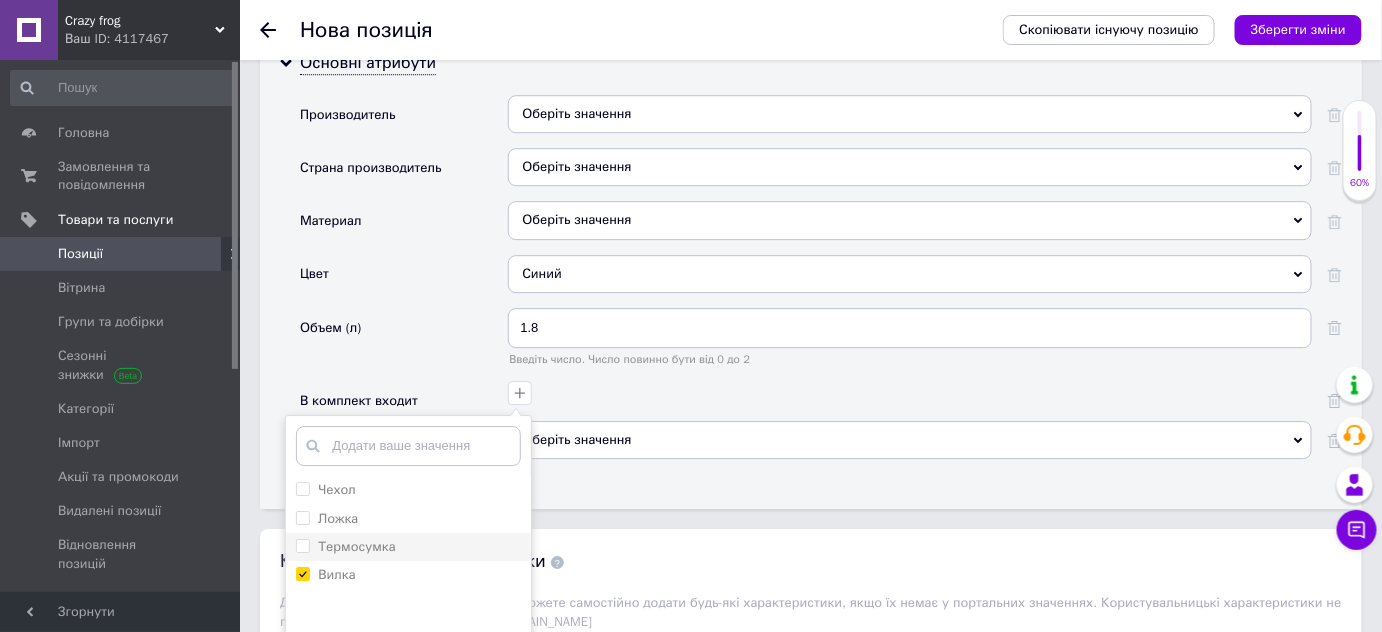 click on "Термосумка" at bounding box center [302, 545] 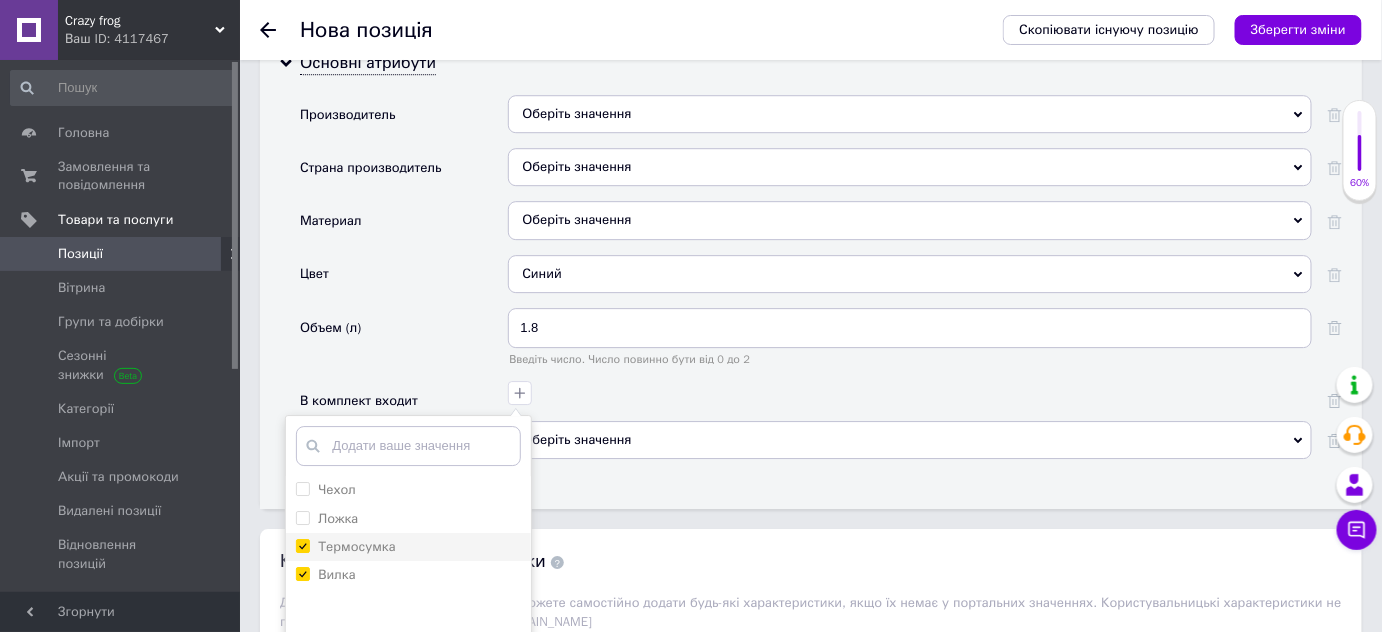 checkbox on "true" 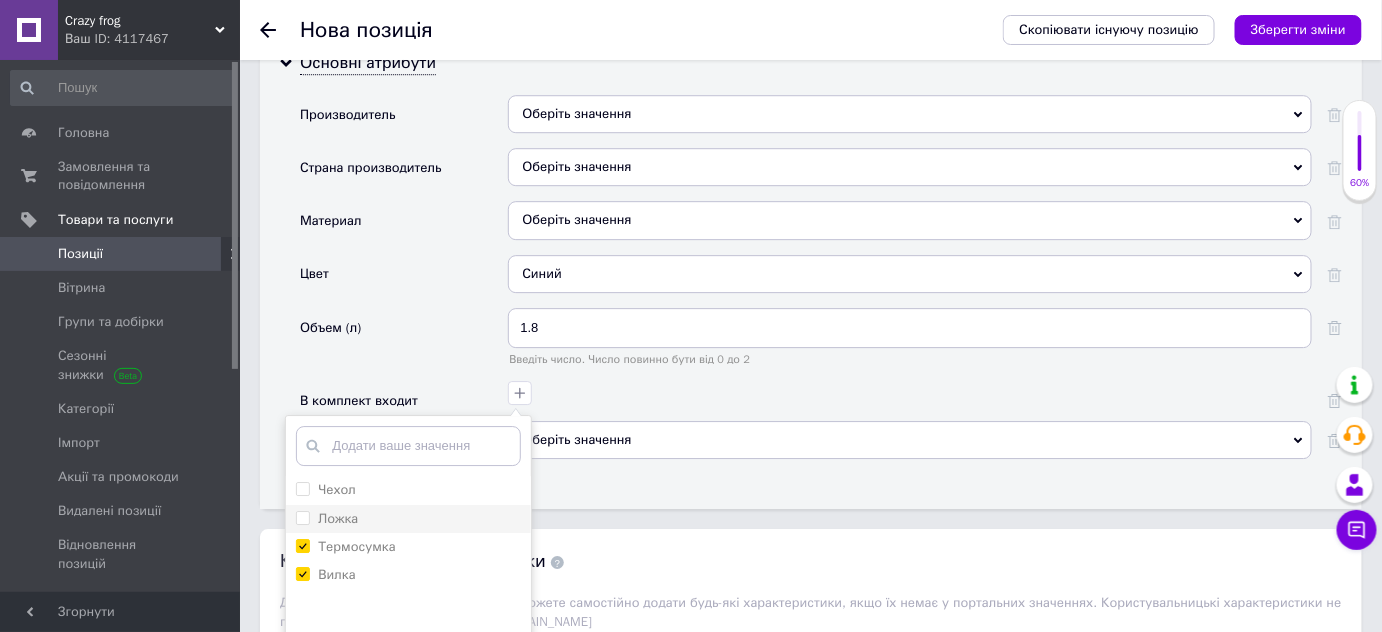 click on "Ложка" at bounding box center (302, 517) 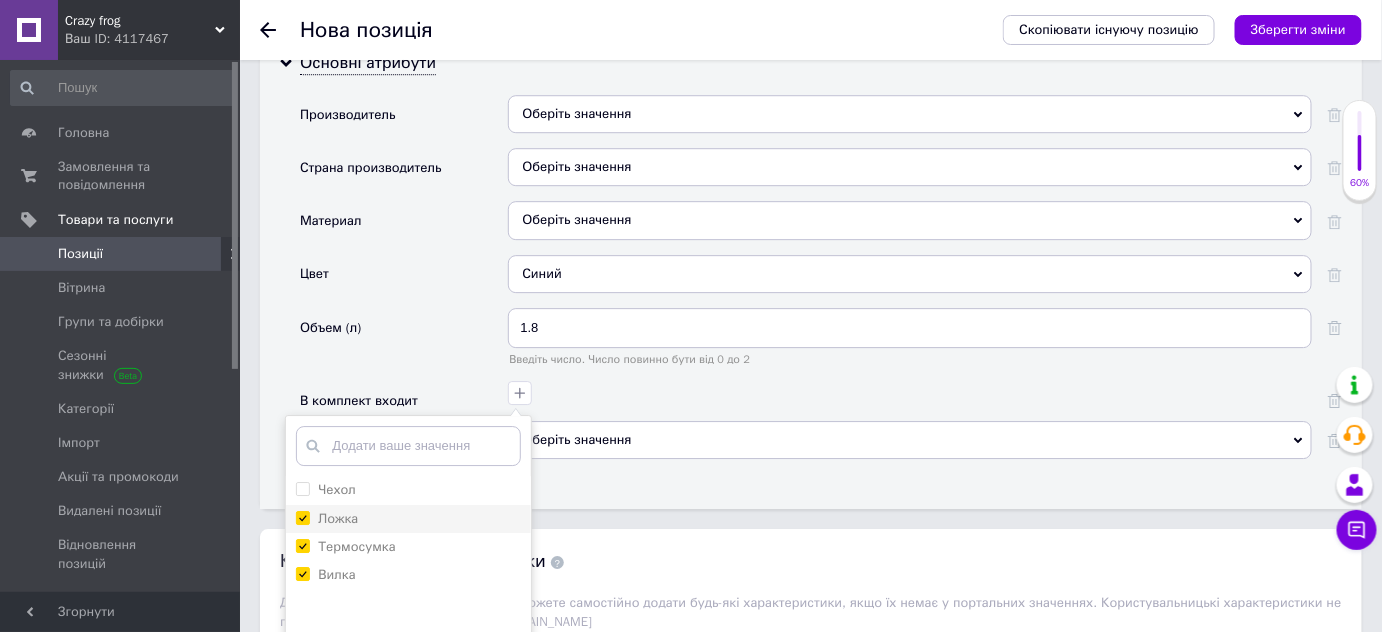 checkbox on "true" 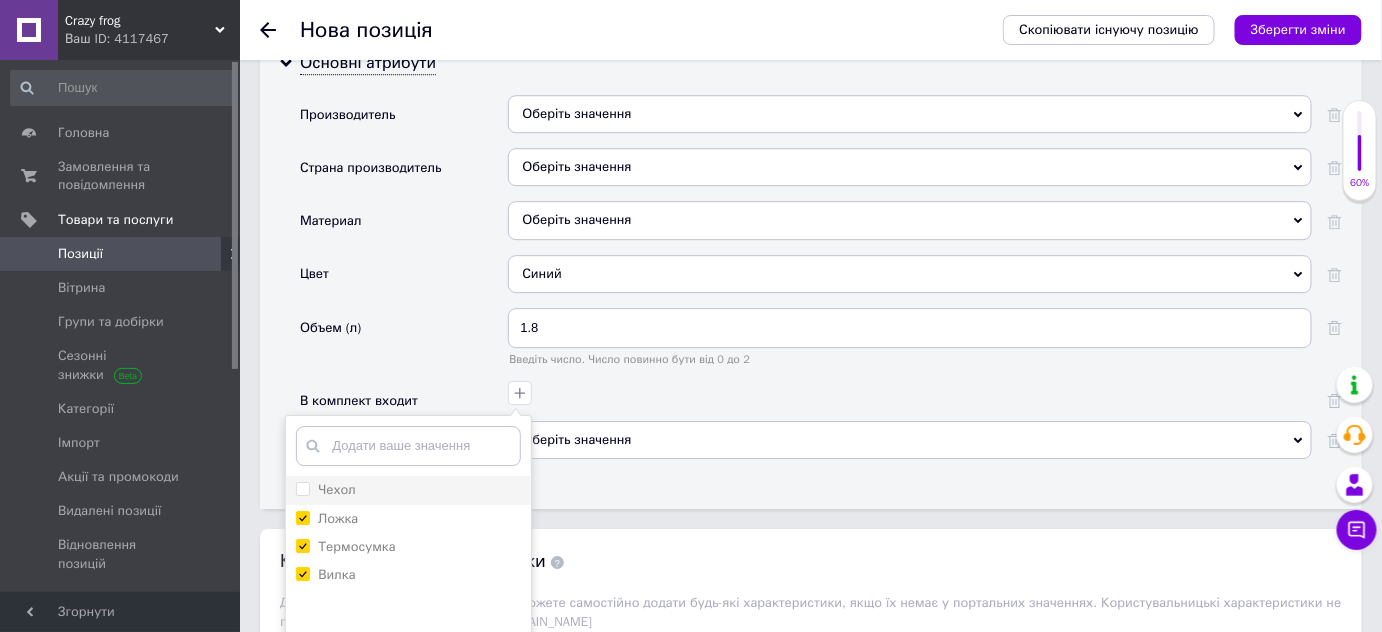 click on "Чехол" at bounding box center (302, 488) 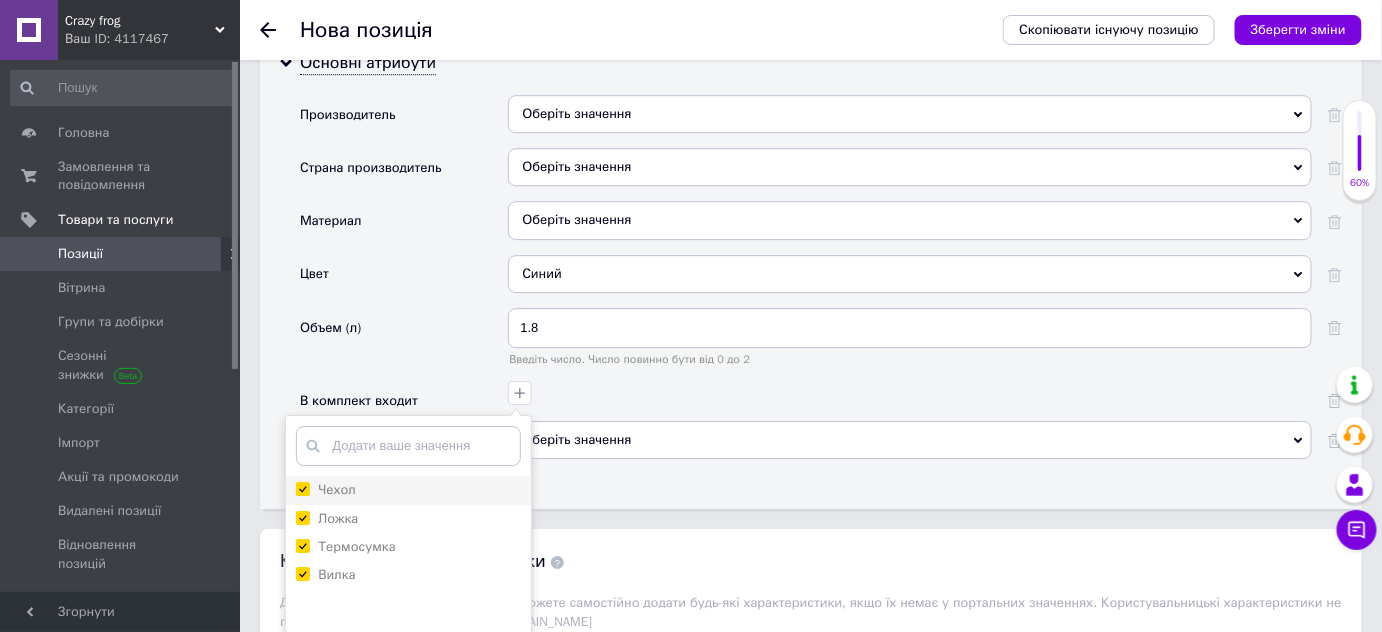 checkbox on "true" 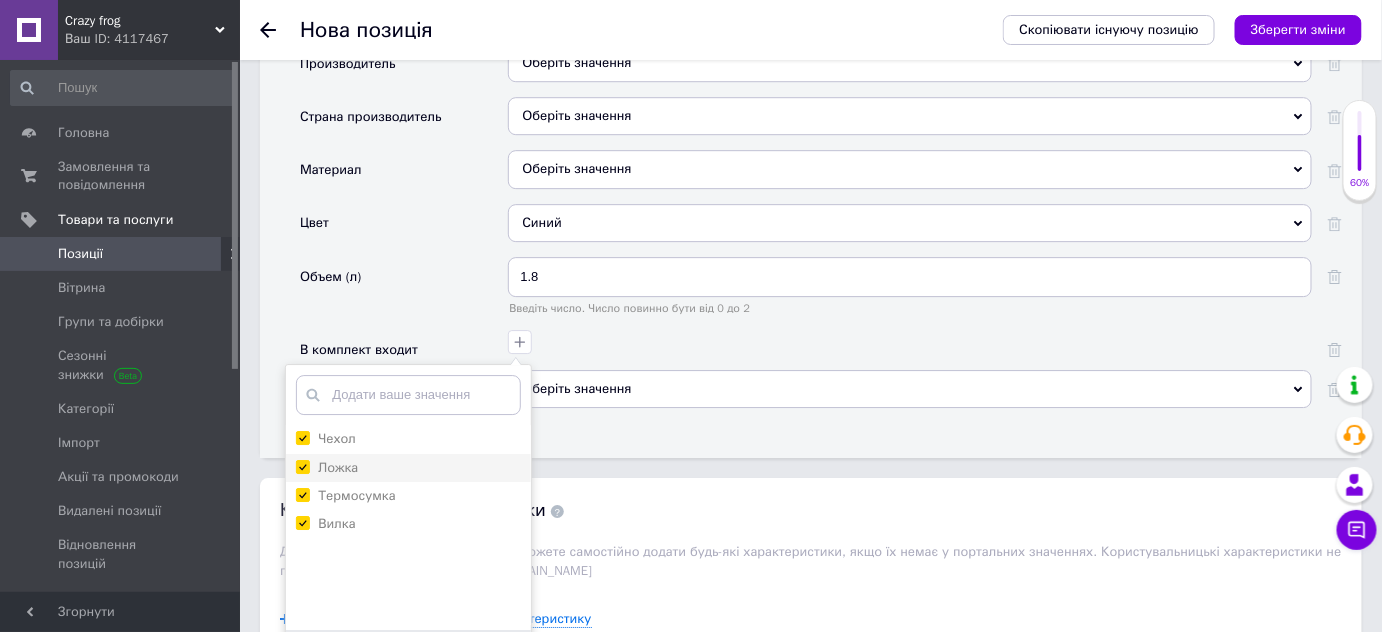 scroll, scrollTop: 2000, scrollLeft: 0, axis: vertical 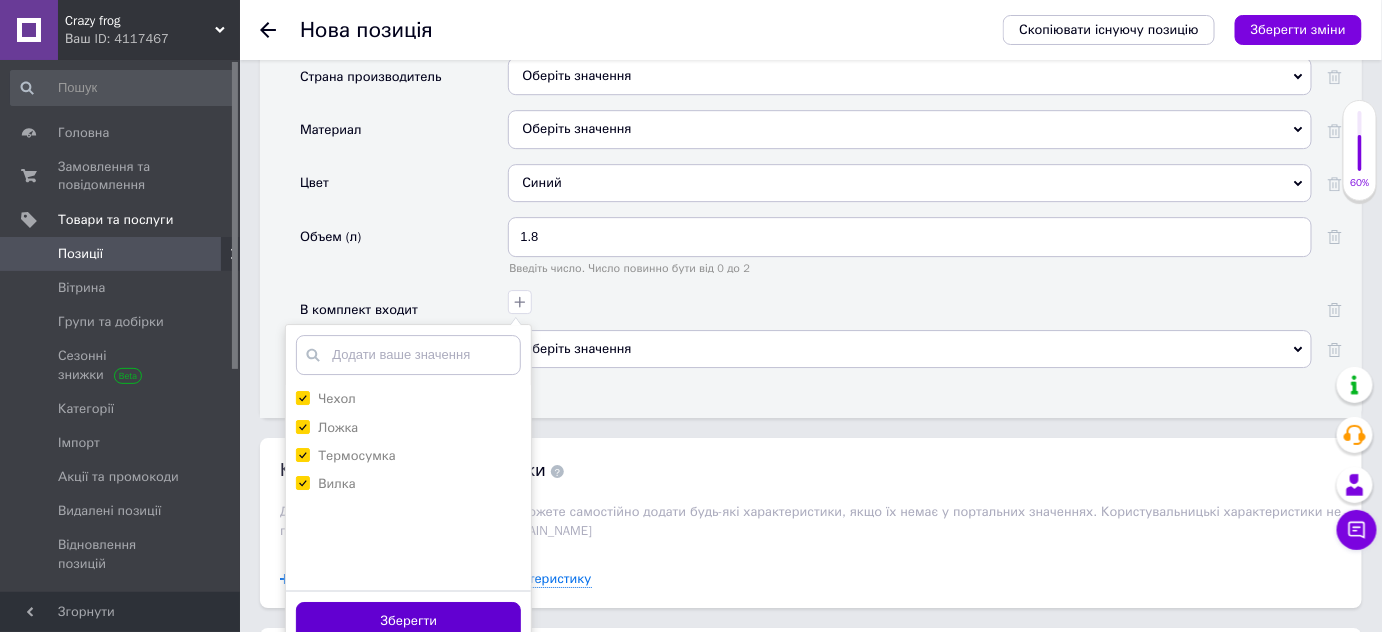 click on "Зберегти" at bounding box center (408, 621) 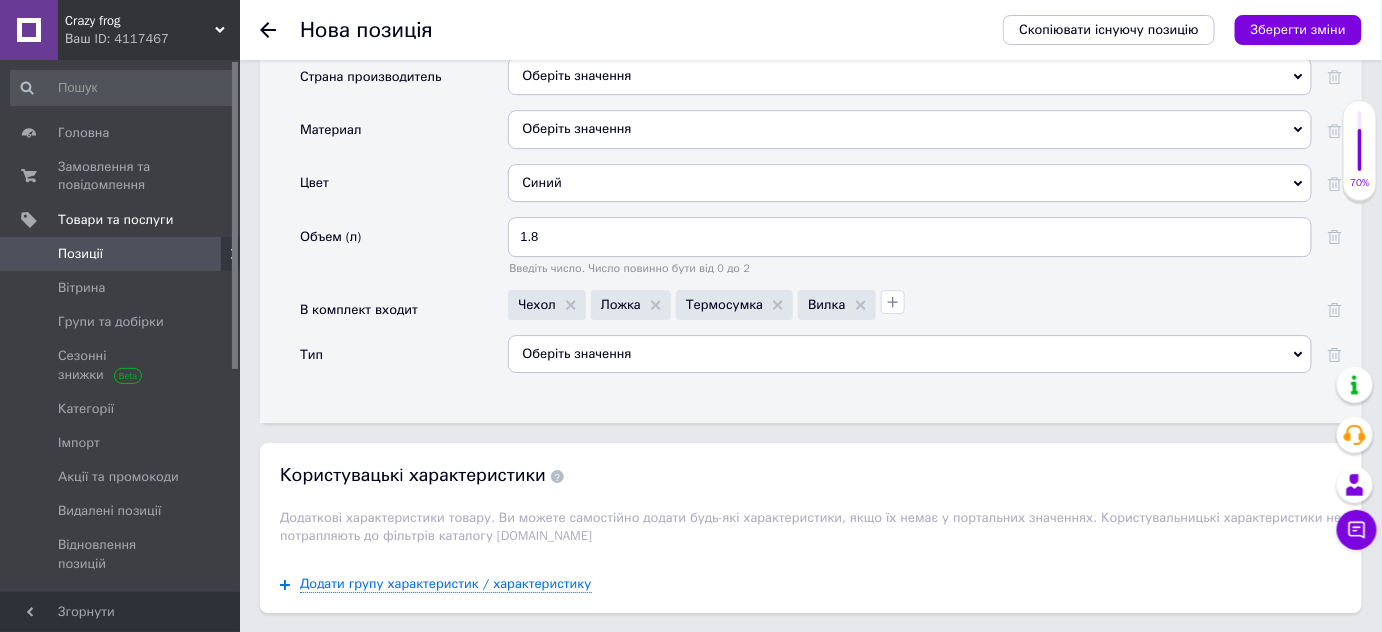 click 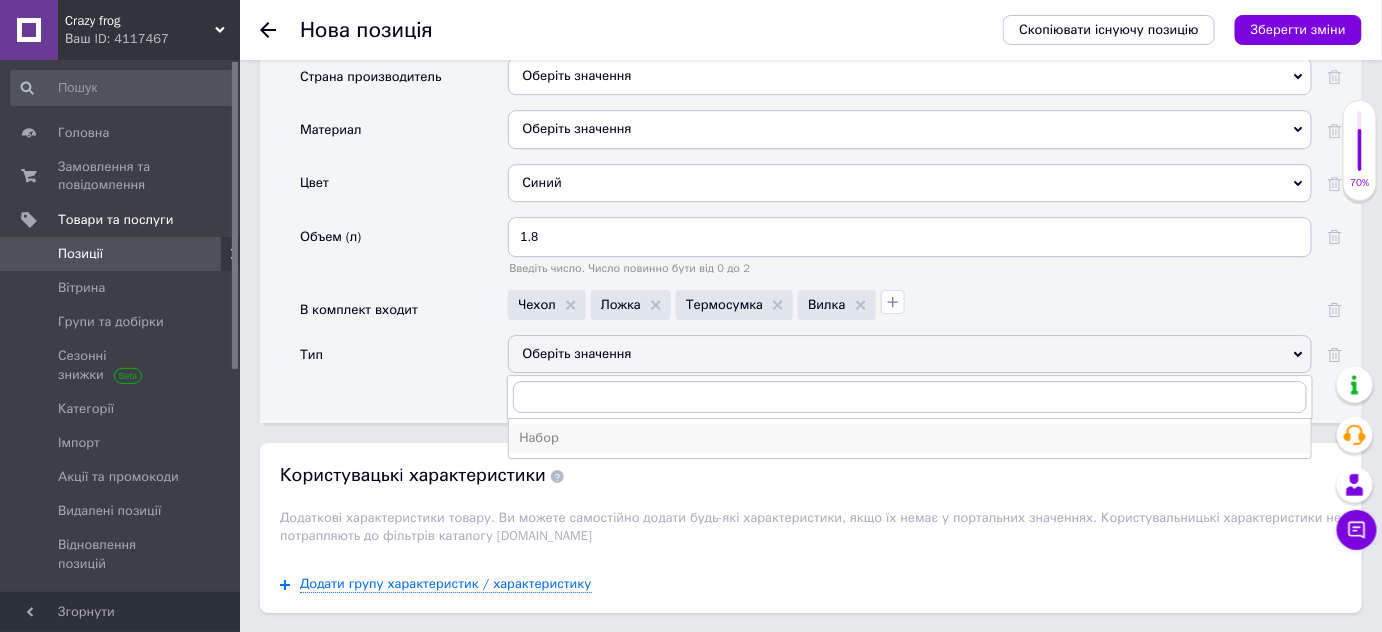 click on "Набор" at bounding box center (910, 438) 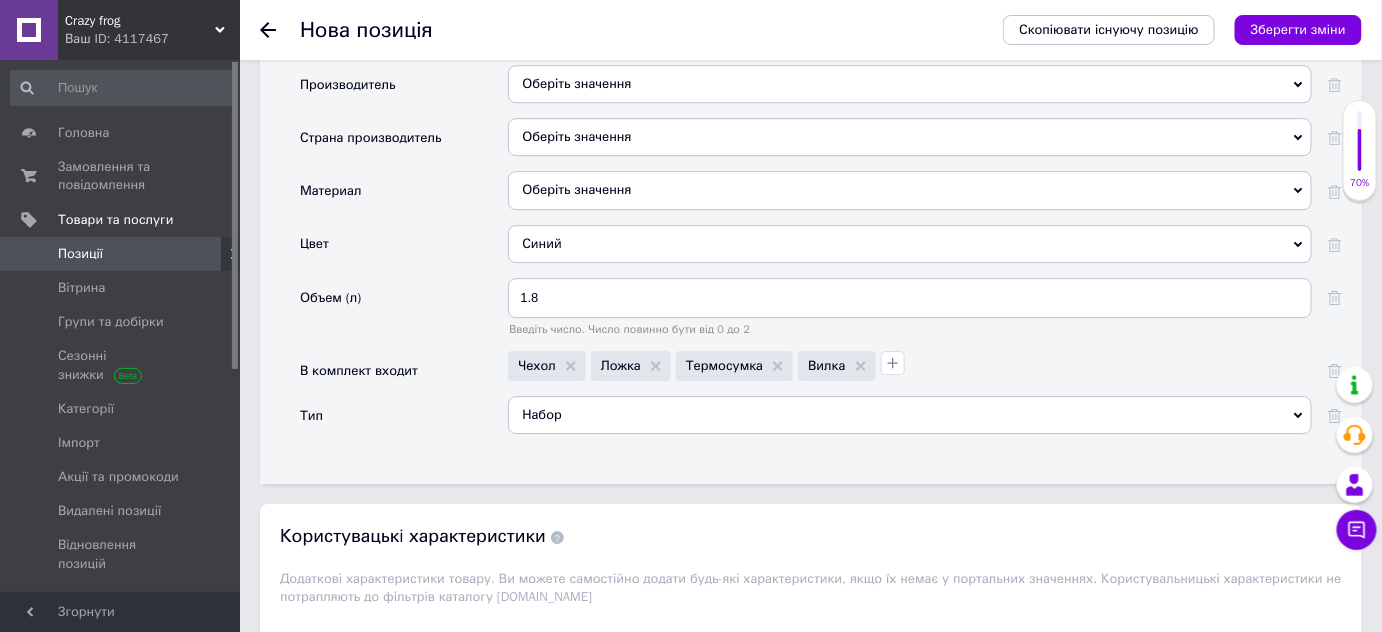 scroll, scrollTop: 1909, scrollLeft: 0, axis: vertical 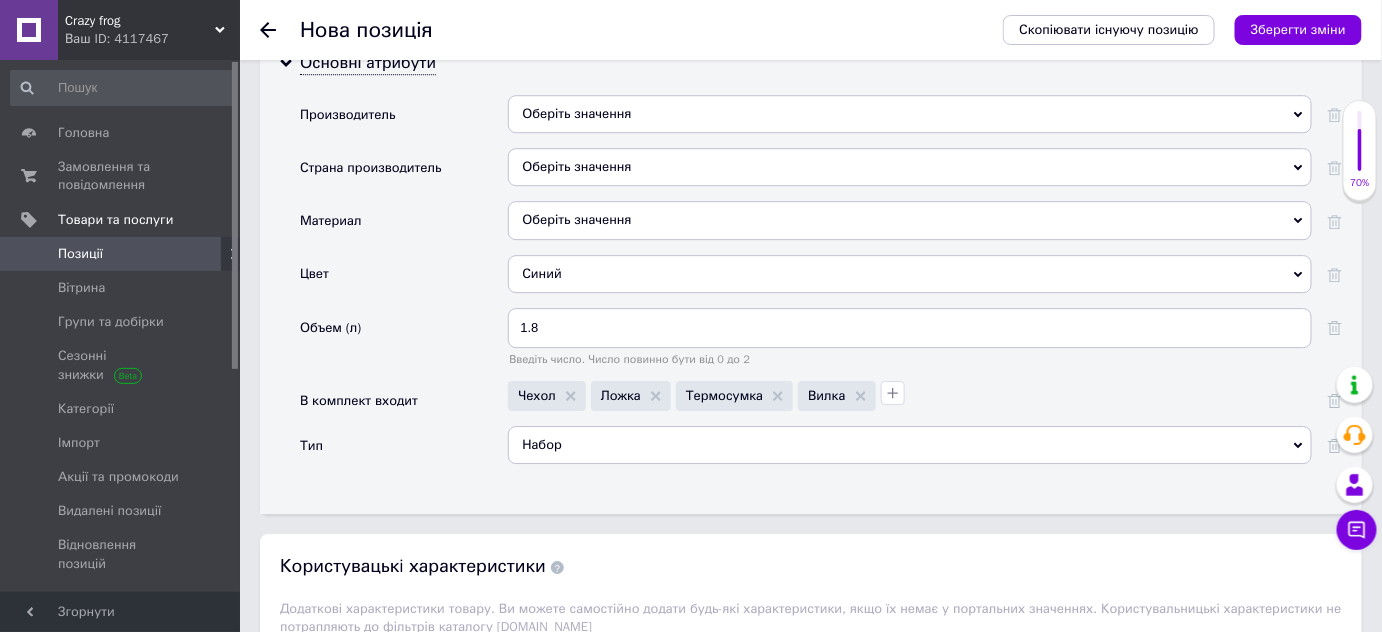 click 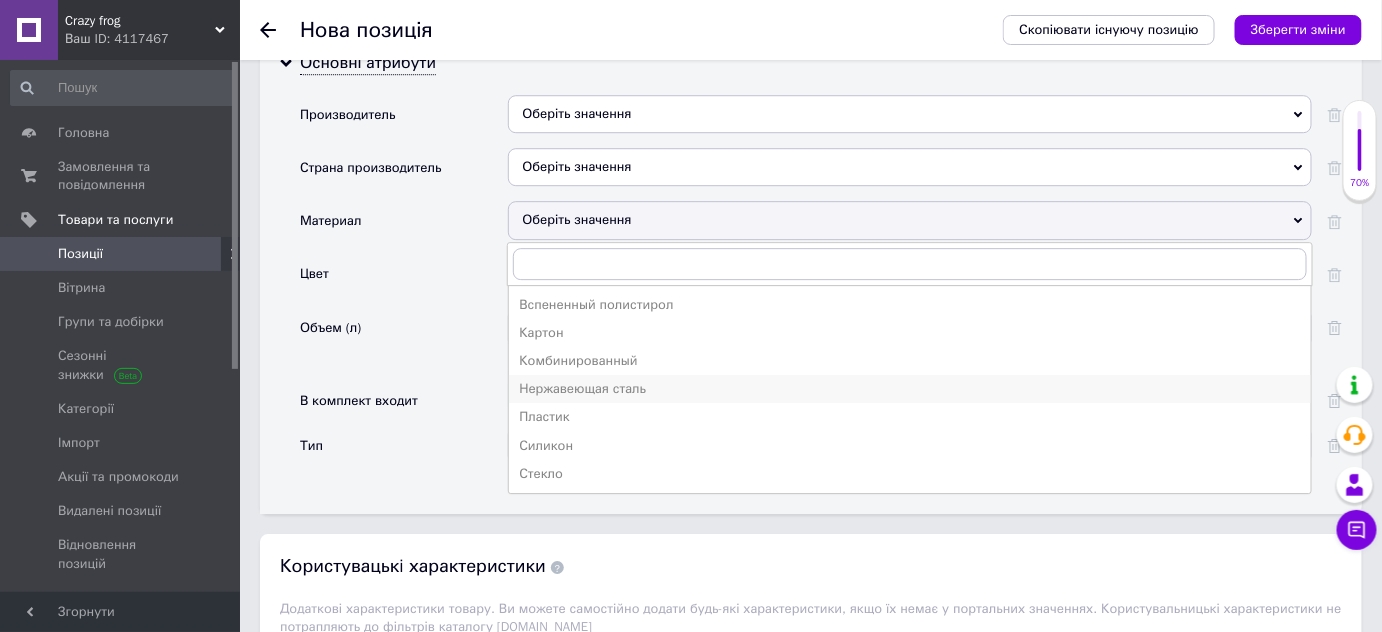 click on "Нержавеющая сталь" at bounding box center (910, 389) 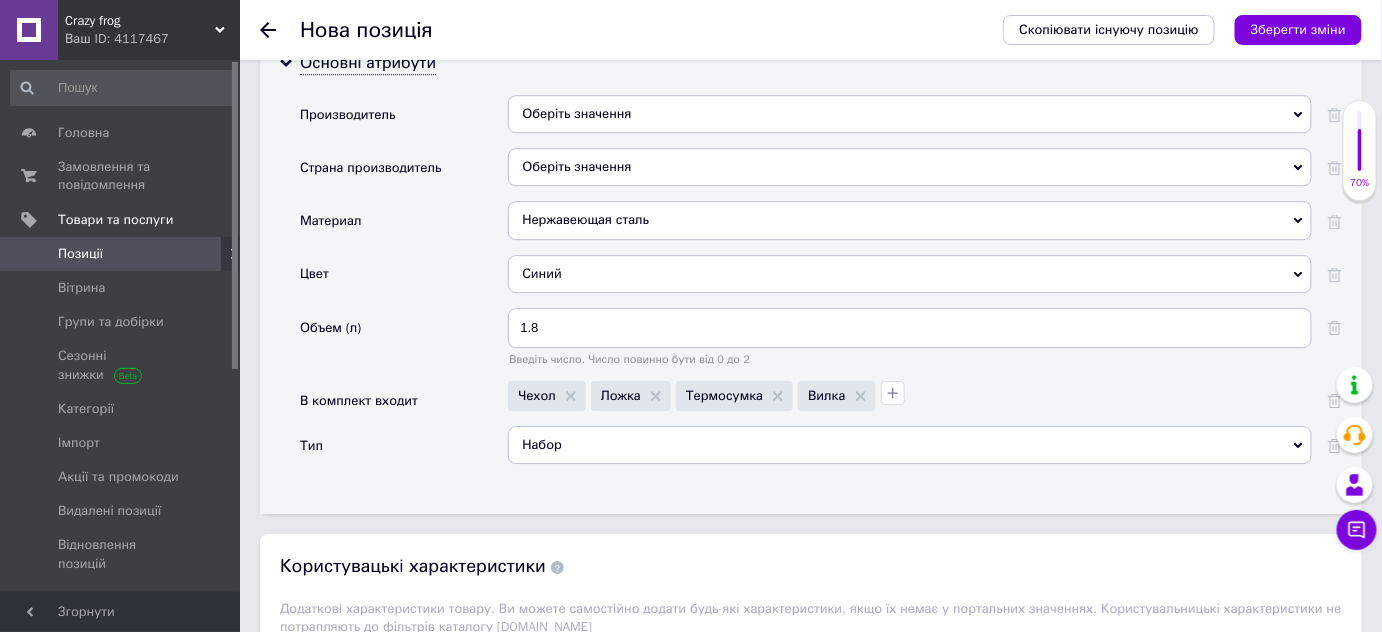 click on "Синий" at bounding box center [910, 274] 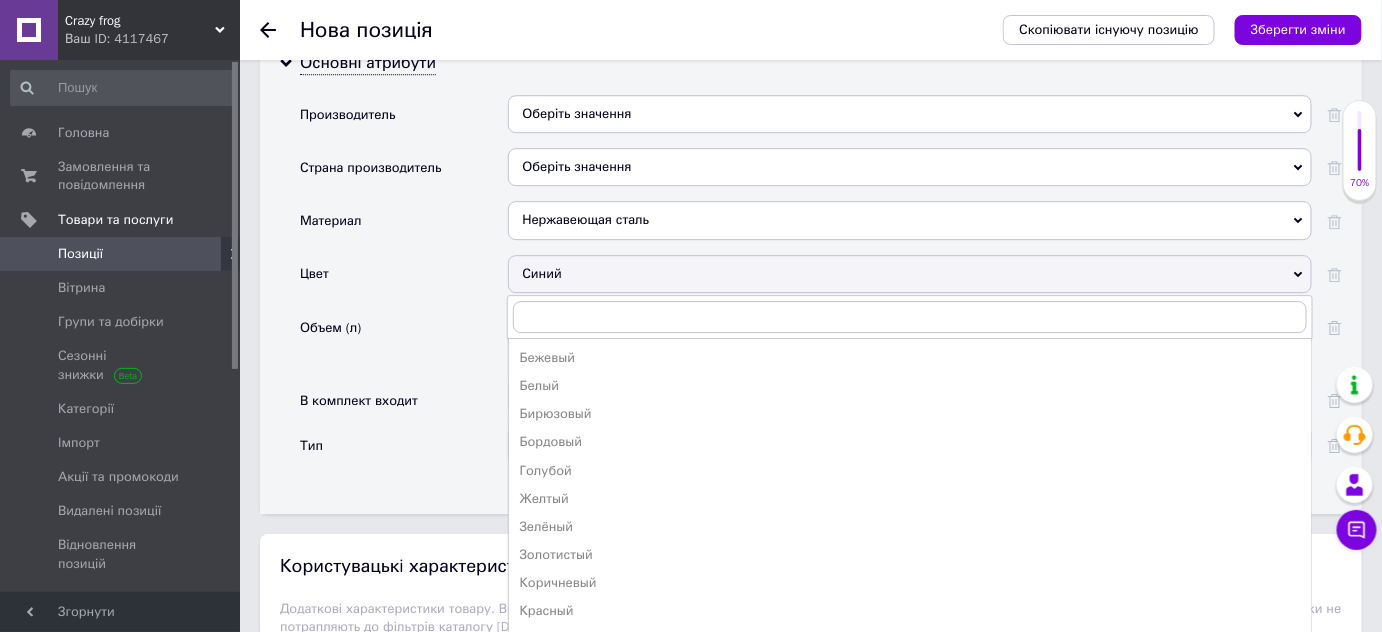click on "Желтый" at bounding box center (910, 499) 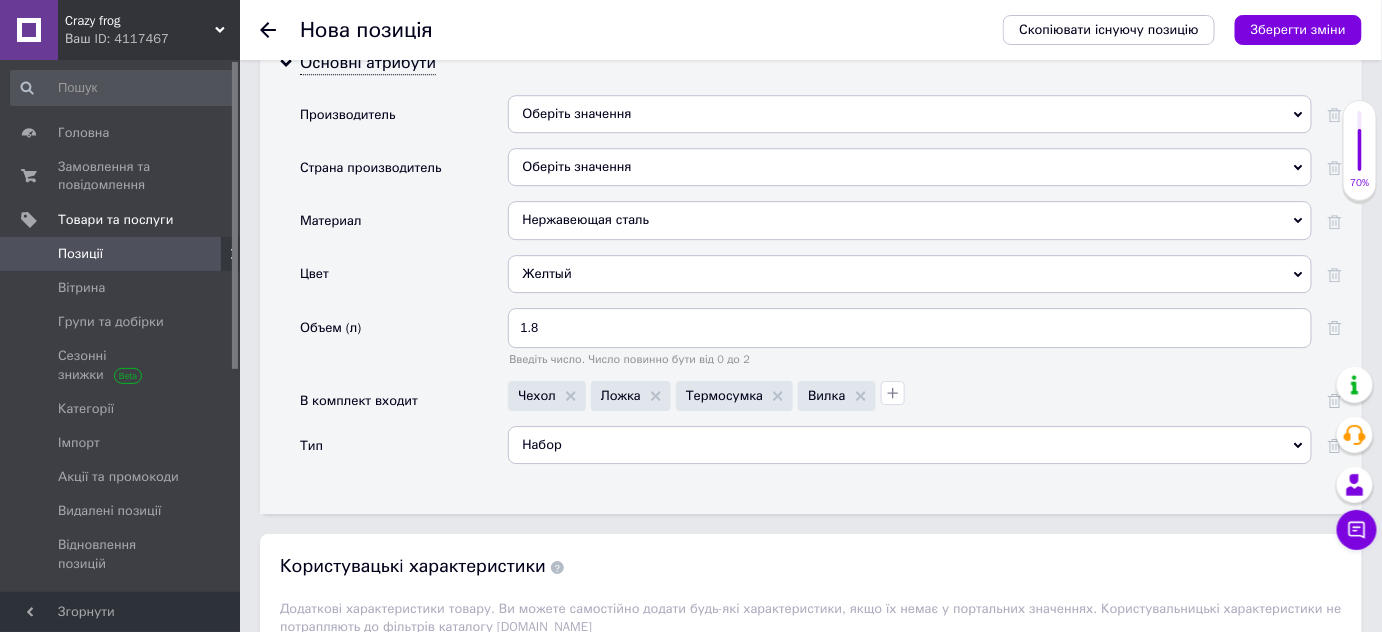 click on "Желтый" at bounding box center (910, 274) 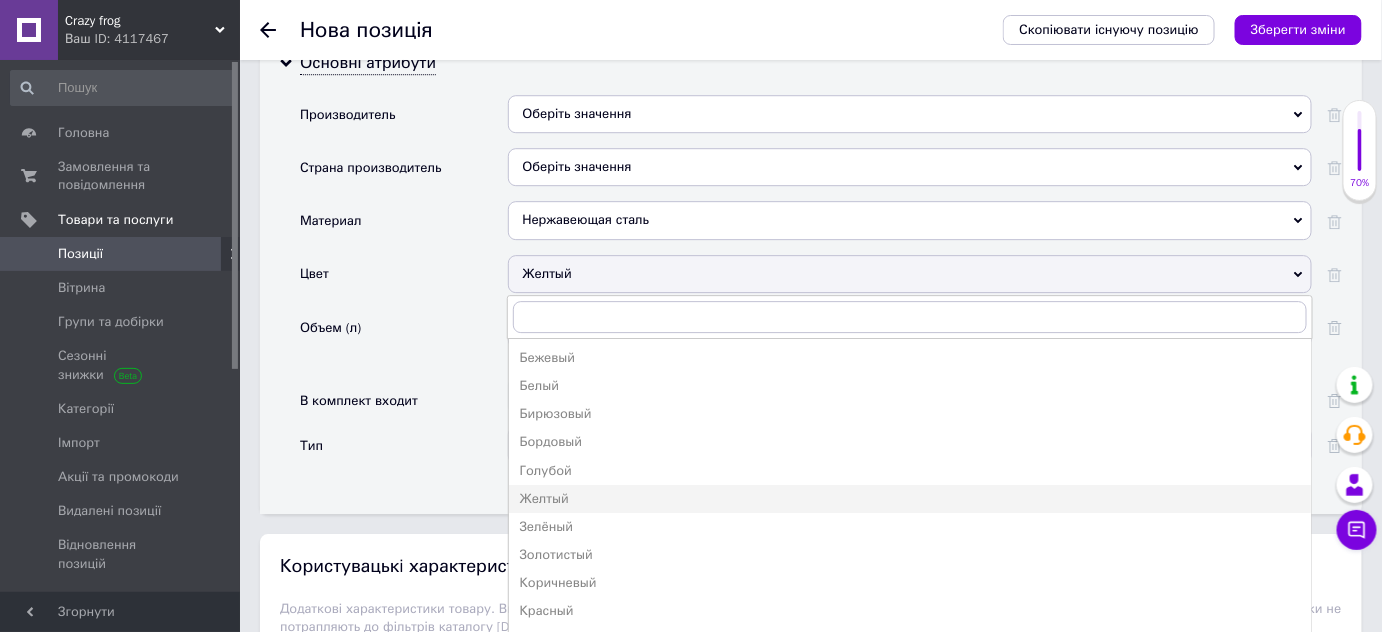 click on "Желтый" at bounding box center [910, 274] 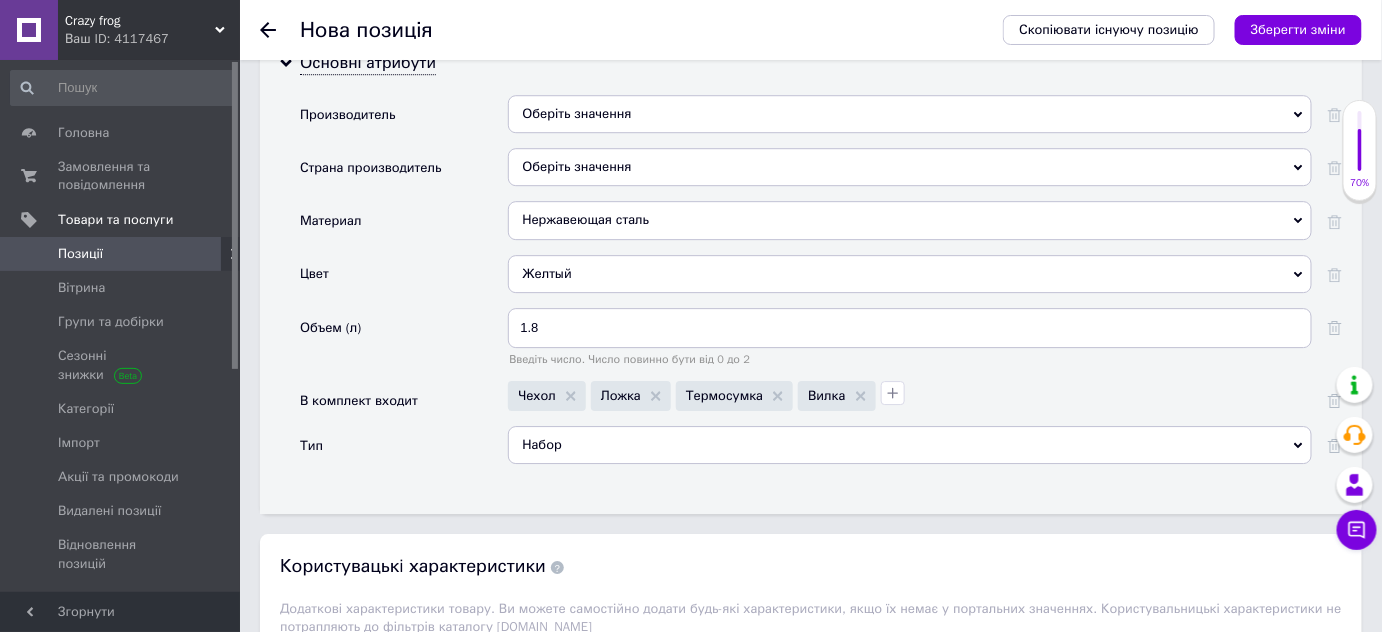 click on "Желтый" at bounding box center [910, 274] 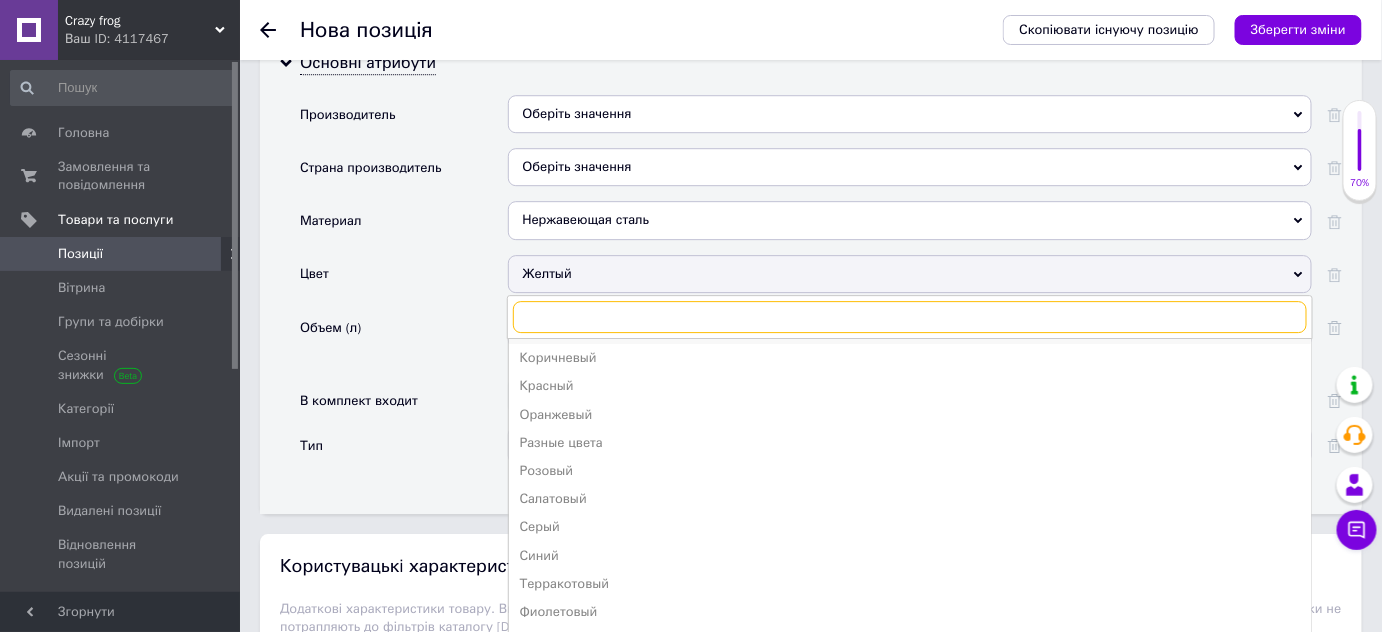 scroll, scrollTop: 272, scrollLeft: 0, axis: vertical 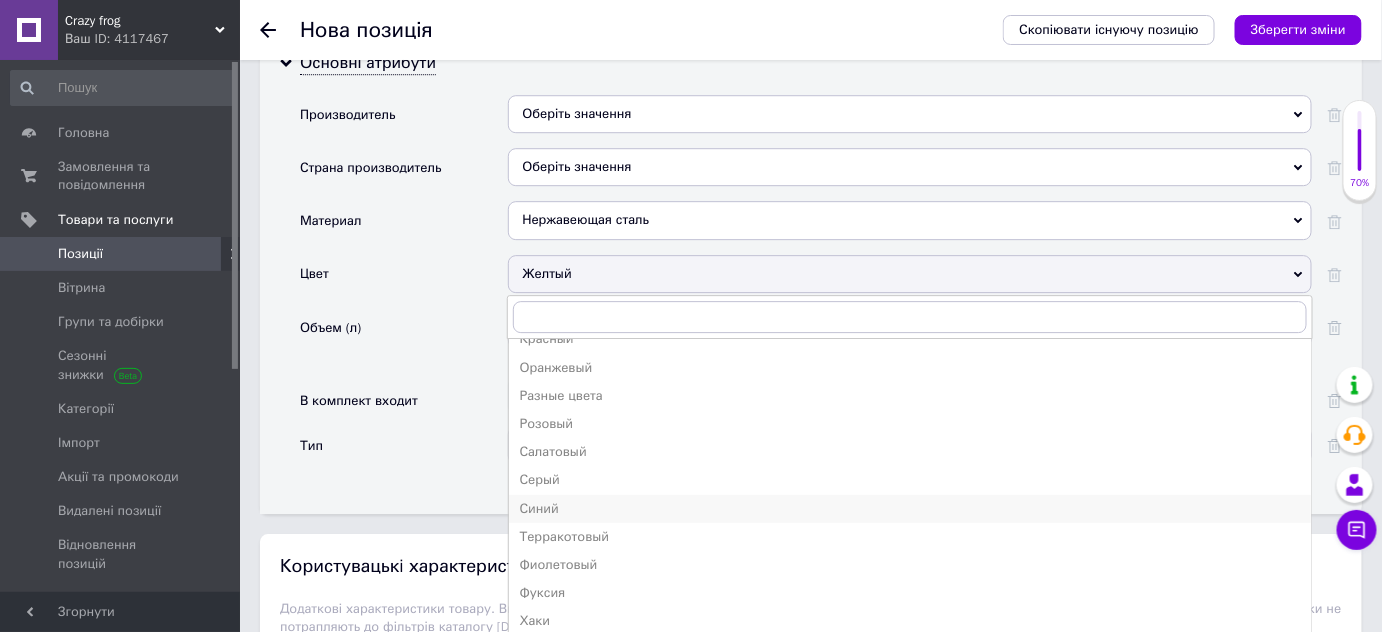 click on "Синий" at bounding box center (910, 509) 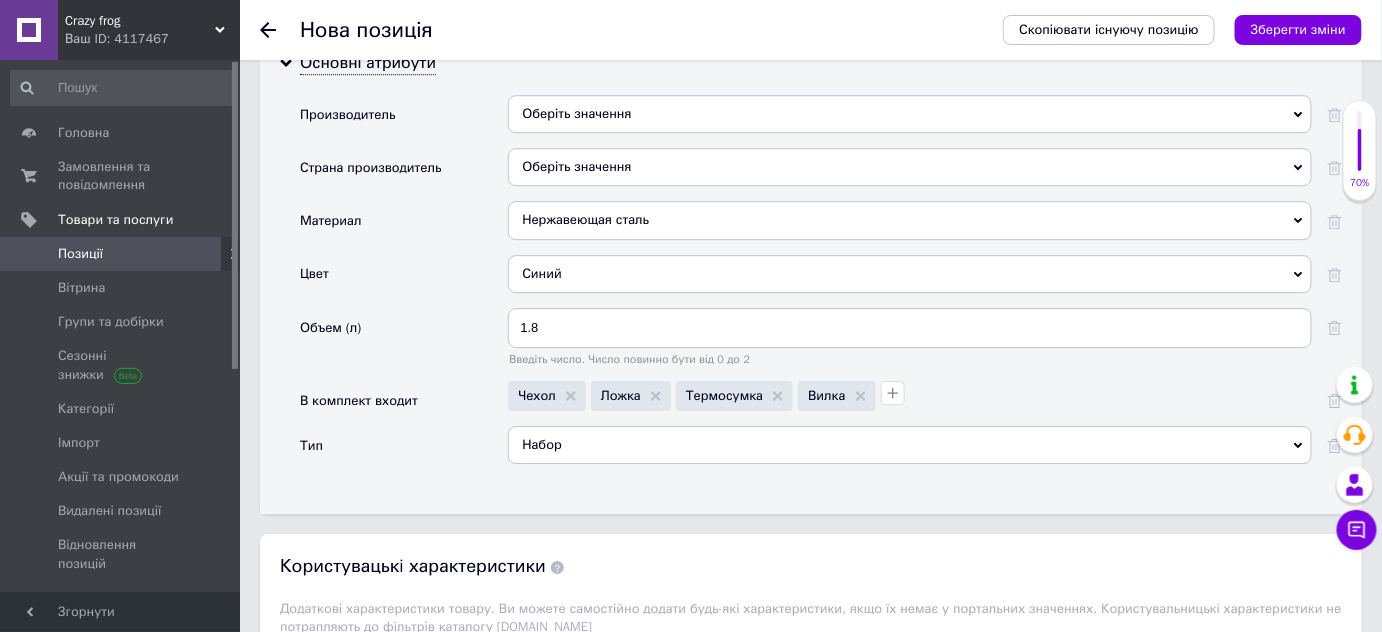 click 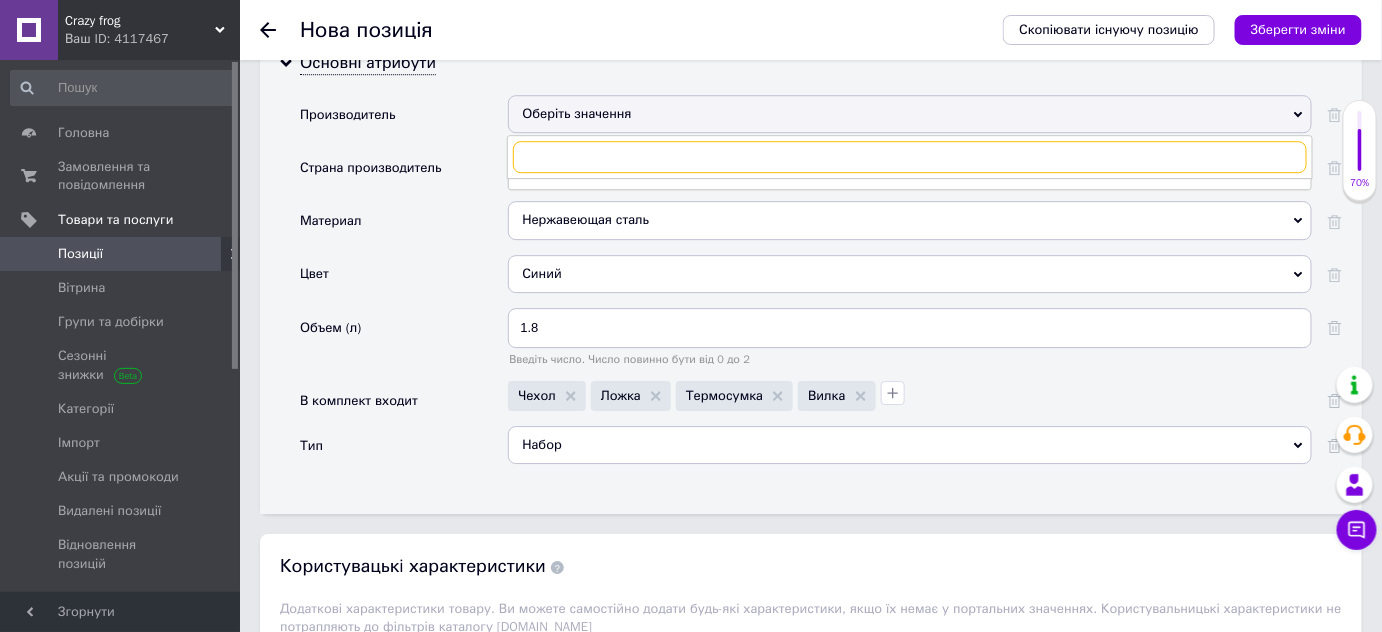 click at bounding box center (910, 157) 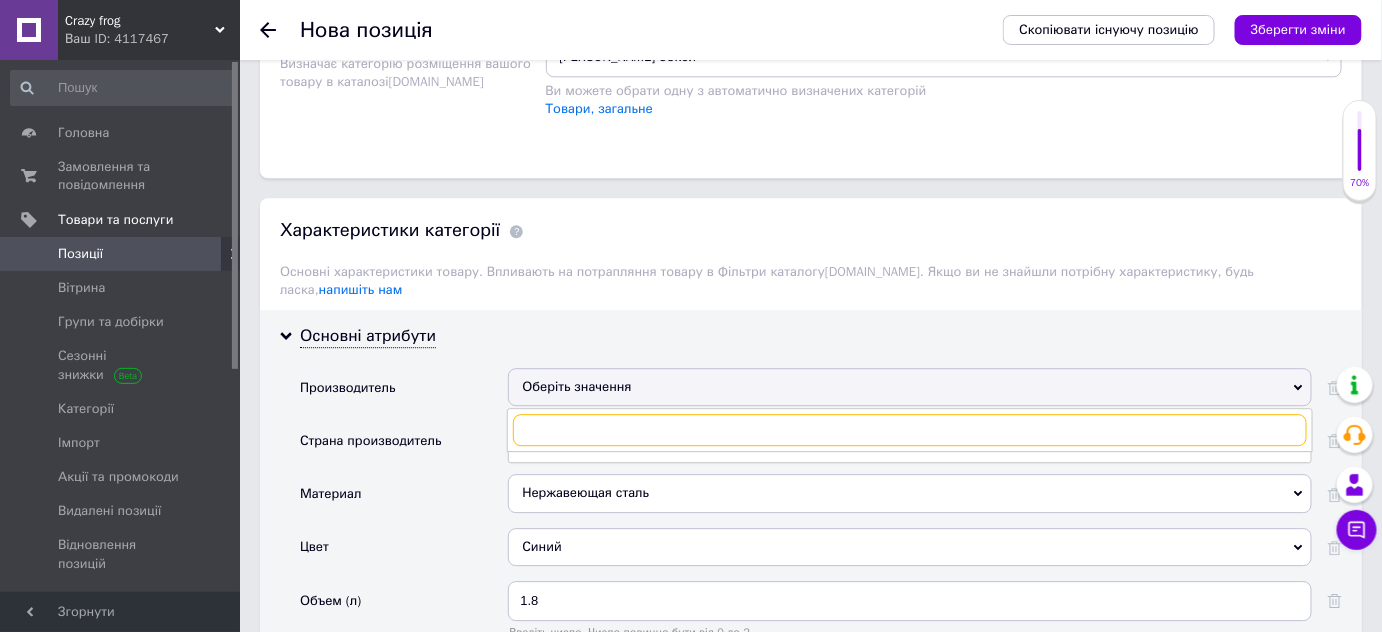 scroll, scrollTop: 1545, scrollLeft: 0, axis: vertical 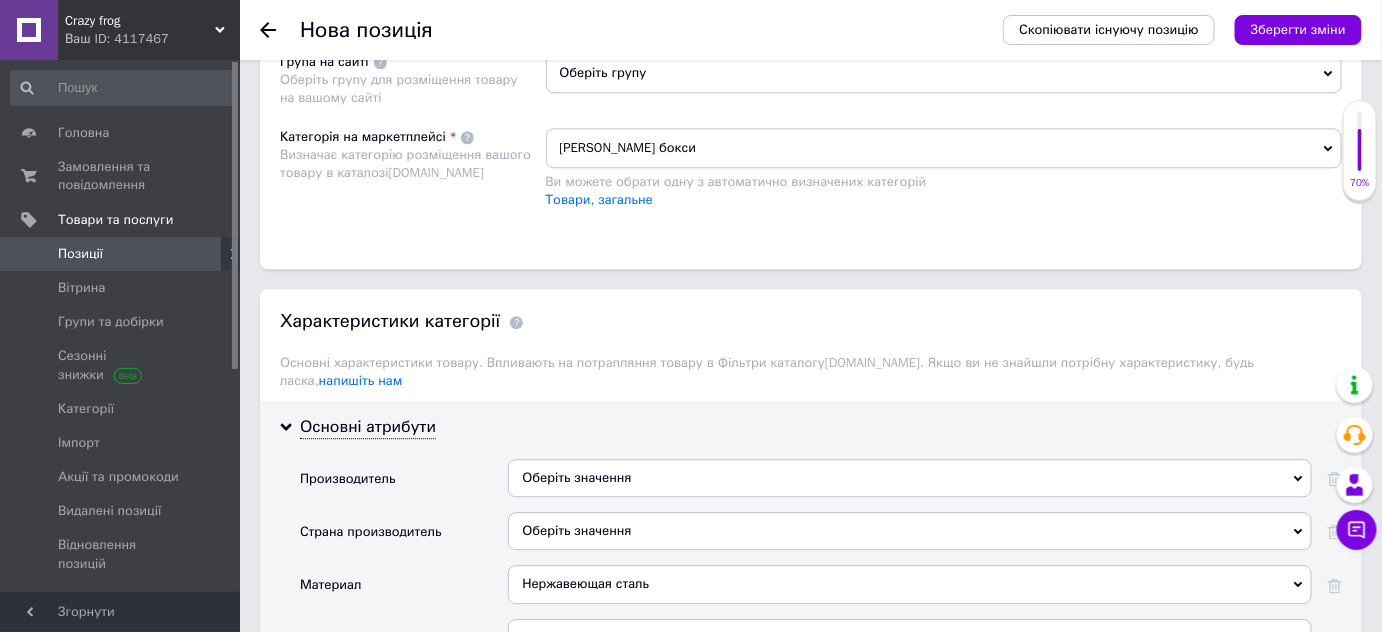 click at bounding box center [467, 137] 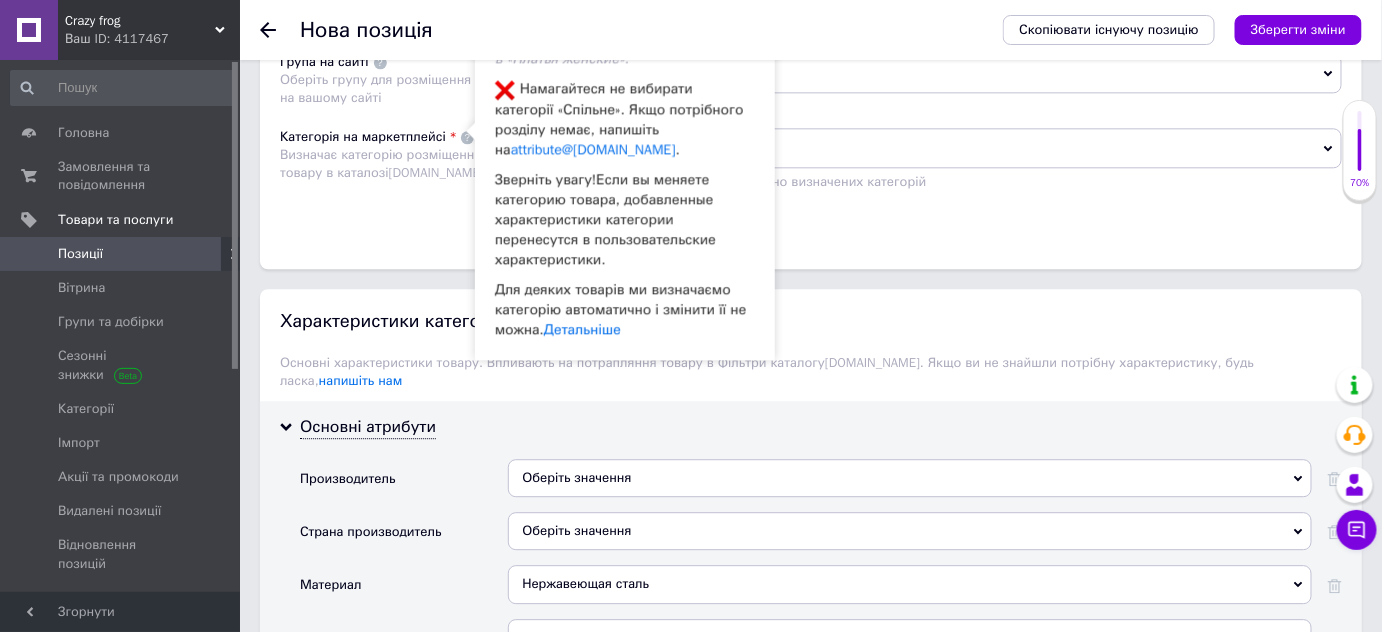 click at bounding box center (467, 137) 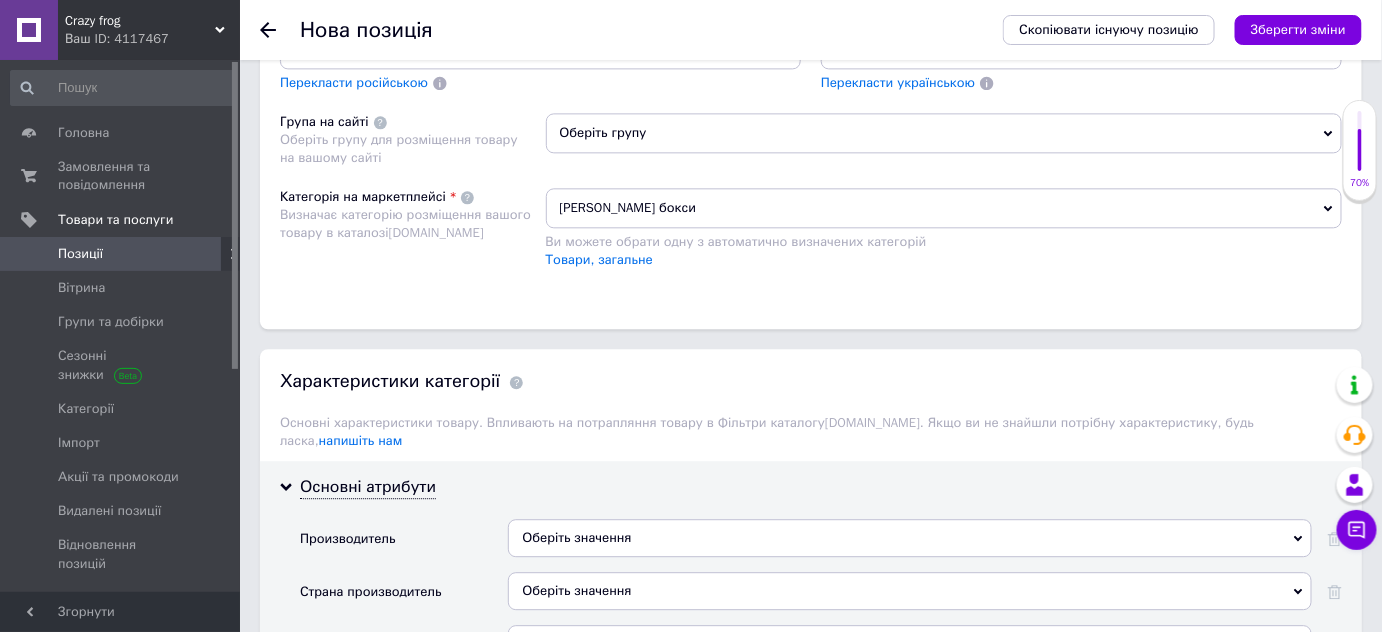 scroll, scrollTop: 1454, scrollLeft: 0, axis: vertical 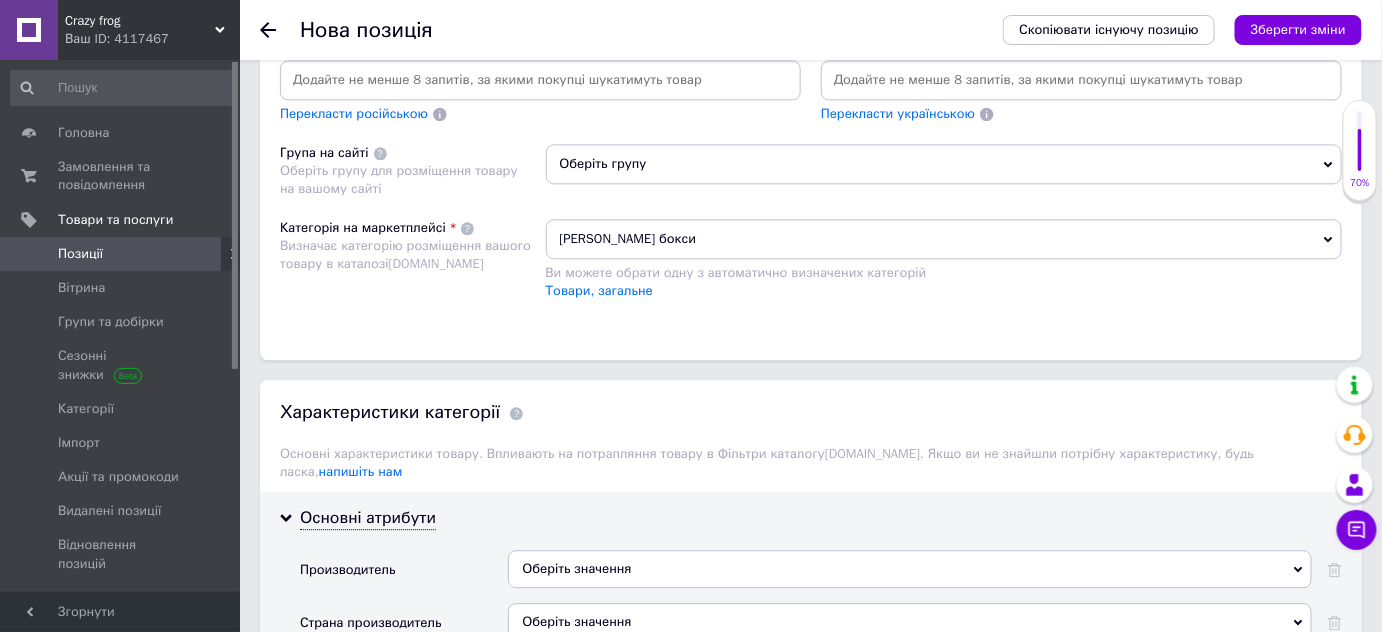 click 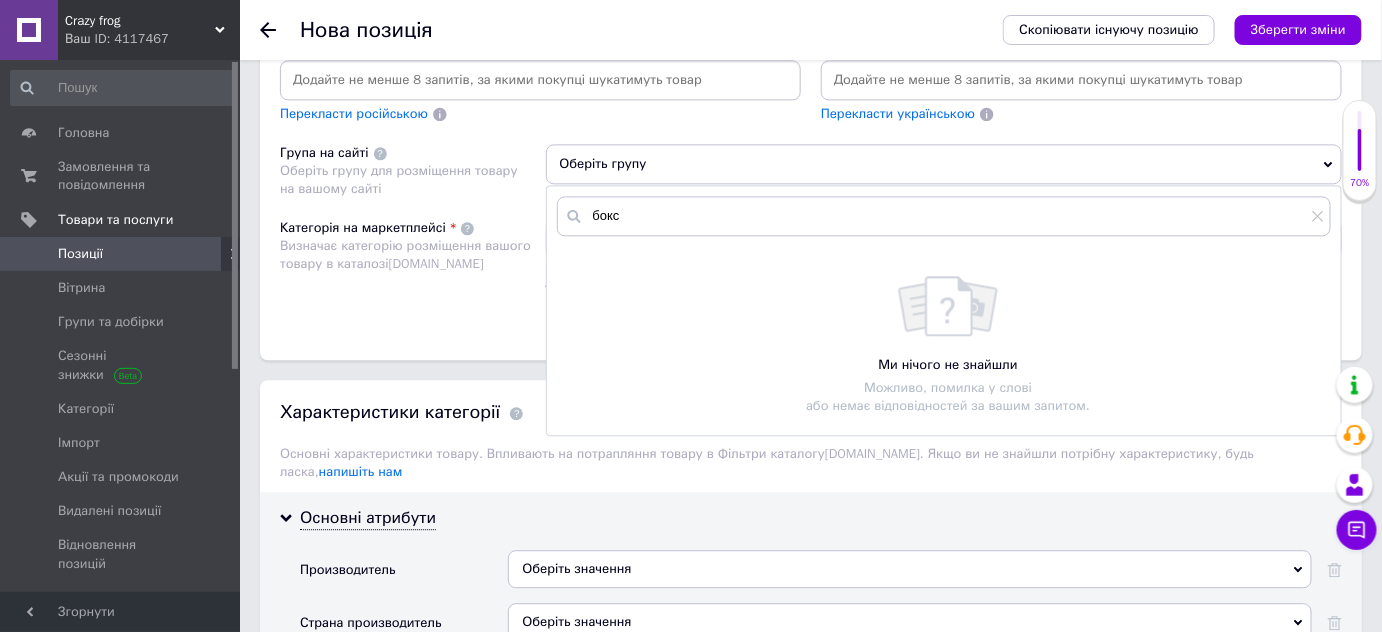 click on "Група на сайті Оберіть групу для розміщення товару на вашому сайті" at bounding box center (413, 171) 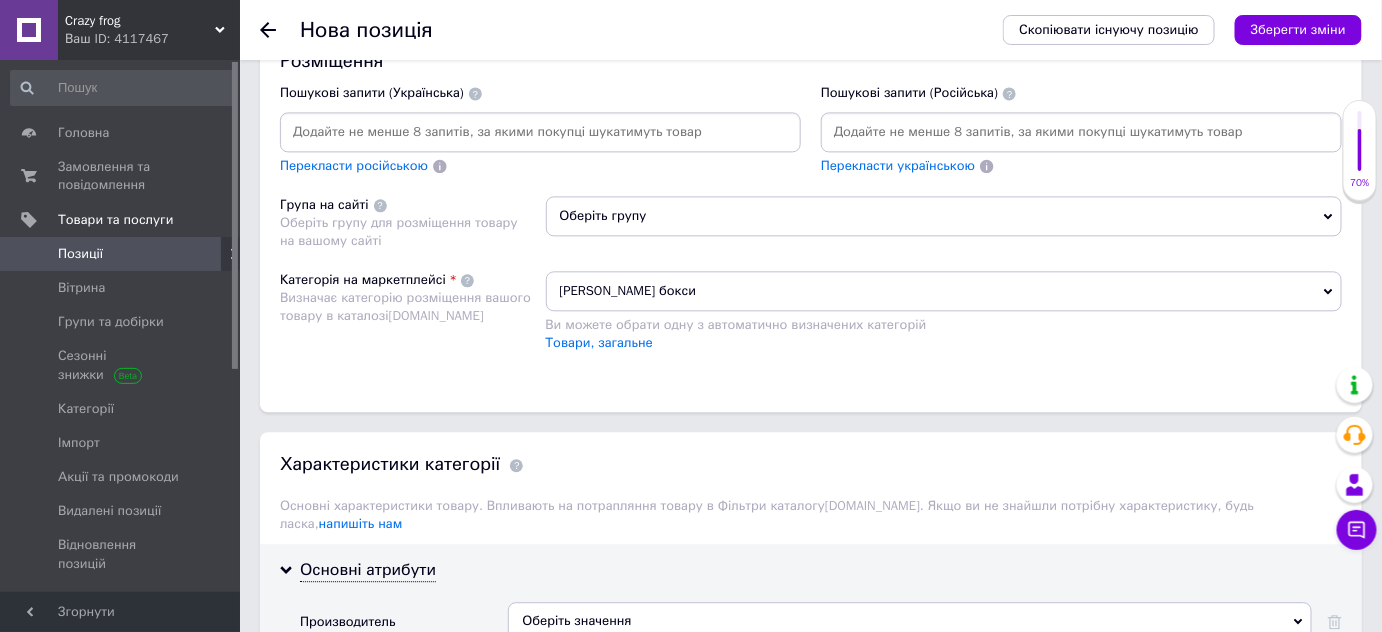 scroll, scrollTop: 1363, scrollLeft: 0, axis: vertical 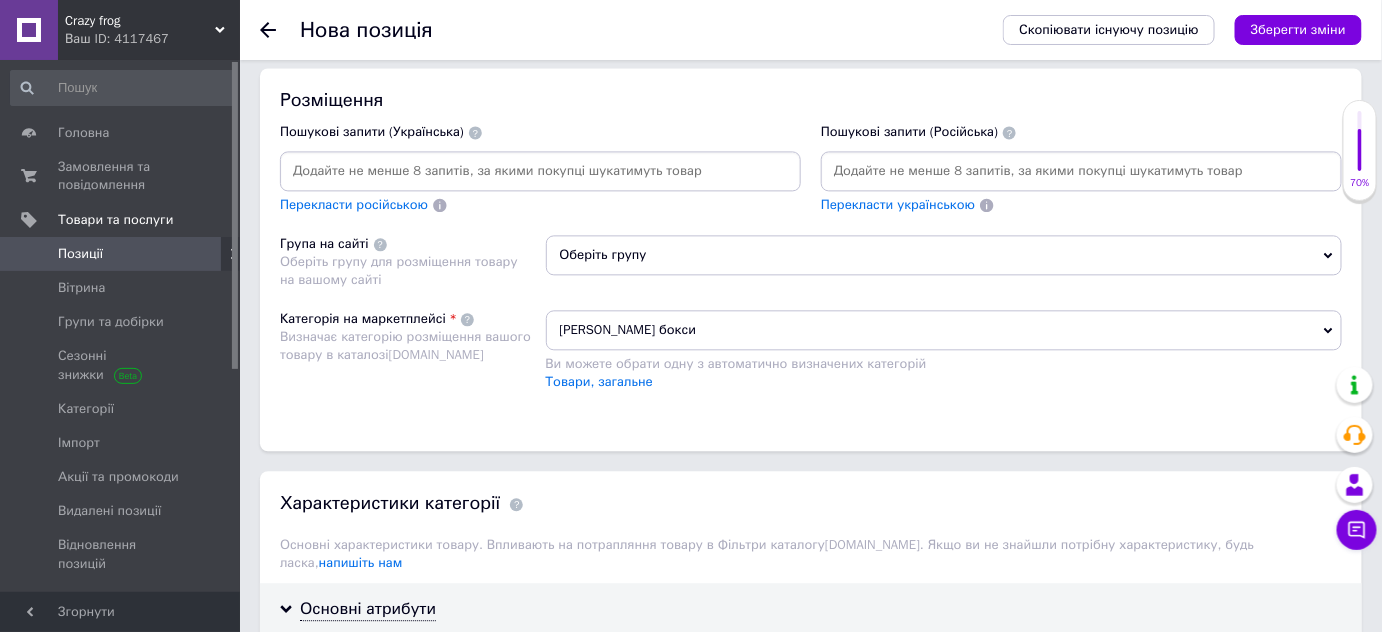 click at bounding box center [540, 171] 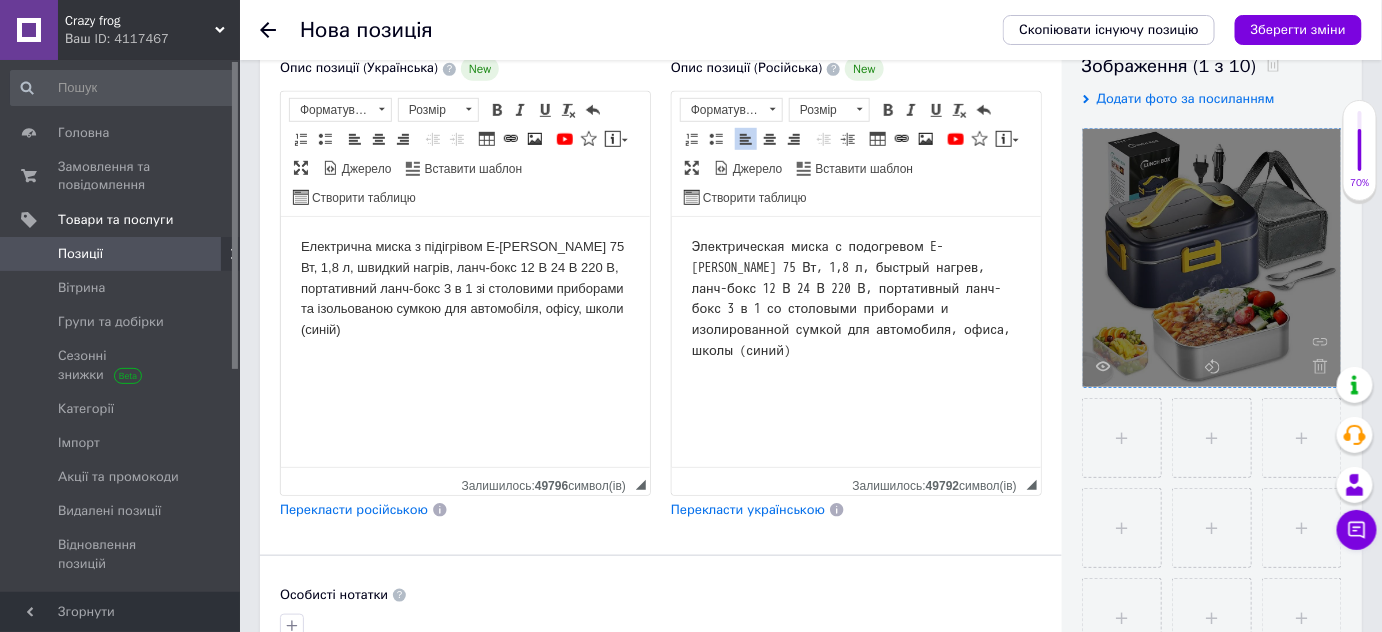 scroll, scrollTop: 363, scrollLeft: 0, axis: vertical 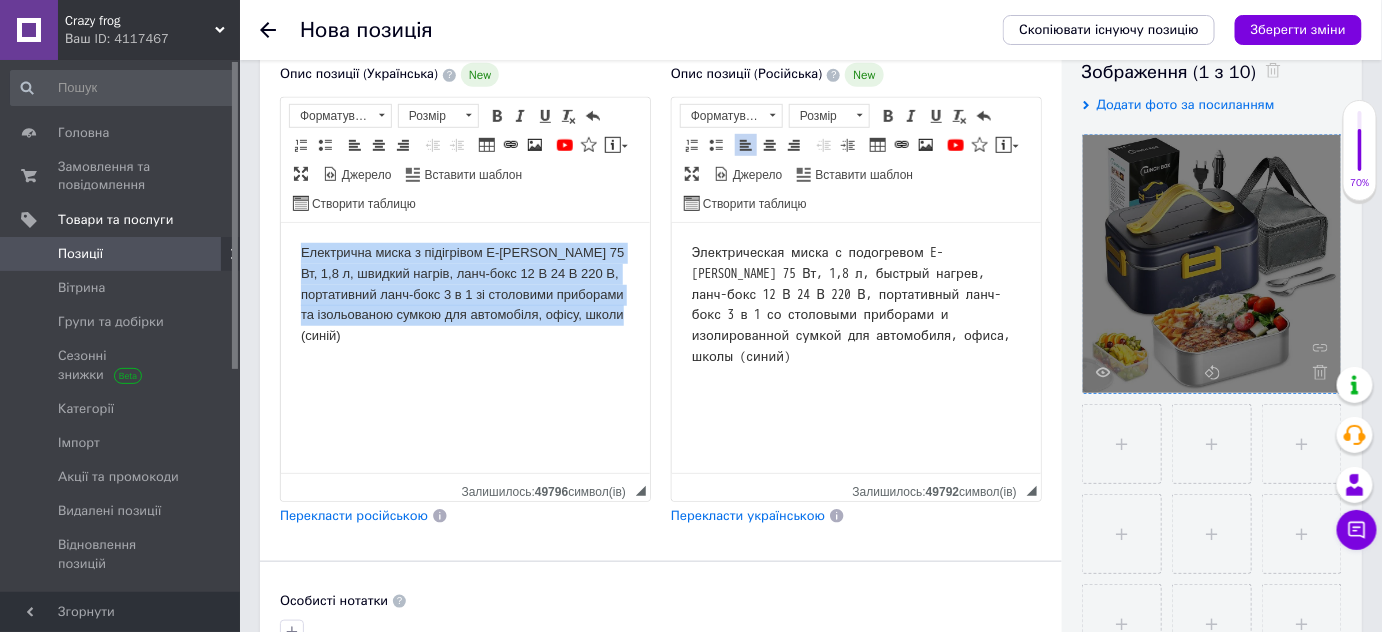drag, startPoint x: 292, startPoint y: 249, endPoint x: 594, endPoint y: 347, distance: 317.50275 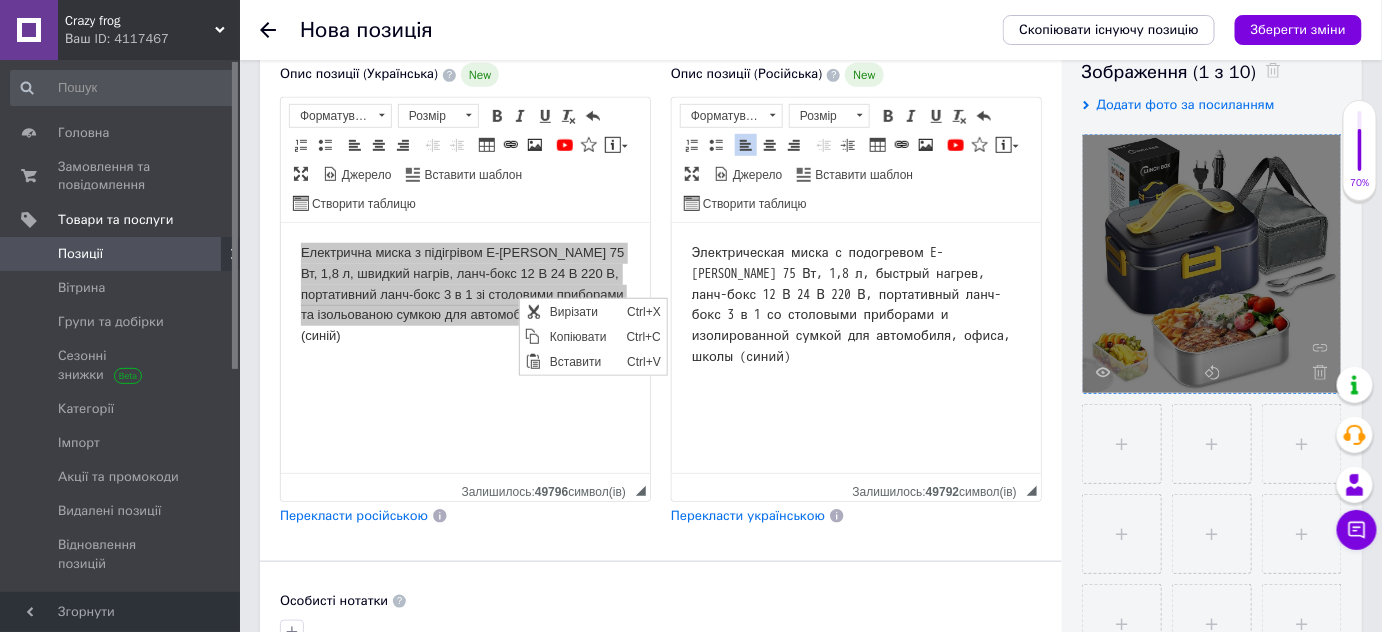 scroll, scrollTop: 0, scrollLeft: 0, axis: both 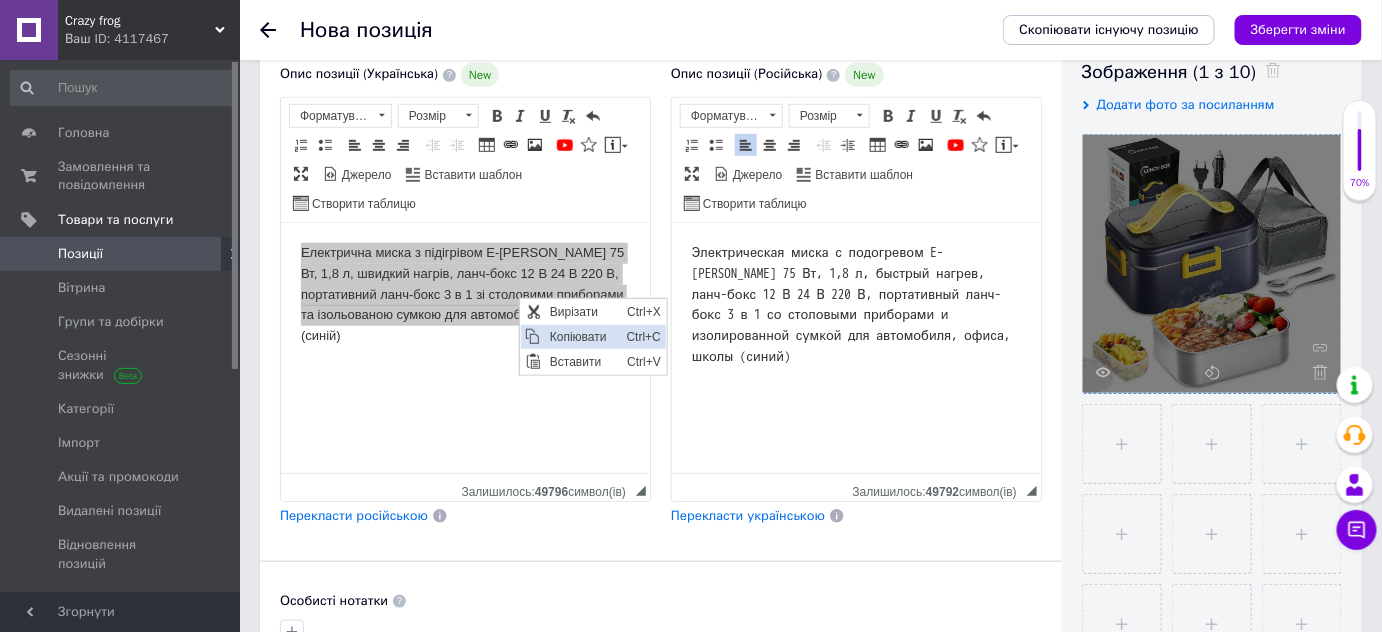 drag, startPoint x: 556, startPoint y: 337, endPoint x: 796, endPoint y: 418, distance: 253.30022 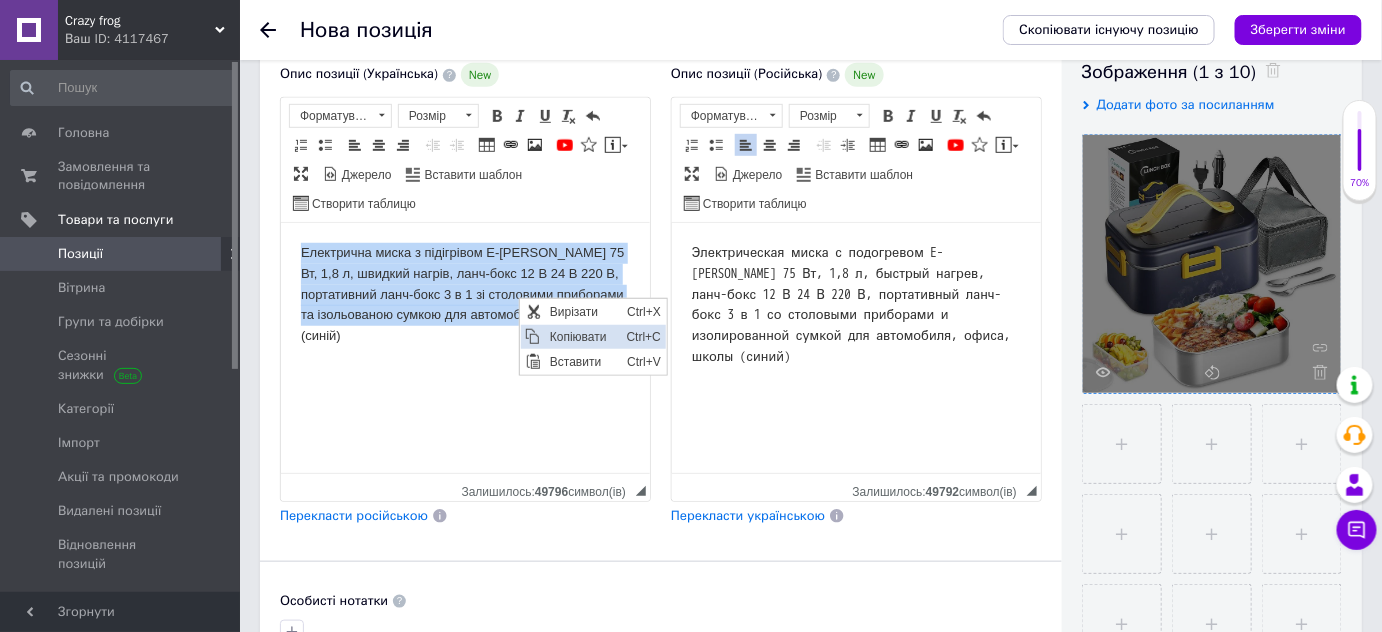 copy on "Електрична миска з підігрівом E-MANIS 75 Вт, 1,8 л, швидкий нагрів, ланч-бокс 12 В 24 В 220 В, портативний ланч-бокс 3 в 1 зі столовими приборами та ізольованою сумкою для автомобіля, офісу, школи (синій)" 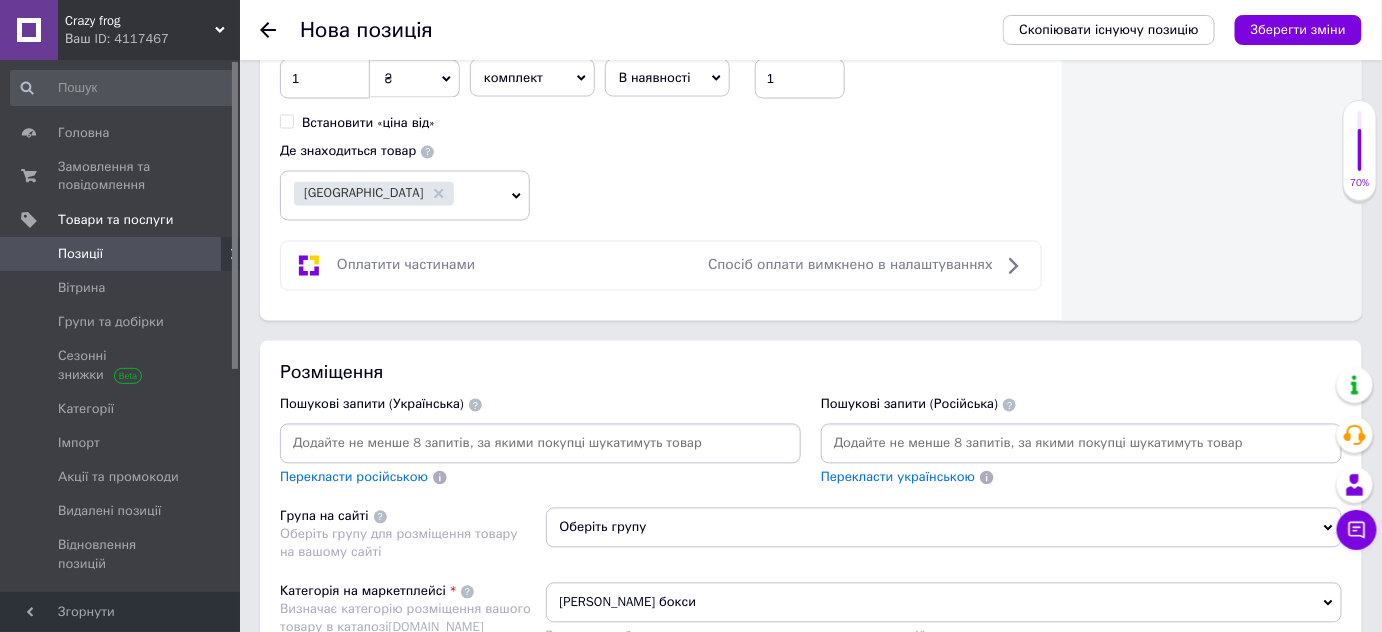 scroll, scrollTop: 1181, scrollLeft: 0, axis: vertical 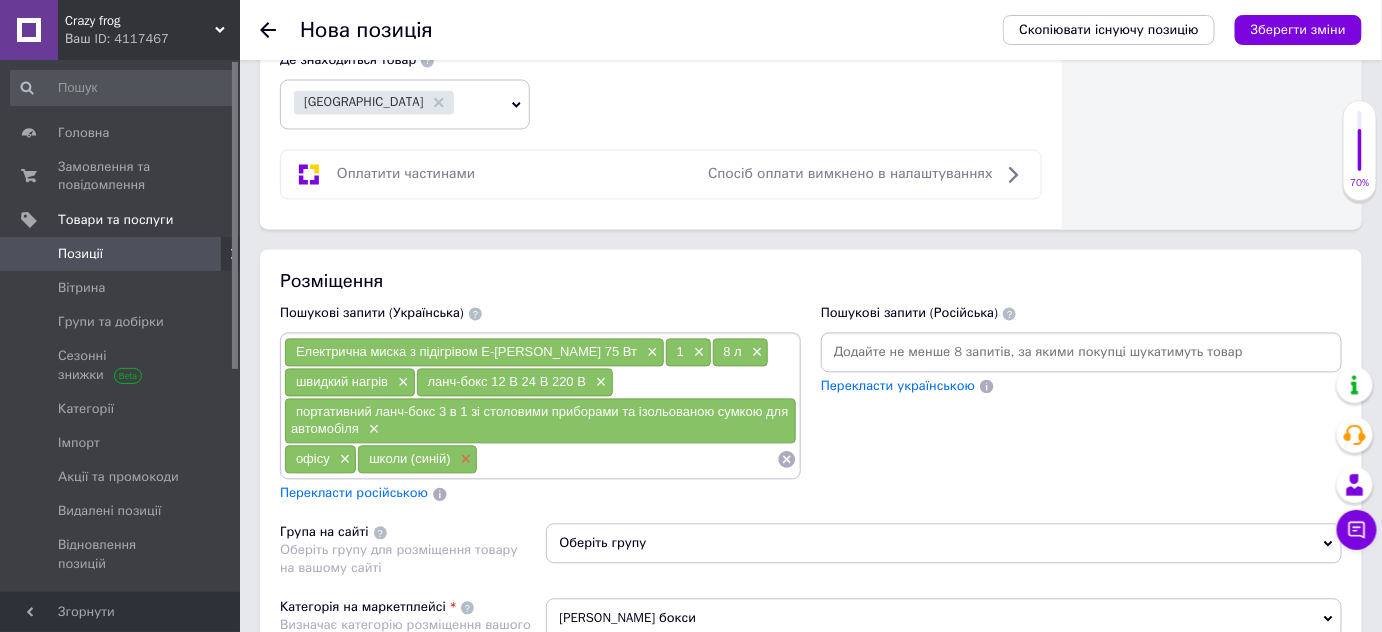 click on "×" at bounding box center (464, 460) 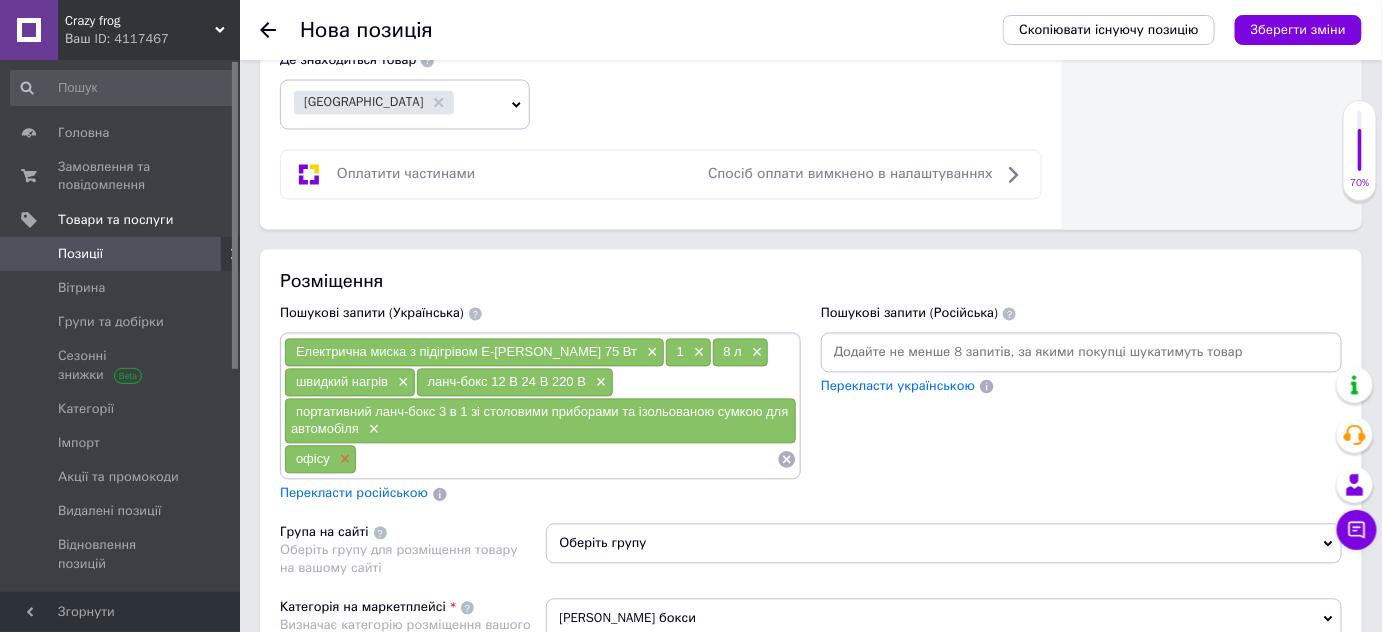 click on "×" at bounding box center (343, 460) 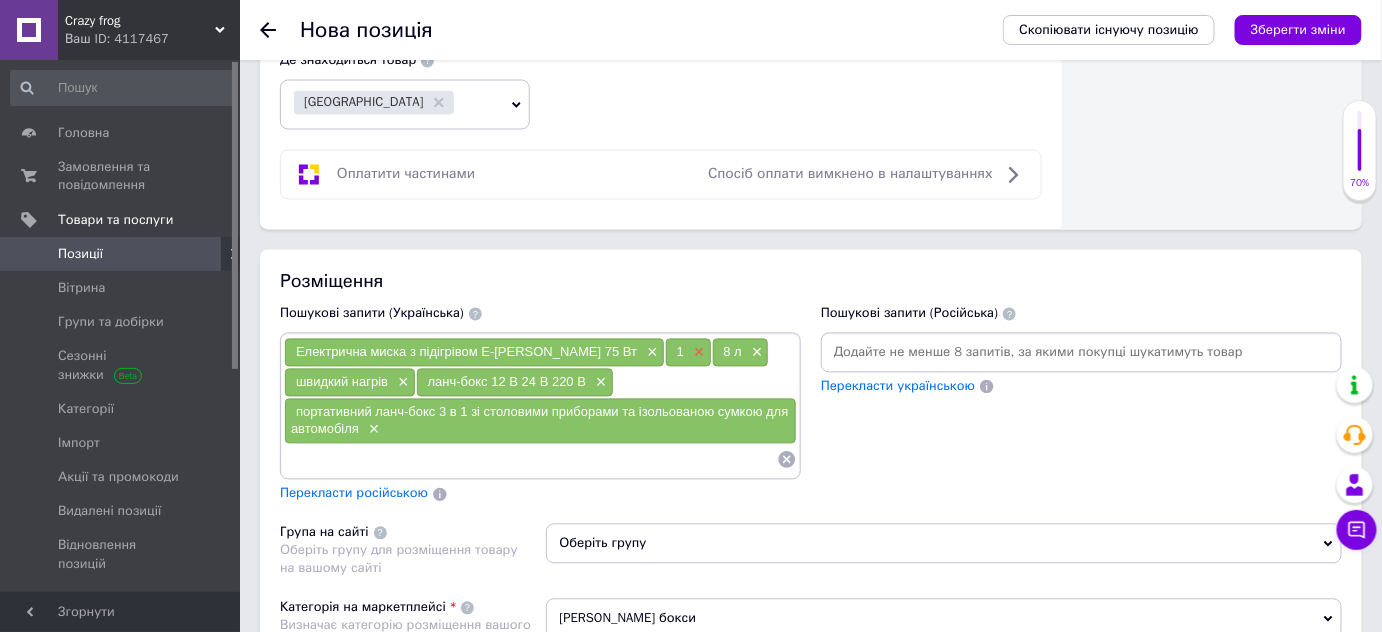 click on "×" at bounding box center (697, 353) 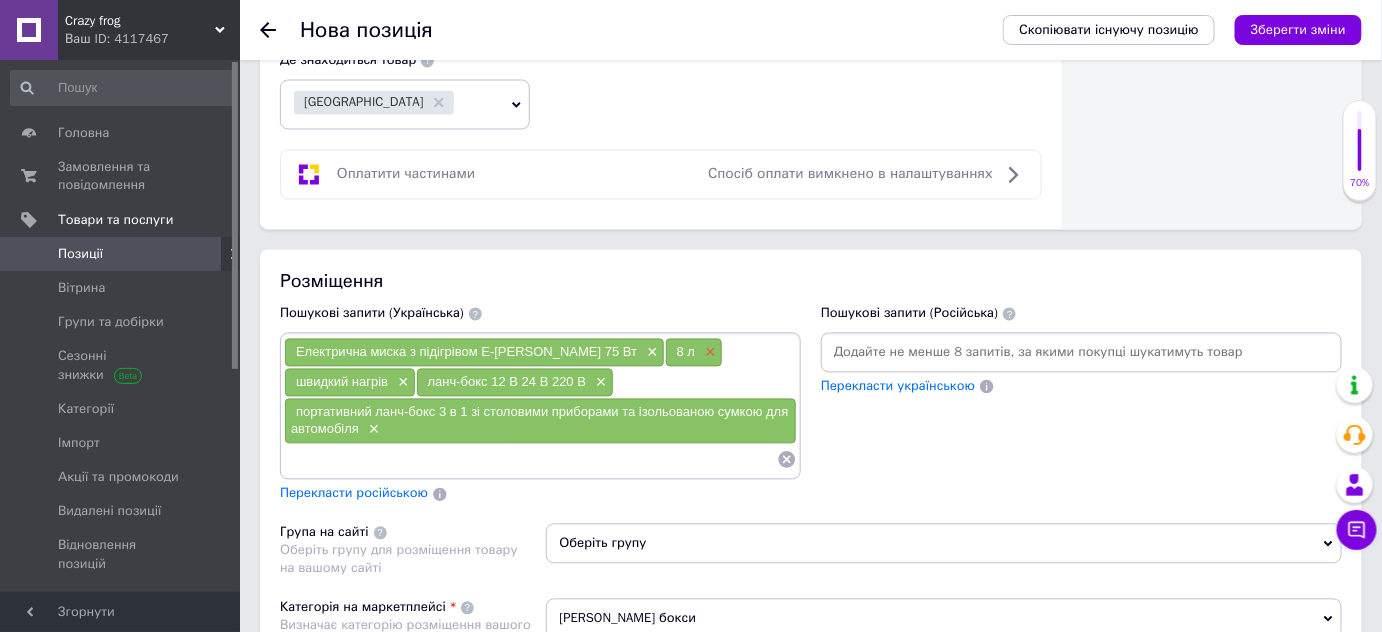 click on "×" at bounding box center (708, 353) 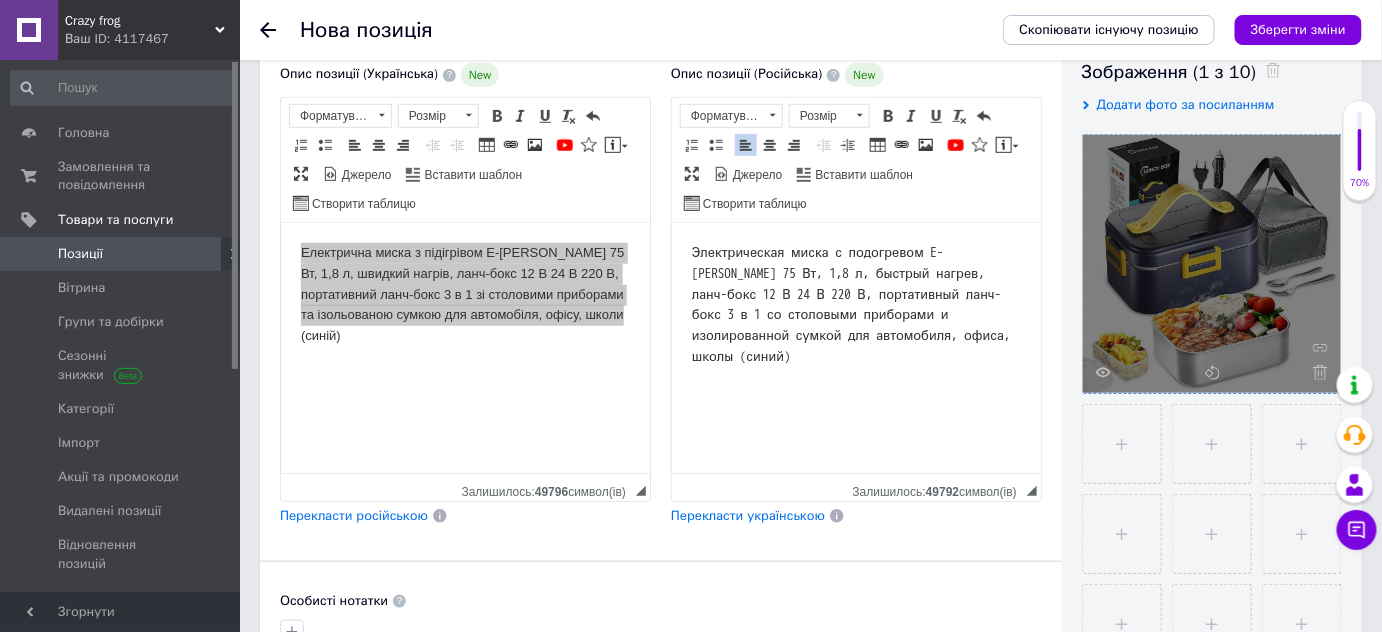 scroll, scrollTop: 272, scrollLeft: 0, axis: vertical 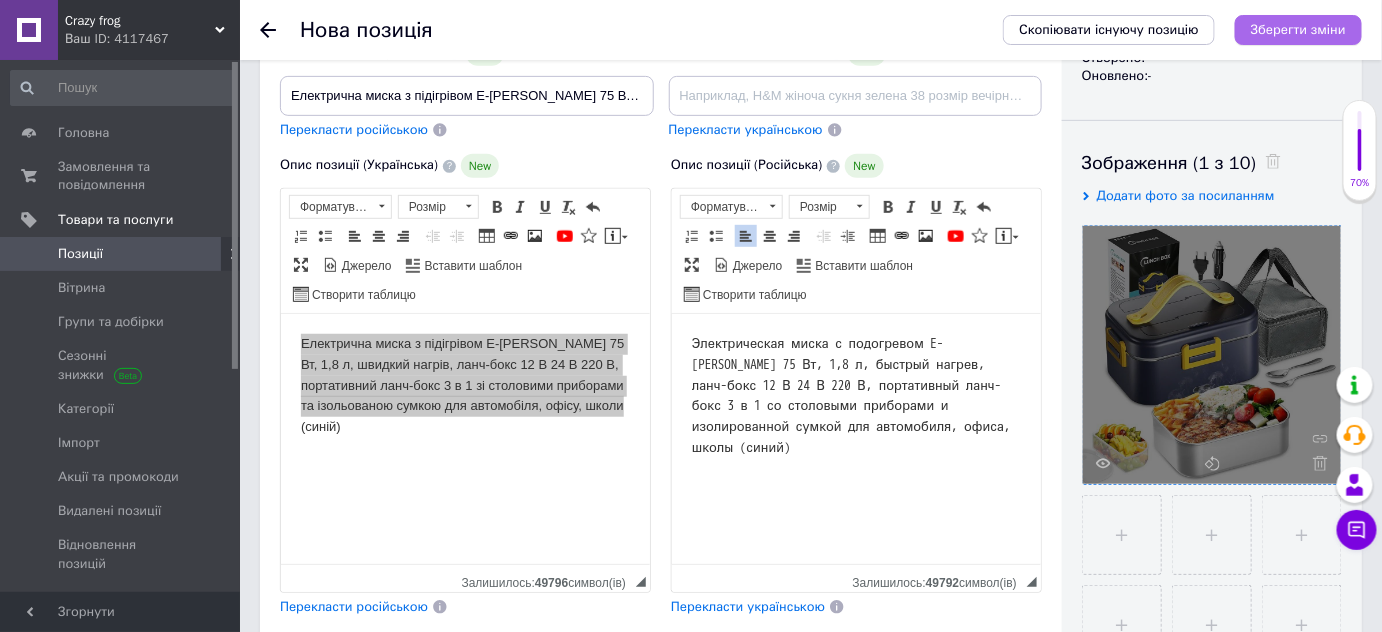 click on "Зберегти зміни" at bounding box center [1298, 29] 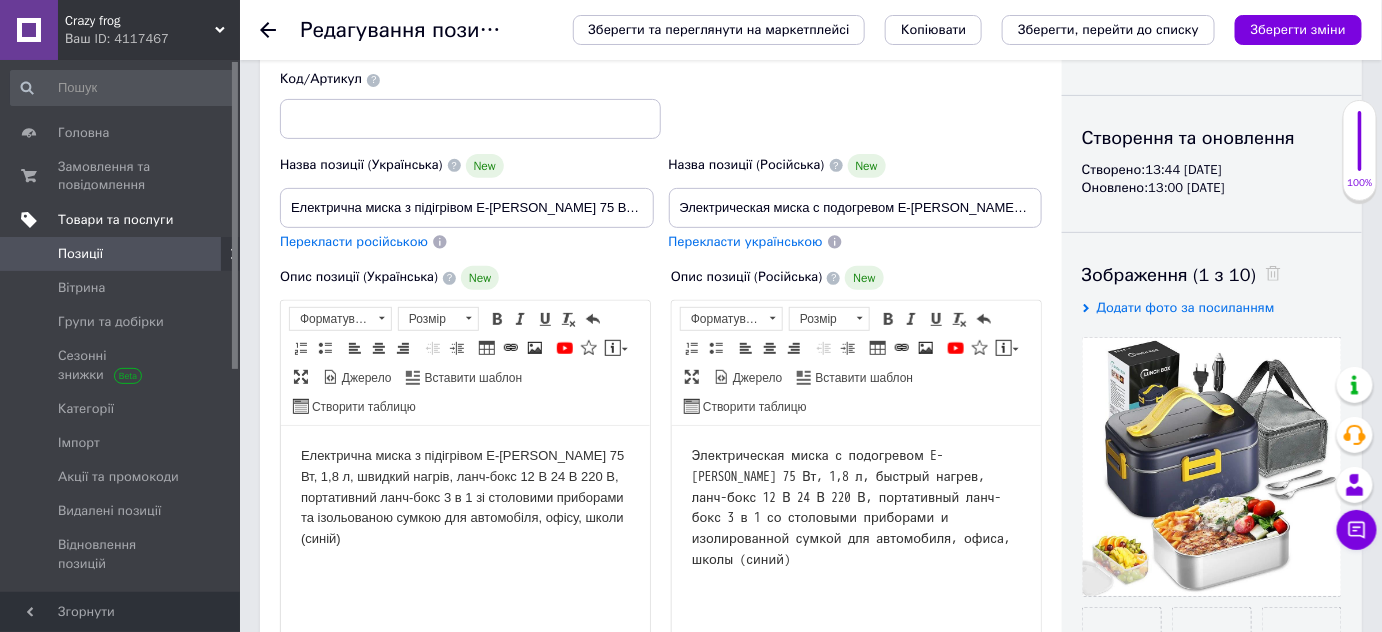 scroll, scrollTop: 90, scrollLeft: 0, axis: vertical 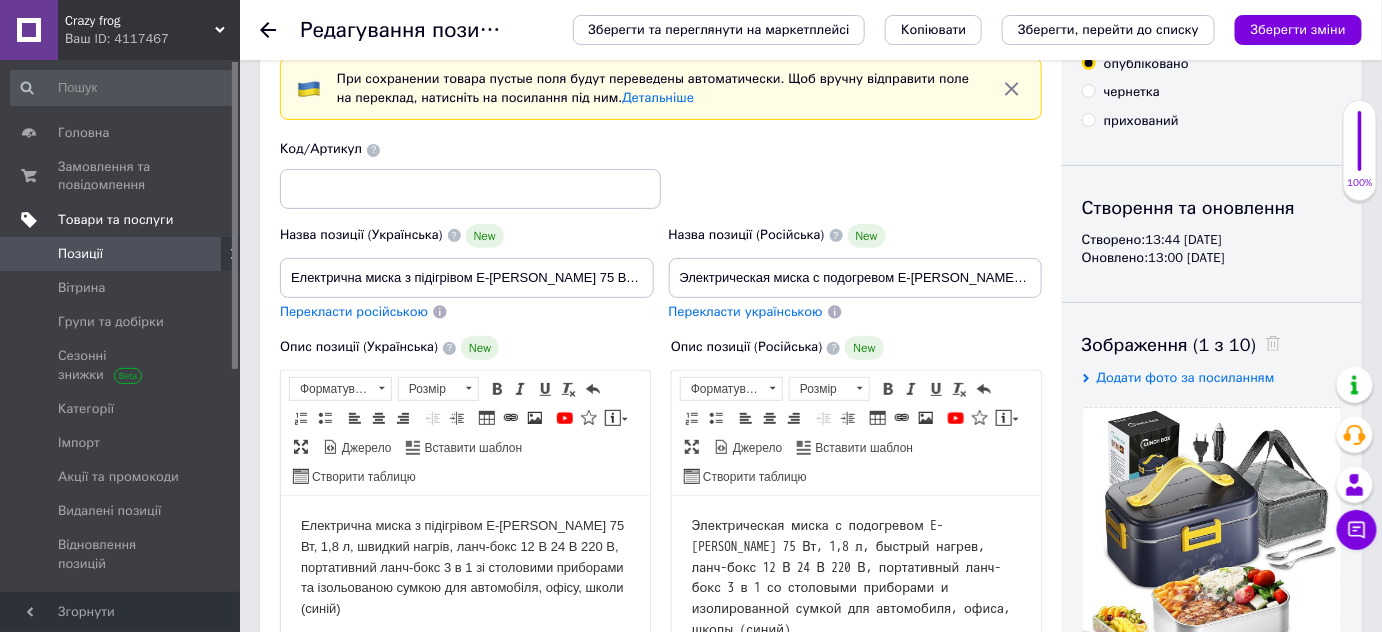 click on "Товари та послуги" at bounding box center [115, 220] 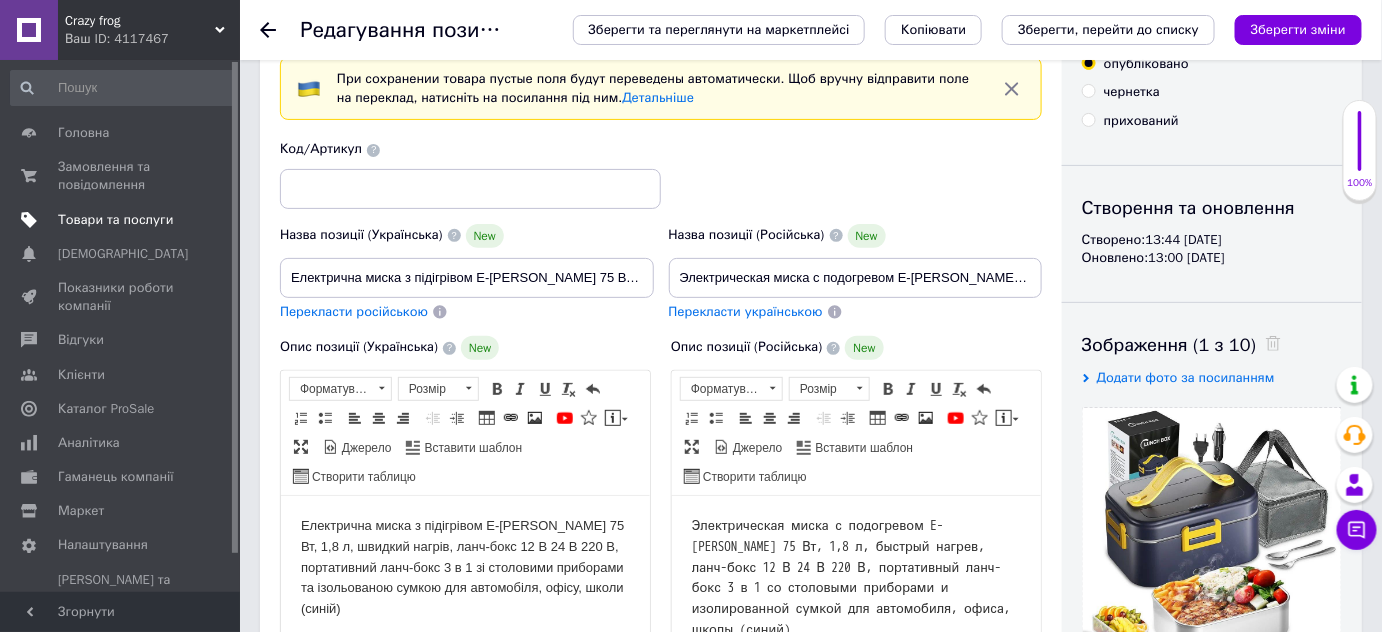 click on "Товари та послуги" at bounding box center (115, 220) 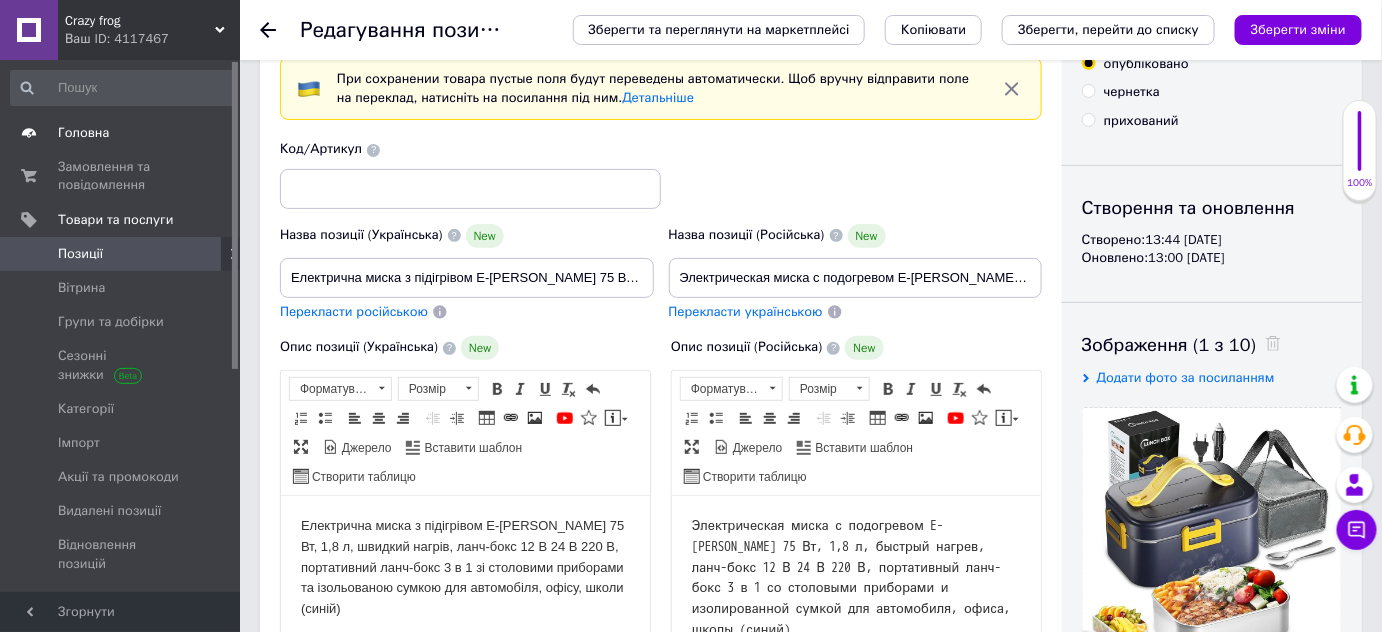 click on "Головна" at bounding box center [83, 133] 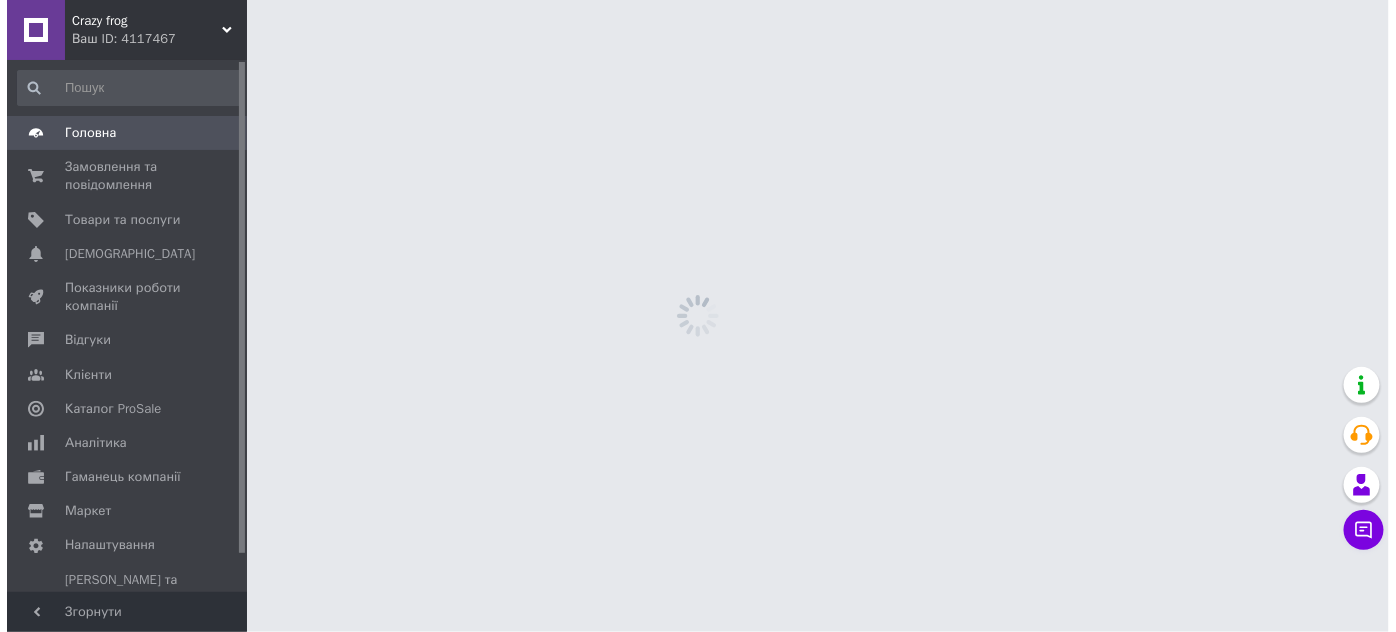 scroll, scrollTop: 0, scrollLeft: 0, axis: both 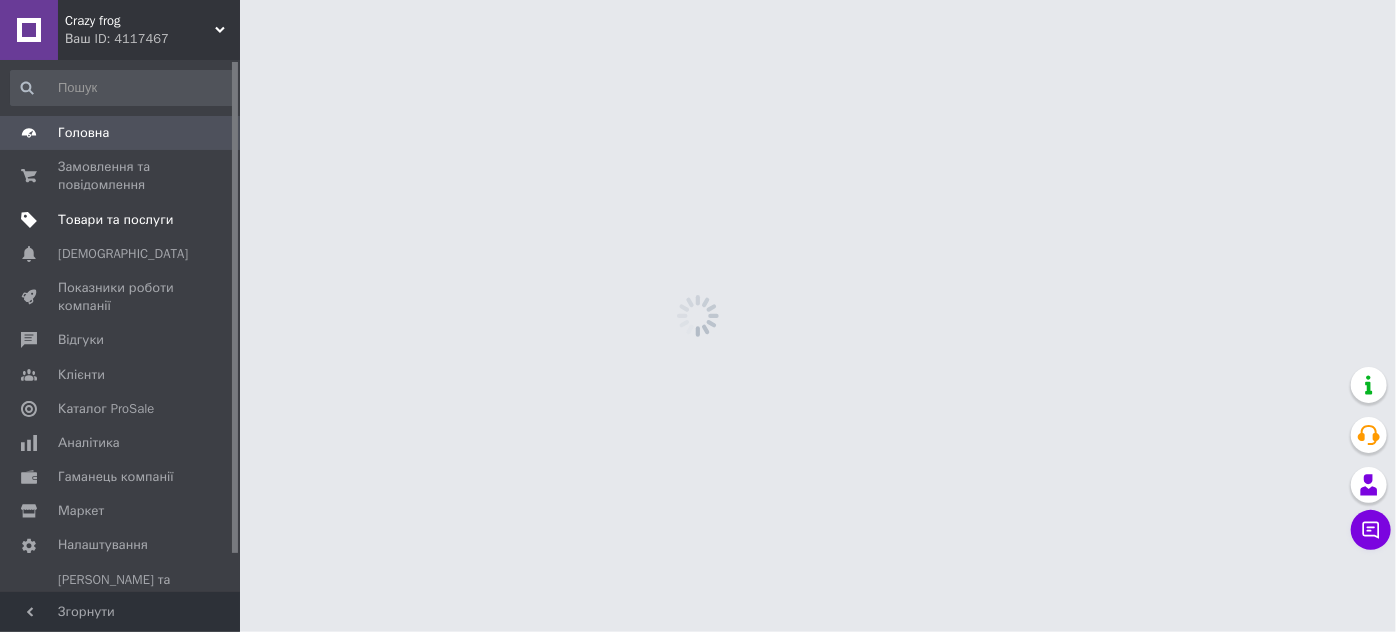 click on "Товари та послуги" at bounding box center (115, 220) 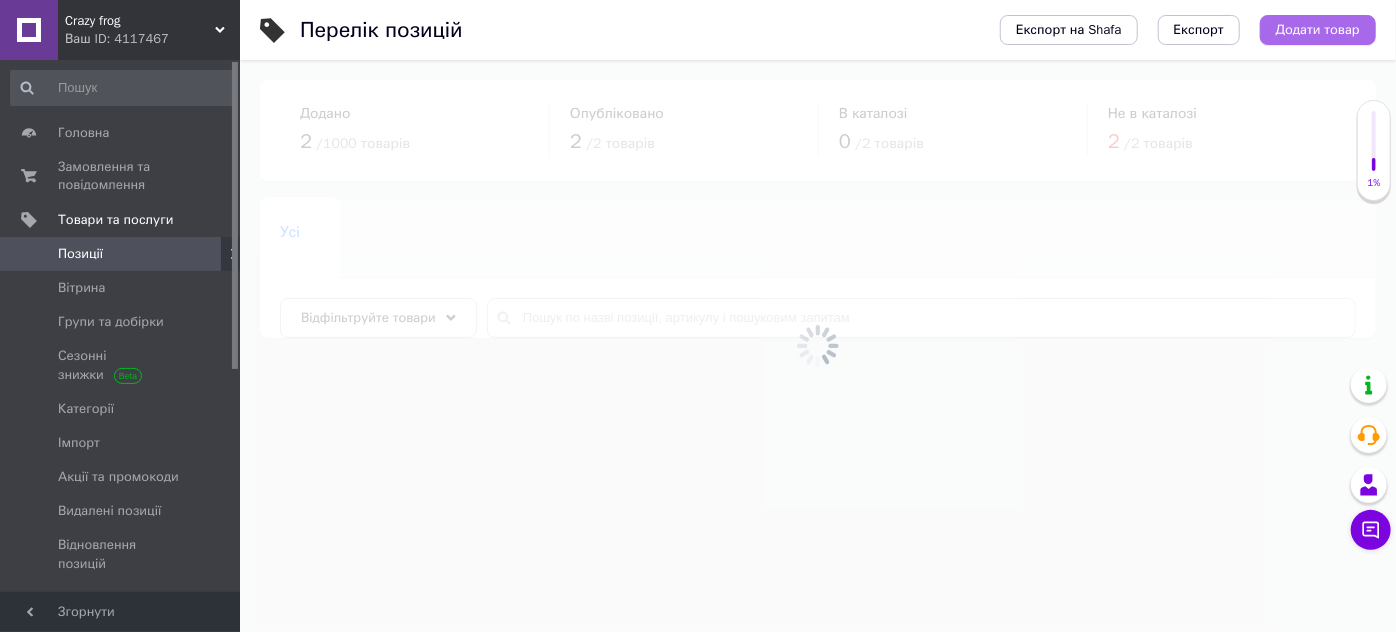 click on "Додати товар" at bounding box center [1318, 30] 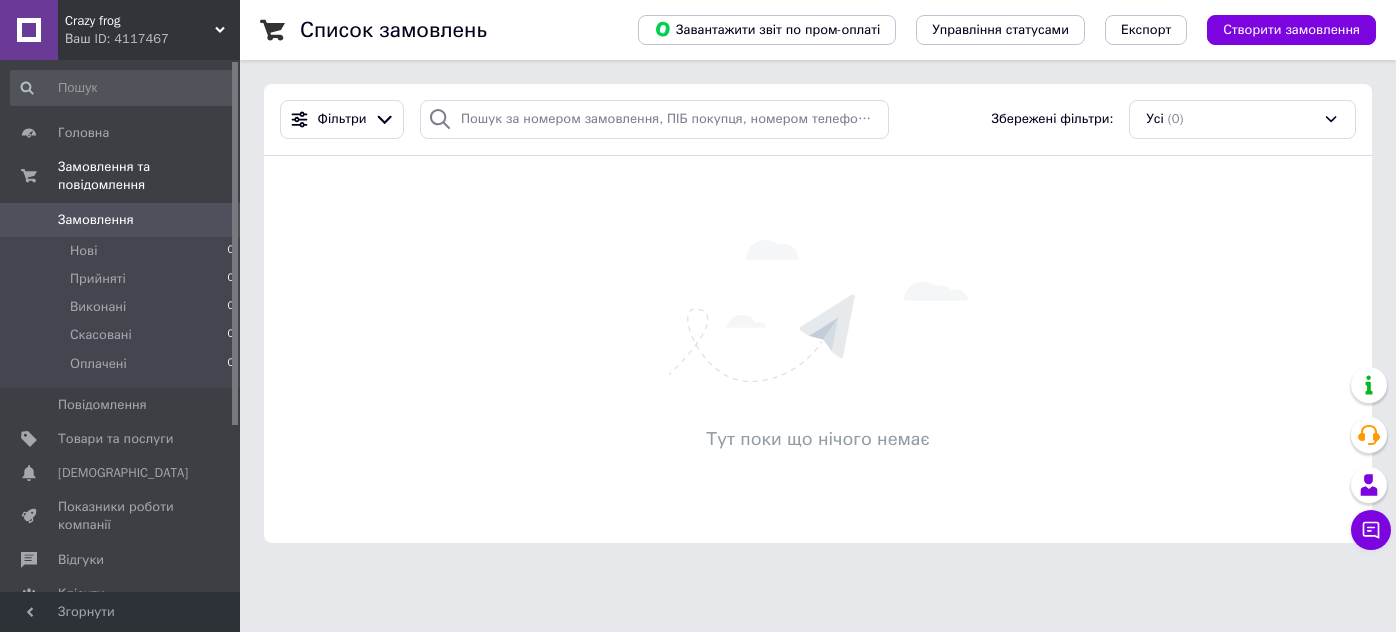 scroll, scrollTop: 0, scrollLeft: 0, axis: both 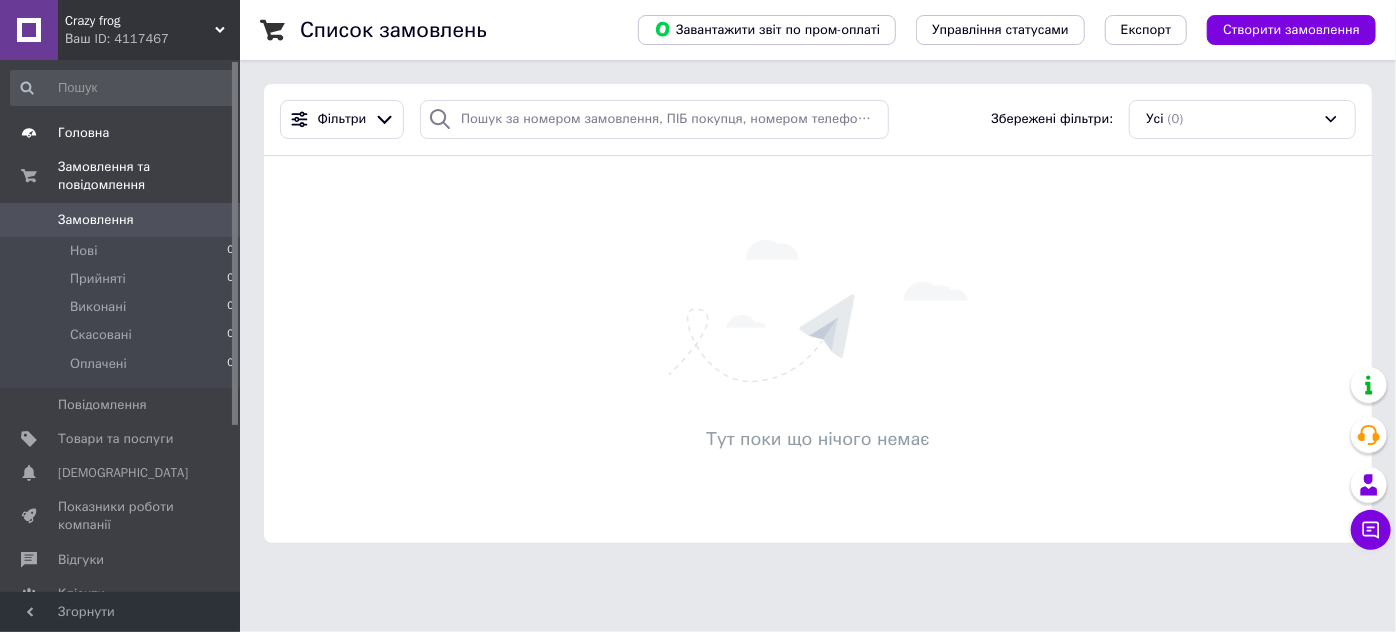 click on "Головна" at bounding box center (123, 133) 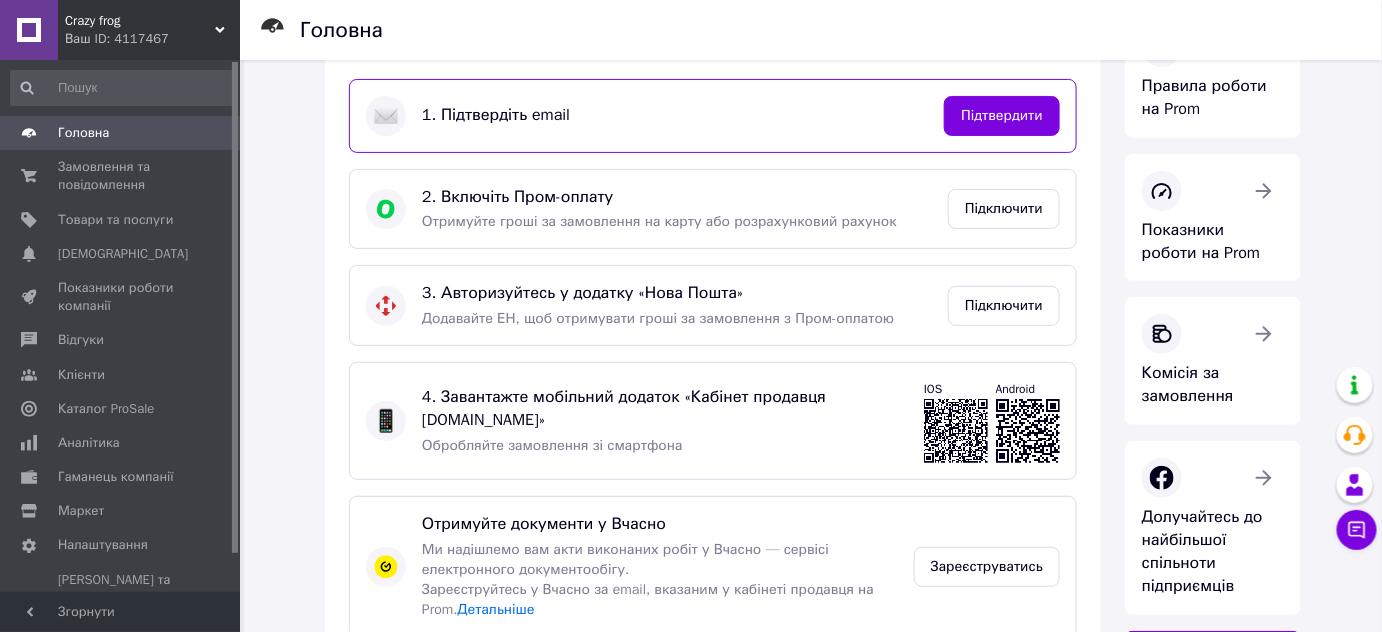 scroll, scrollTop: 0, scrollLeft: 0, axis: both 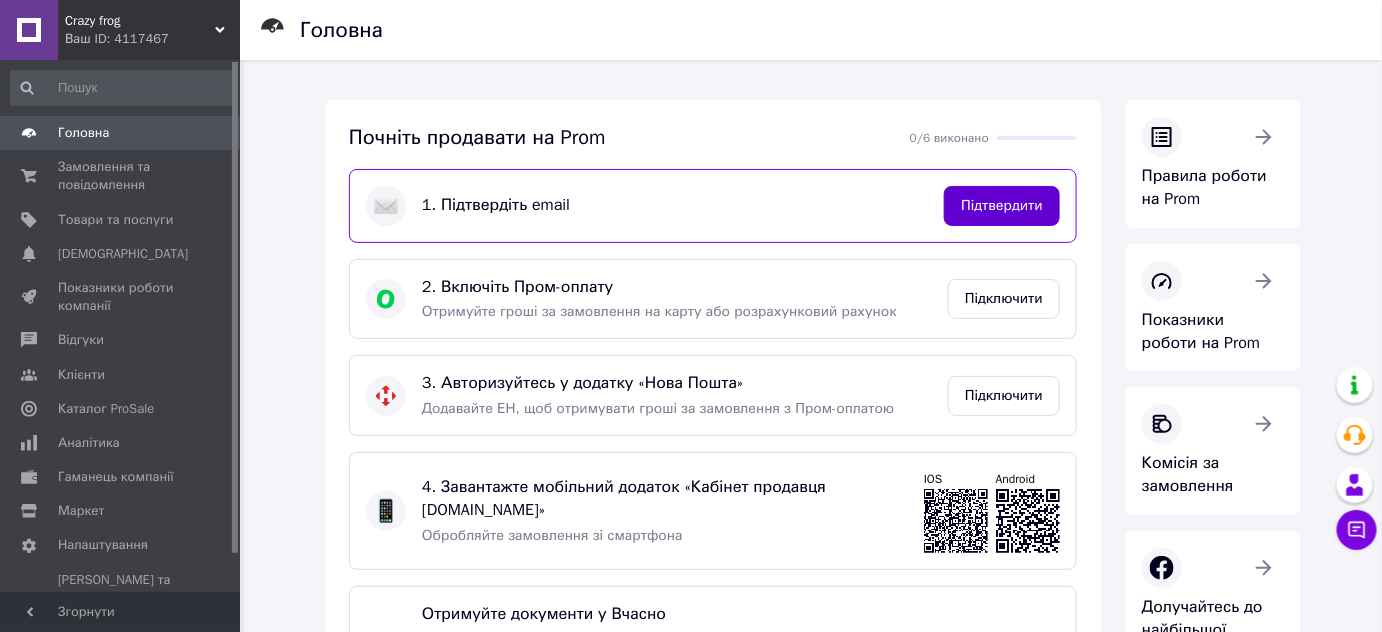 click on "Підтвердити" at bounding box center (1002, 206) 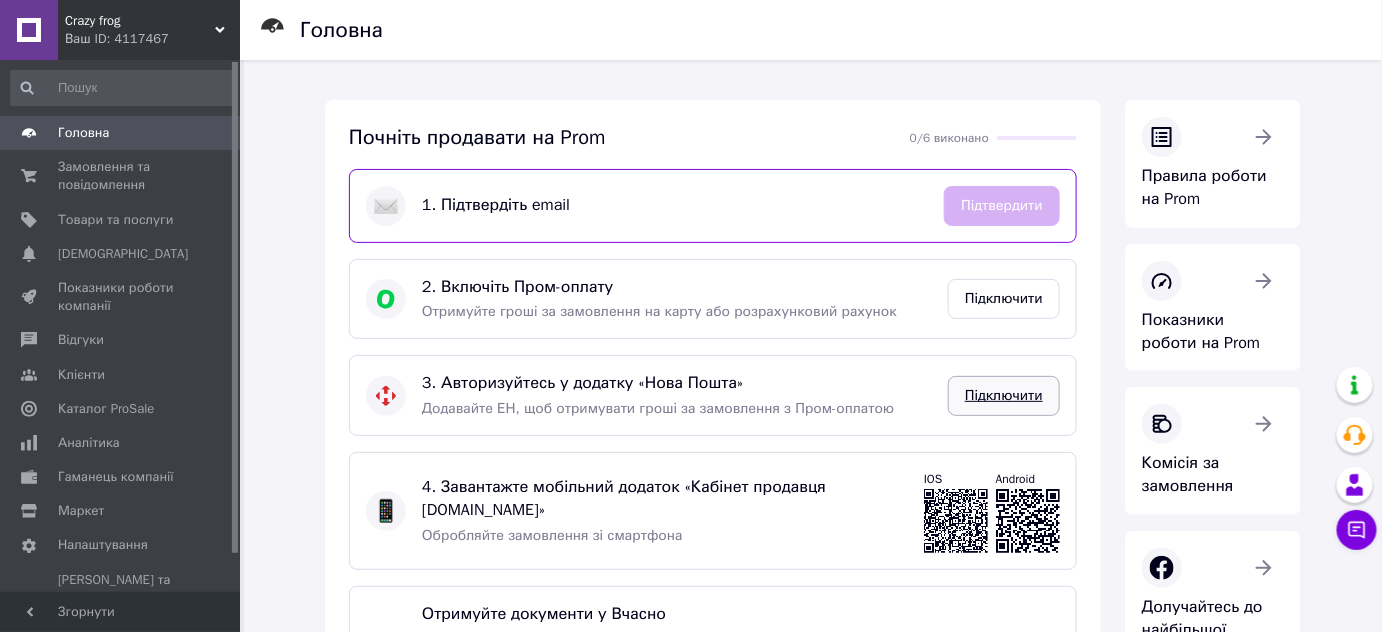 click on "Підключити" at bounding box center [1004, 396] 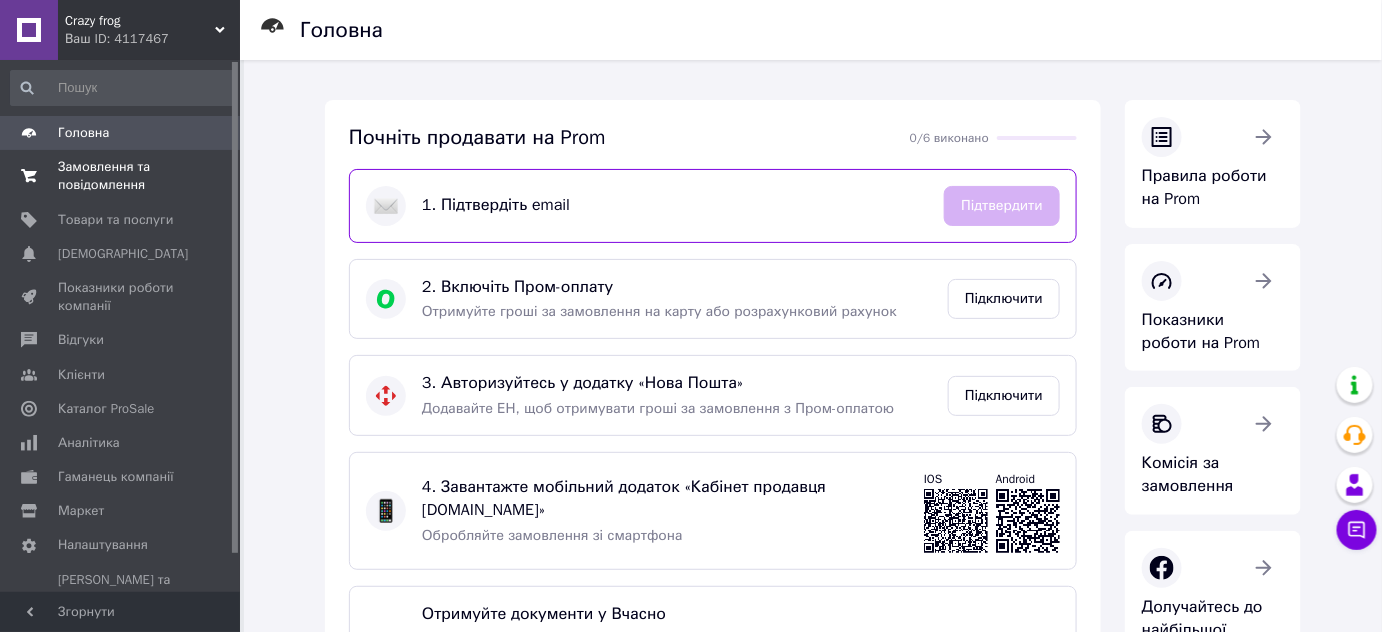 click on "Замовлення та повідомлення" at bounding box center [121, 176] 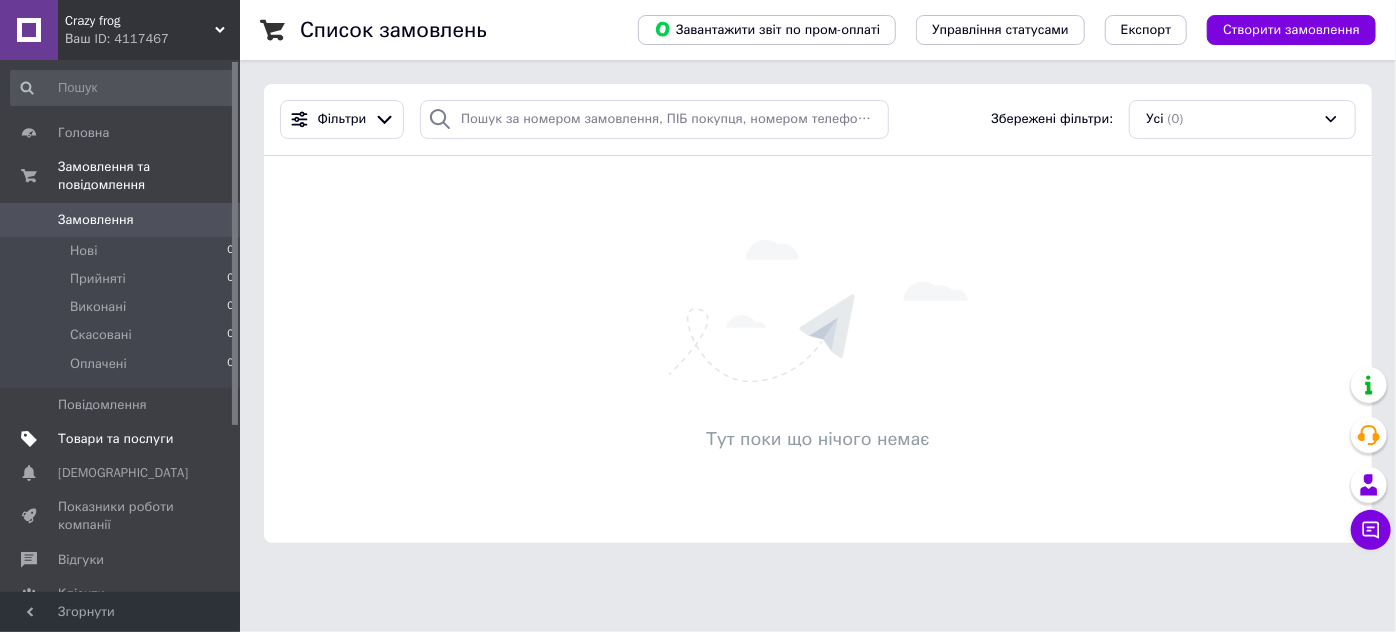click on "Товари та послуги" at bounding box center (115, 439) 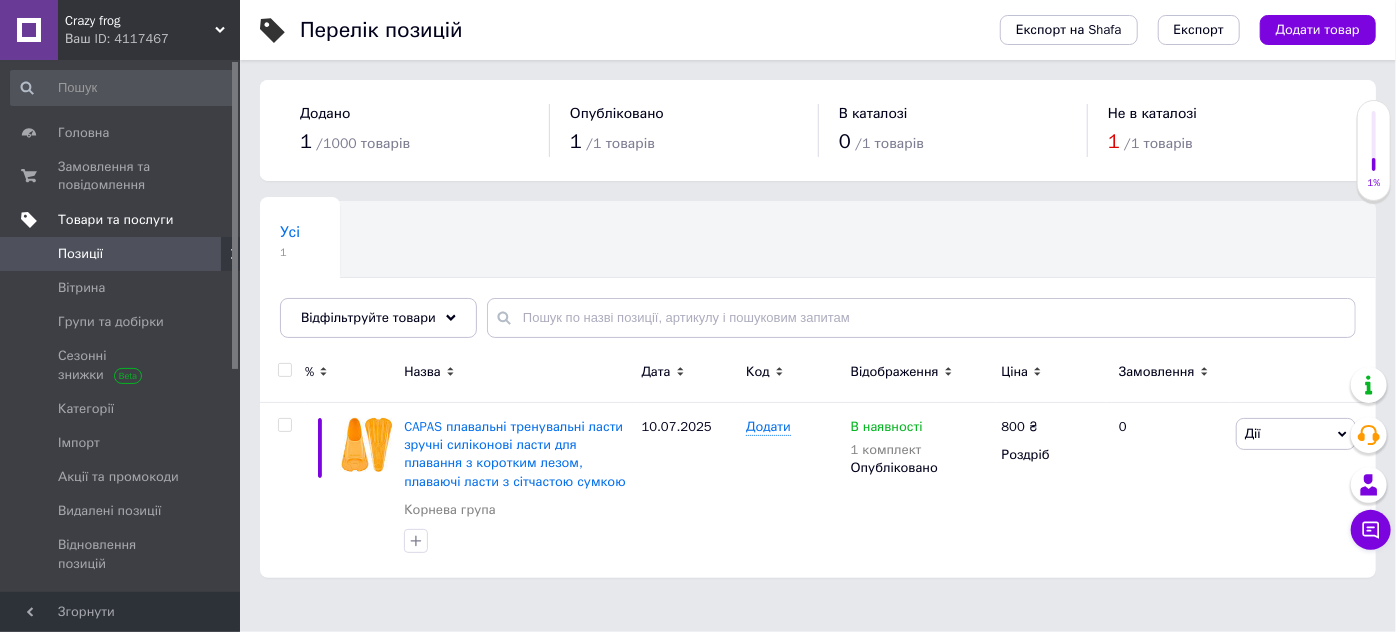 click on "Товари та послуги" at bounding box center [115, 220] 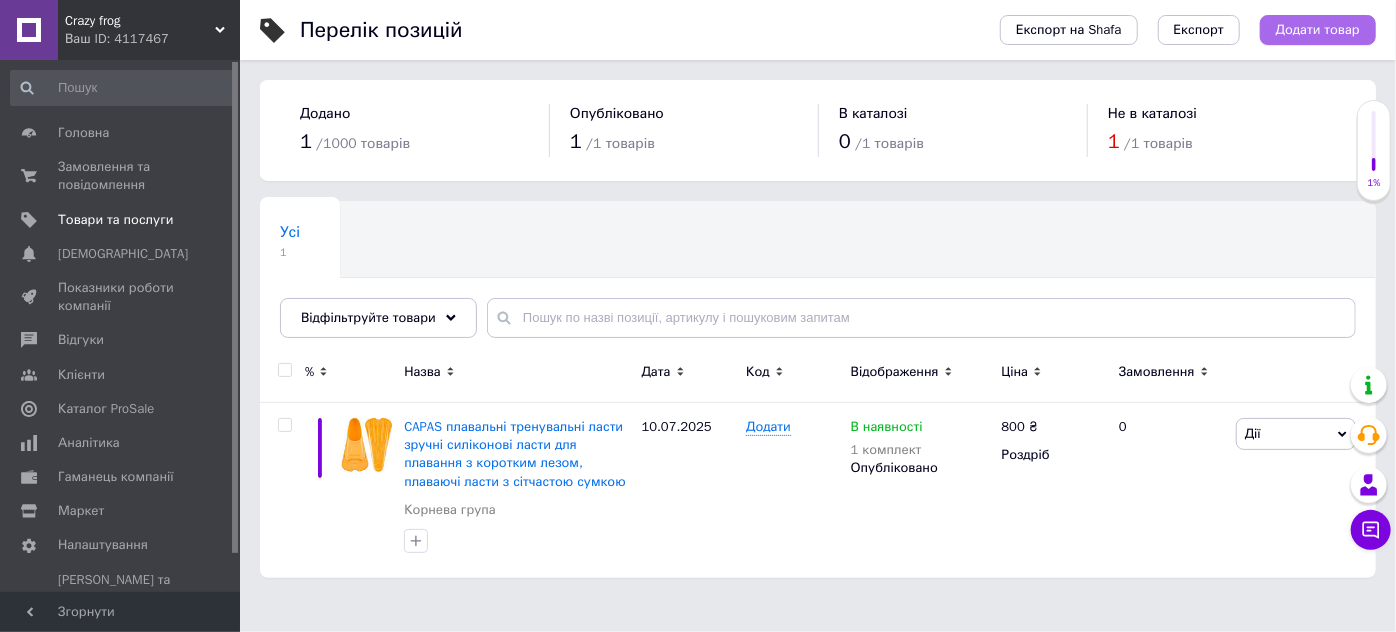 click on "Додати товар" at bounding box center [1318, 30] 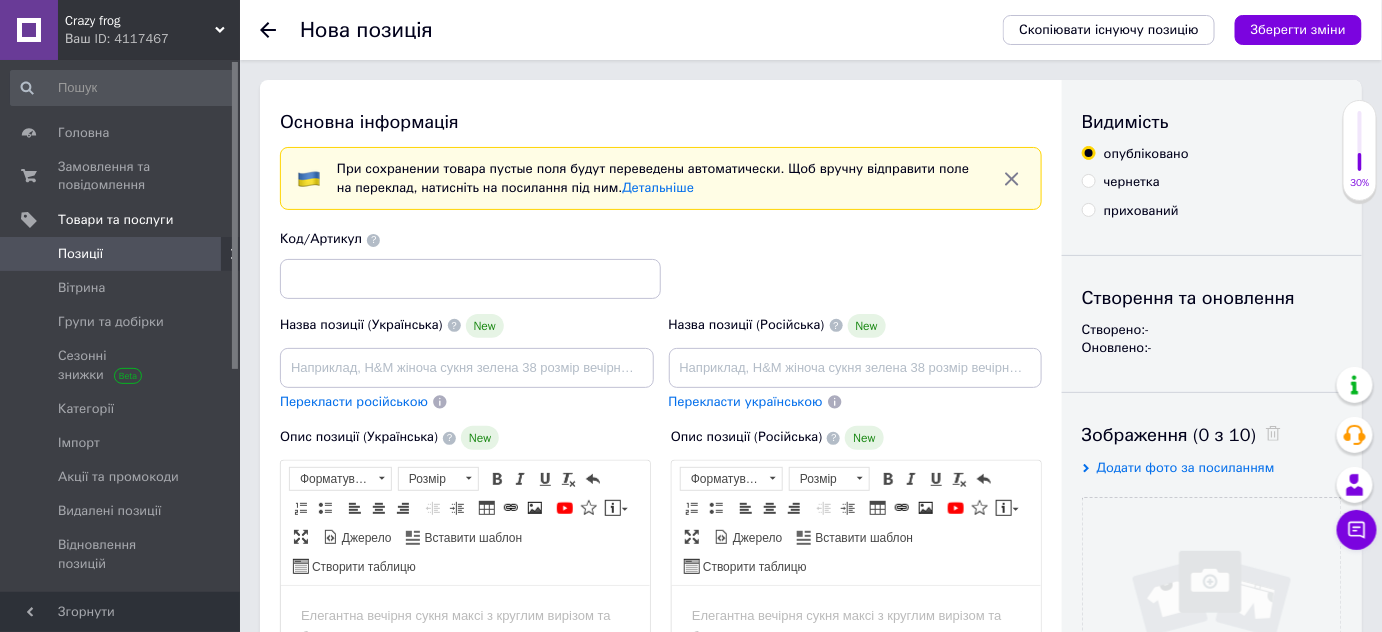scroll, scrollTop: 0, scrollLeft: 0, axis: both 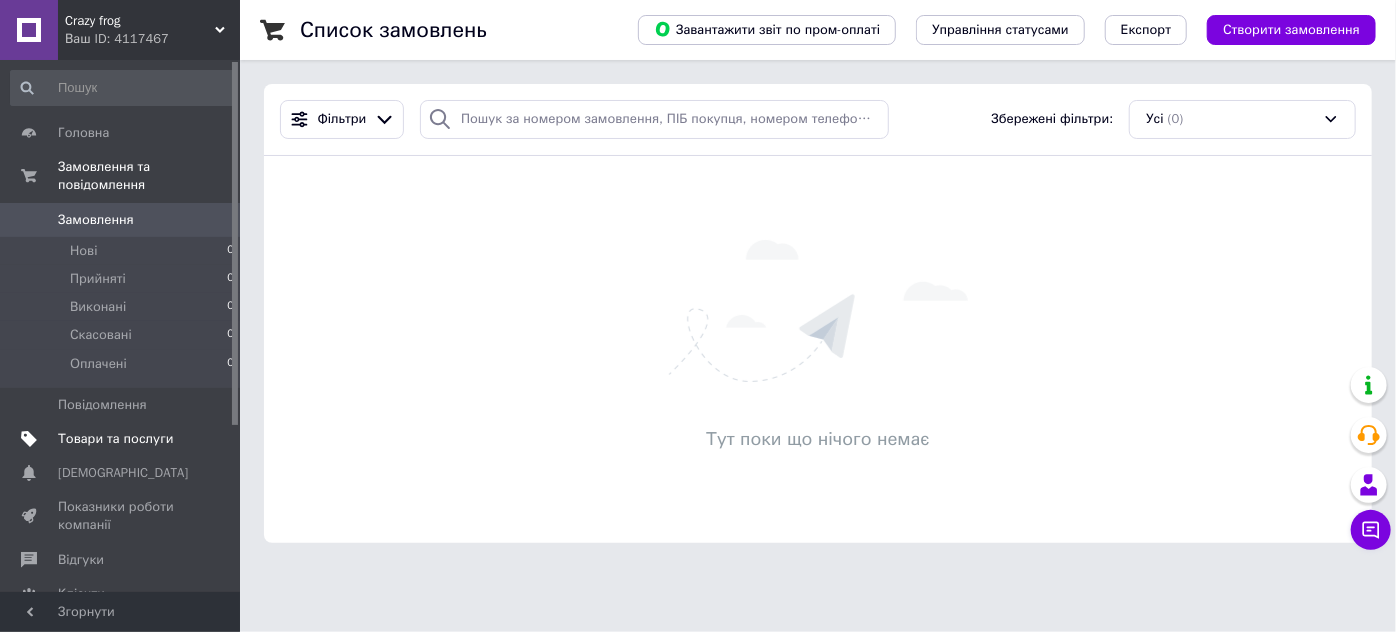 click on "Товари та послуги" at bounding box center [115, 439] 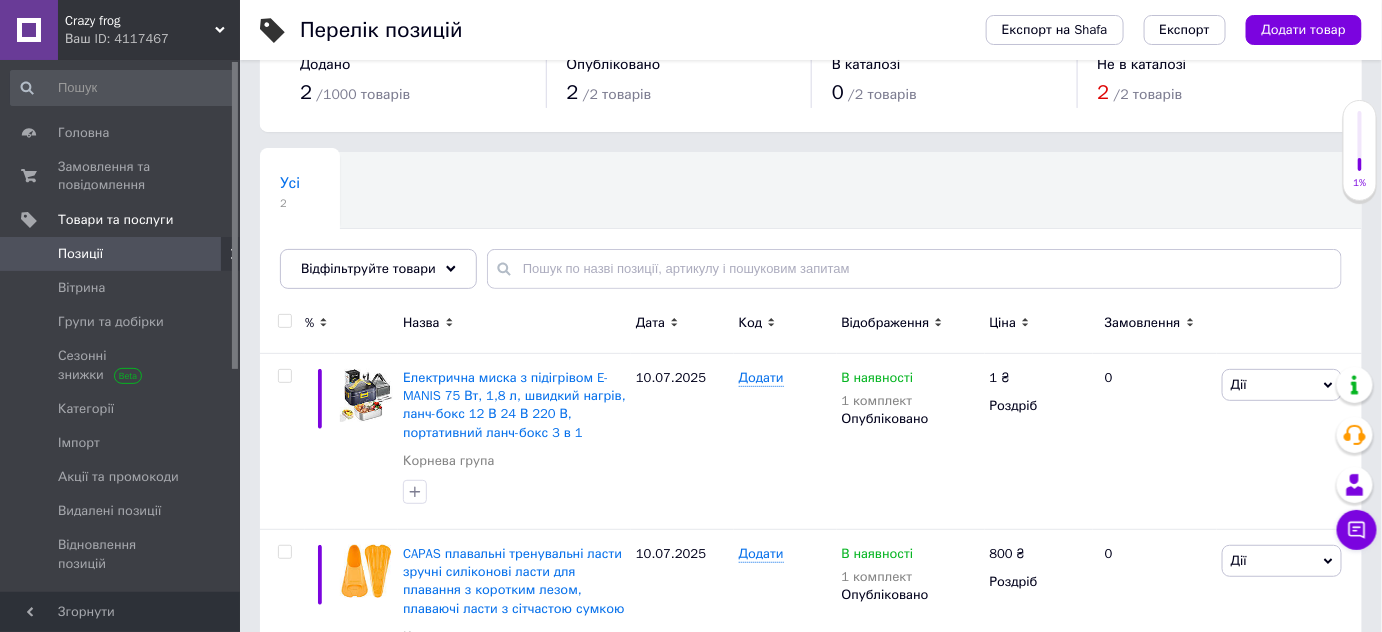 scroll, scrollTop: 0, scrollLeft: 0, axis: both 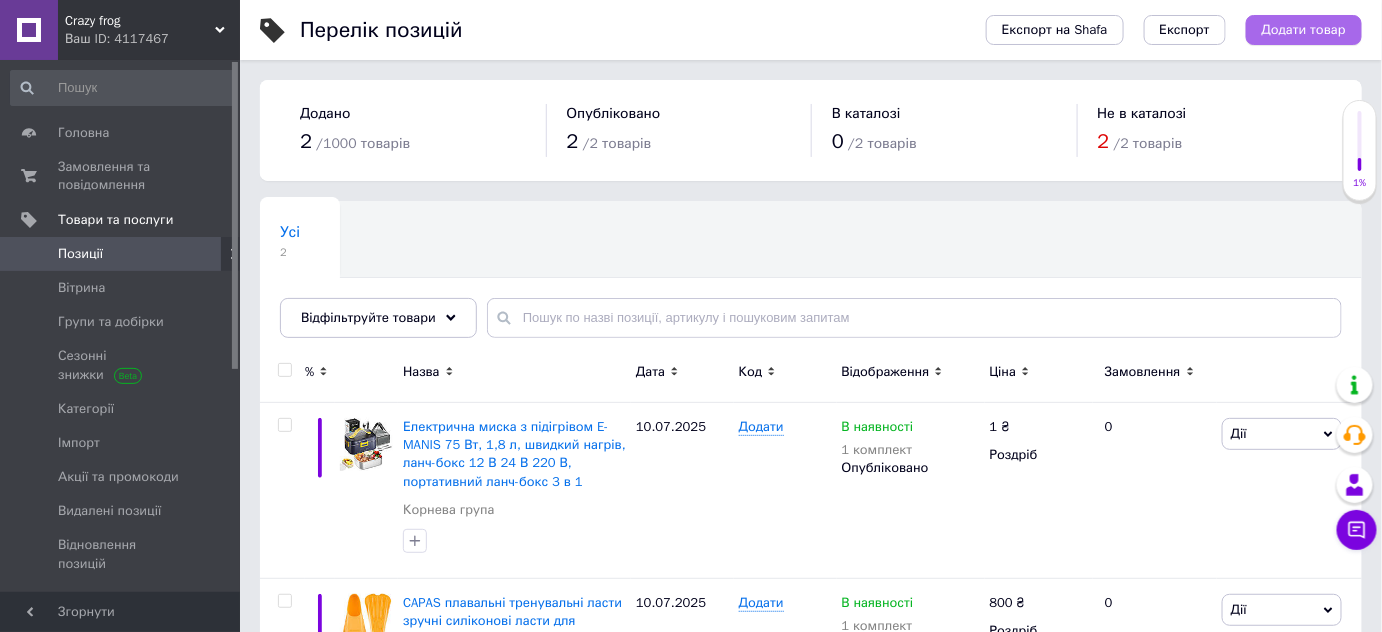 click on "Додати товар" at bounding box center [1304, 30] 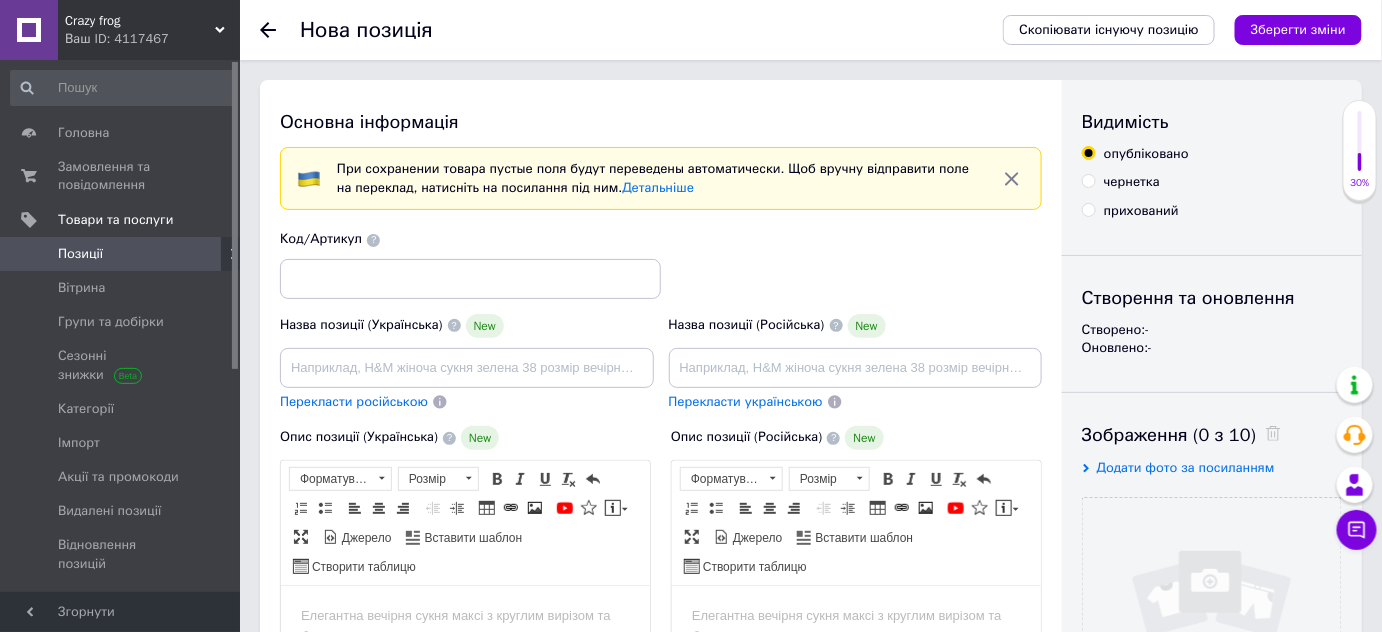 scroll, scrollTop: 0, scrollLeft: 0, axis: both 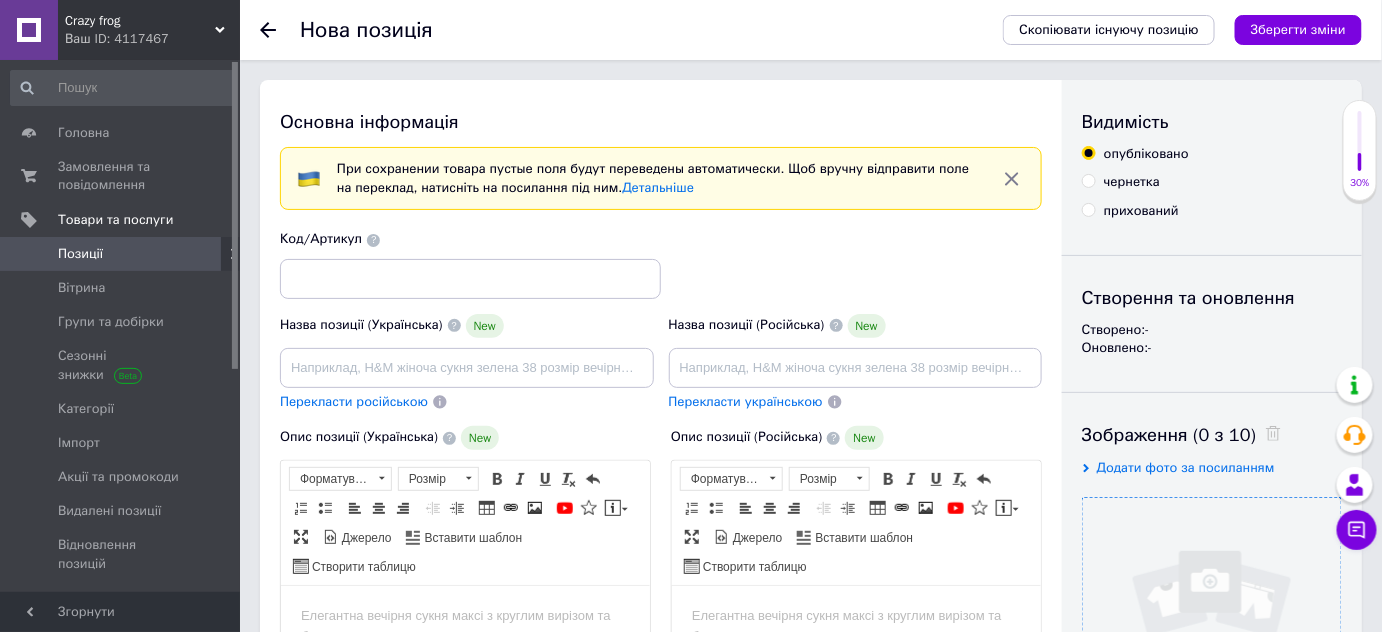 click at bounding box center [1212, 627] 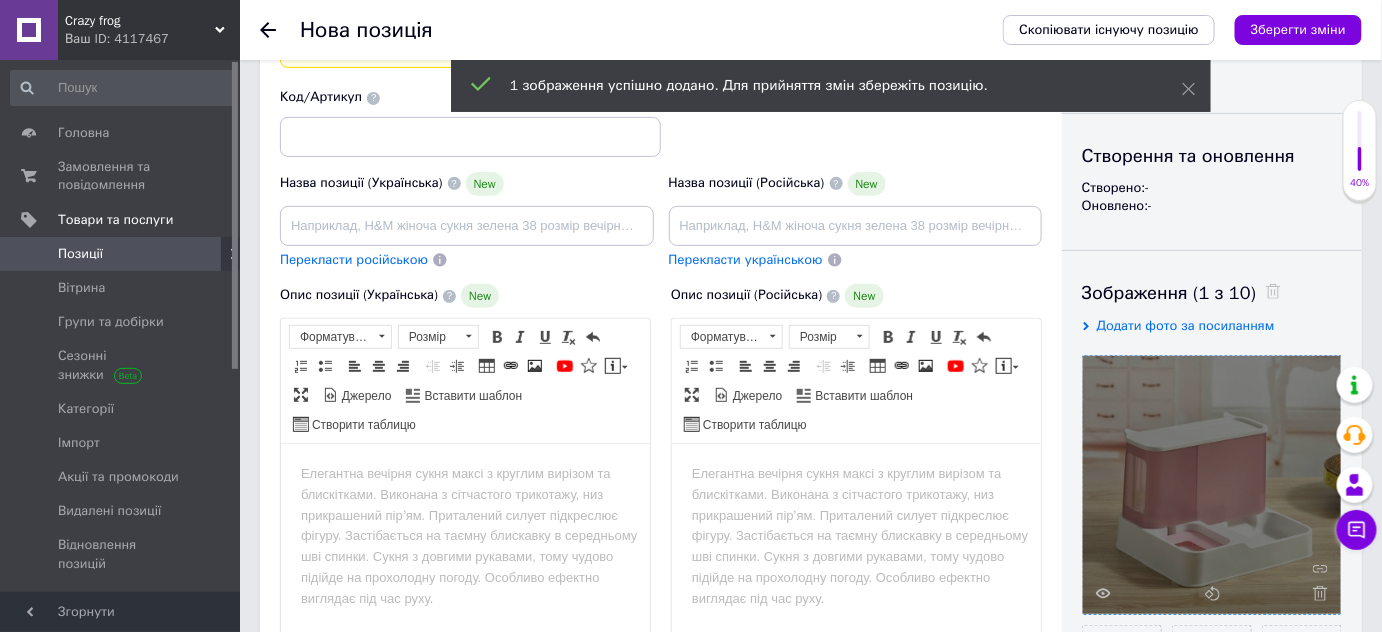 scroll, scrollTop: 181, scrollLeft: 0, axis: vertical 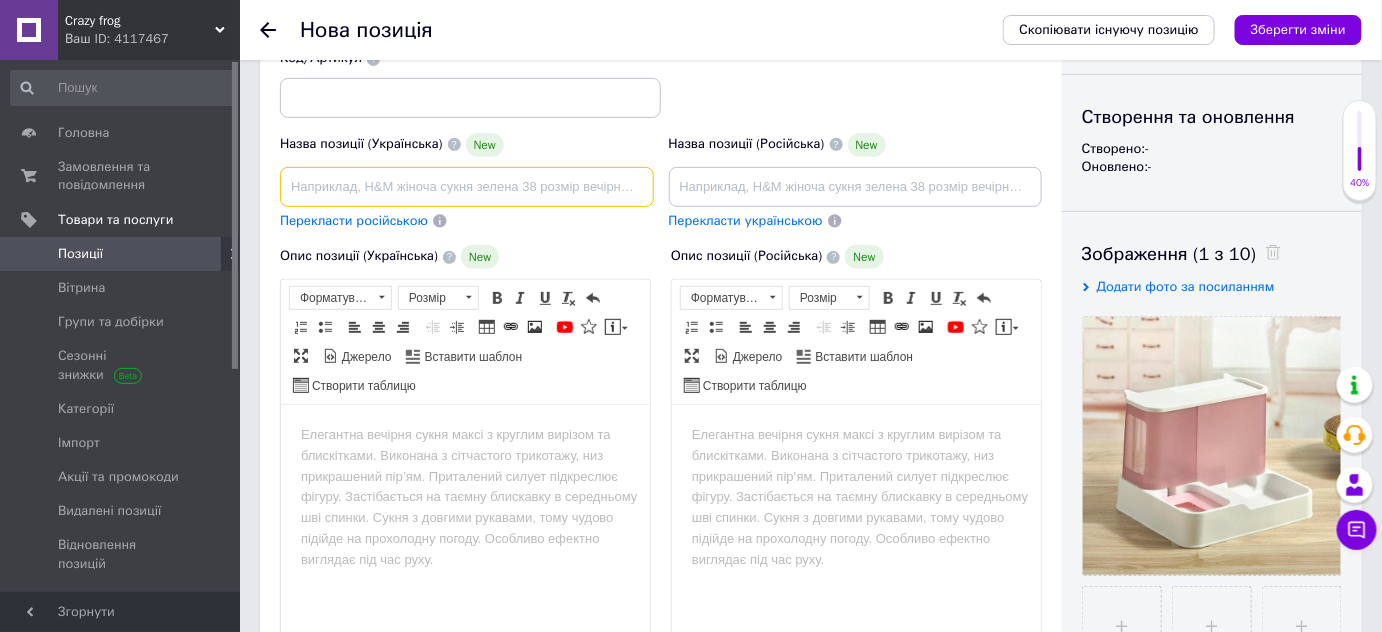 paste on "Автоматична годівниця для сухого корму для котів, диспенсер для води для домашніх тварин (рожевий)" 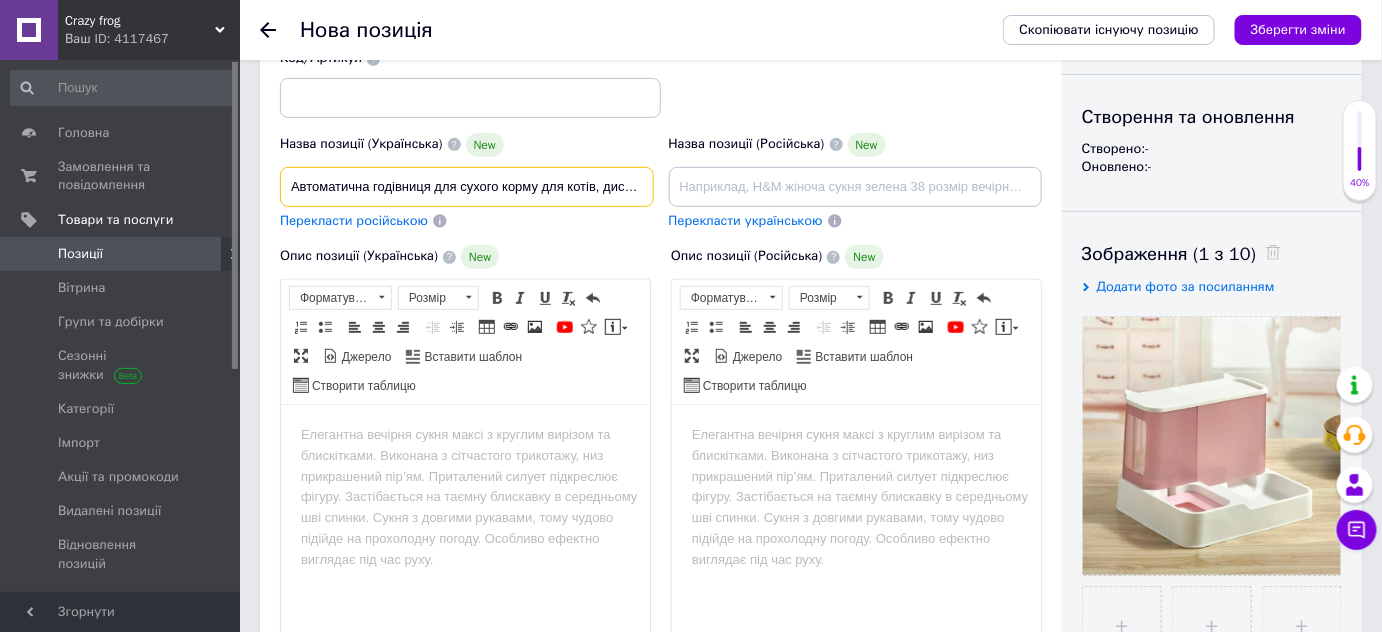 scroll, scrollTop: 0, scrollLeft: 280, axis: horizontal 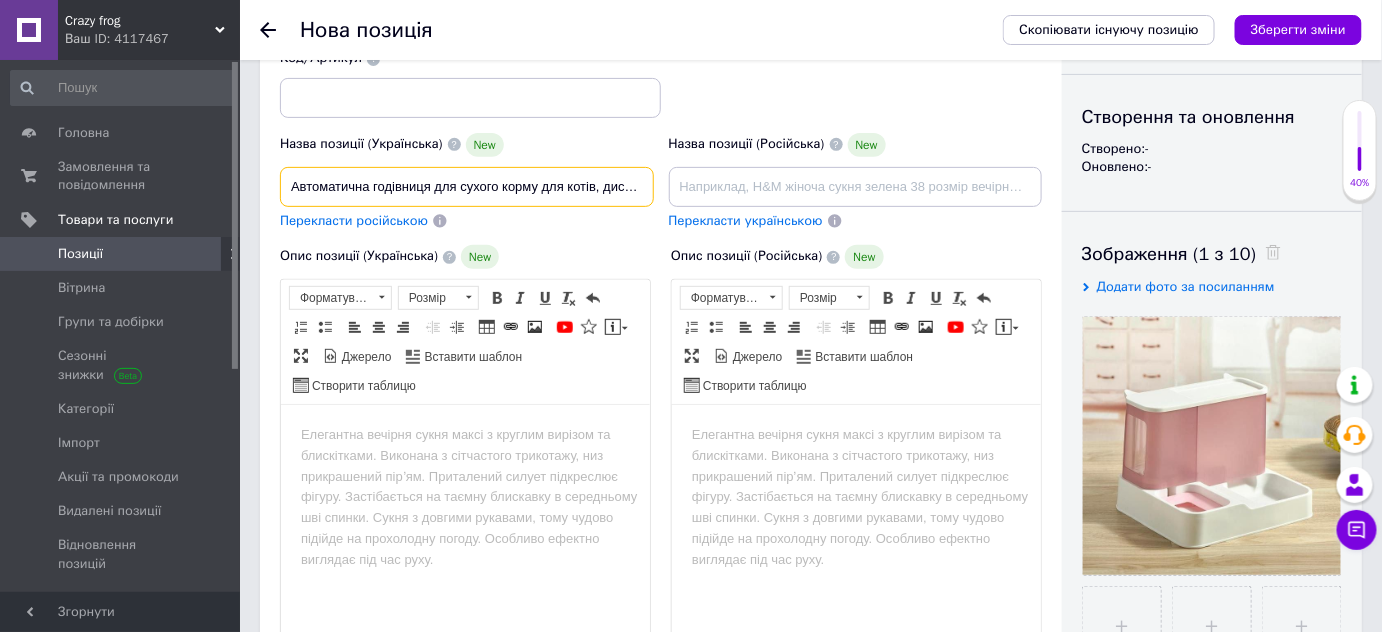 paste on "Зберігання сухого та вологого ро" 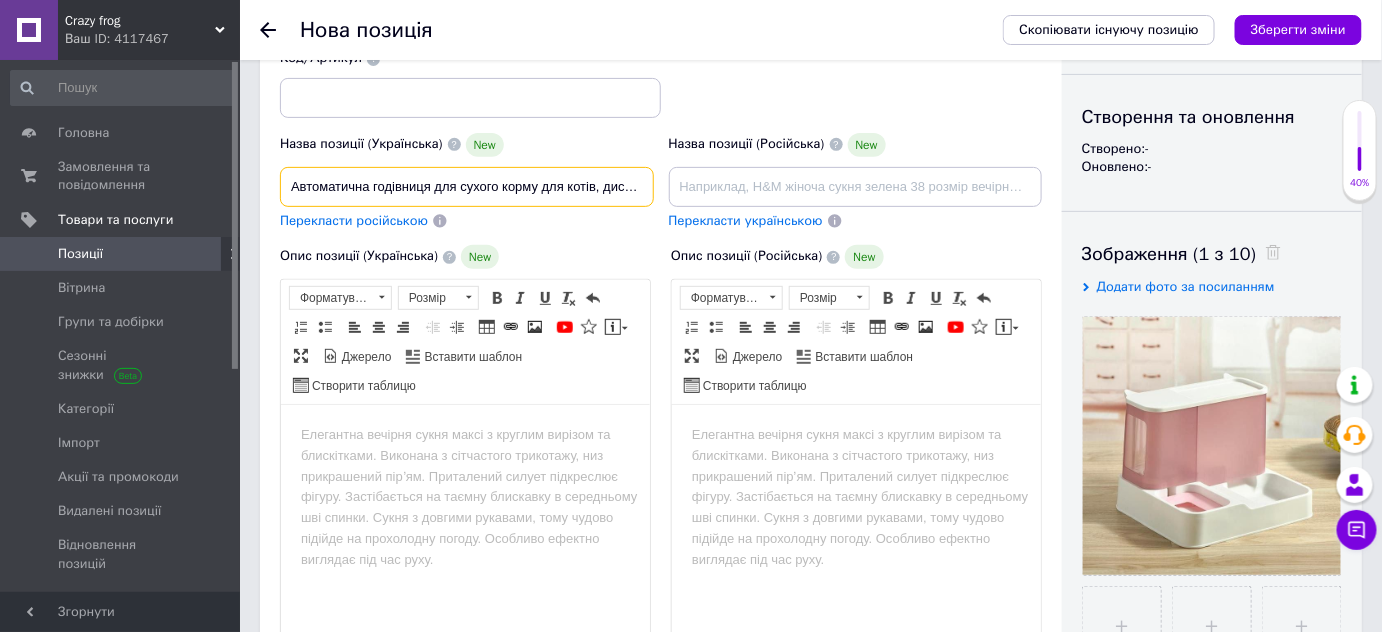 scroll, scrollTop: 0, scrollLeft: 477, axis: horizontal 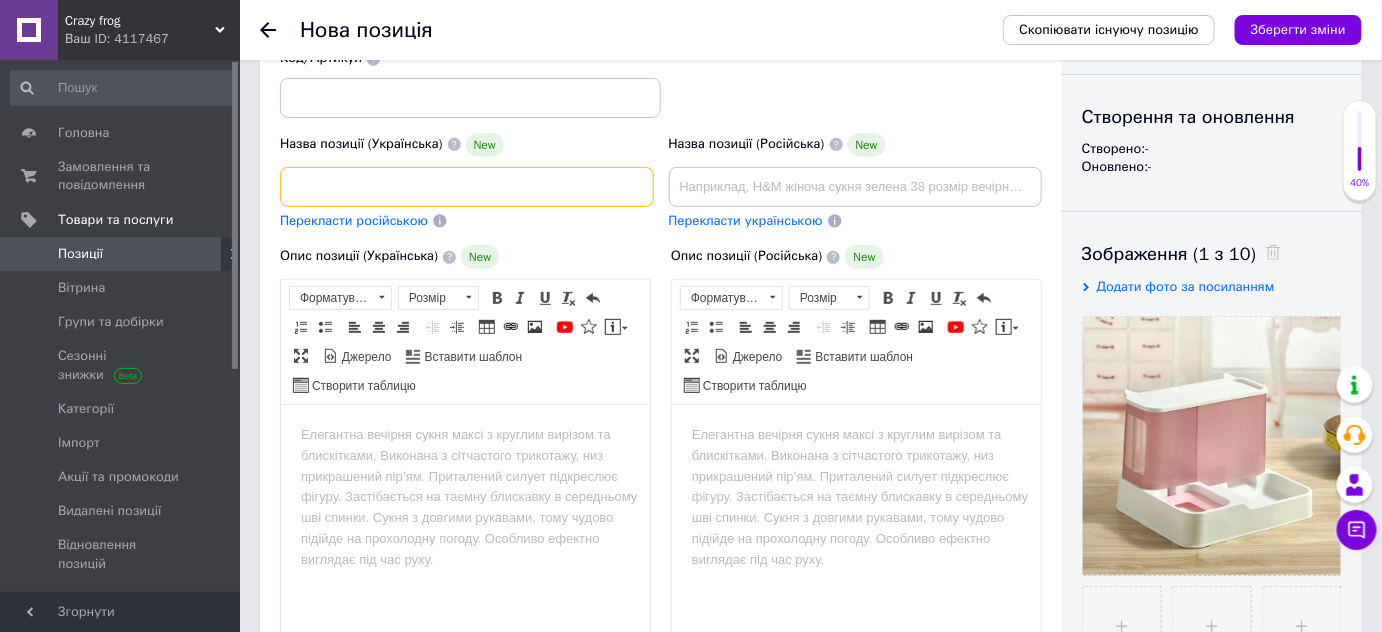 paste 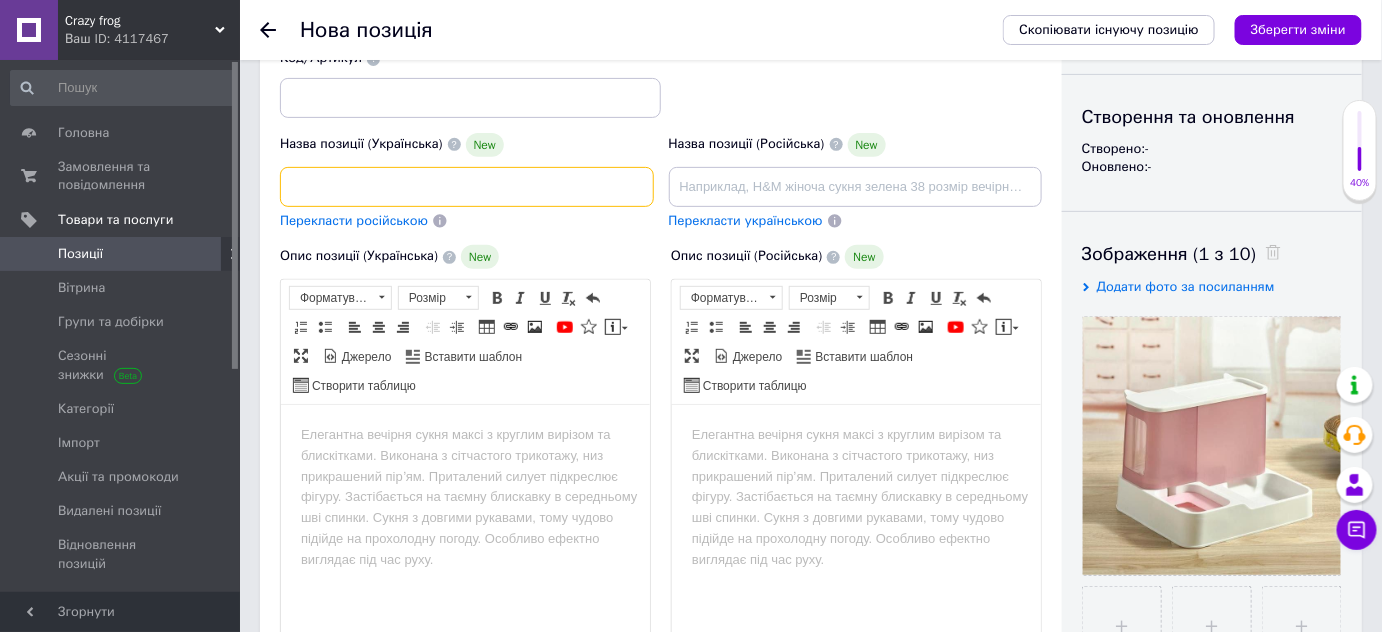 scroll, scrollTop: 0, scrollLeft: 463, axis: horizontal 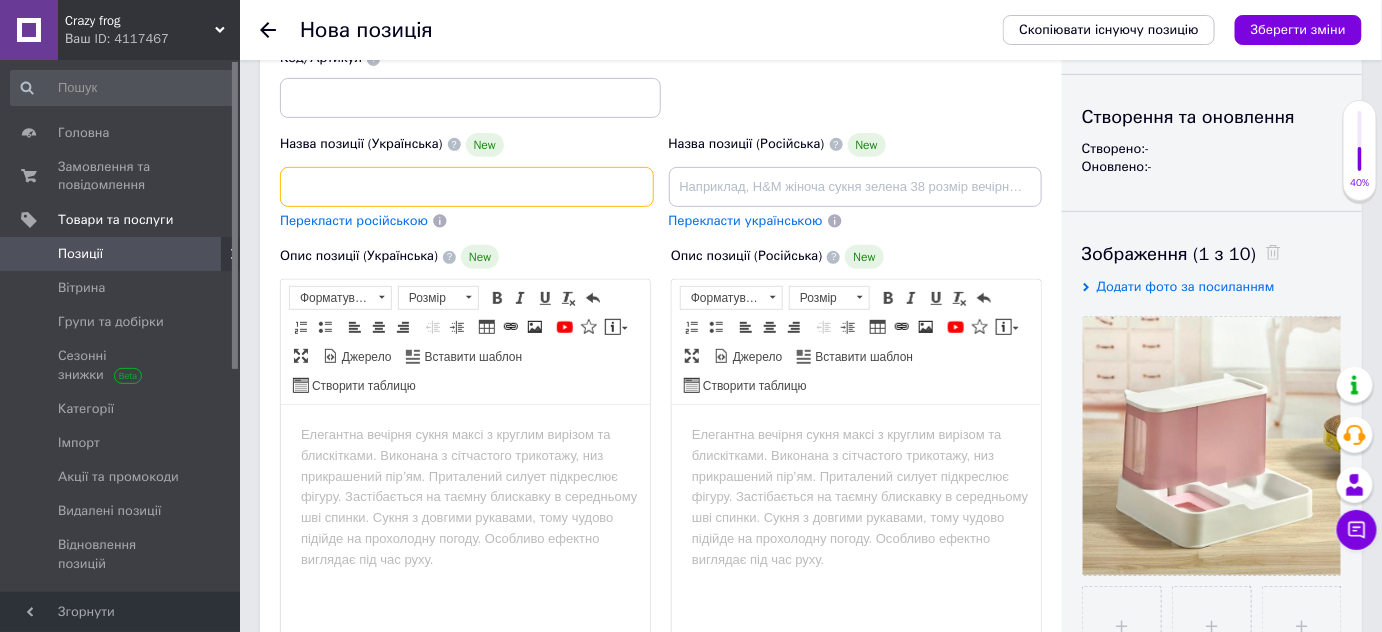 type on "Автоматична годівниця для сухого корму для котів, диспенсер для води для домашніх тварин (рожевий)Зберігання сухого та вологого" 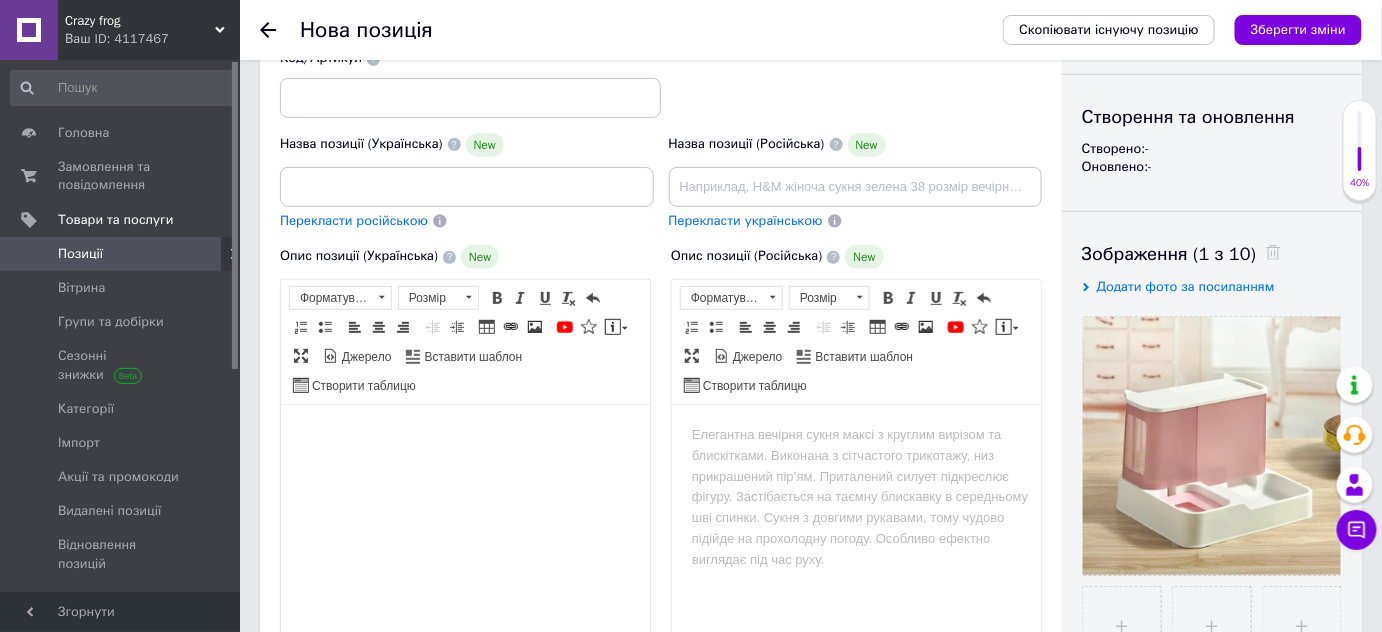 scroll, scrollTop: 0, scrollLeft: 0, axis: both 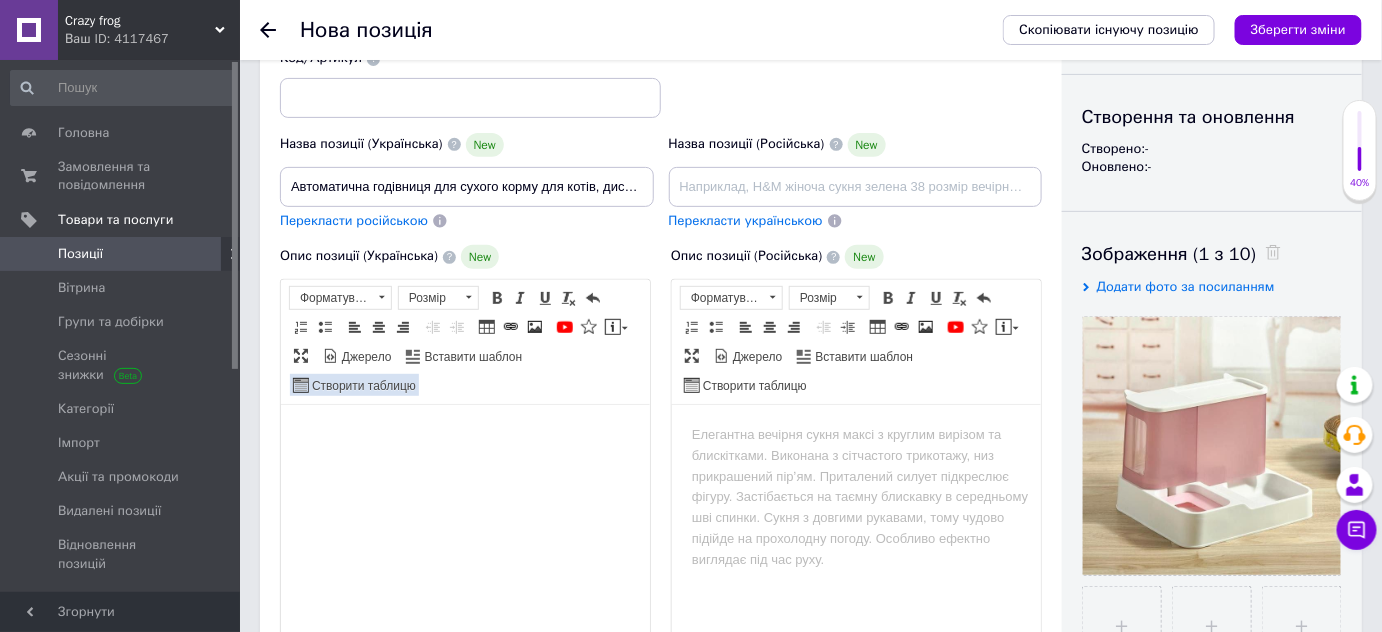 drag, startPoint x: 115, startPoint y: 117, endPoint x: 304, endPoint y: 375, distance: 319.82025 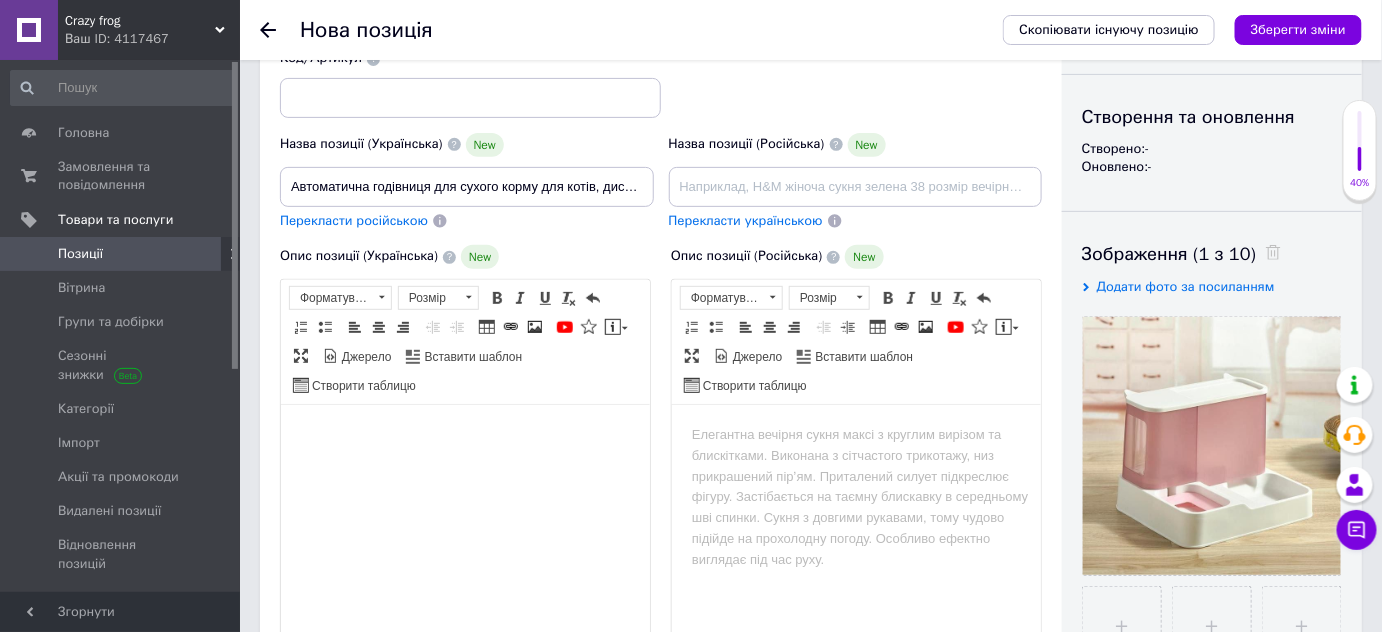 click at bounding box center (464, 434) 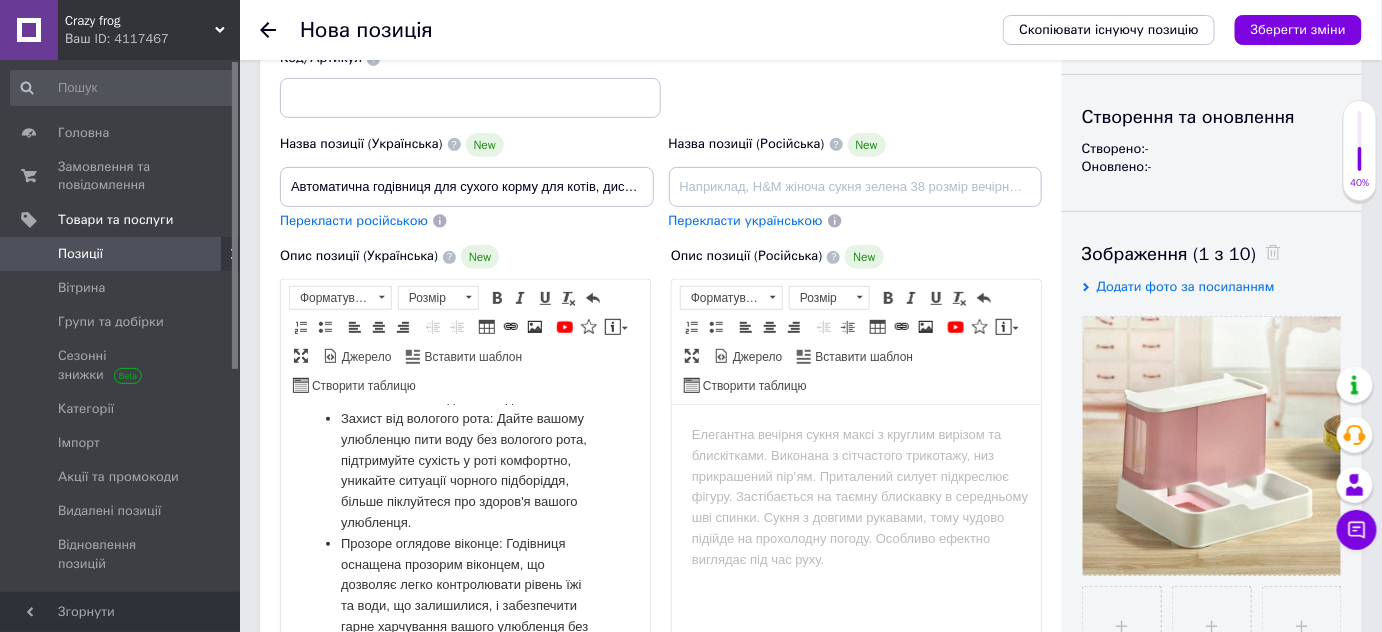 scroll, scrollTop: 199, scrollLeft: 0, axis: vertical 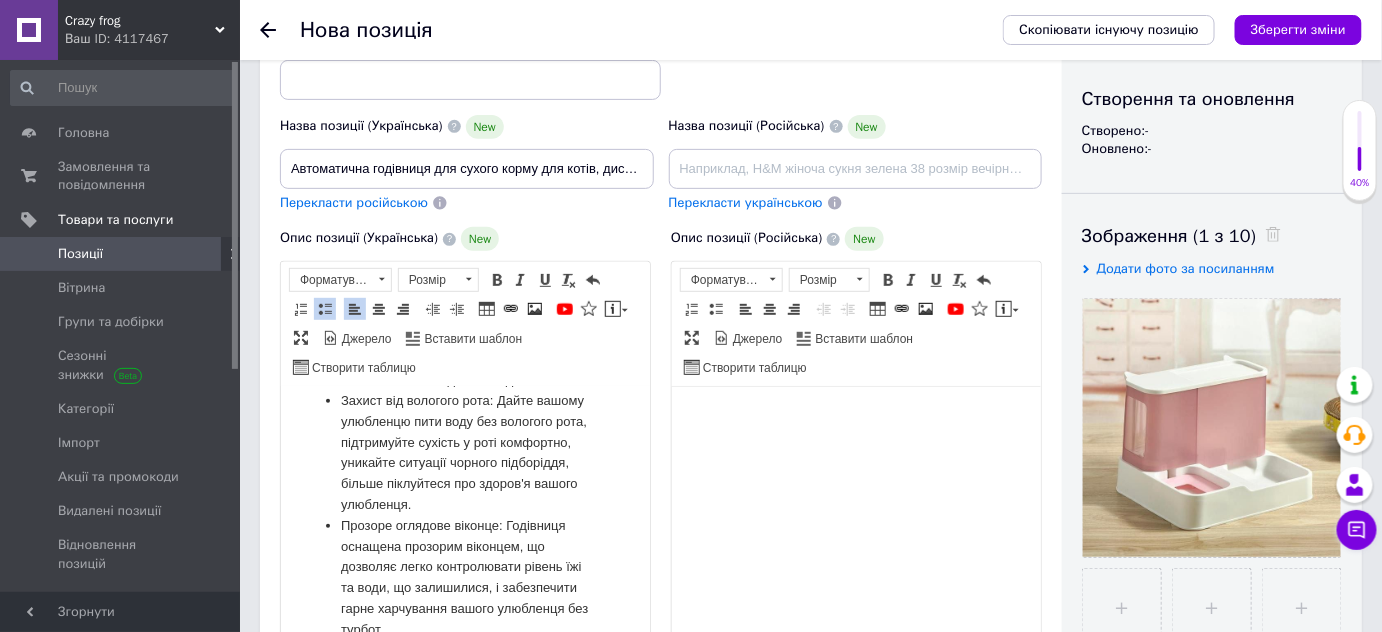 click at bounding box center (855, 416) 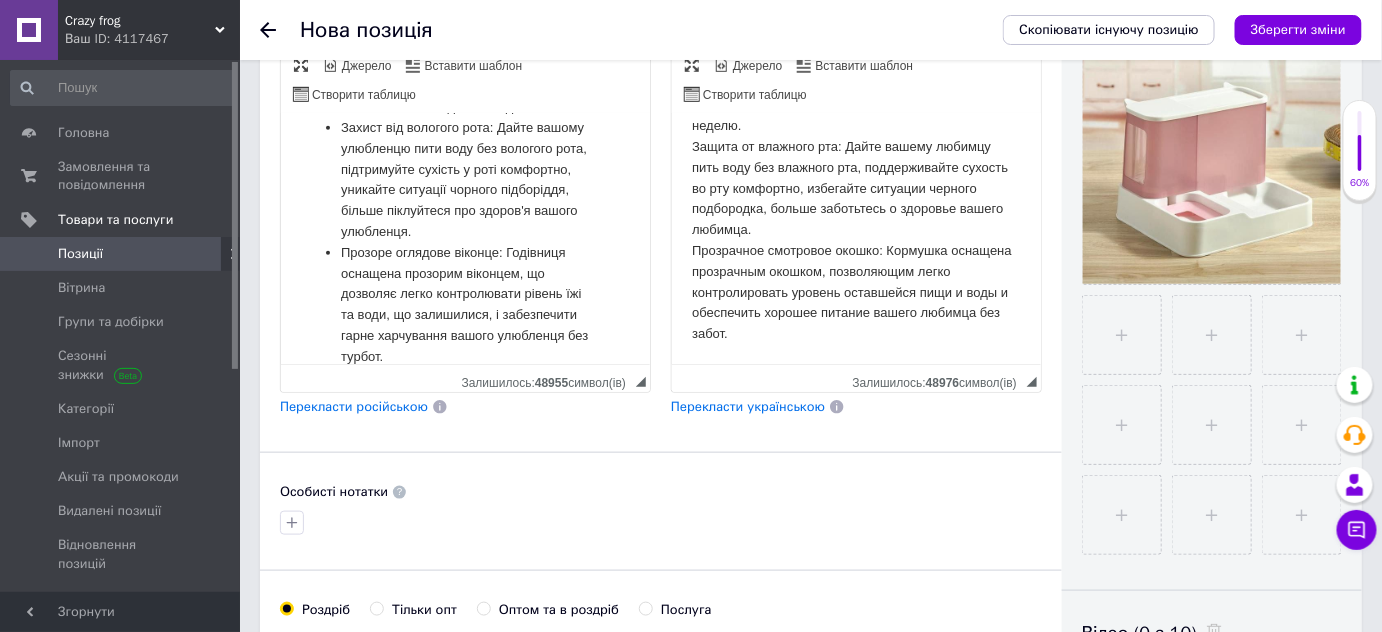 scroll, scrollTop: 562, scrollLeft: 0, axis: vertical 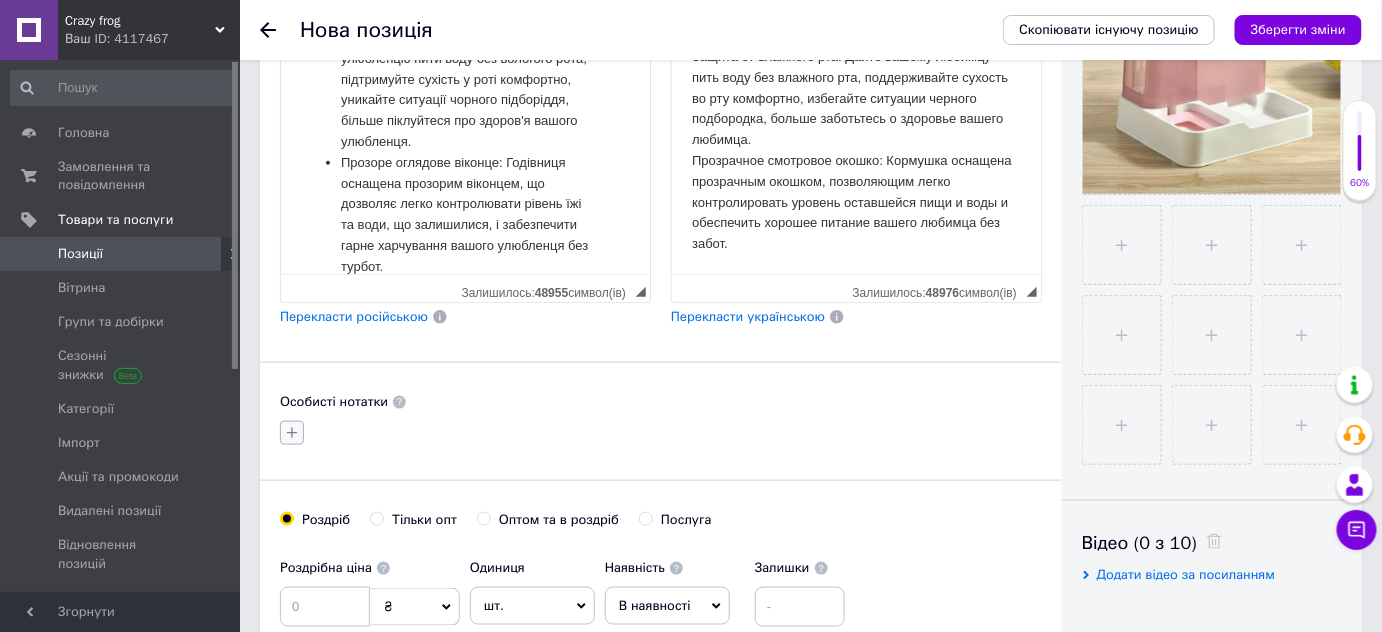 click 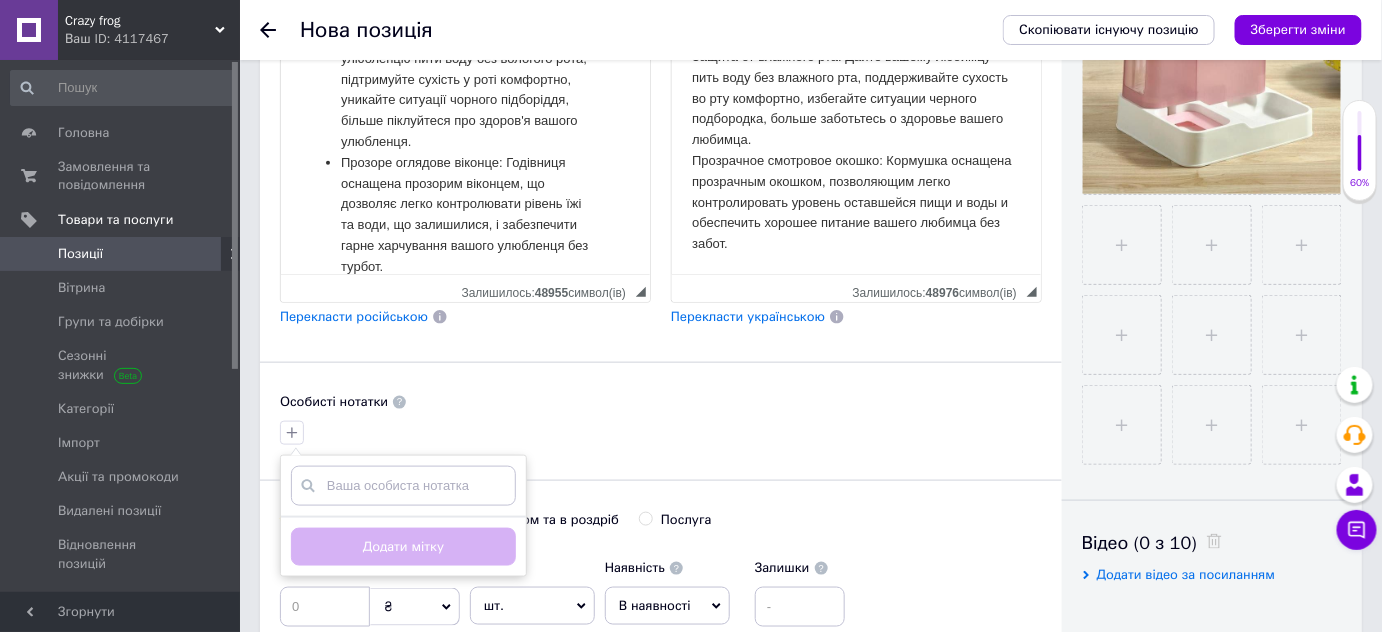 click at bounding box center (403, 486) 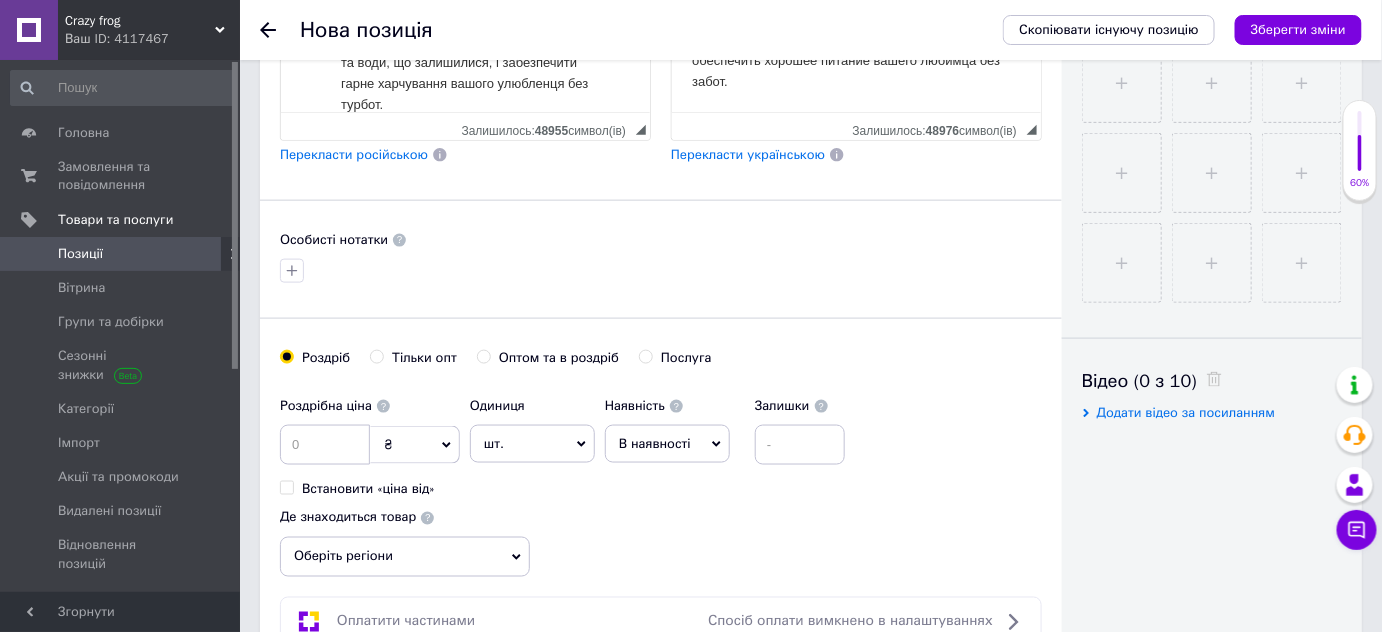 scroll, scrollTop: 744, scrollLeft: 0, axis: vertical 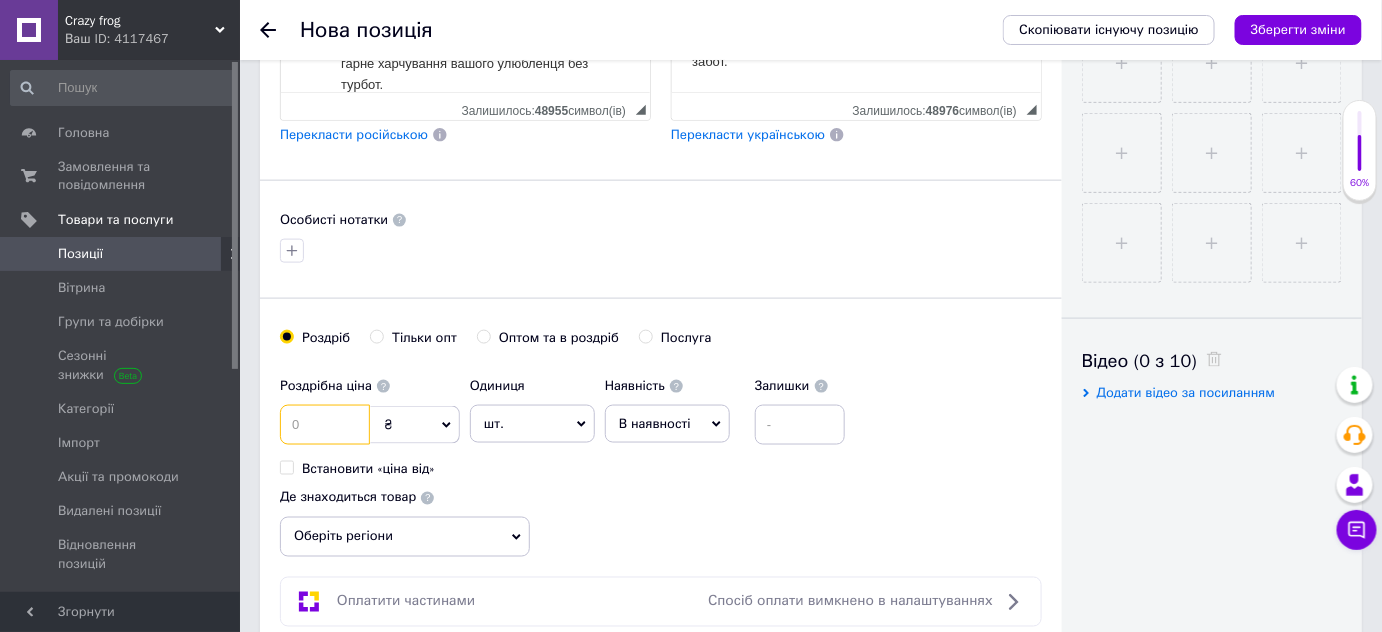 click at bounding box center (325, 425) 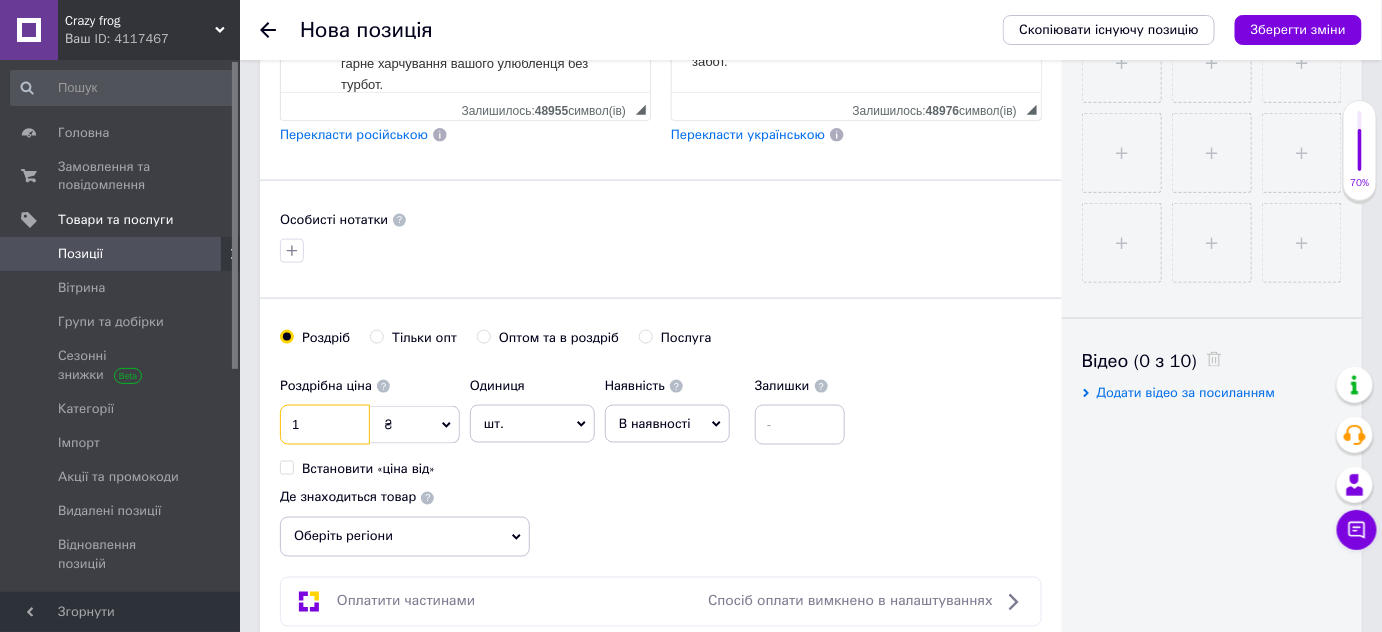 type on "1" 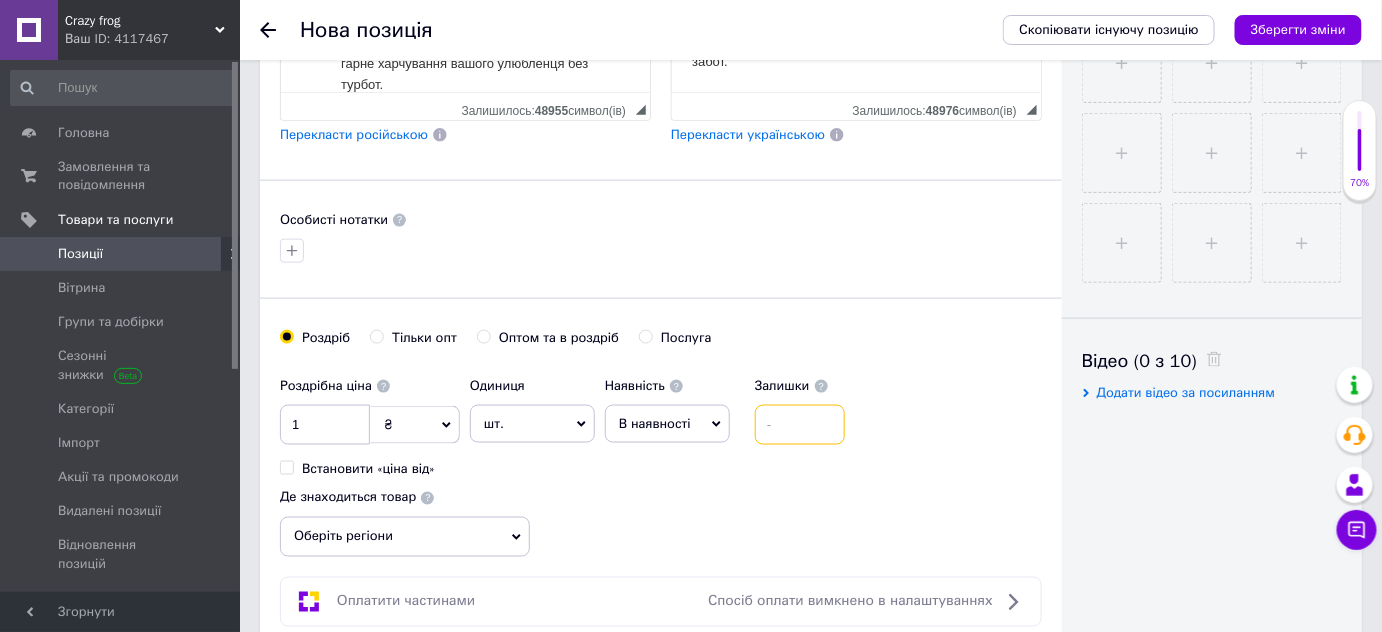 click at bounding box center [800, 425] 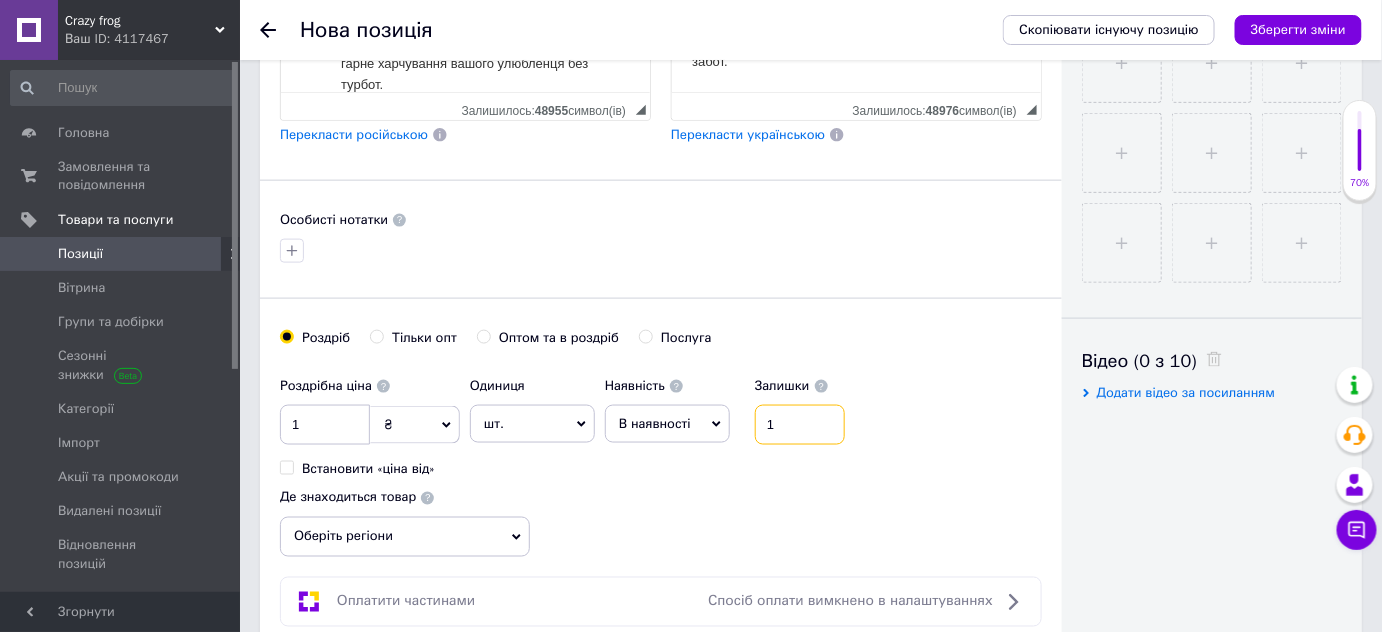 scroll, scrollTop: 835, scrollLeft: 0, axis: vertical 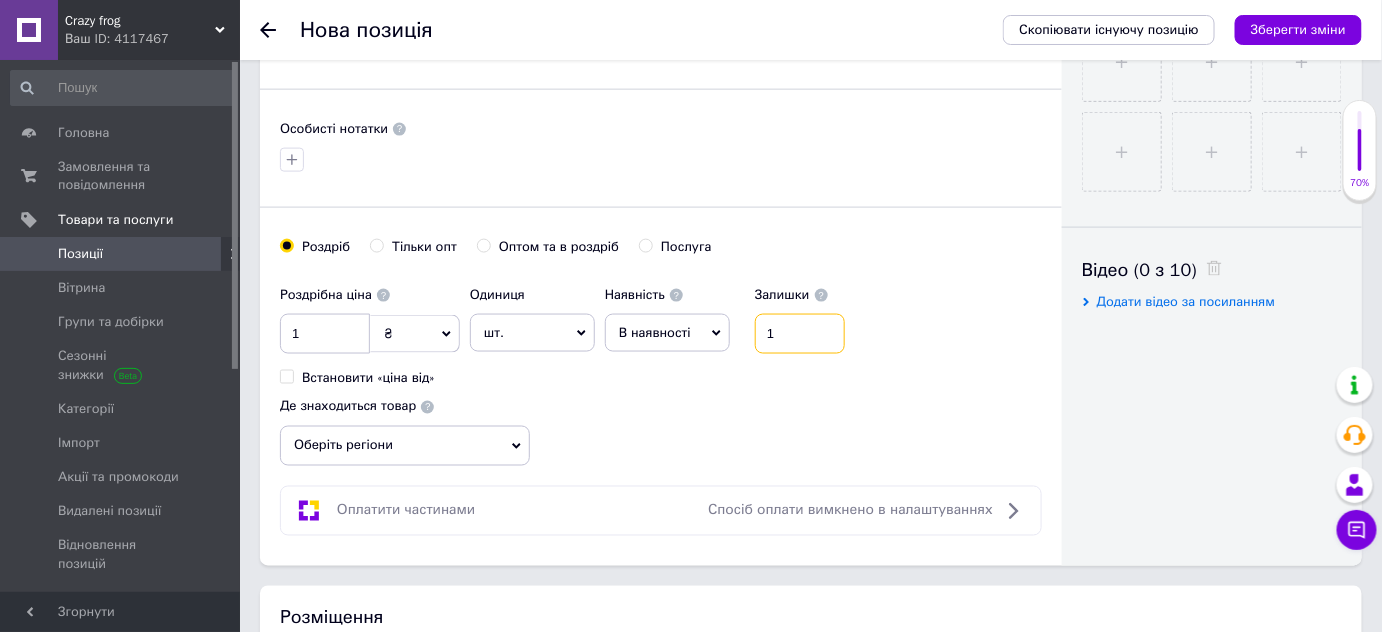 type on "1" 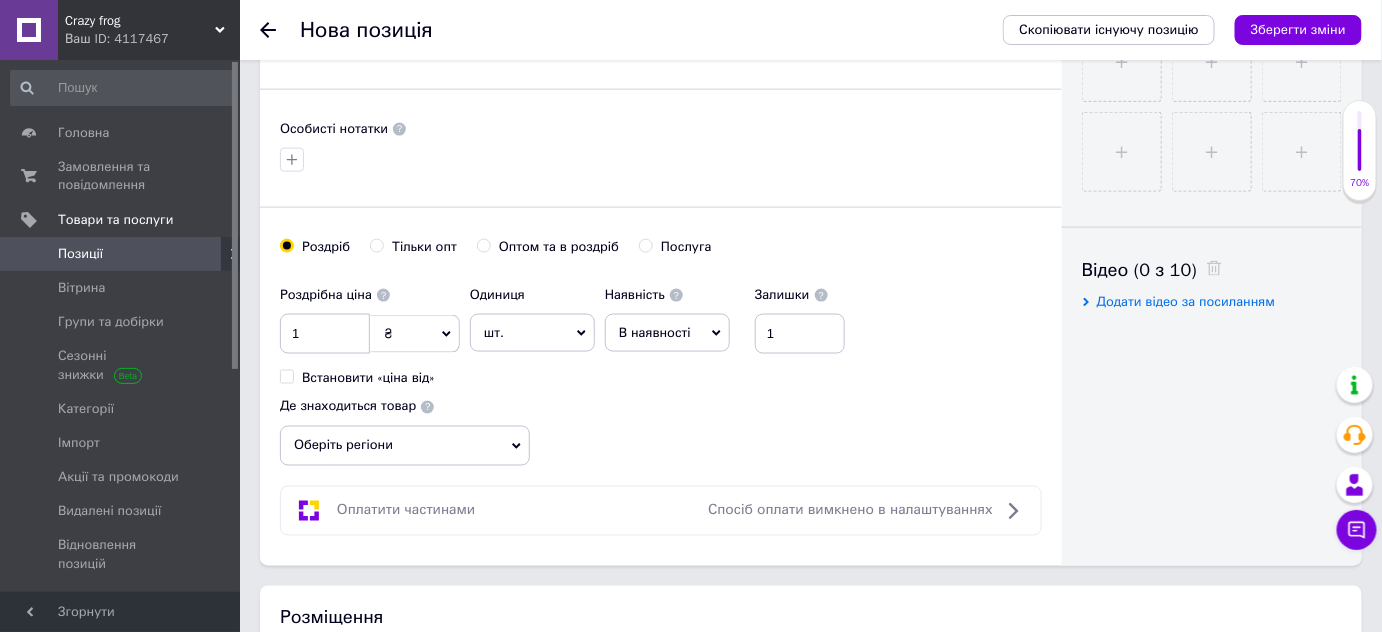 click 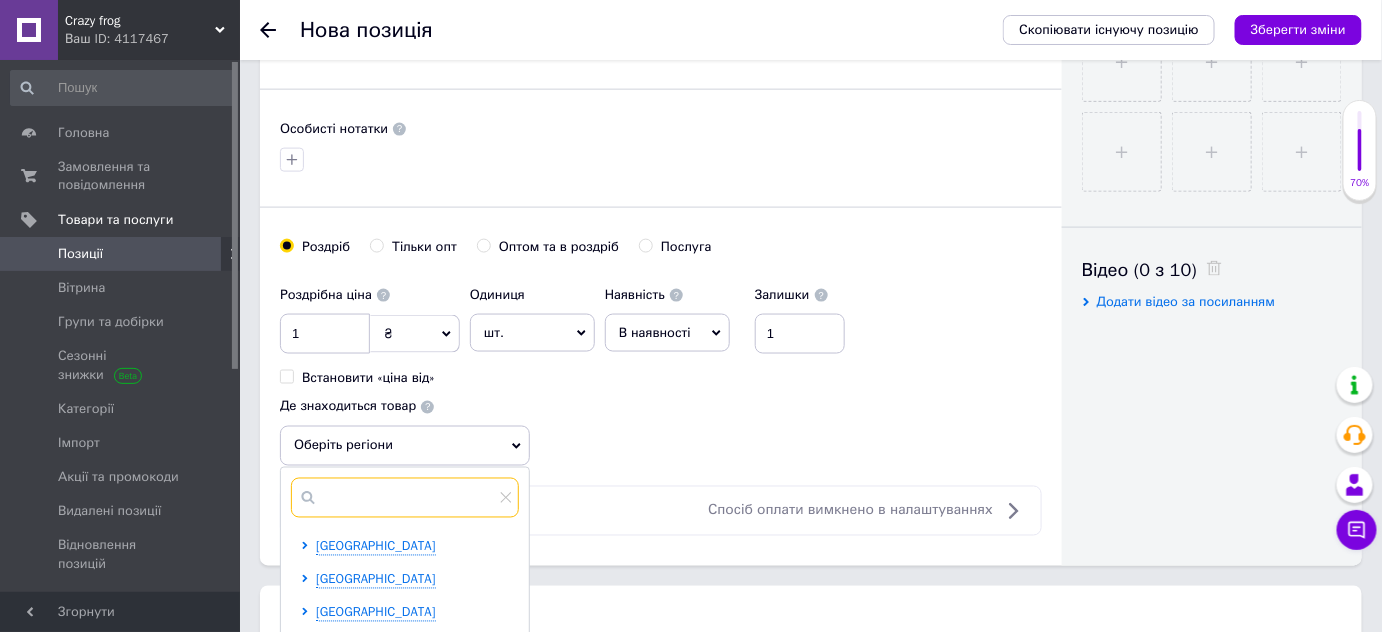 click at bounding box center (405, 498) 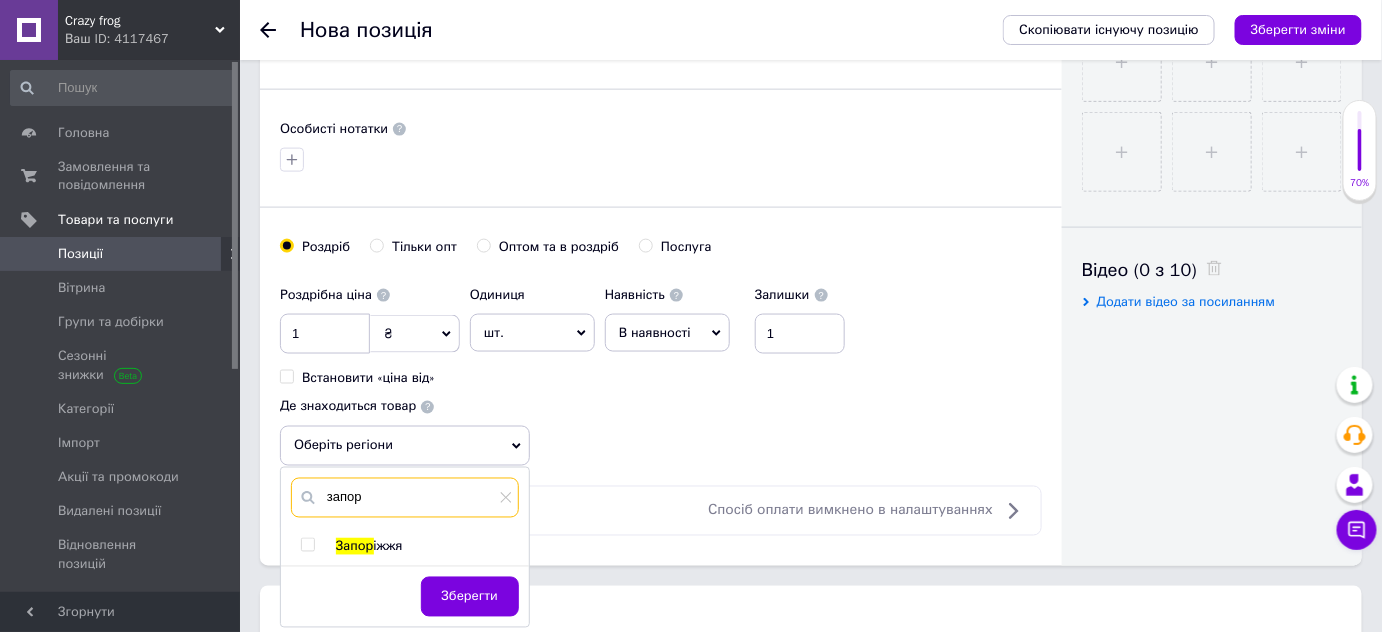 type on "запор" 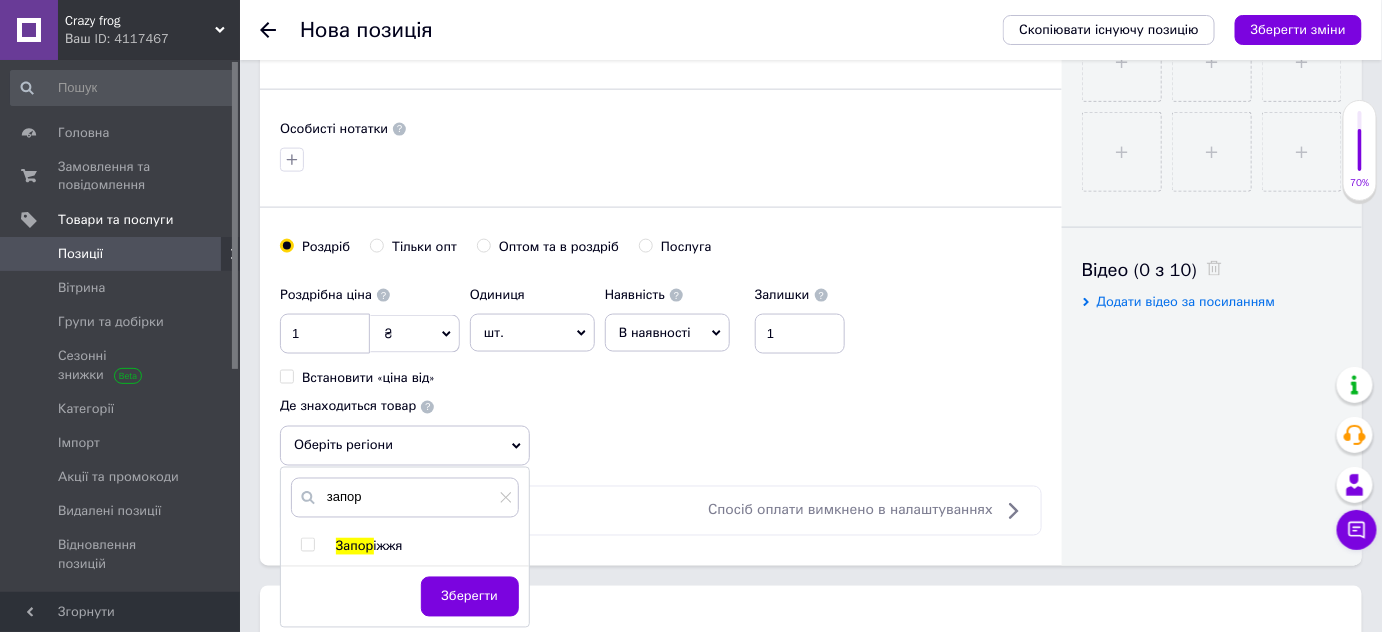 click on "іжжя" at bounding box center (388, 546) 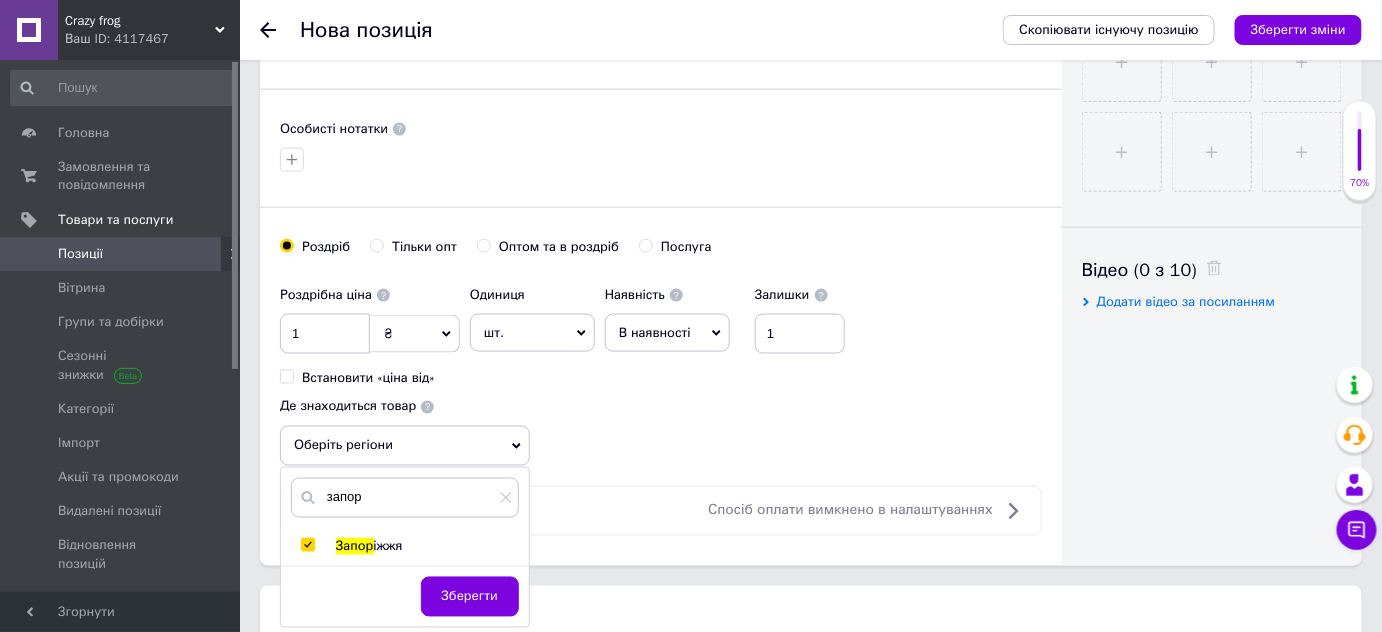 checkbox on "true" 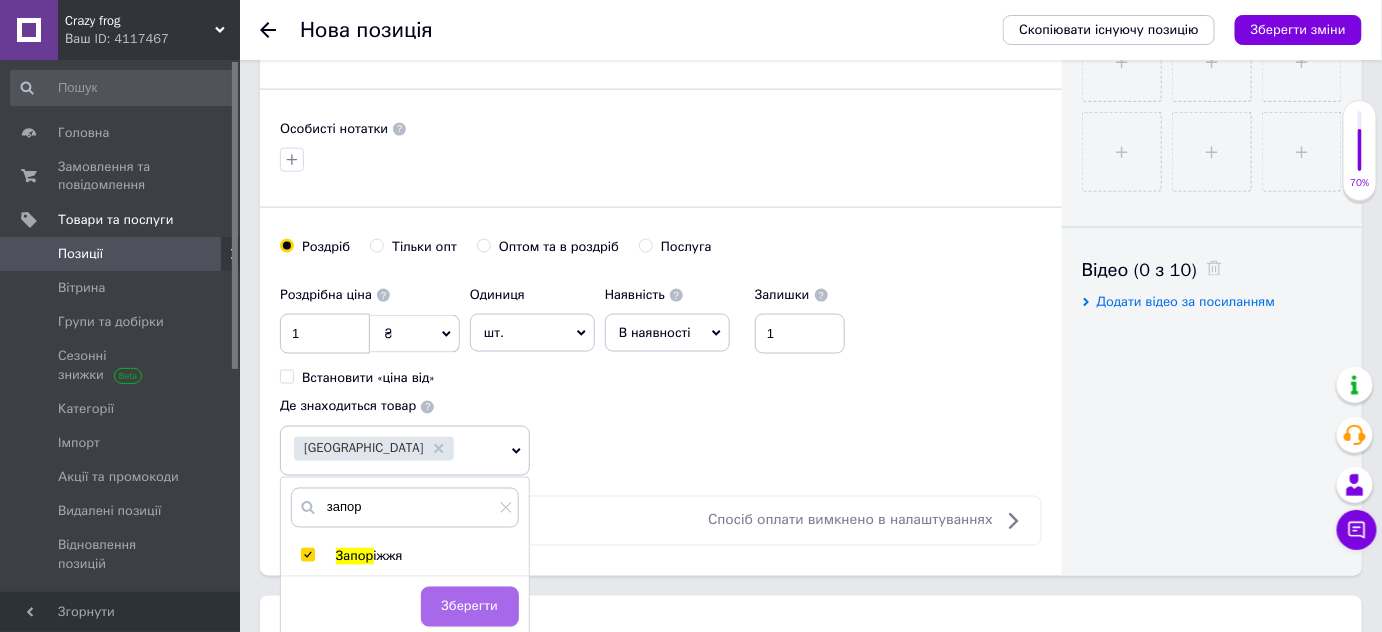 click on "Зберегти" at bounding box center [470, 607] 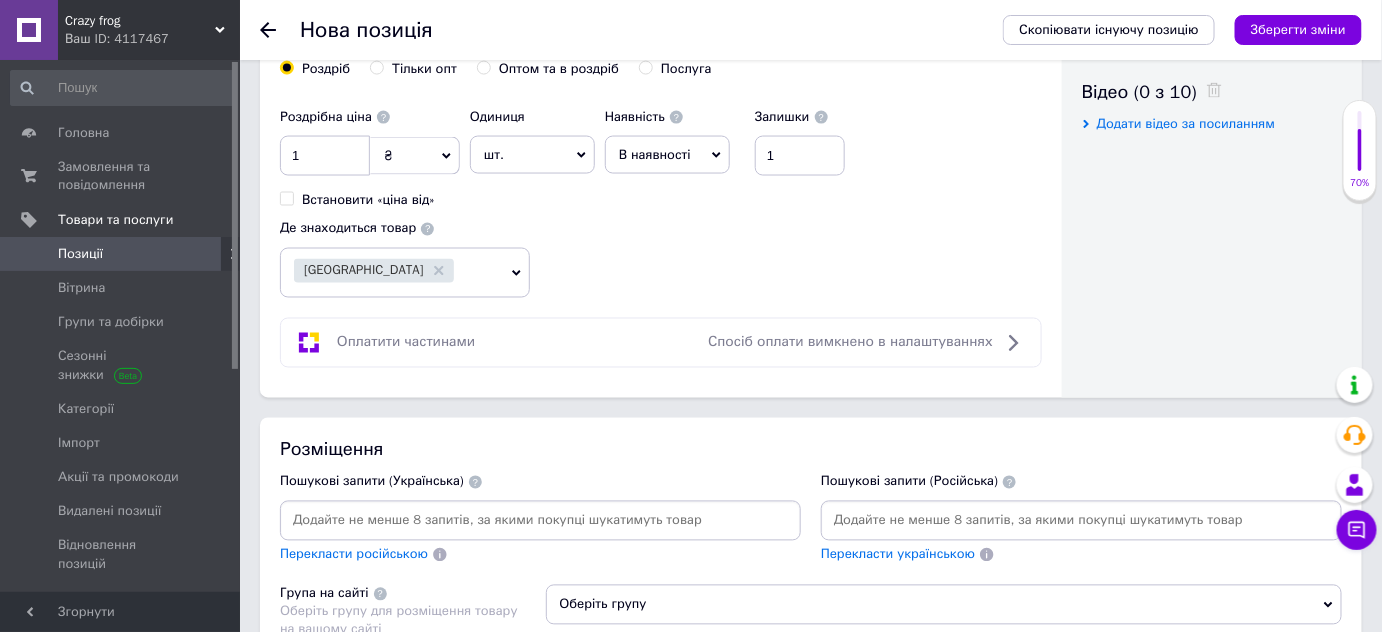 scroll, scrollTop: 1017, scrollLeft: 0, axis: vertical 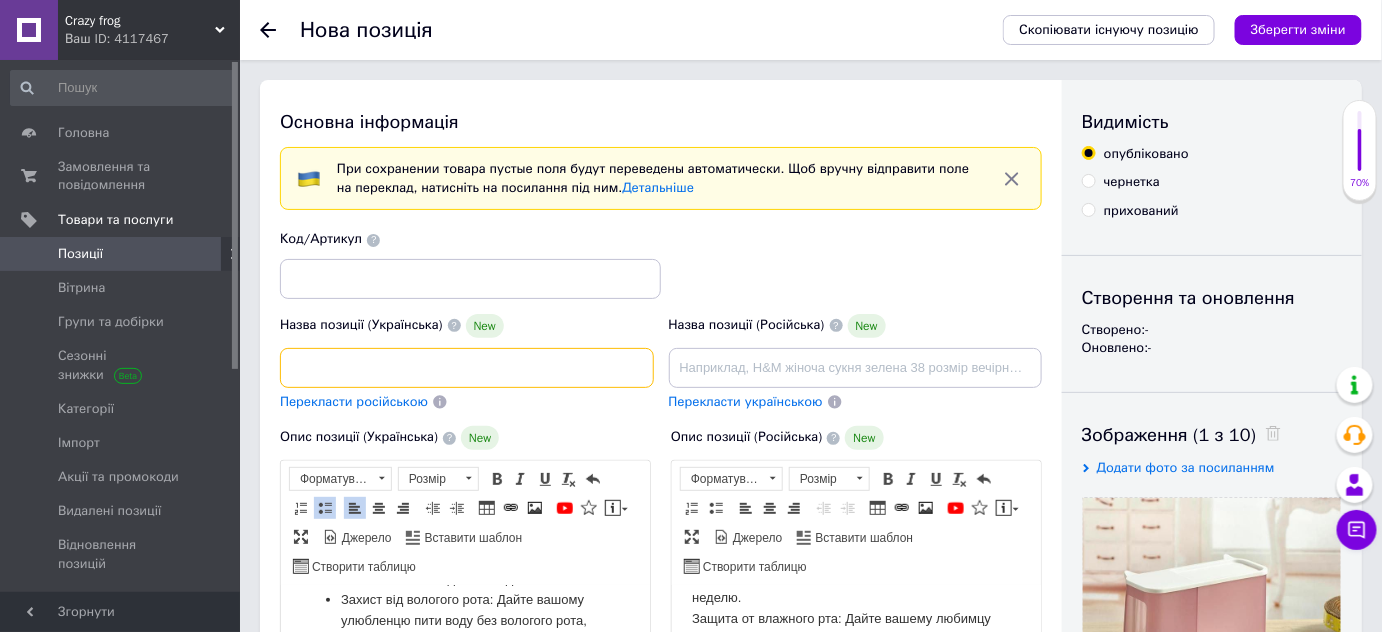 drag, startPoint x: 290, startPoint y: 364, endPoint x: 723, endPoint y: 398, distance: 434.33282 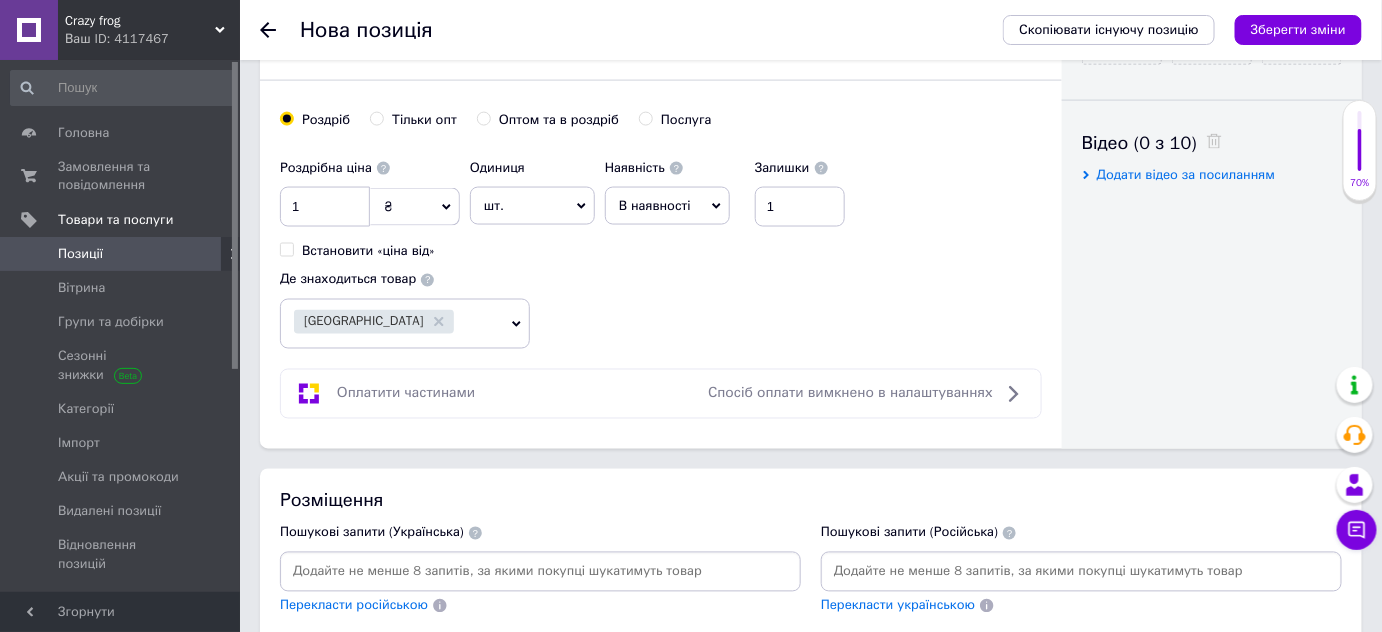 scroll, scrollTop: 1090, scrollLeft: 0, axis: vertical 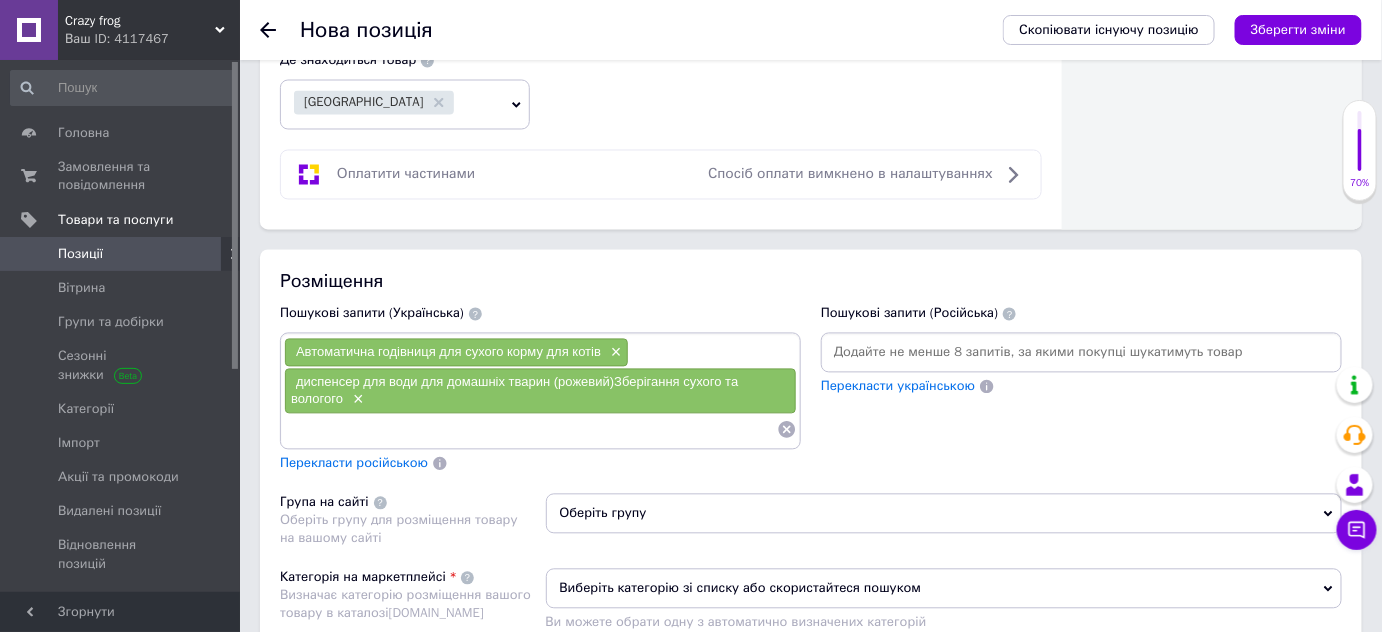click at bounding box center (1081, 353) 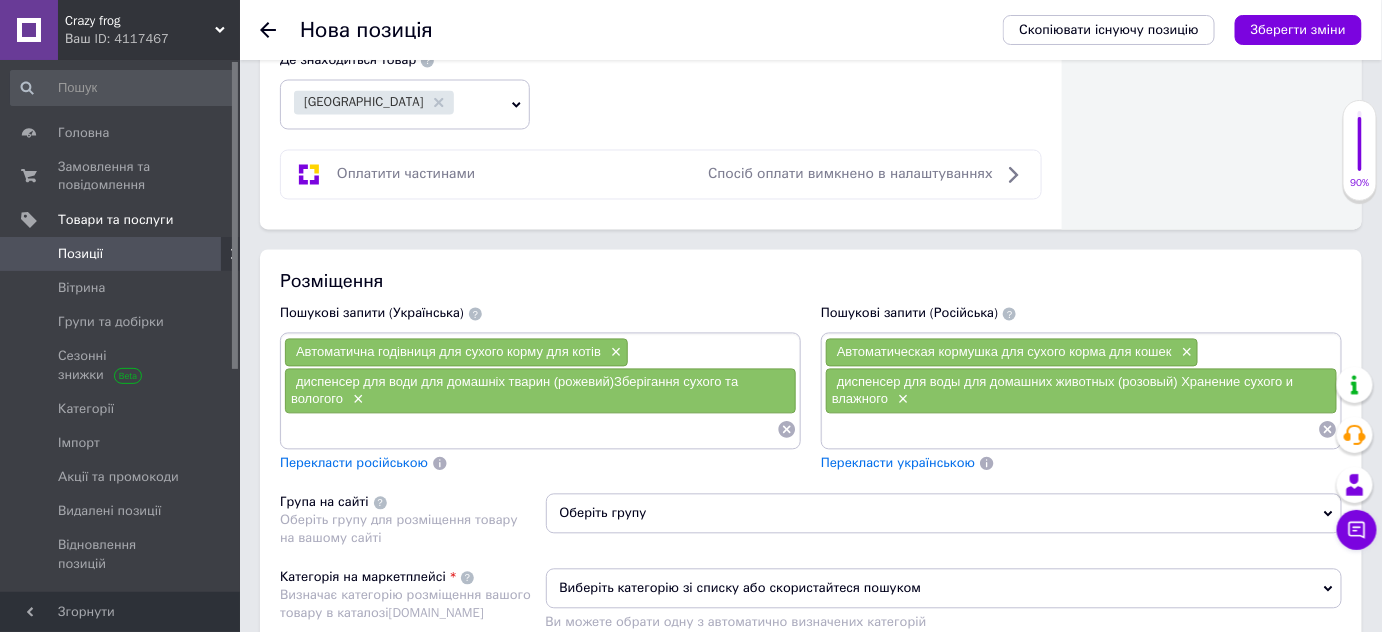 click 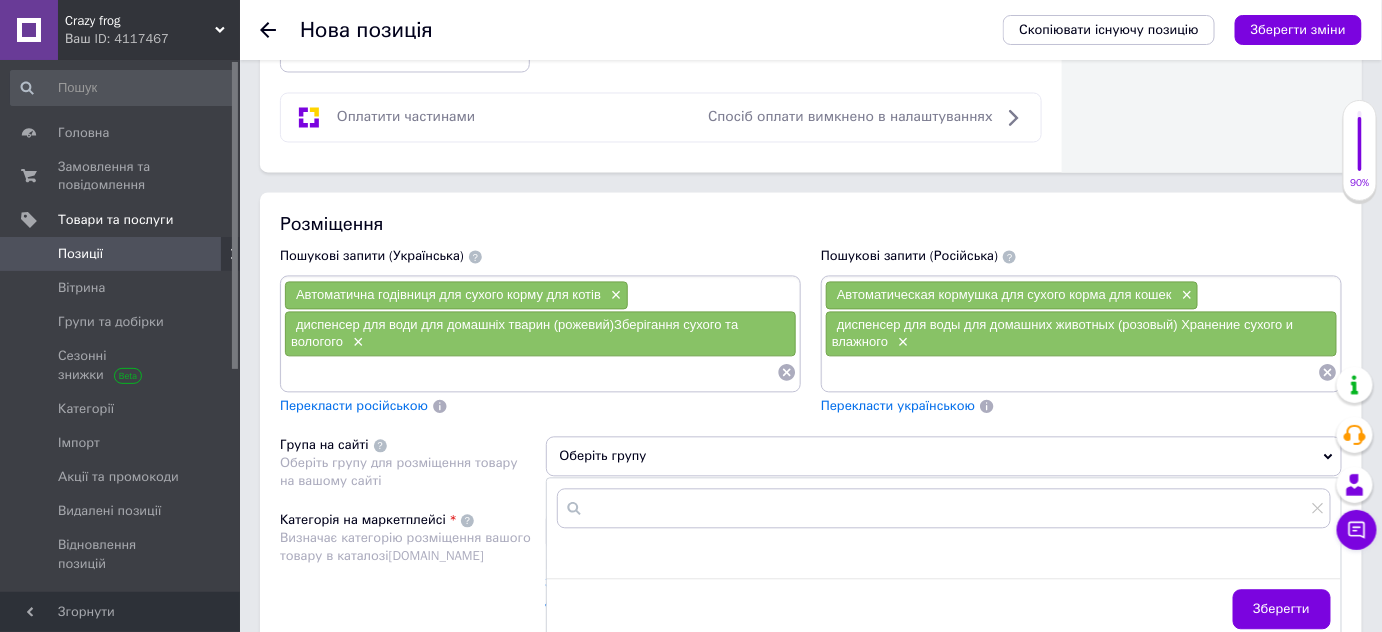 scroll, scrollTop: 1272, scrollLeft: 0, axis: vertical 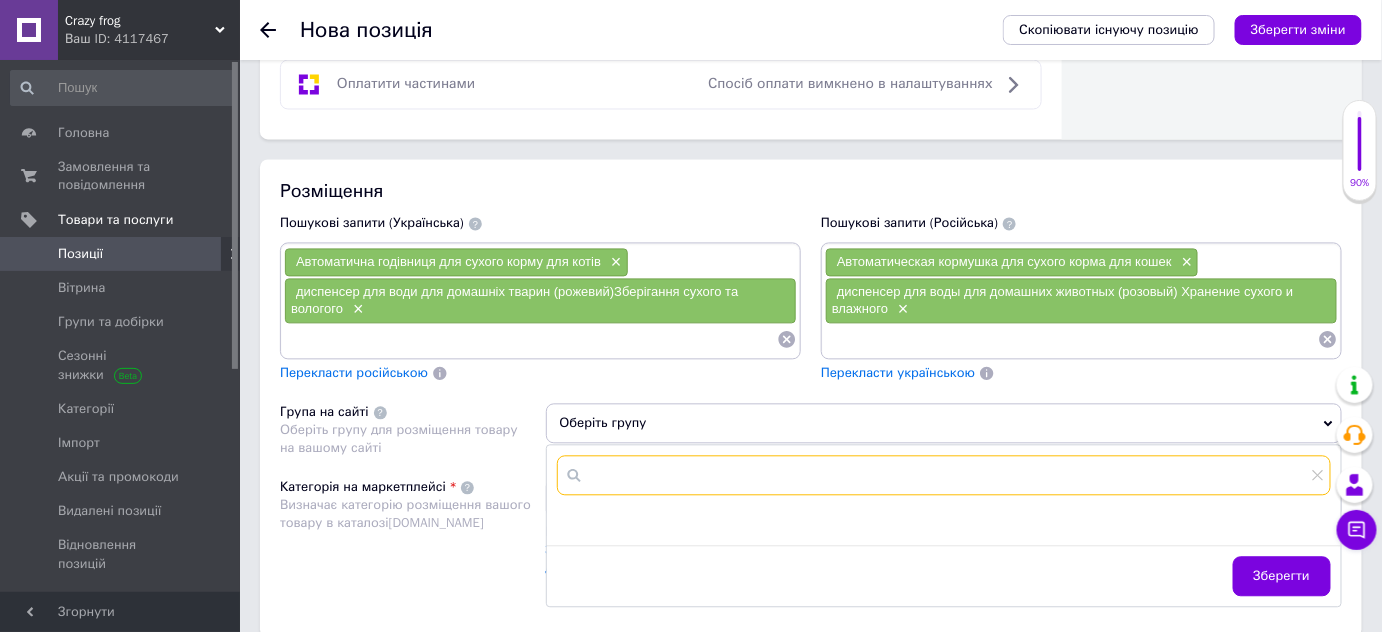 click at bounding box center (944, 475) 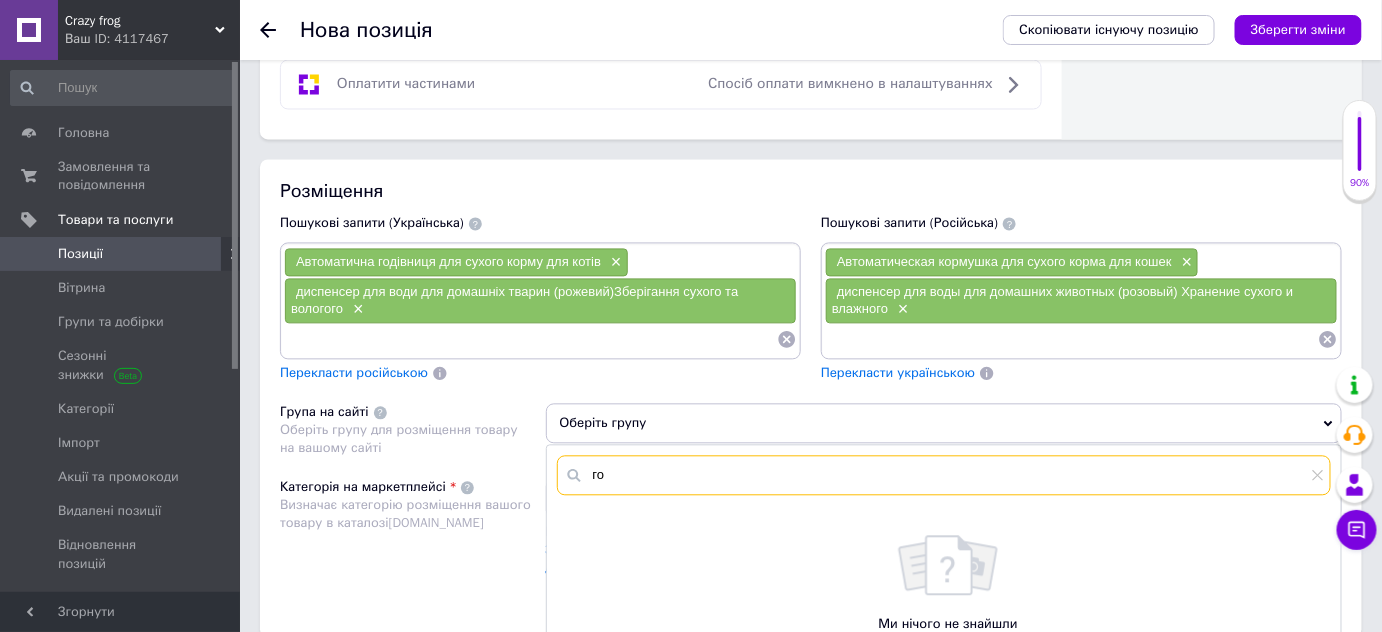 type on "г" 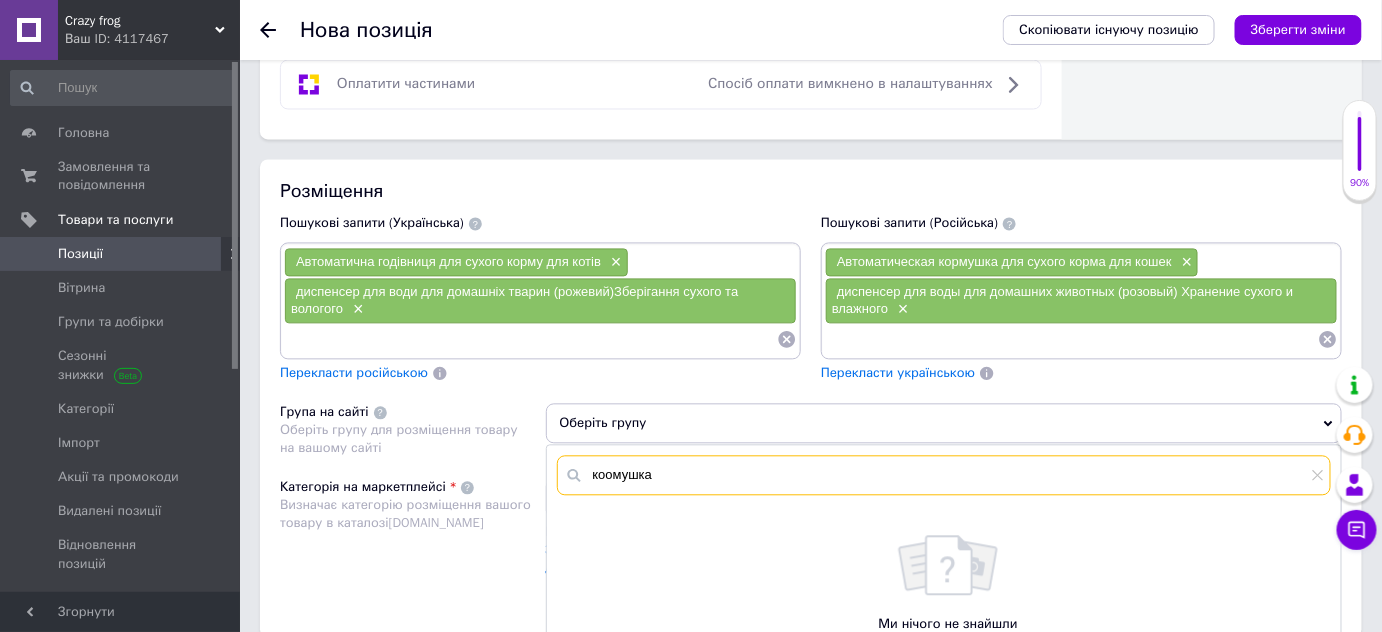 click on "коомушка" at bounding box center (944, 475) 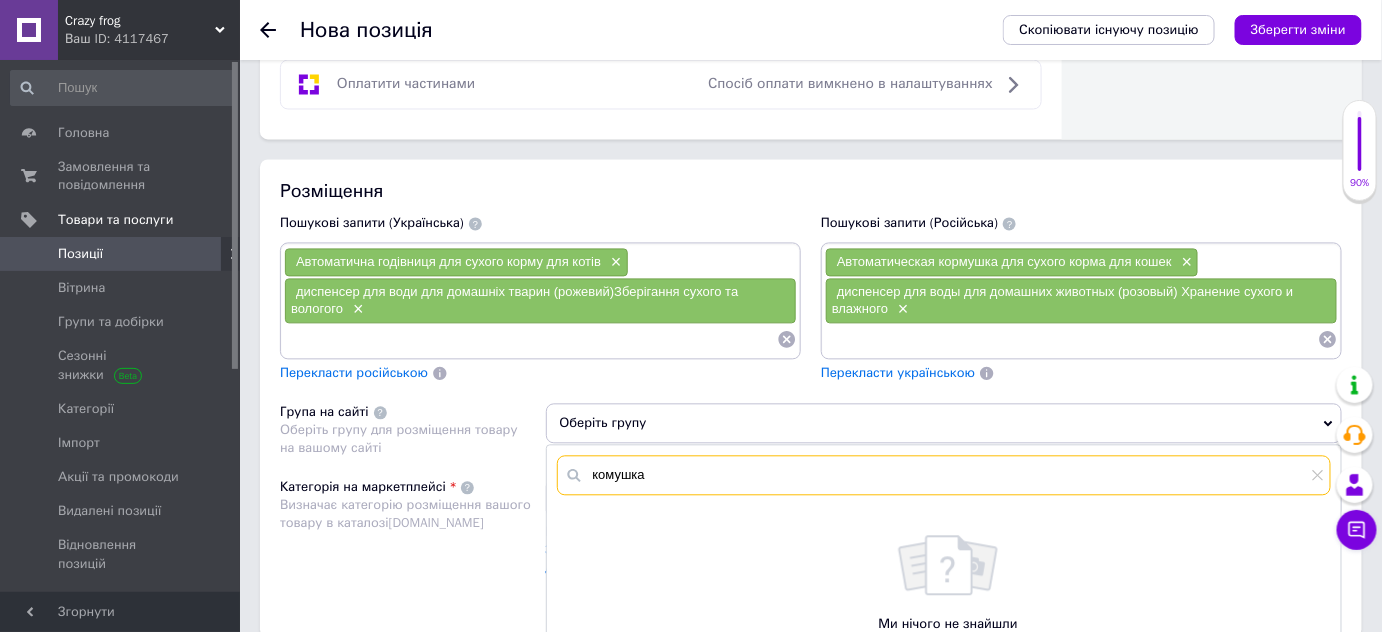 click on "комушка" at bounding box center [944, 475] 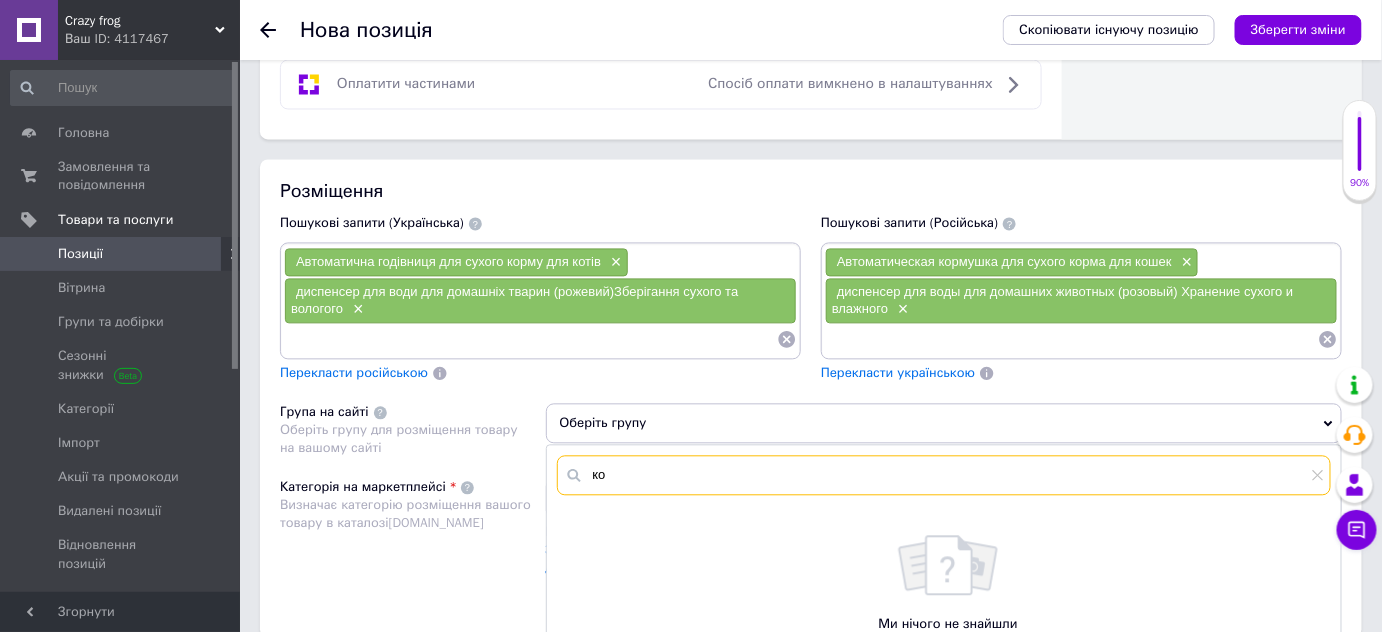 type on "к" 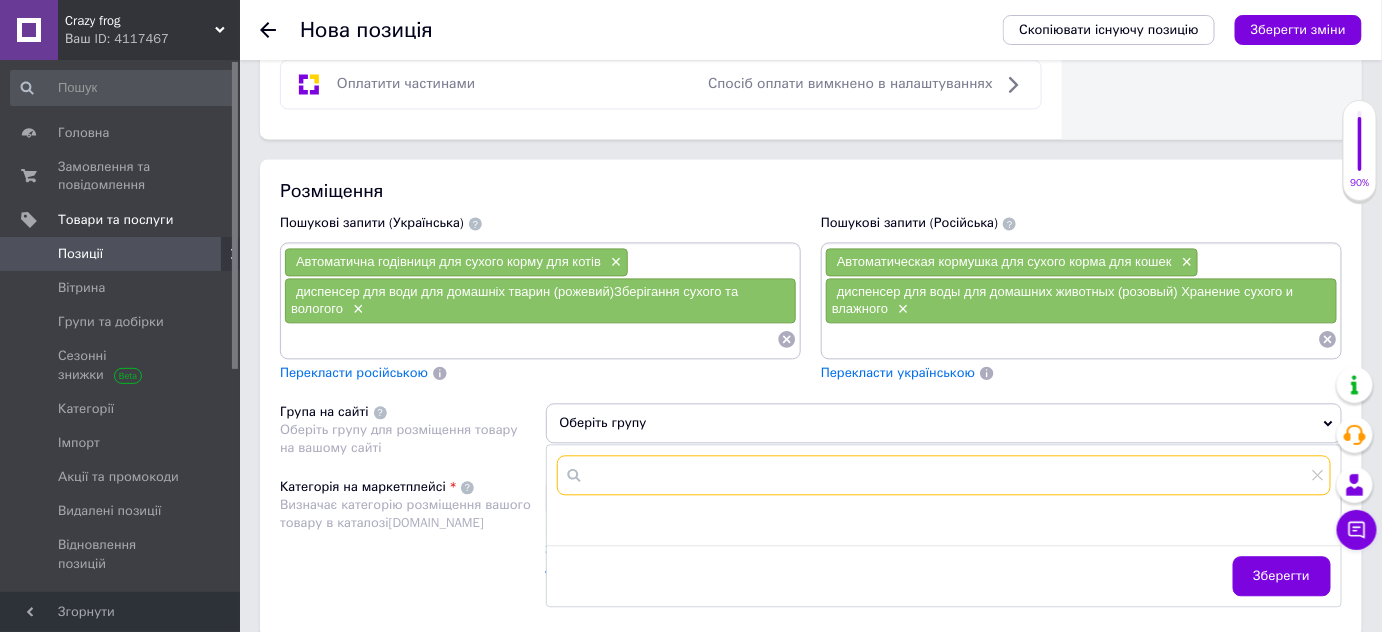 type 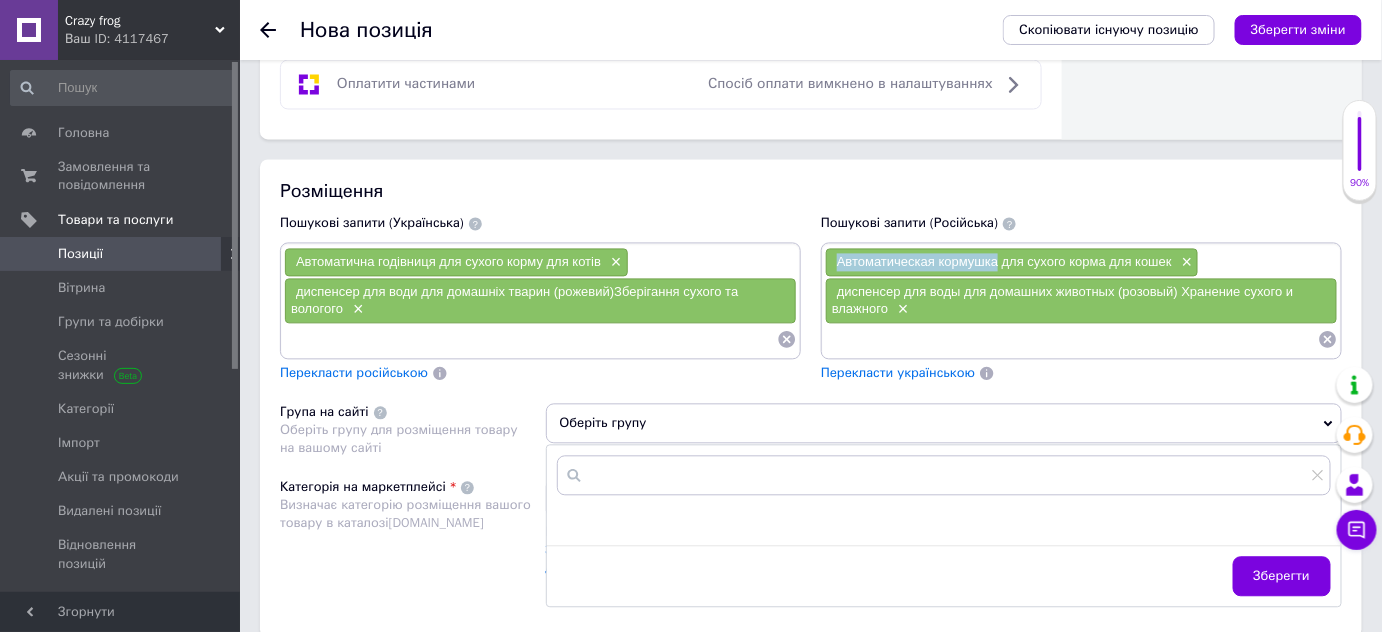 drag, startPoint x: 835, startPoint y: 250, endPoint x: 997, endPoint y: 253, distance: 162.02777 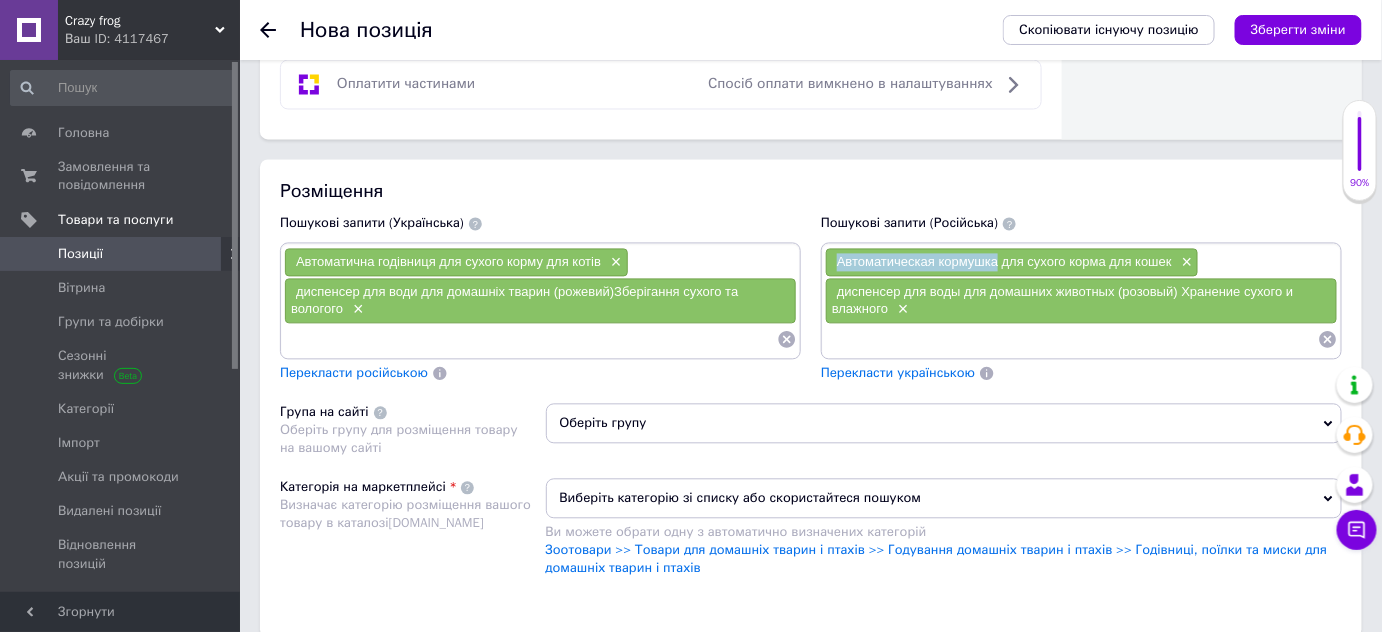 copy on "Автоматическая кормушка" 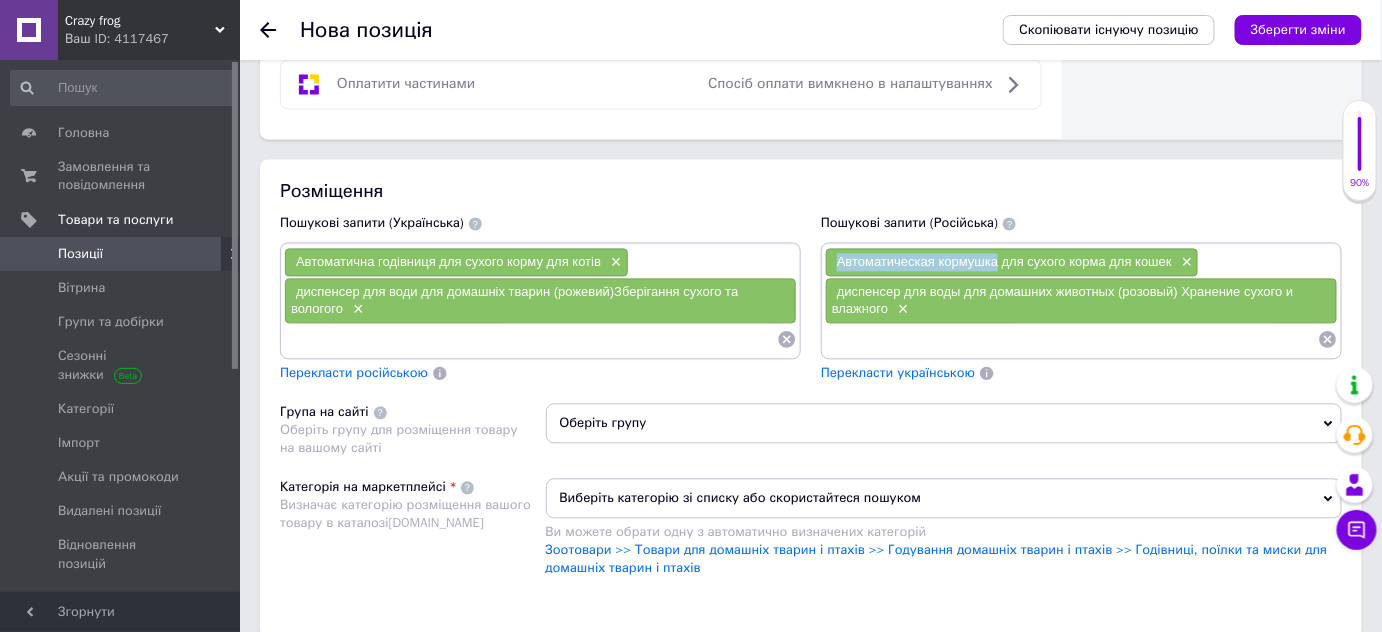 drag, startPoint x: 706, startPoint y: 477, endPoint x: 667, endPoint y: 471, distance: 39.45884 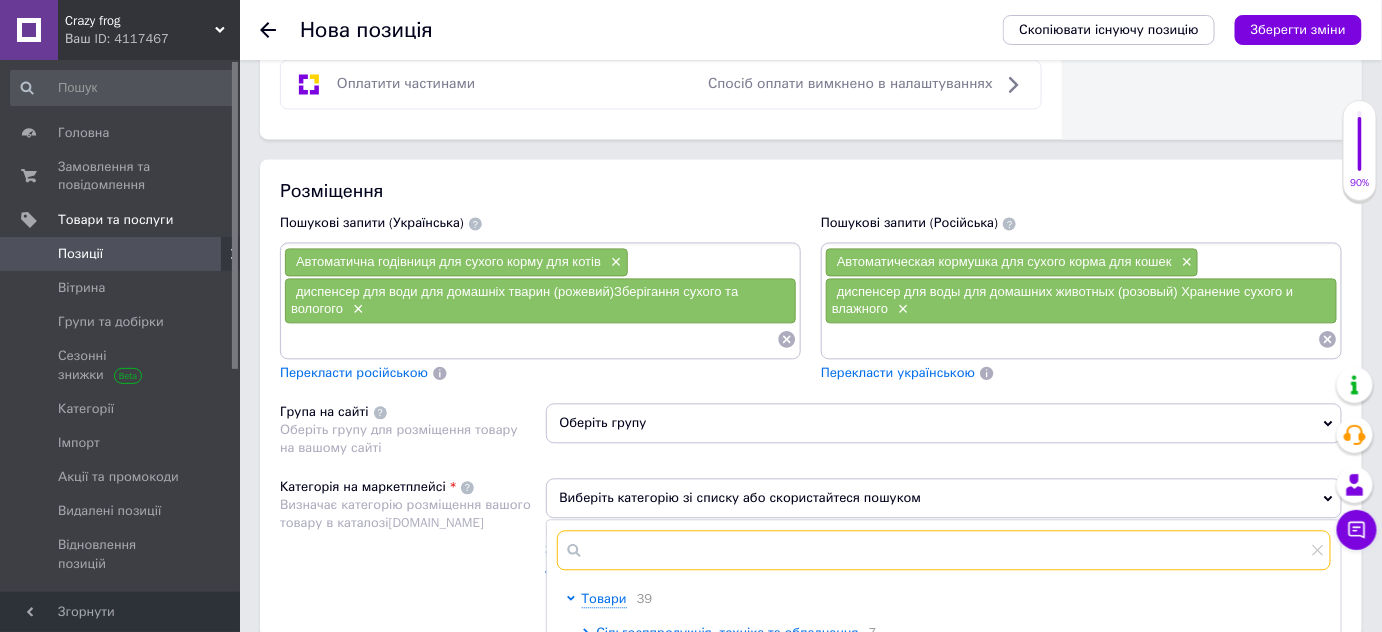 click at bounding box center (944, 550) 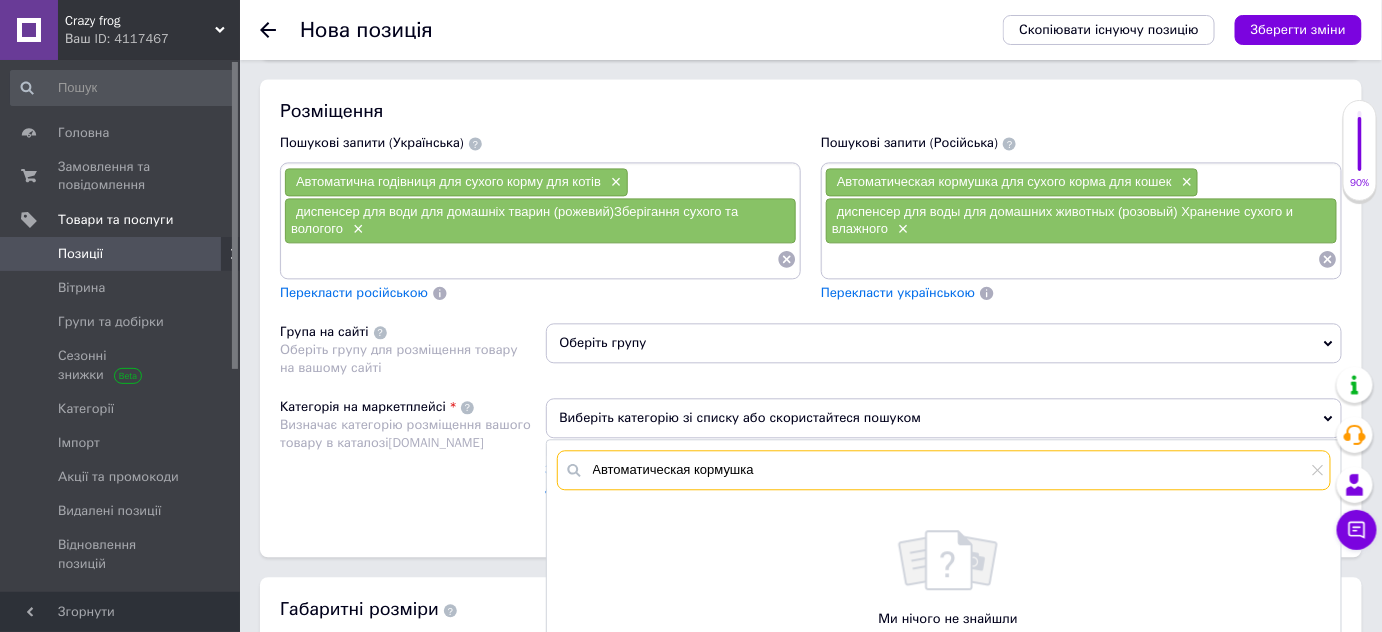 scroll, scrollTop: 1363, scrollLeft: 0, axis: vertical 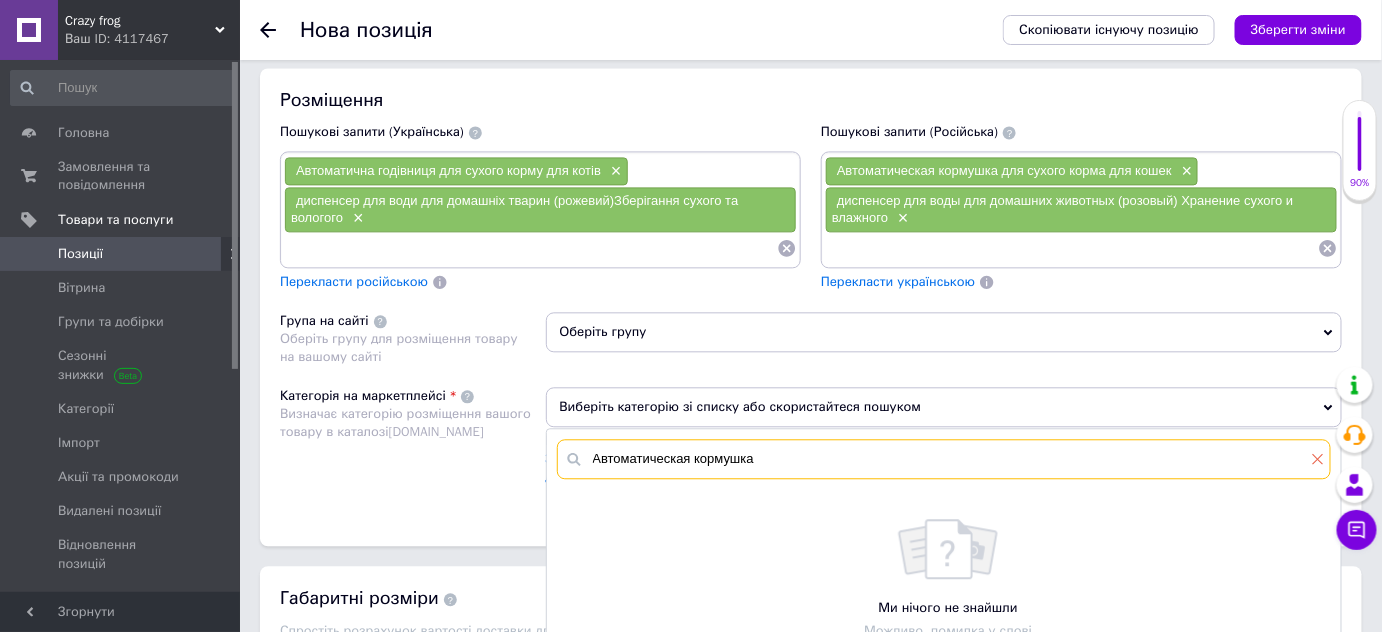 type on "Автоматическая кормушка" 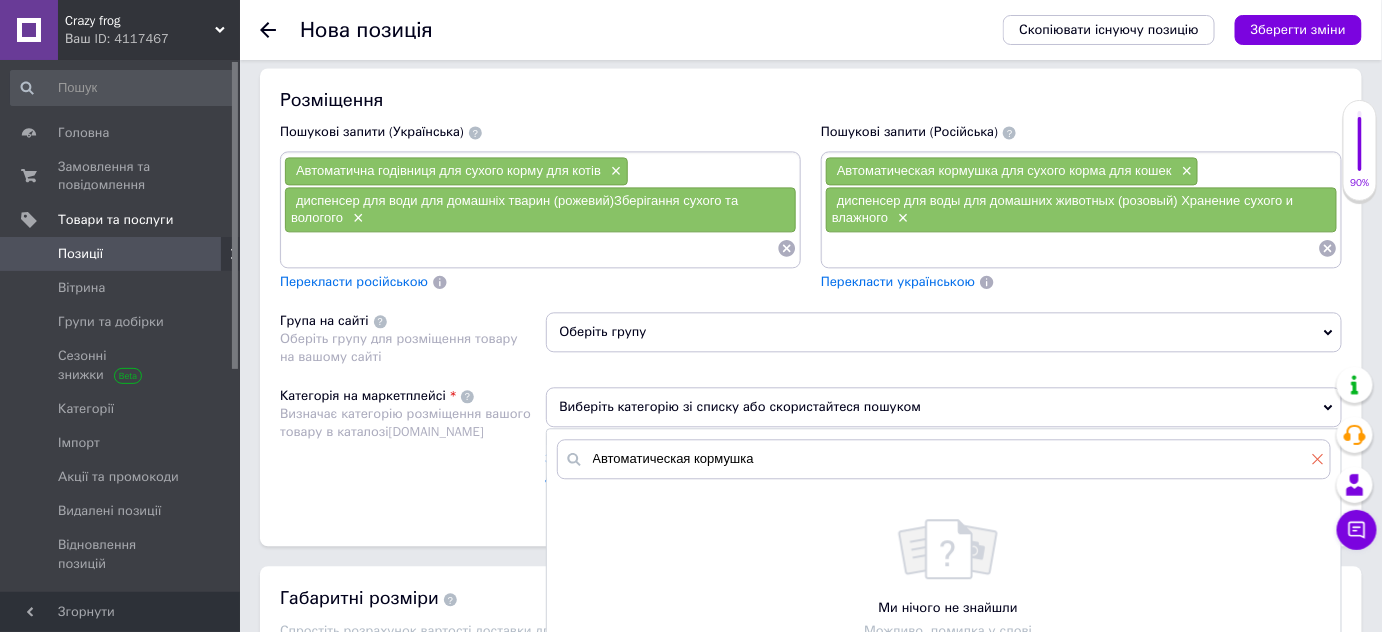 click 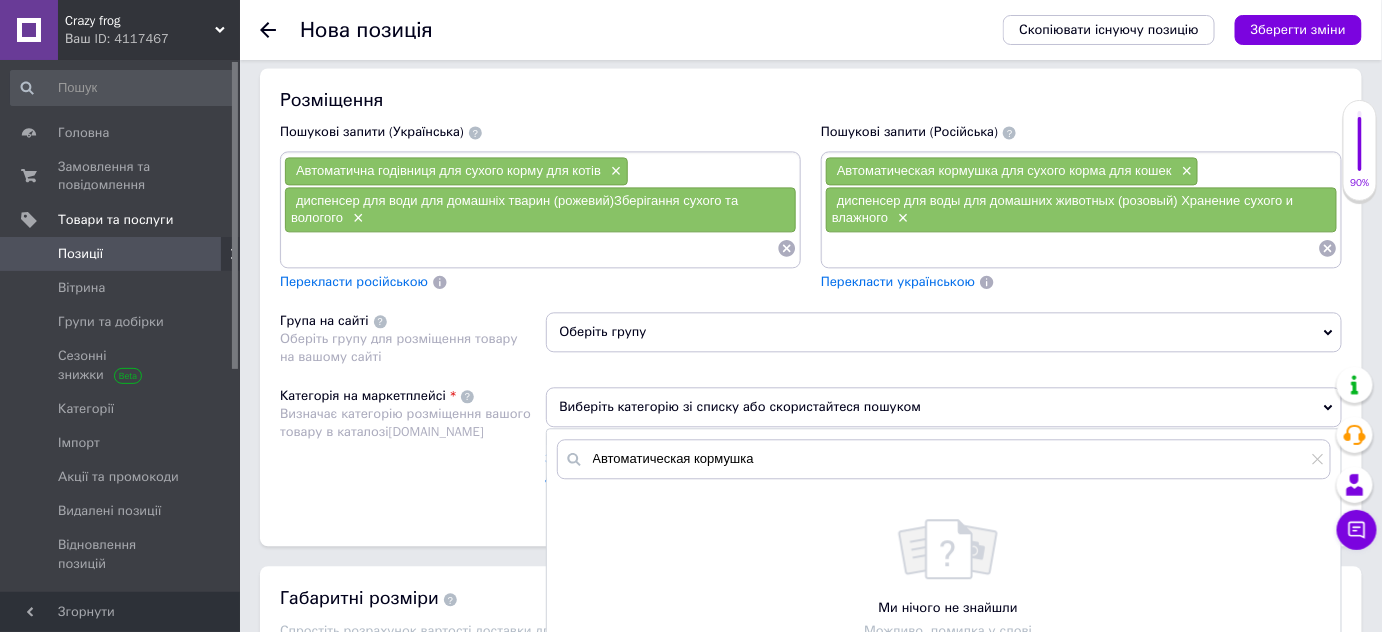 type 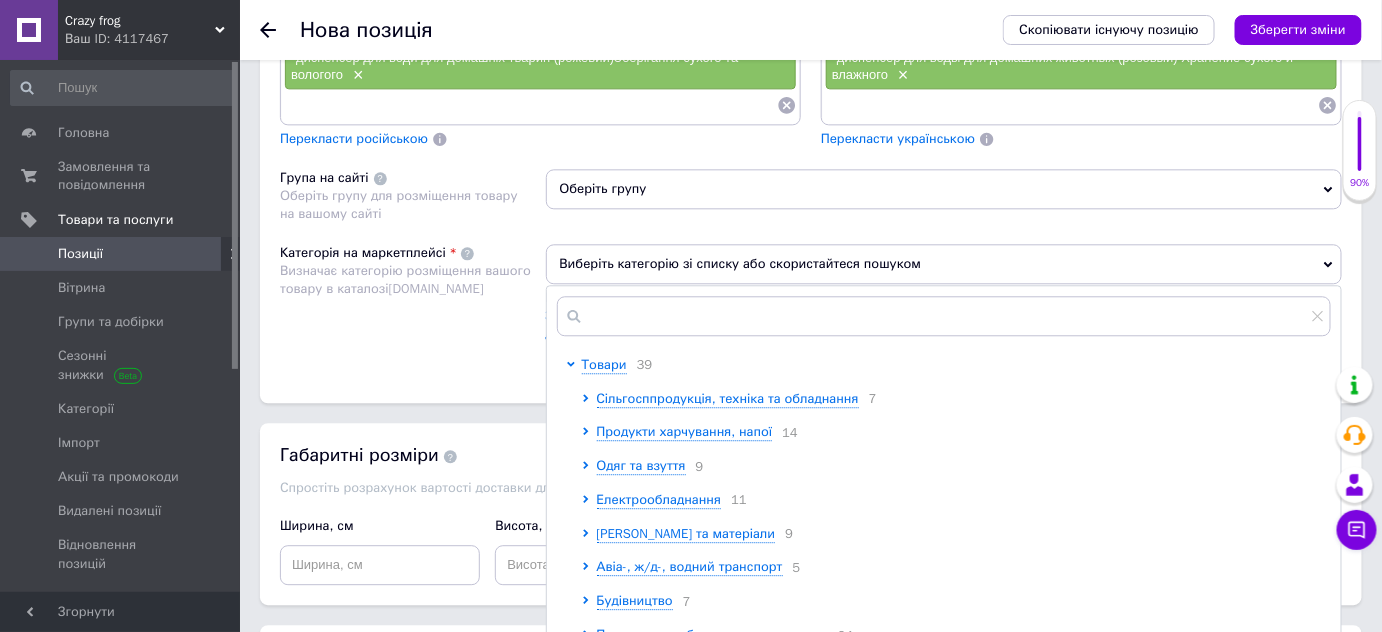 scroll, scrollTop: 1545, scrollLeft: 0, axis: vertical 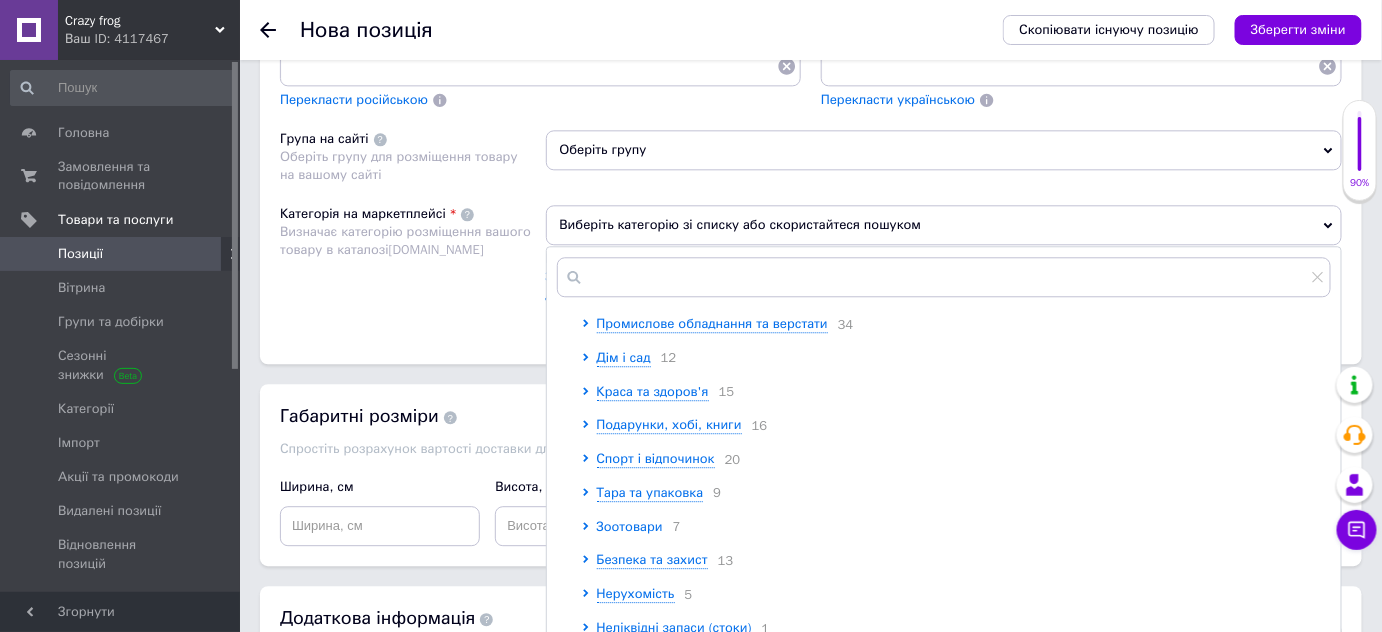 click on "Зоотовари" at bounding box center (630, 526) 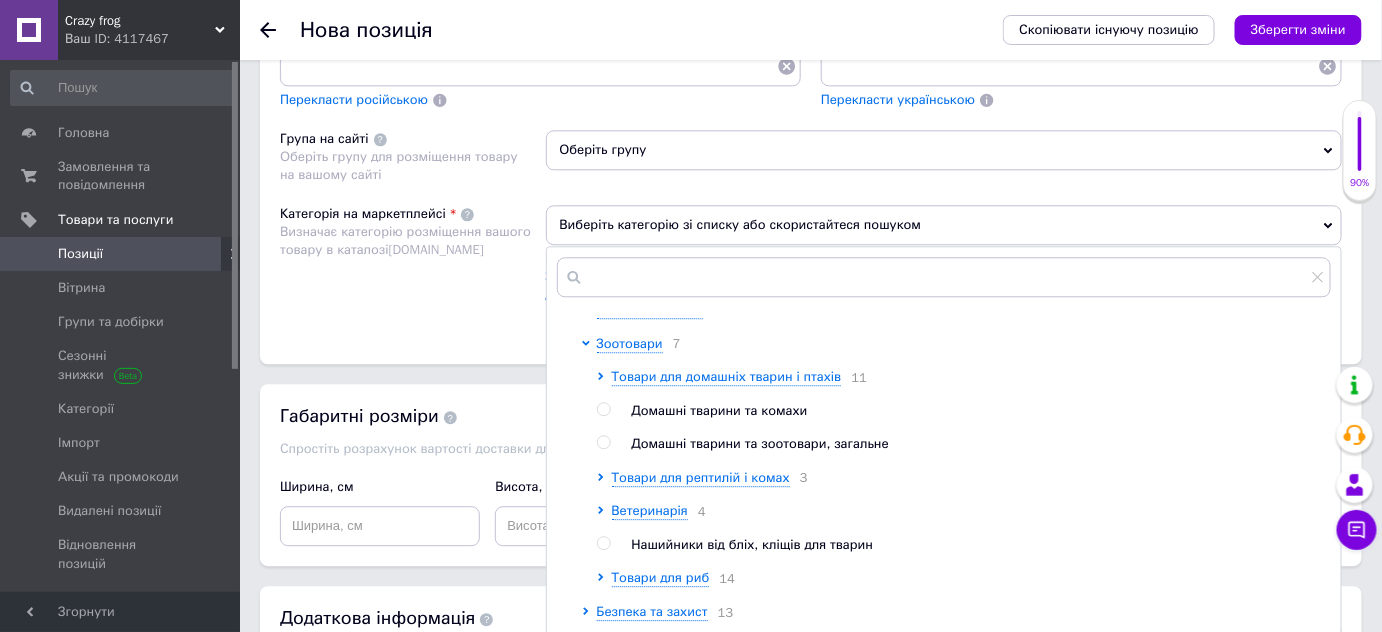 scroll, scrollTop: 454, scrollLeft: 0, axis: vertical 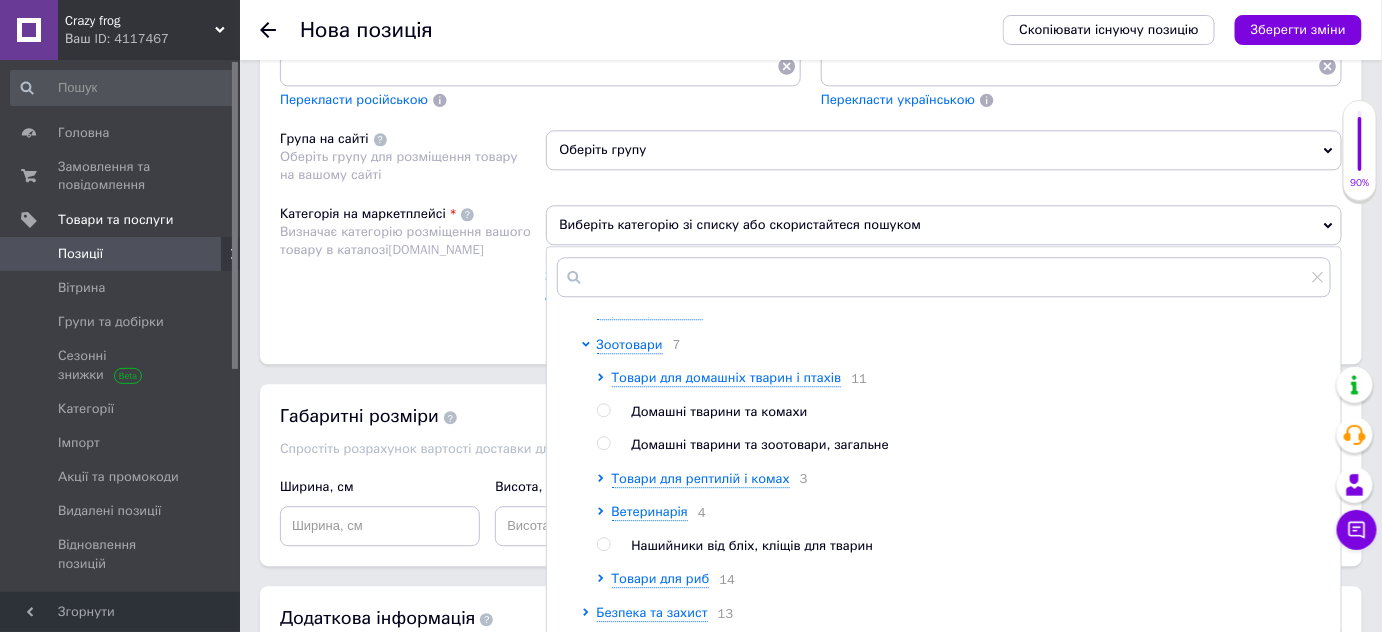 click at bounding box center [603, 443] 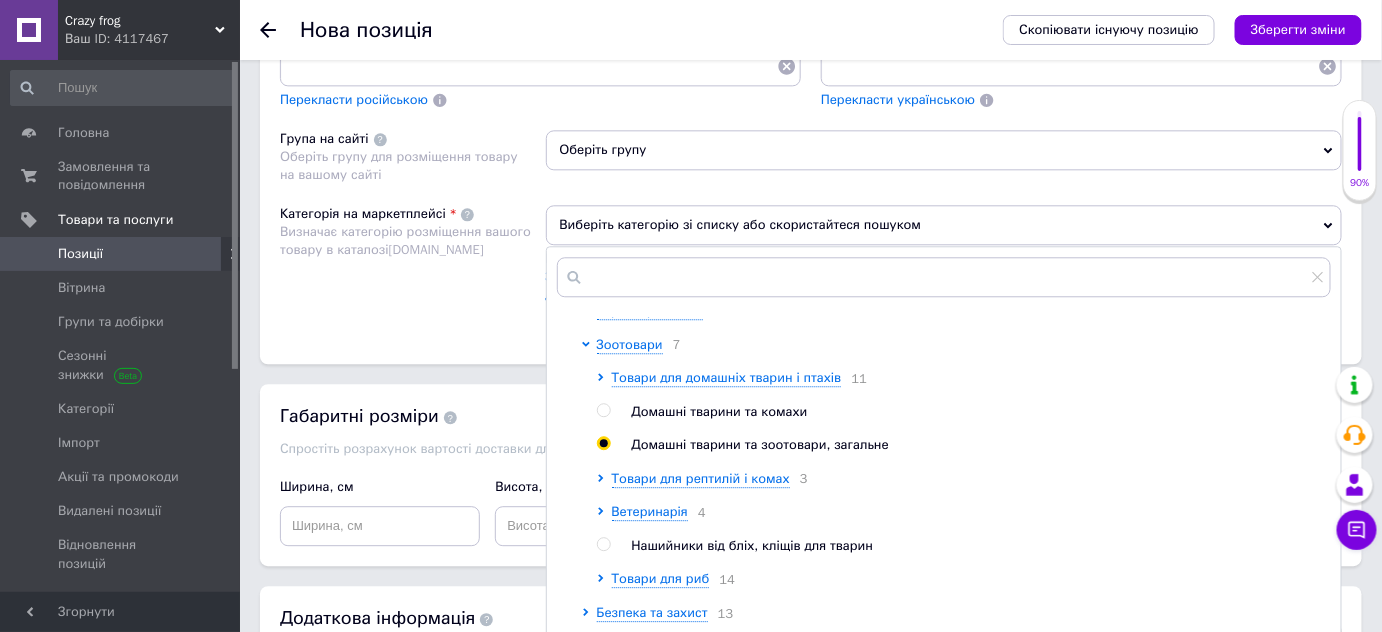 radio on "true" 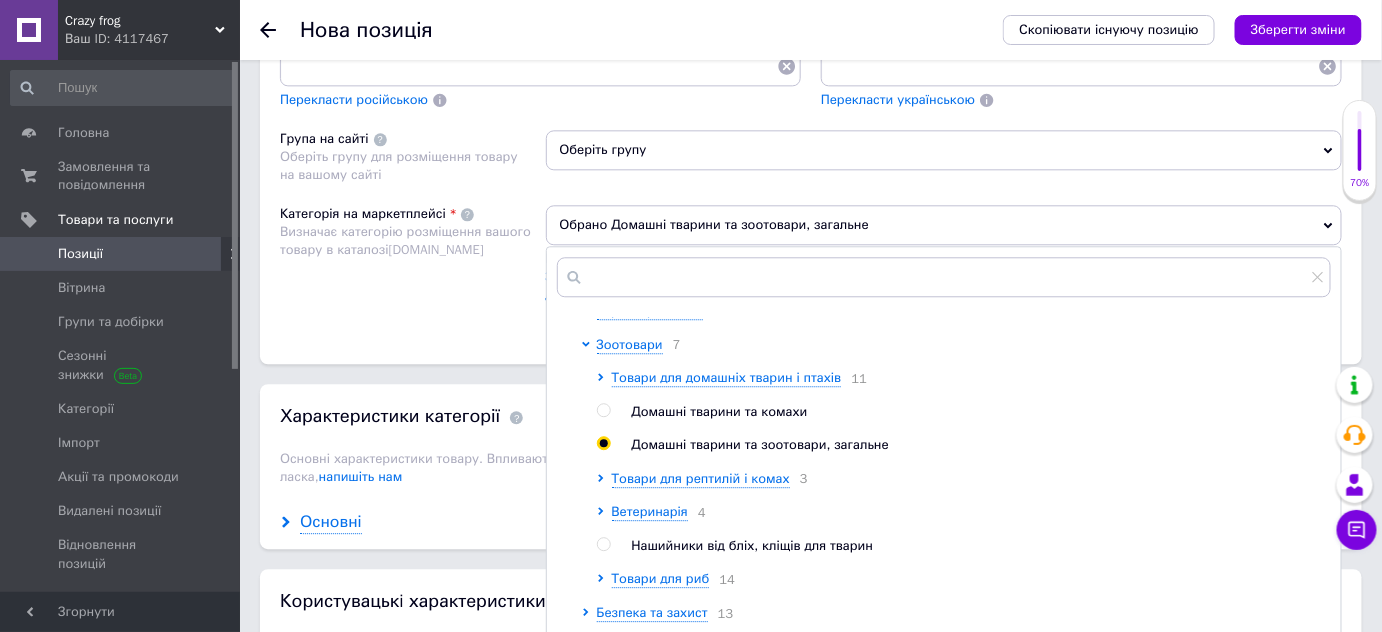 click on "Основні" at bounding box center (331, 522) 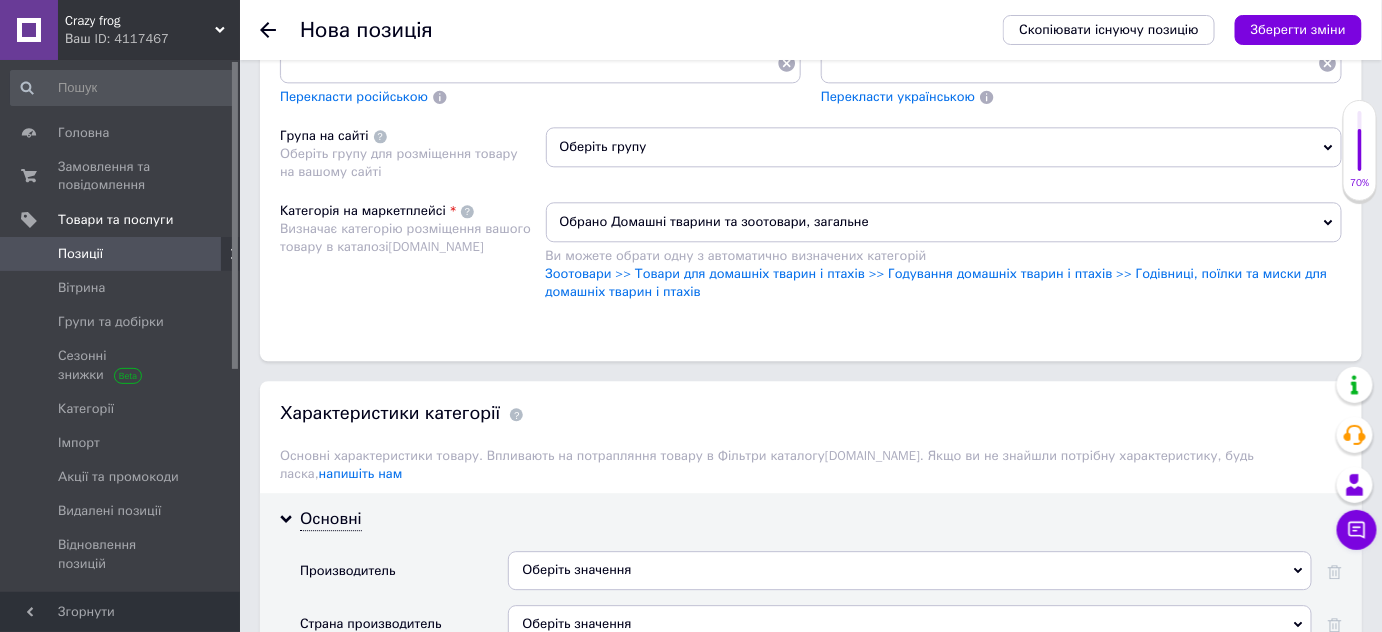 scroll, scrollTop: 1545, scrollLeft: 0, axis: vertical 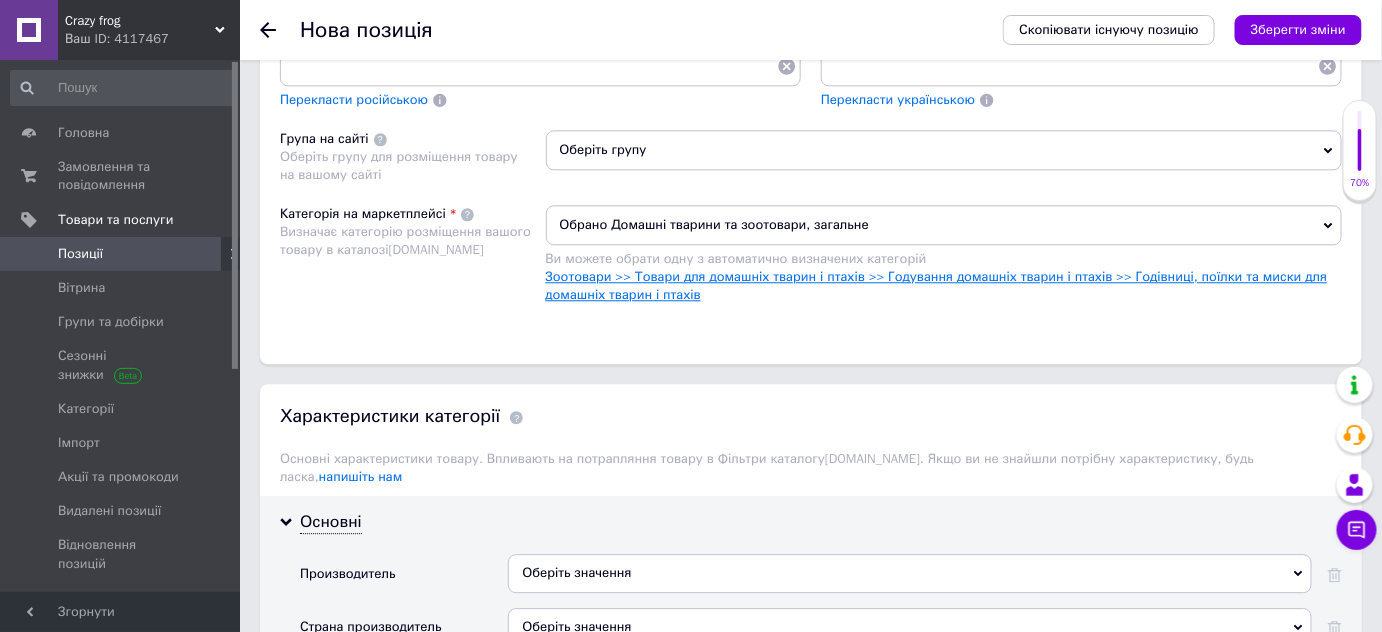 click on "Зоотовари >> Товари для домашніх тварин і птахів >> Годування домашніх тварин і птахів >> Годівниці, поїлки та миски для домашніх тварин і птахів" at bounding box center [937, 285] 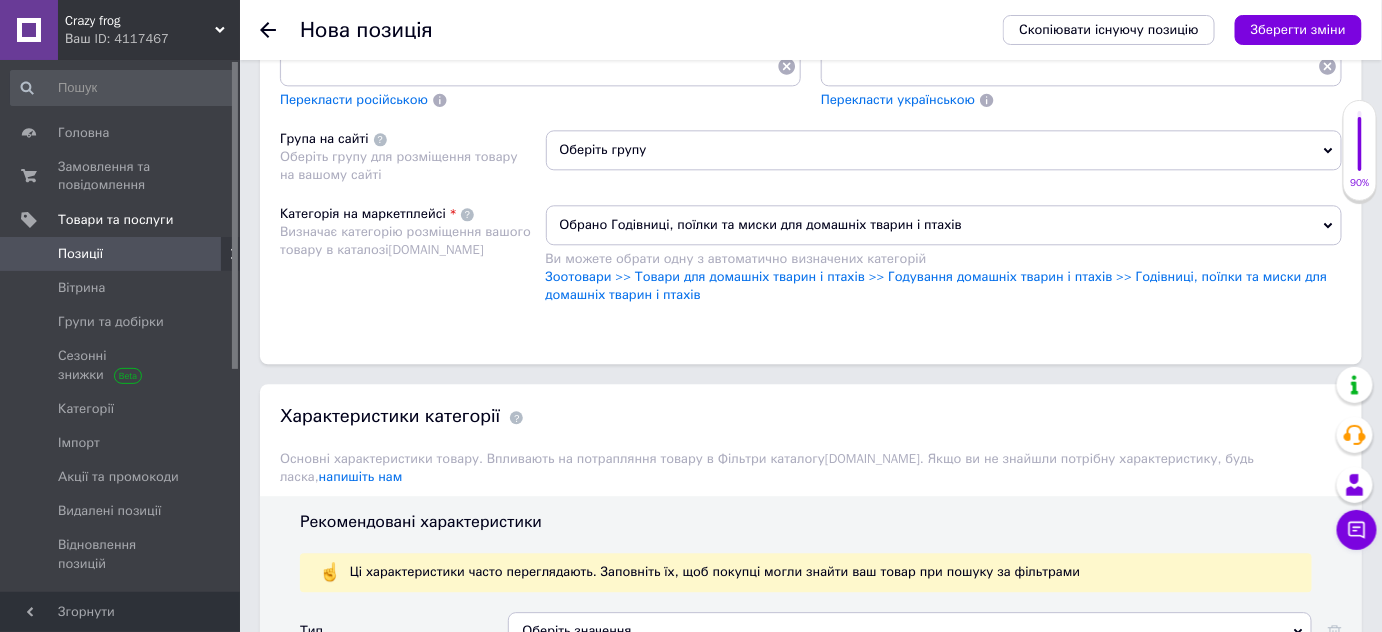 click on "Обрано Годівниці, поїлки та миски для домашніх тварин і птахів" at bounding box center [944, 225] 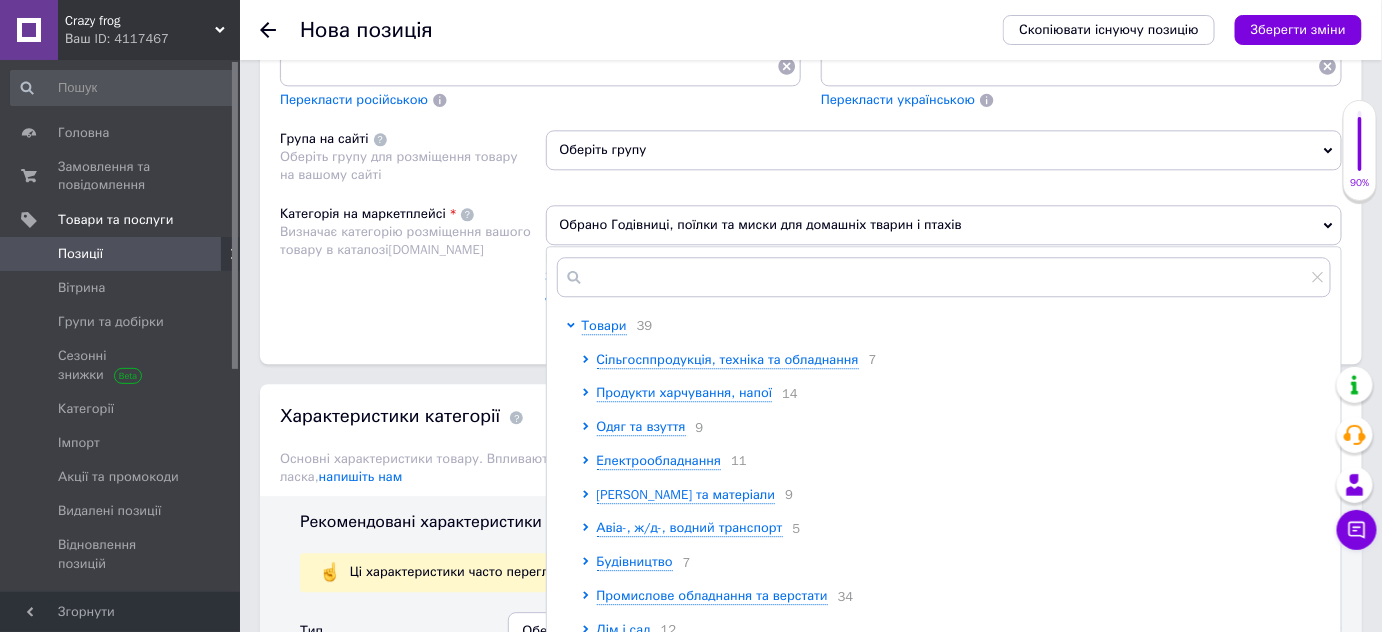 click on "Обрано Годівниці, поїлки та миски для домашніх тварин і птахів" at bounding box center [944, 225] 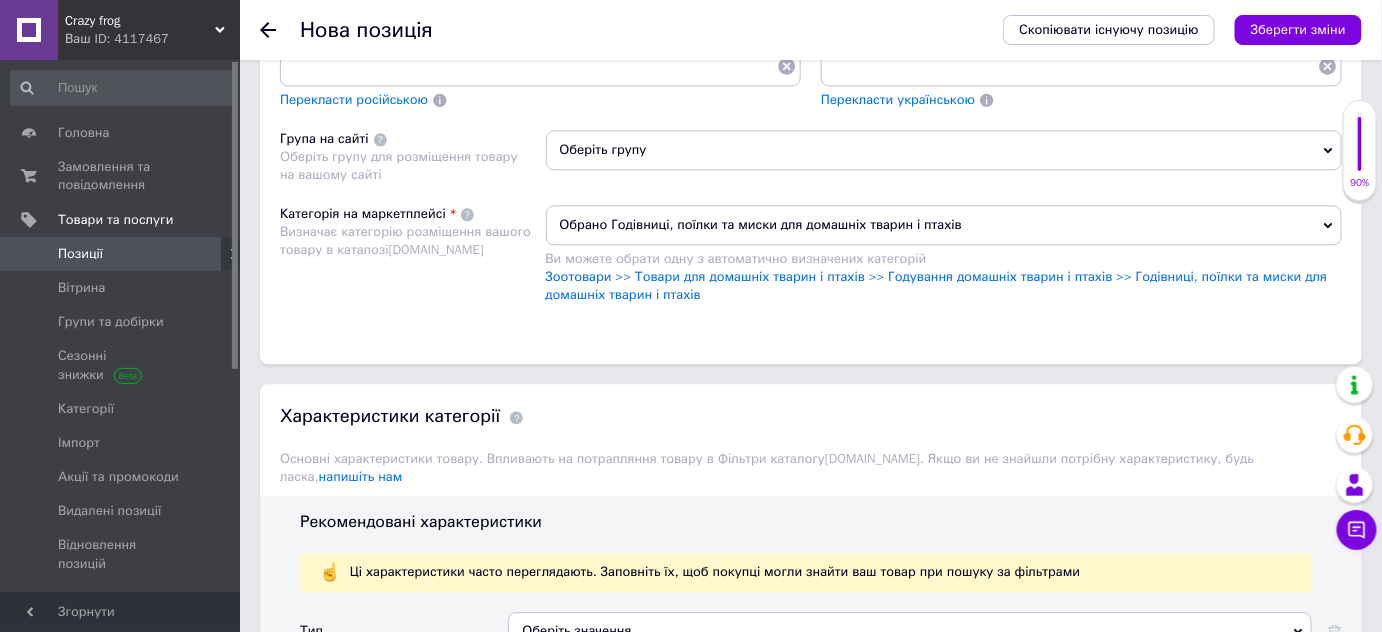 click on "Обрано Годівниці, поїлки та миски для домашніх тварин і птахів" at bounding box center (944, 225) 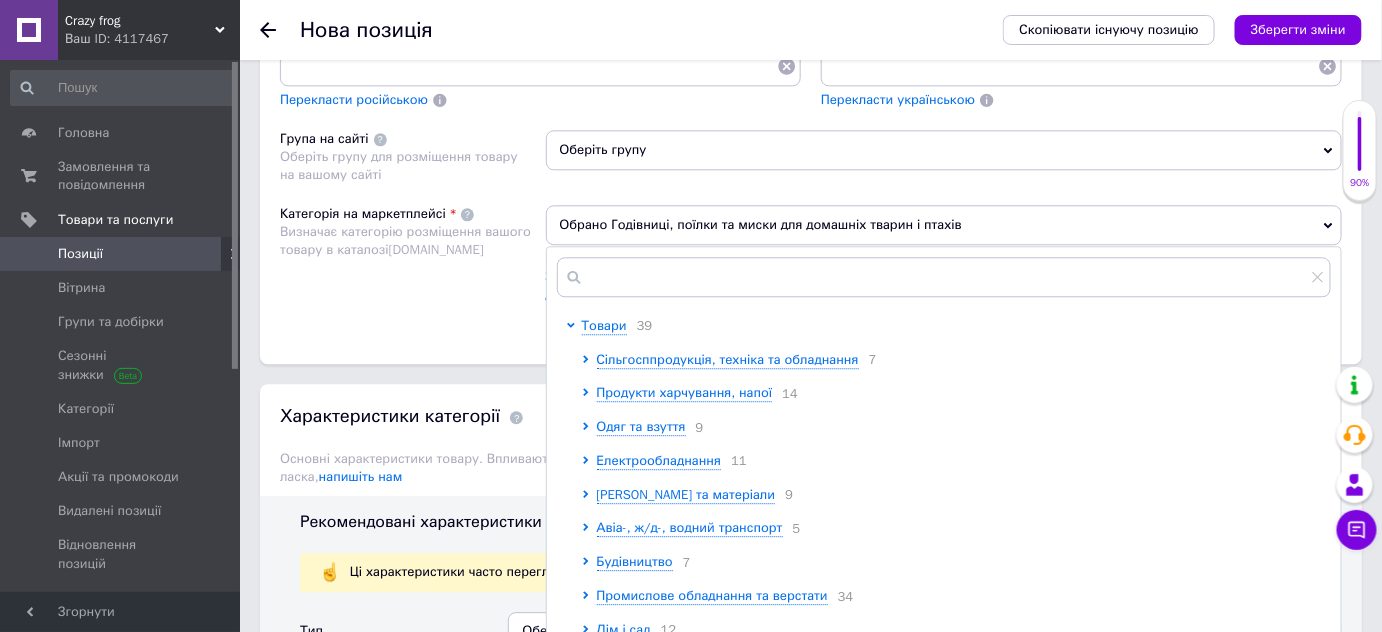 click on "Обрано Годівниці, поїлки та миски для домашніх тварин і птахів" at bounding box center [944, 225] 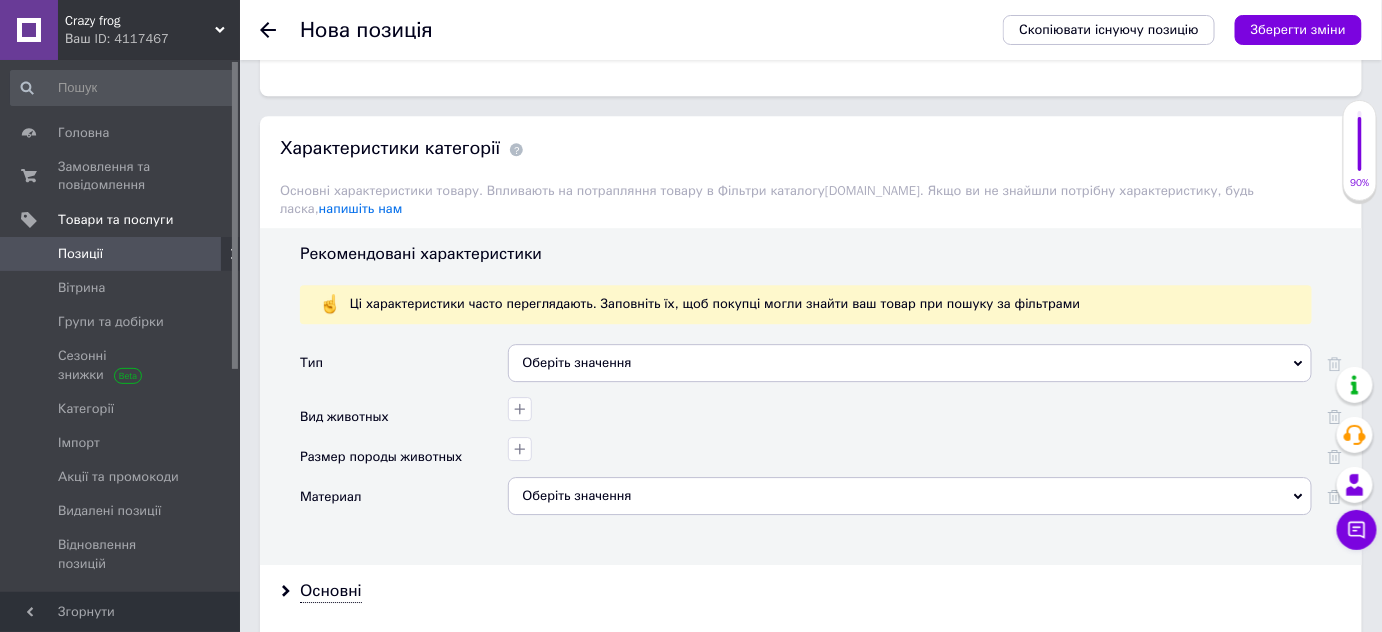 scroll, scrollTop: 1818, scrollLeft: 0, axis: vertical 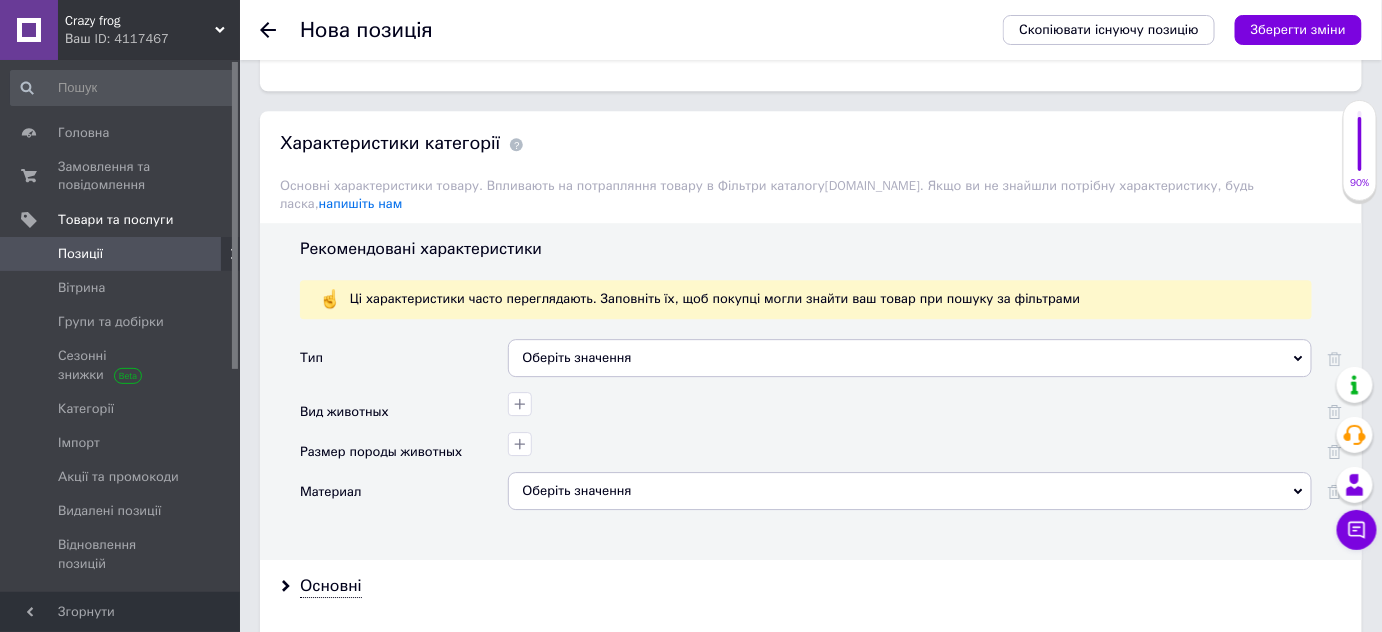 click 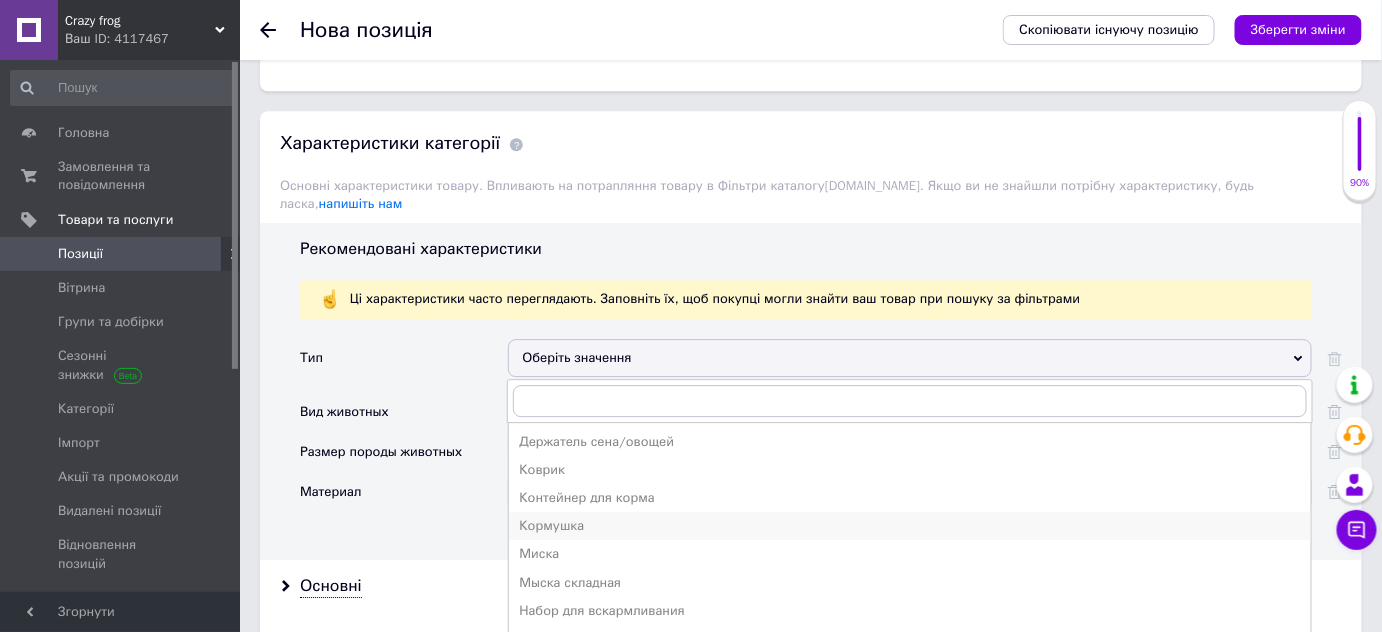 click on "Кормушка" at bounding box center (910, 526) 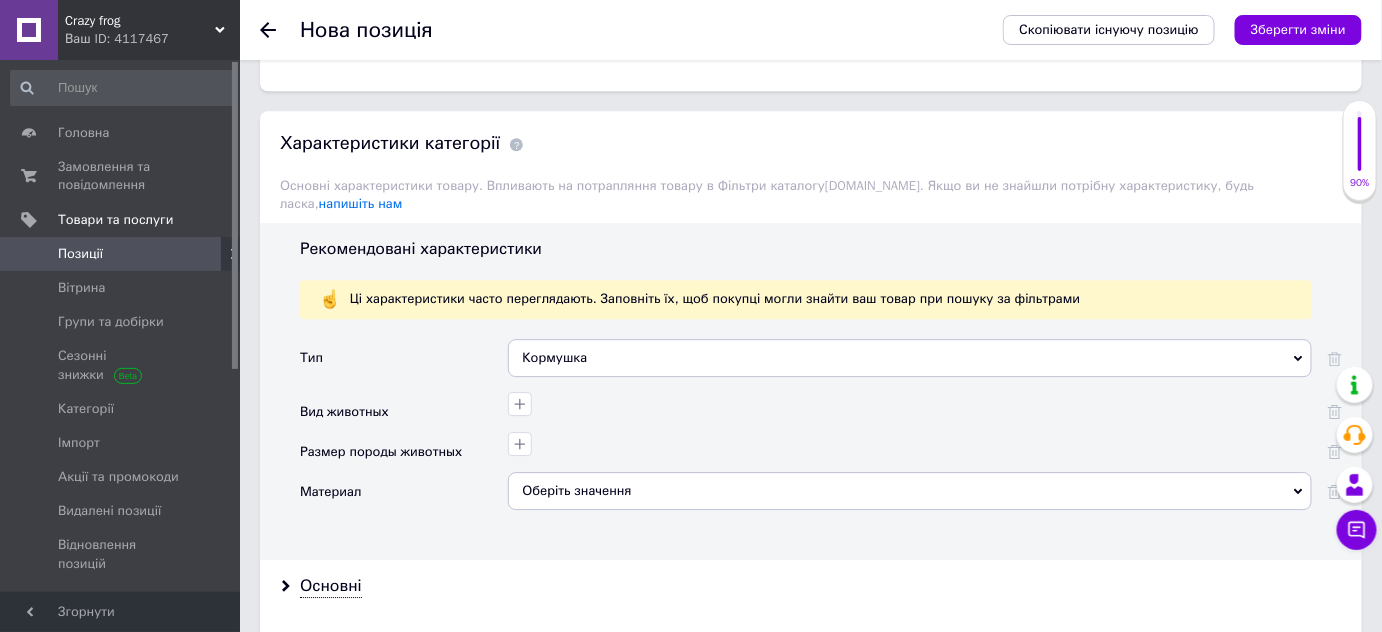click on "Кормушка" at bounding box center (910, 358) 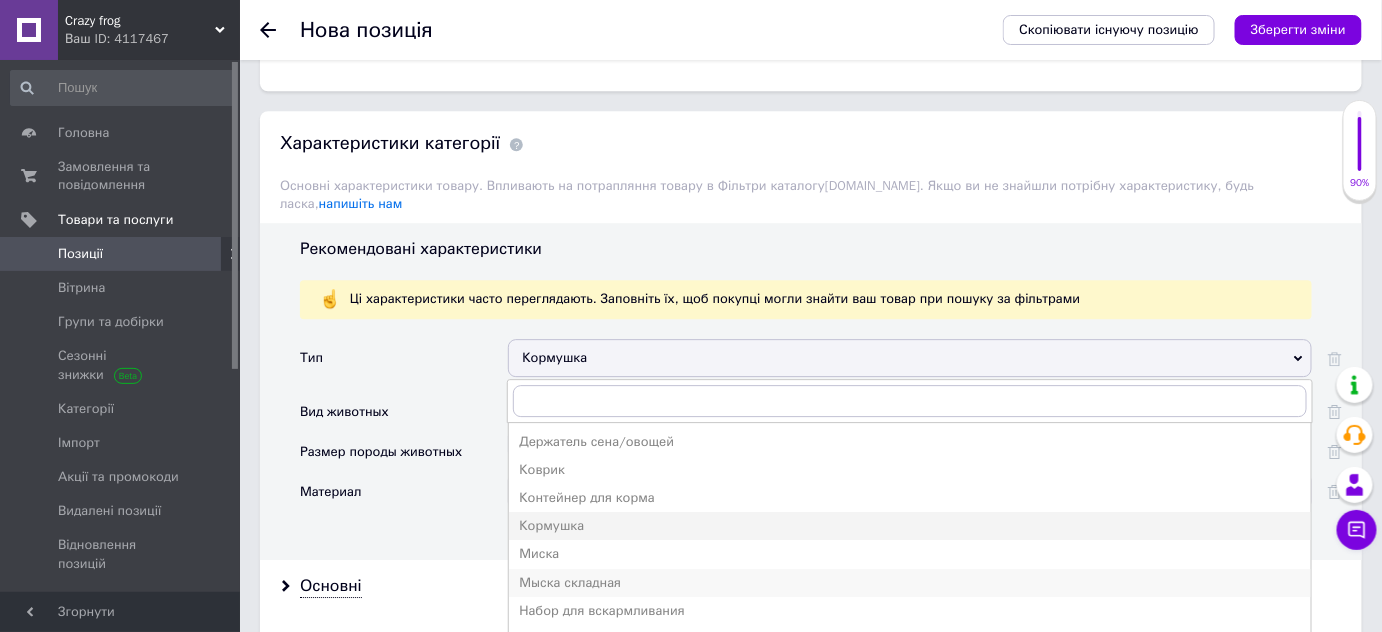 click on "Мыска складная" at bounding box center (910, 583) 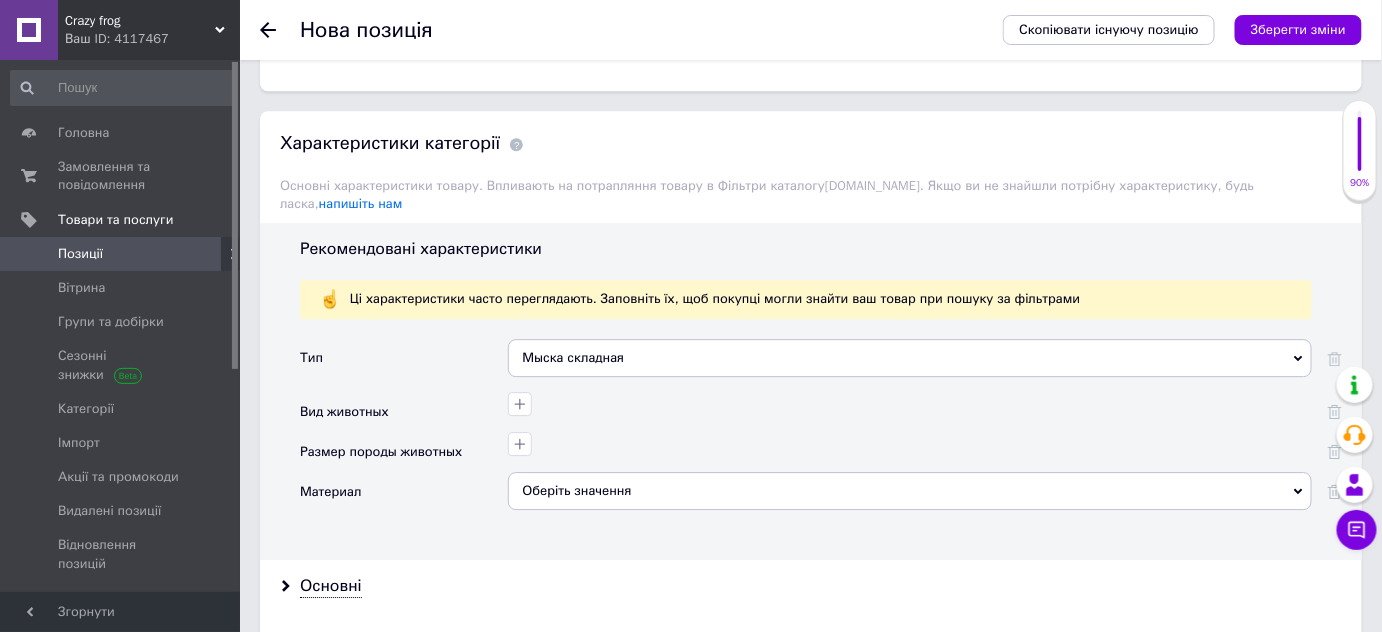 click 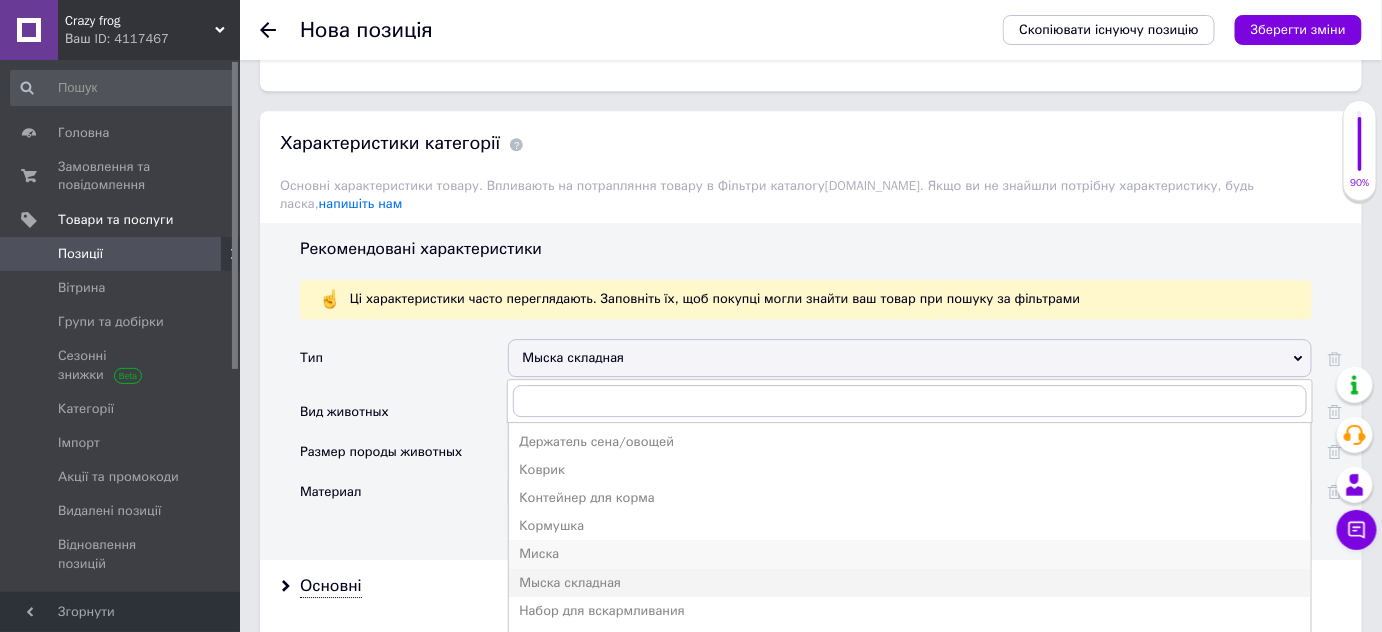 click on "Кормушка" at bounding box center (910, 526) 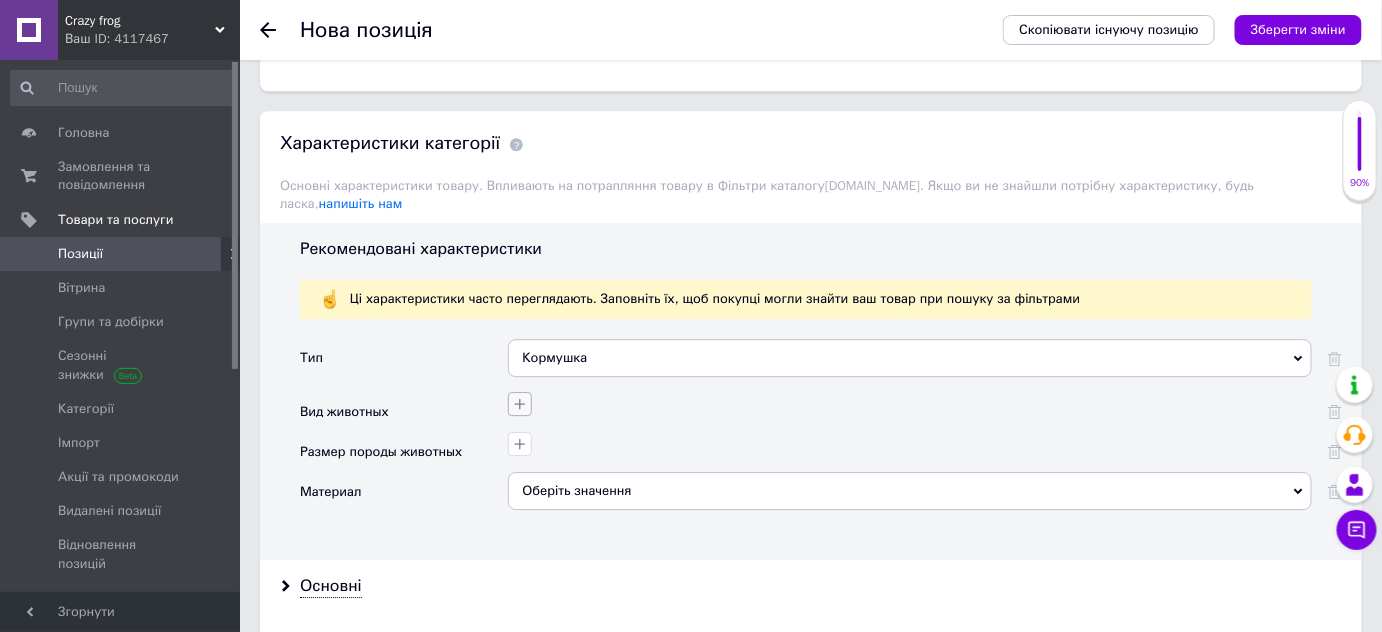 click 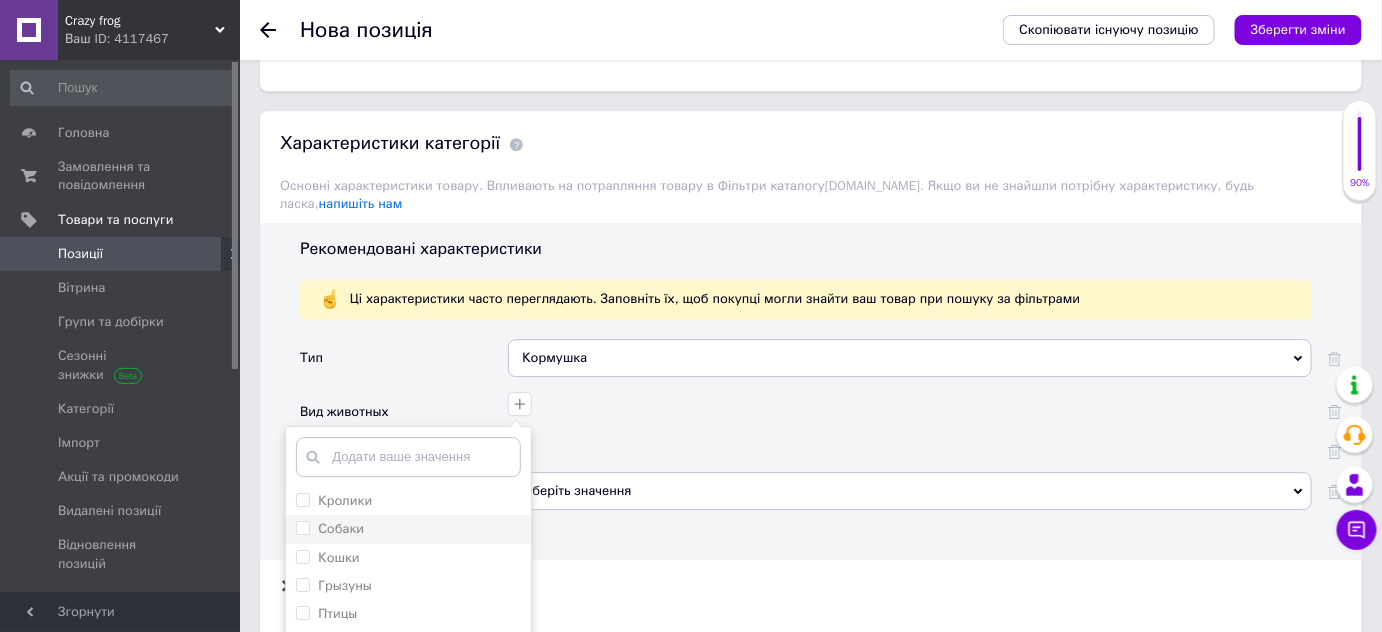 click on "Собаки" at bounding box center (302, 527) 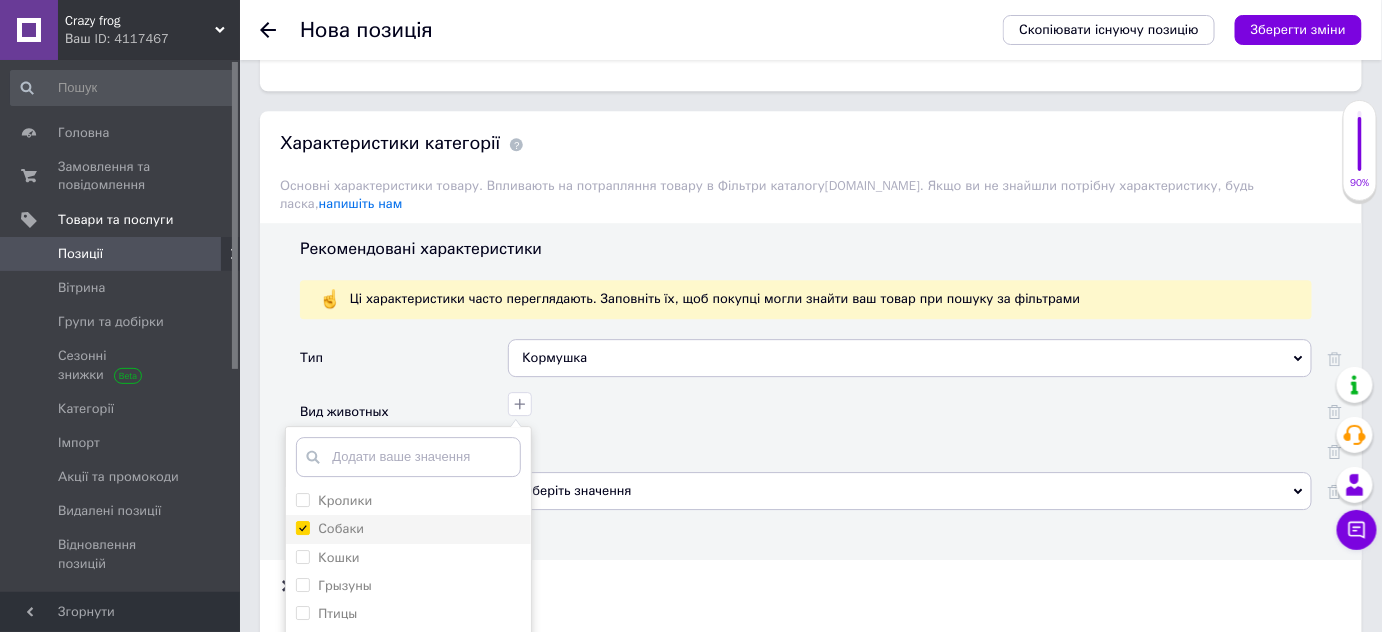 checkbox on "true" 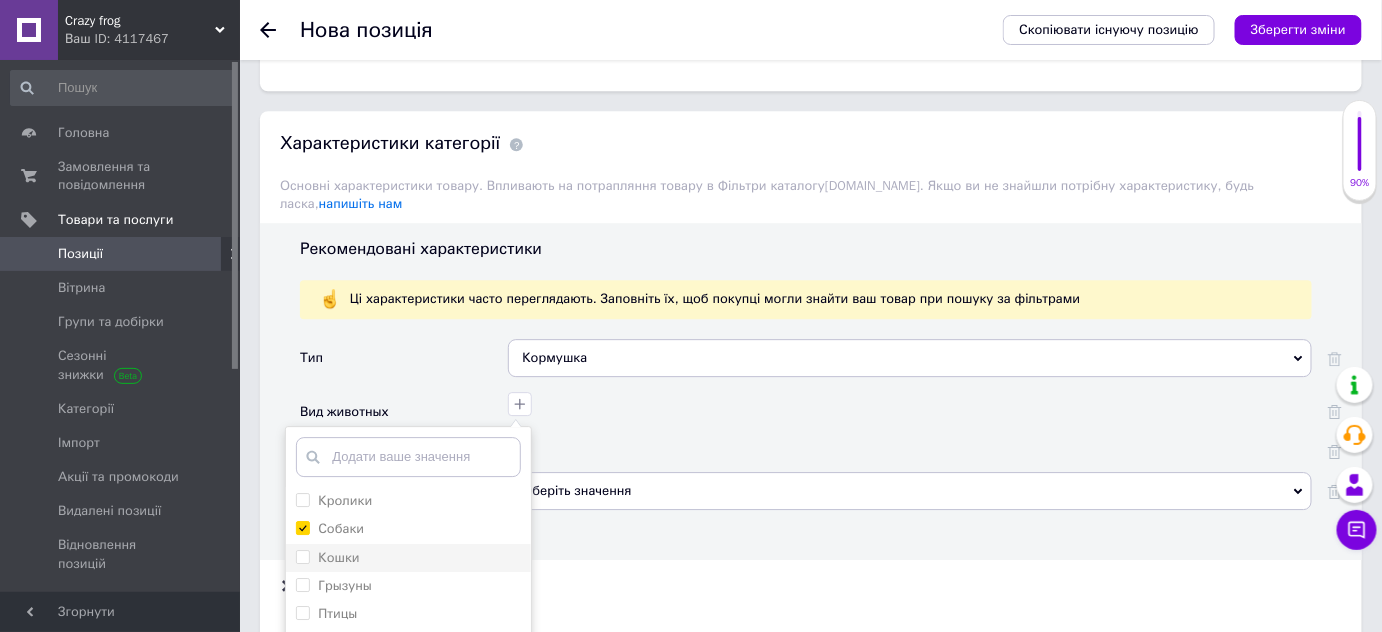 click on "Кошки" at bounding box center [302, 556] 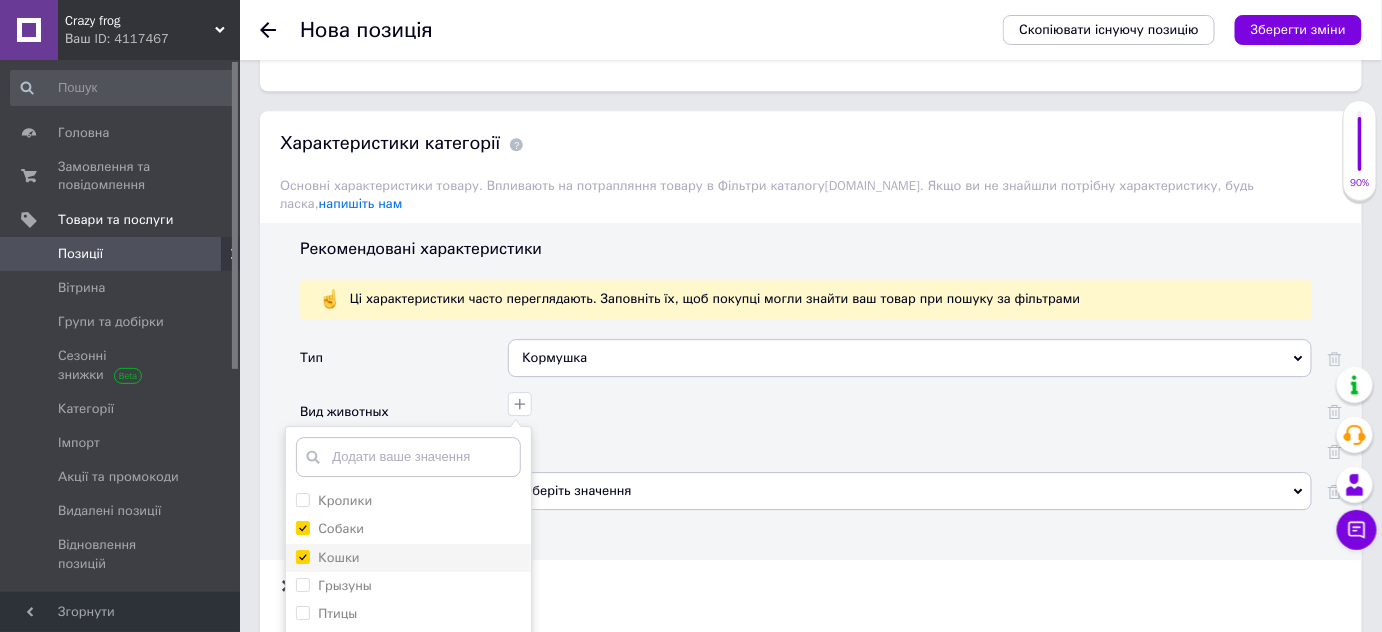 checkbox on "true" 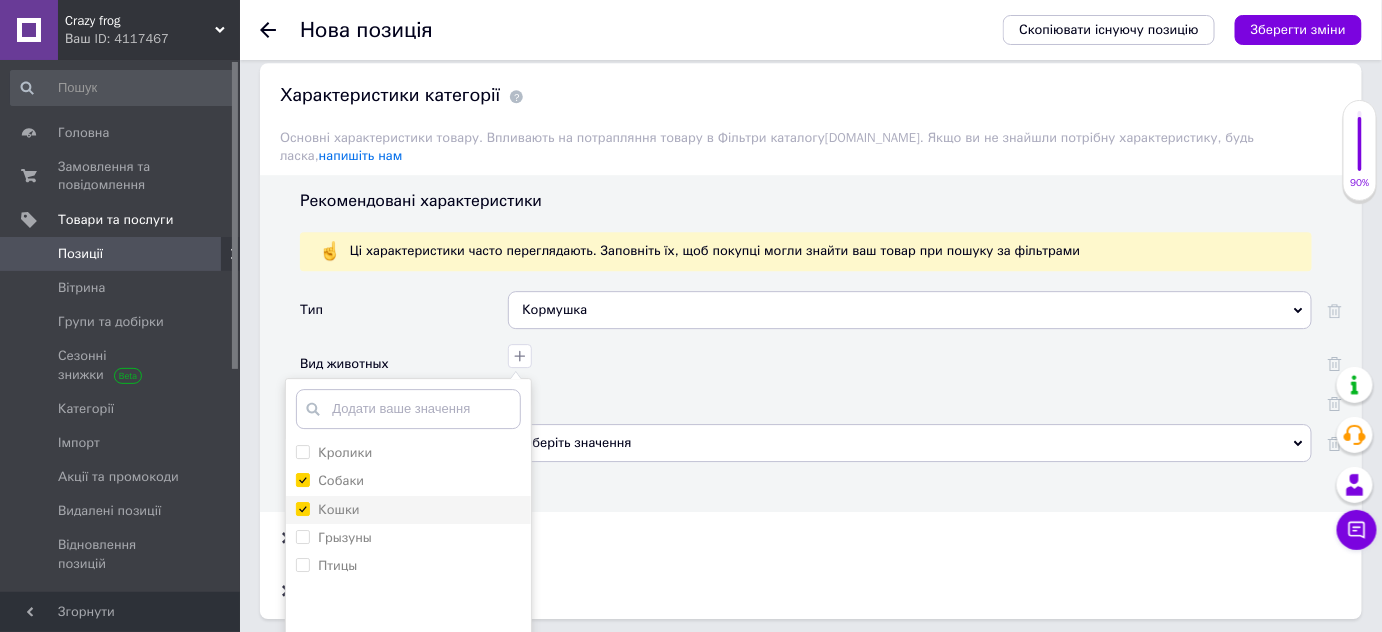 scroll, scrollTop: 1909, scrollLeft: 0, axis: vertical 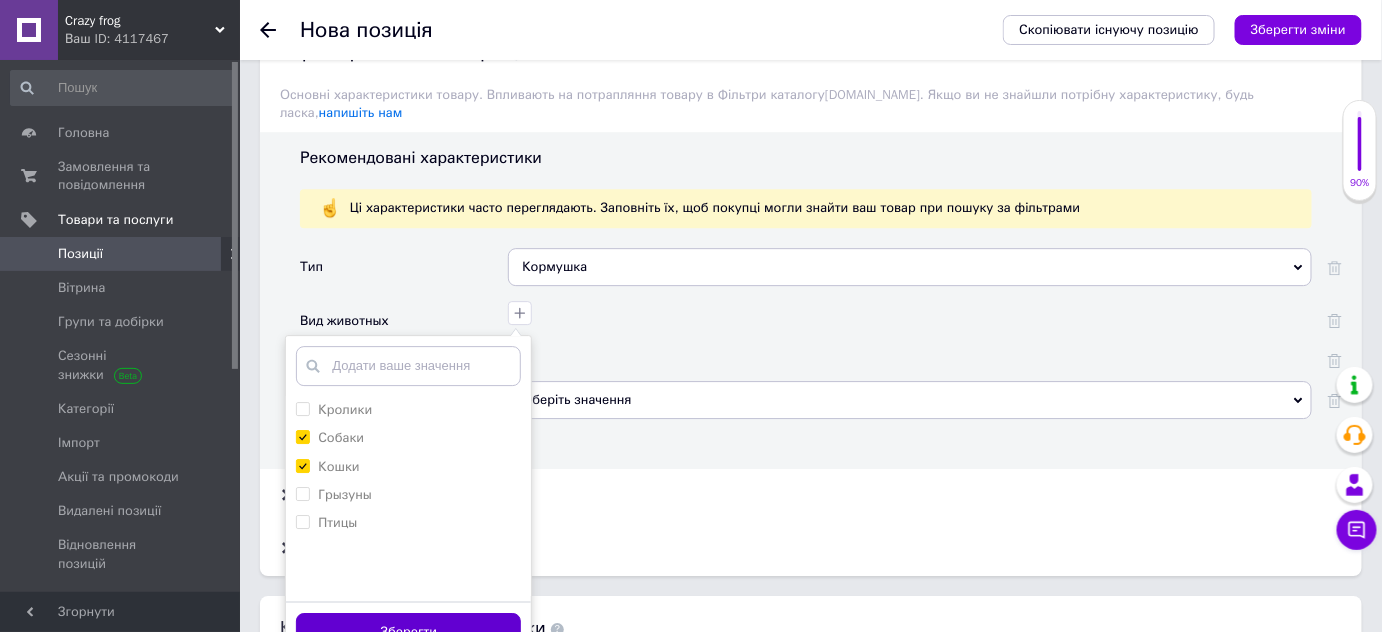 click on "Зберегти" at bounding box center [408, 632] 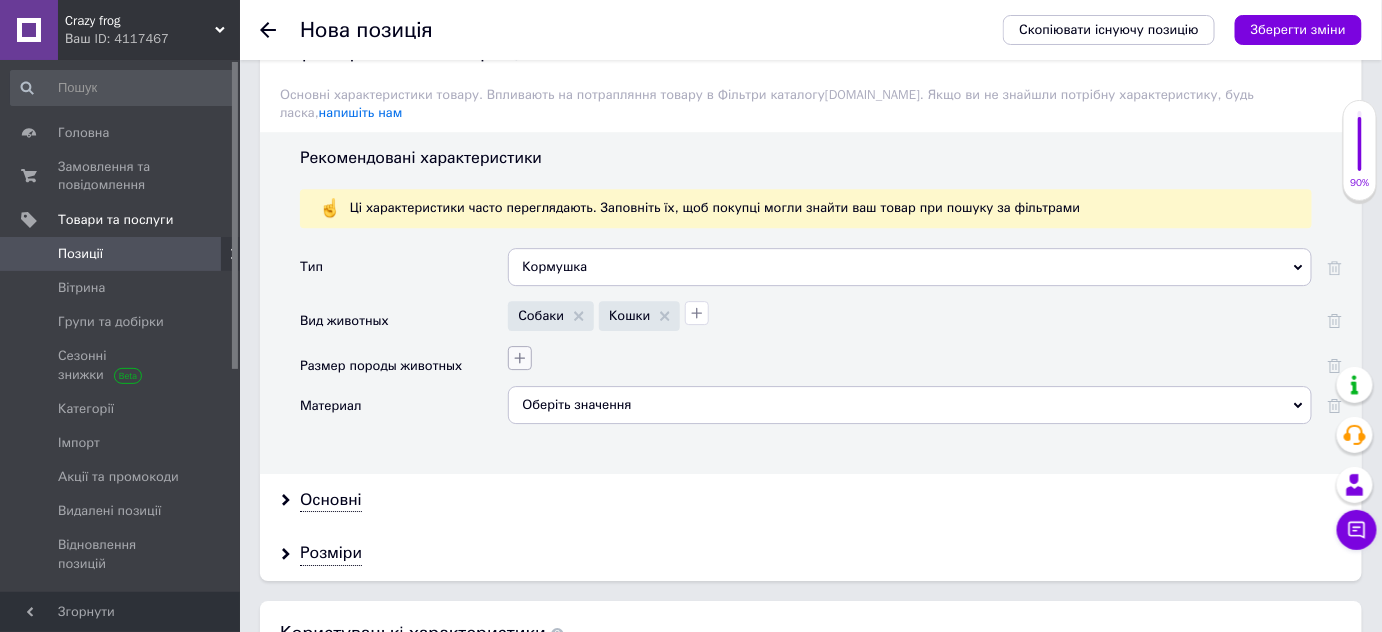 click 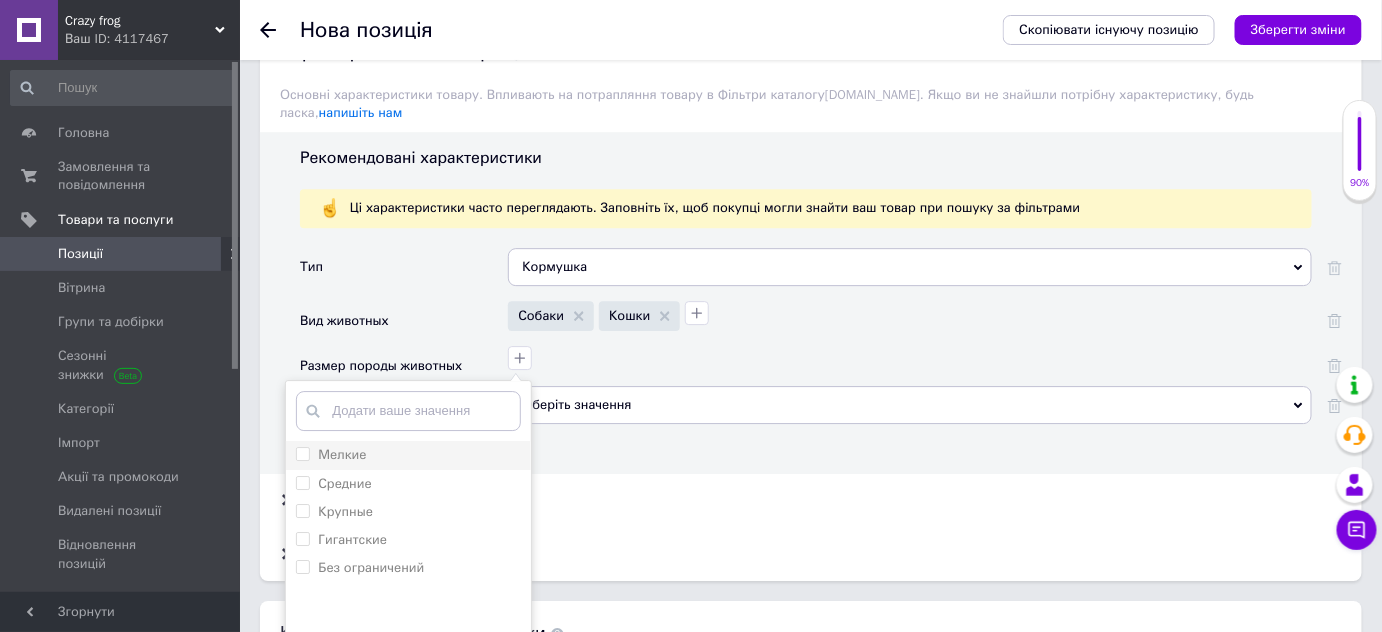 click on "Мелкие" at bounding box center (302, 453) 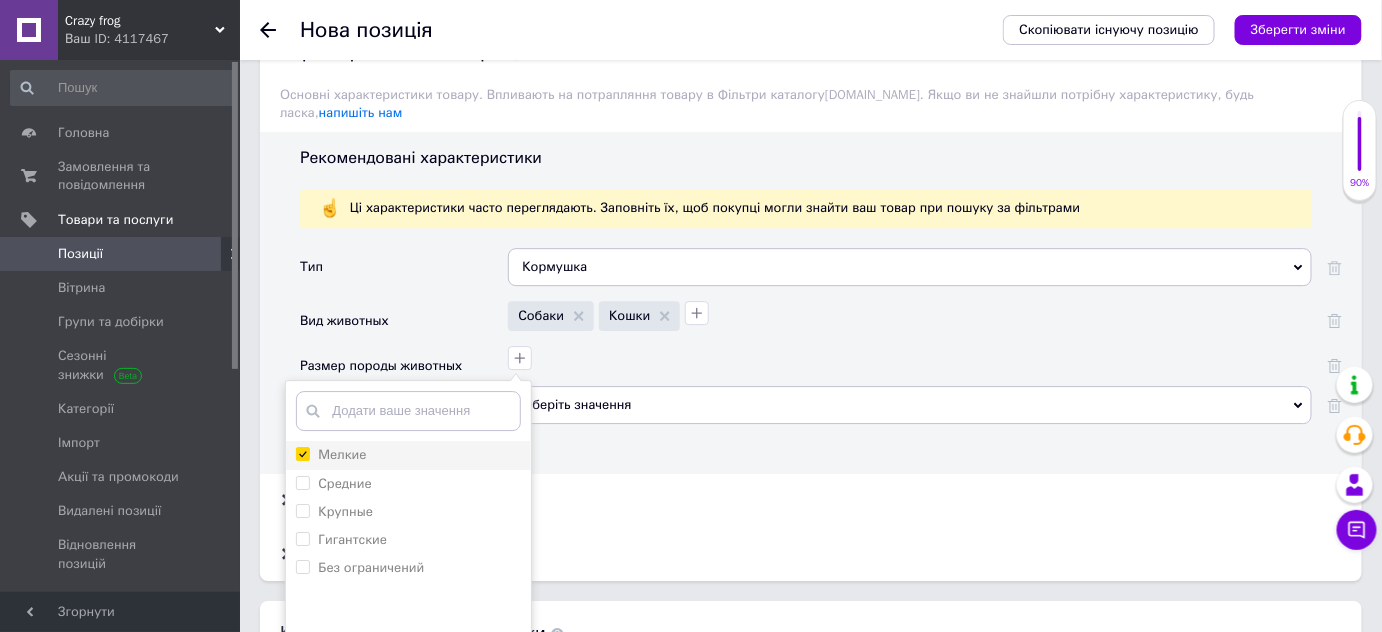 checkbox on "true" 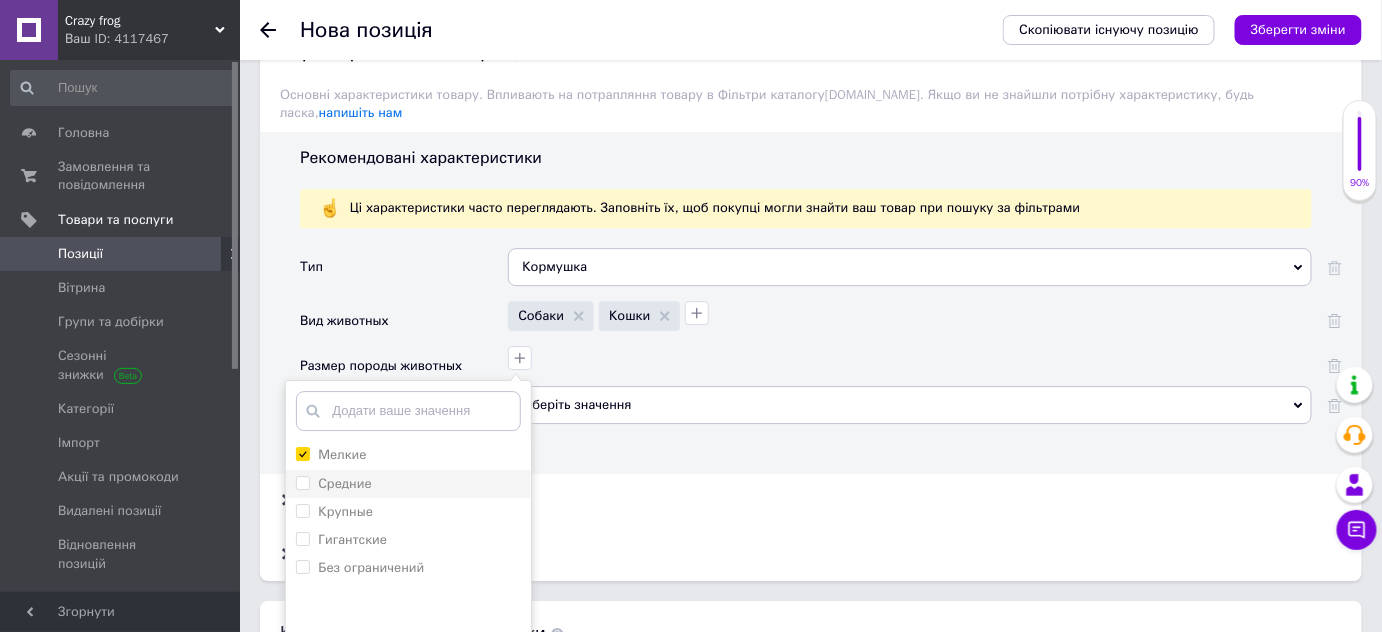 click on "Средние" at bounding box center (302, 482) 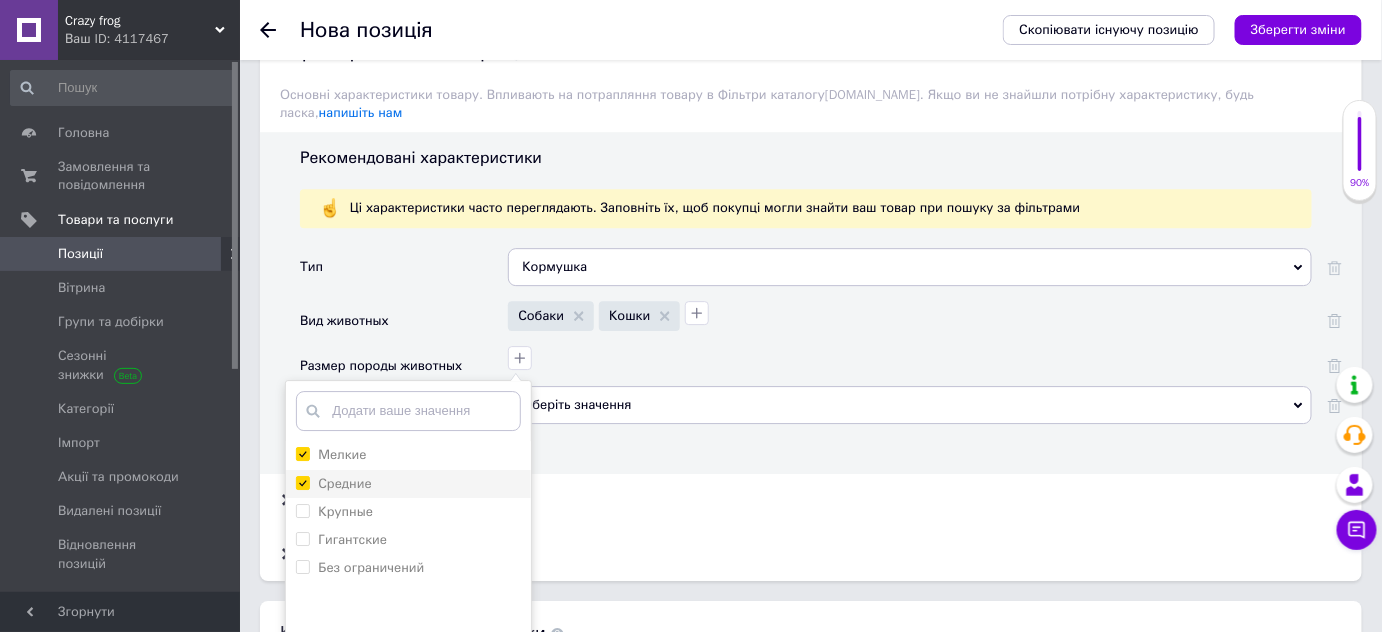 checkbox on "true" 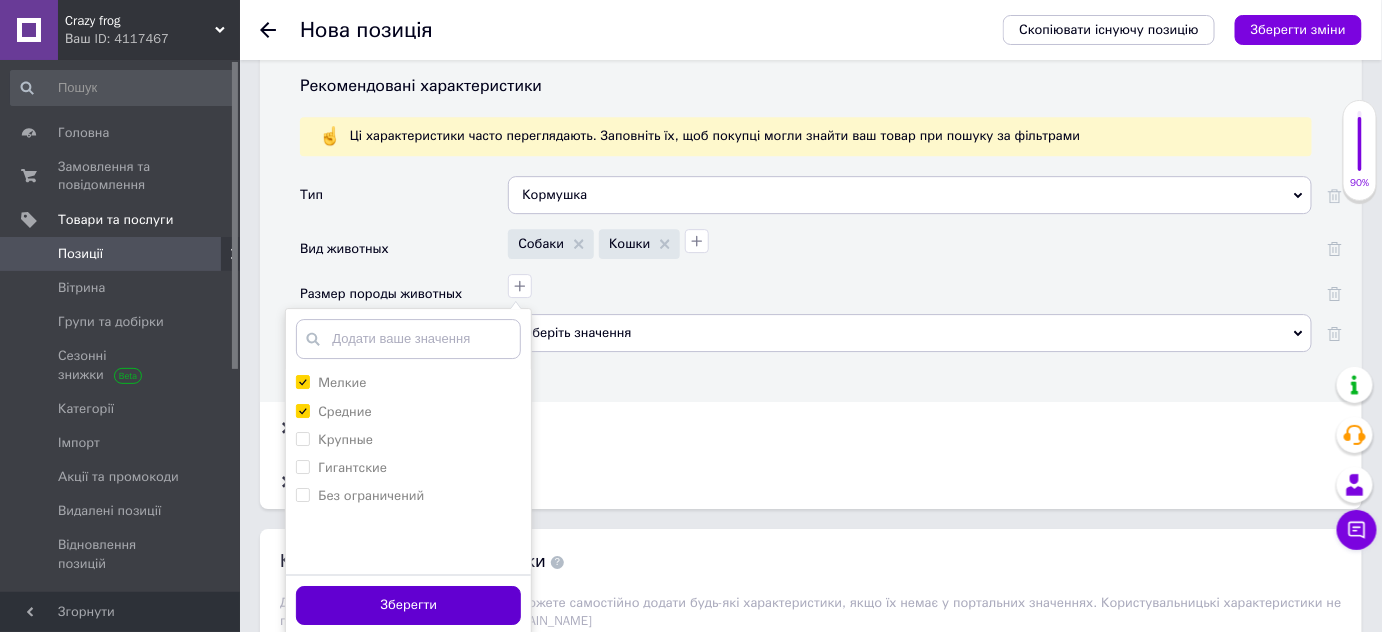 scroll, scrollTop: 2000, scrollLeft: 0, axis: vertical 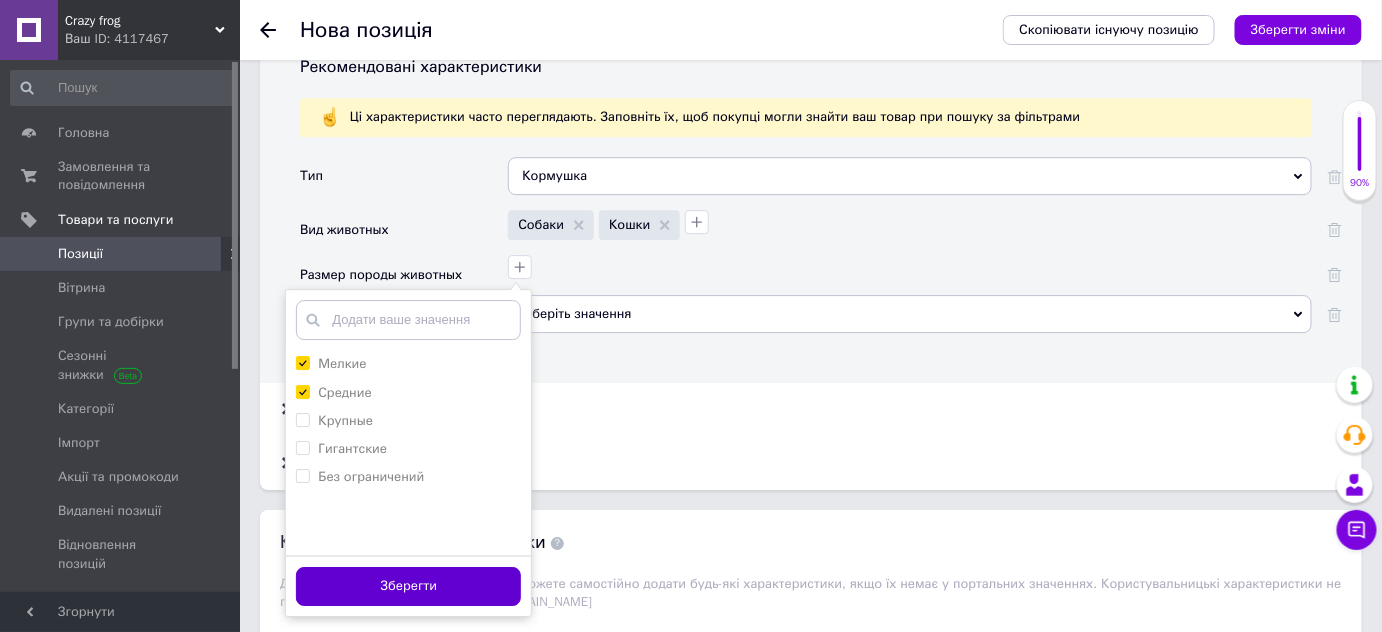 click on "Зберегти" at bounding box center (408, 586) 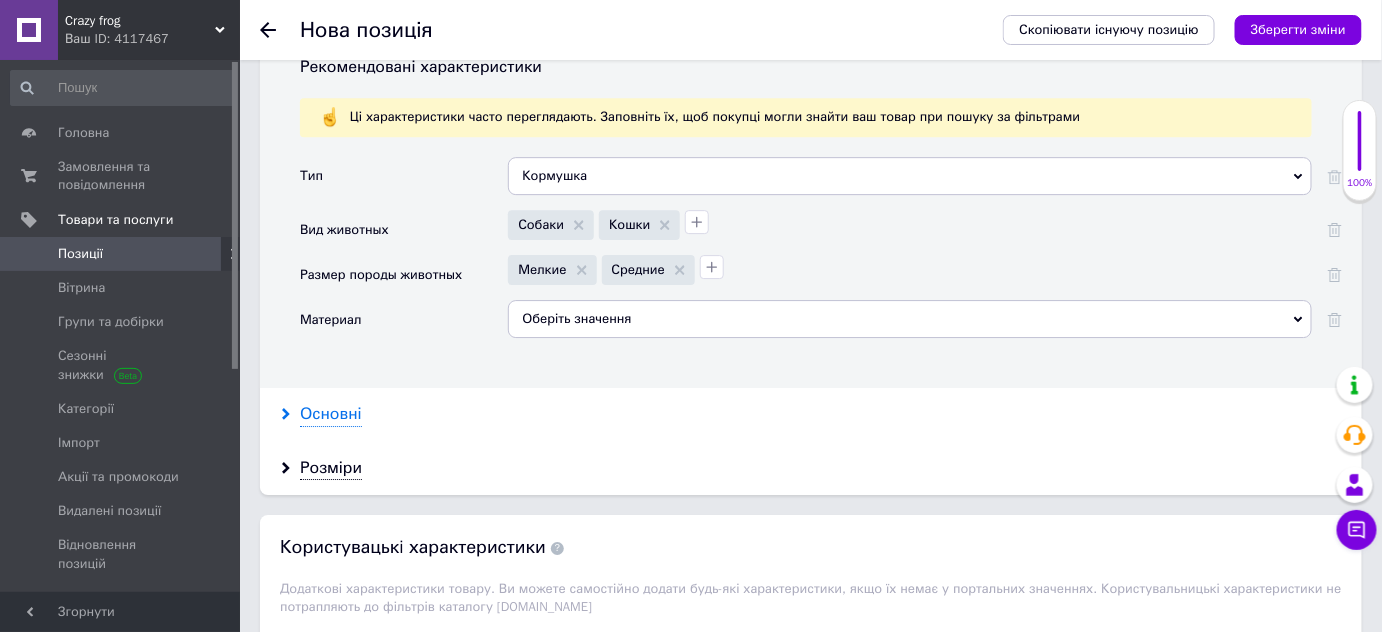 click on "Основні" at bounding box center [331, 414] 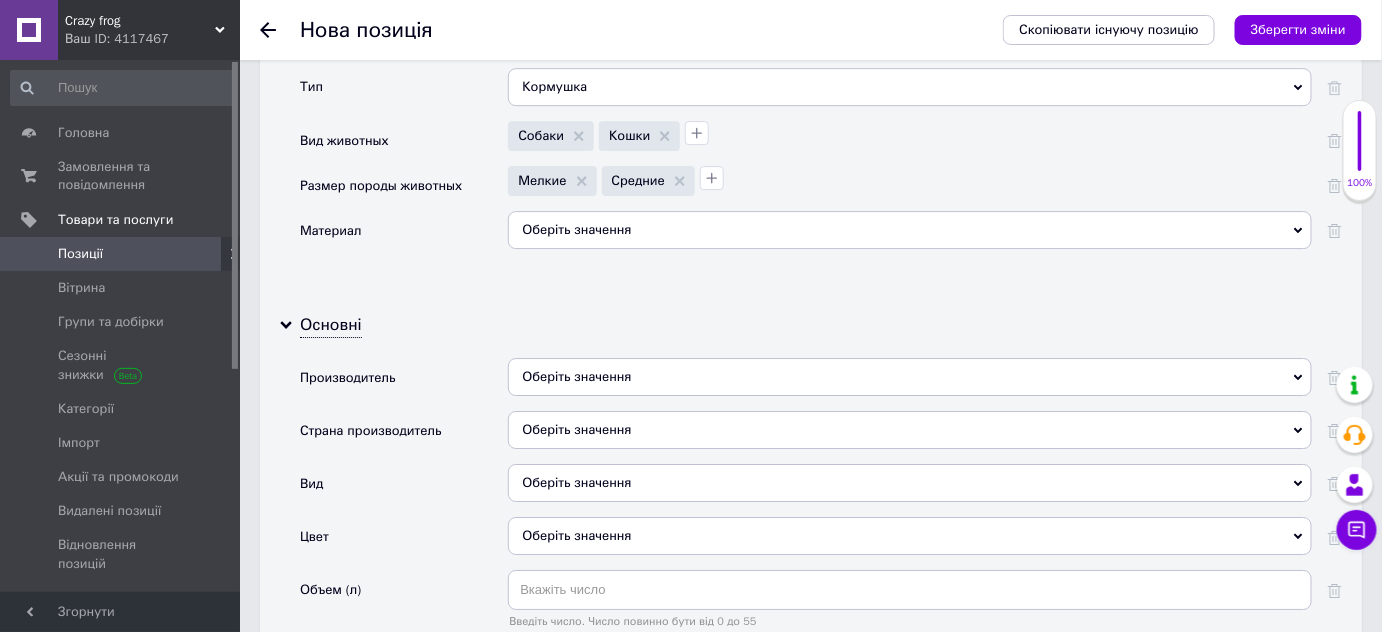 scroll, scrollTop: 2090, scrollLeft: 0, axis: vertical 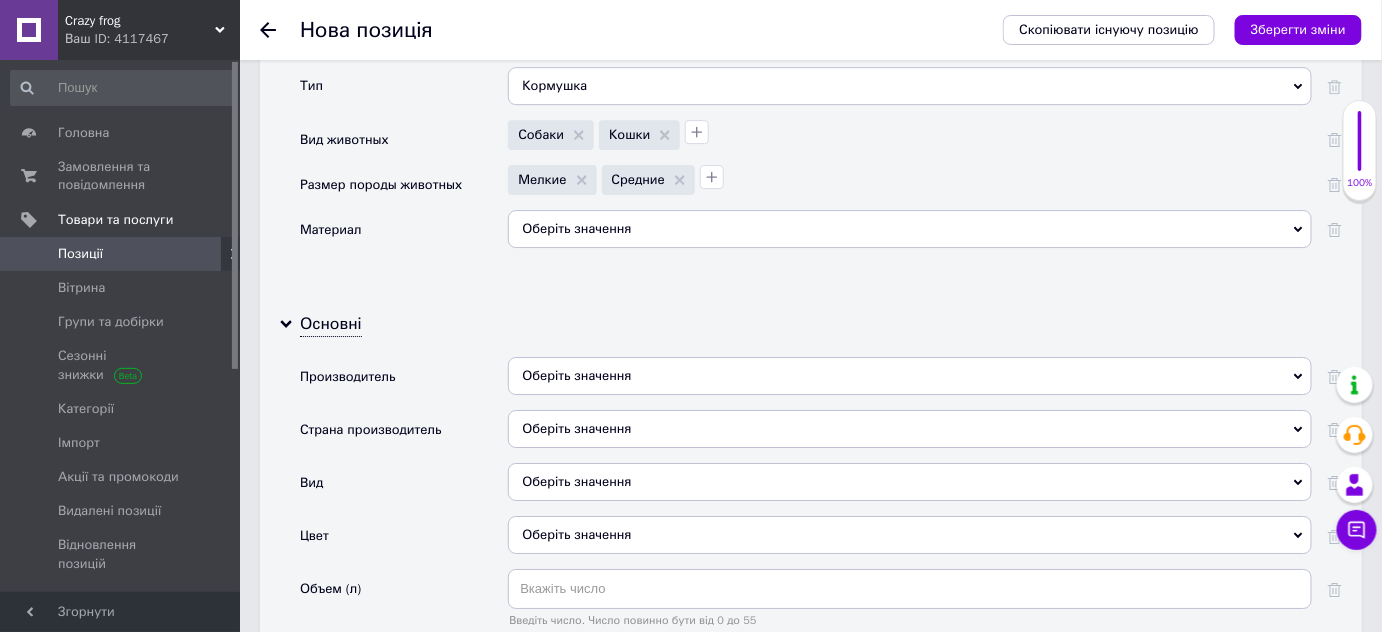 click 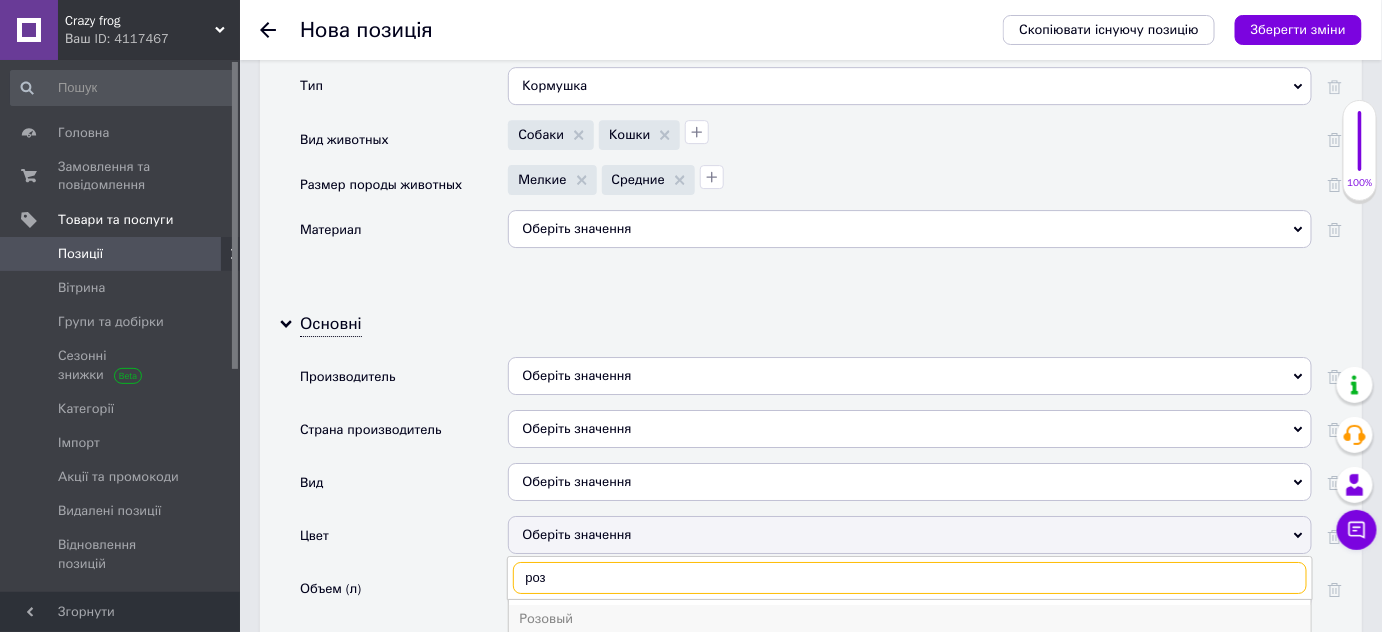 type on "роз" 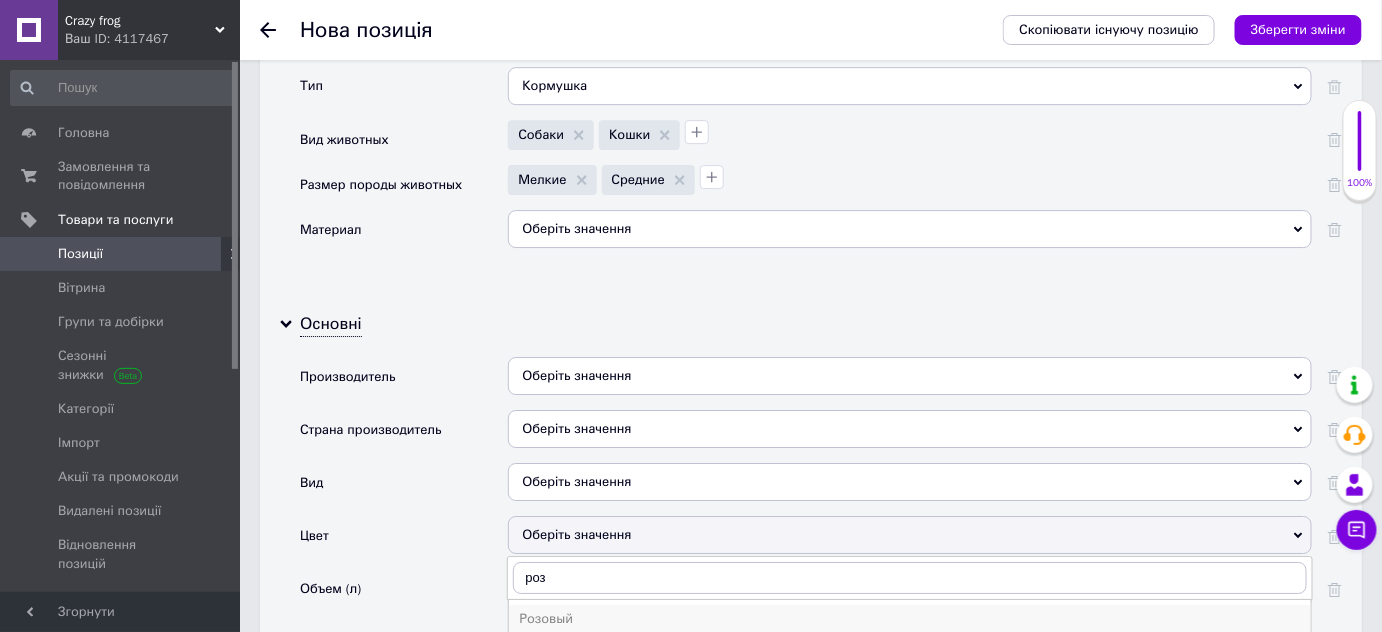 click on "Розовый" at bounding box center [910, 619] 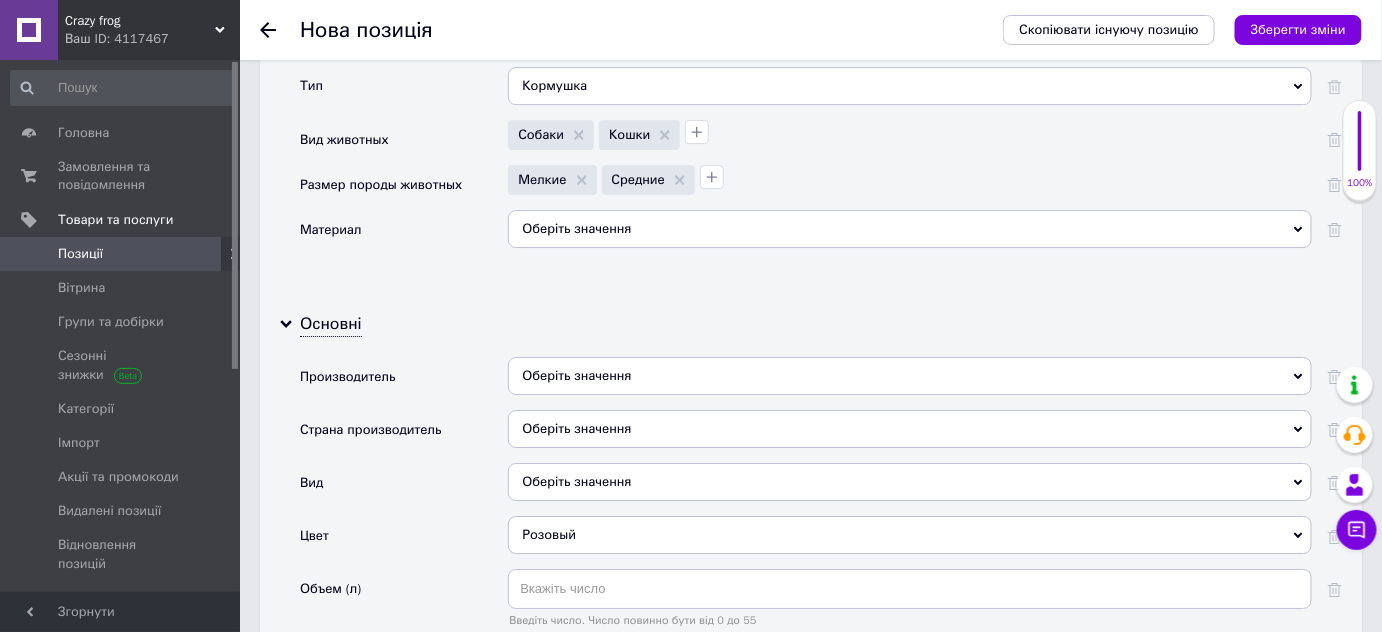 click on "Розовый" at bounding box center (910, 535) 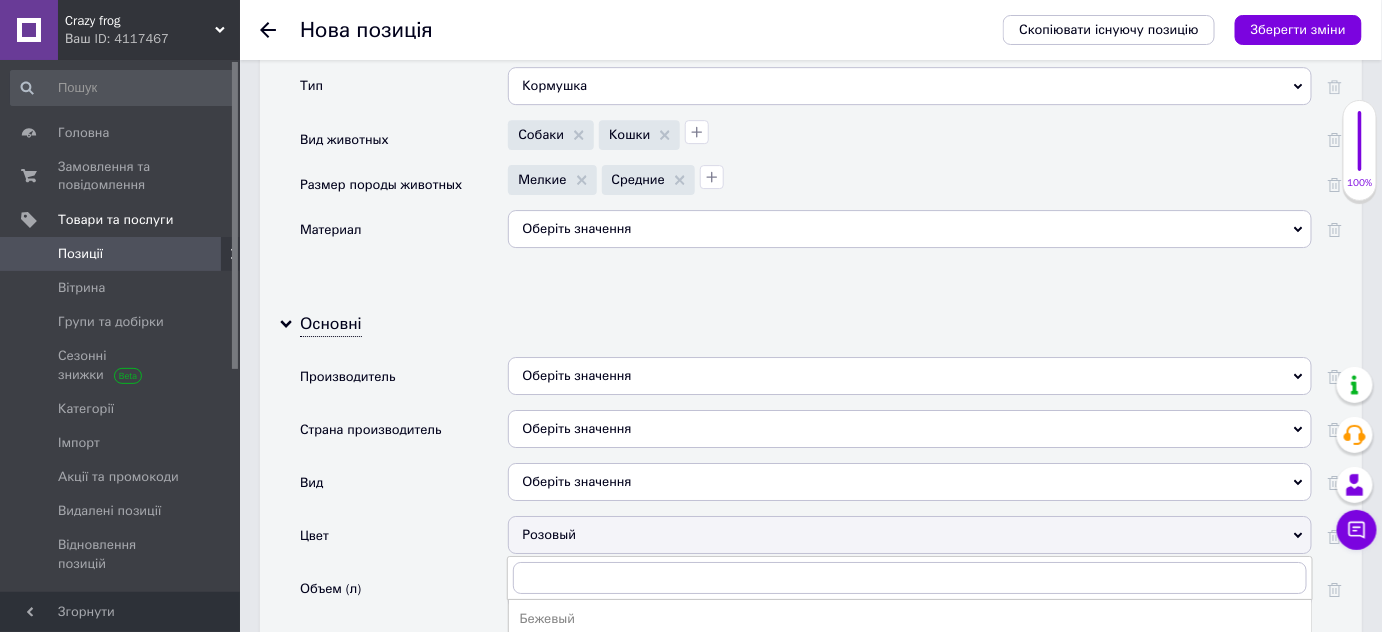 click on "Розовый" at bounding box center [910, 535] 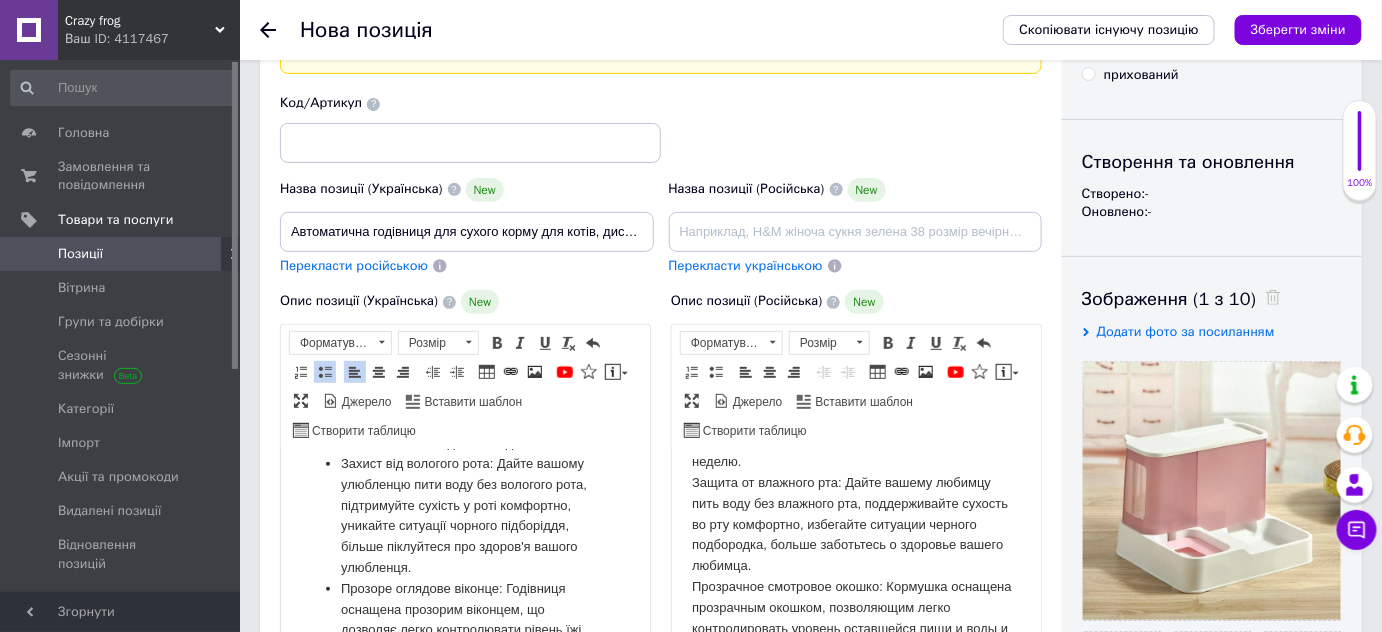 scroll, scrollTop: 272, scrollLeft: 0, axis: vertical 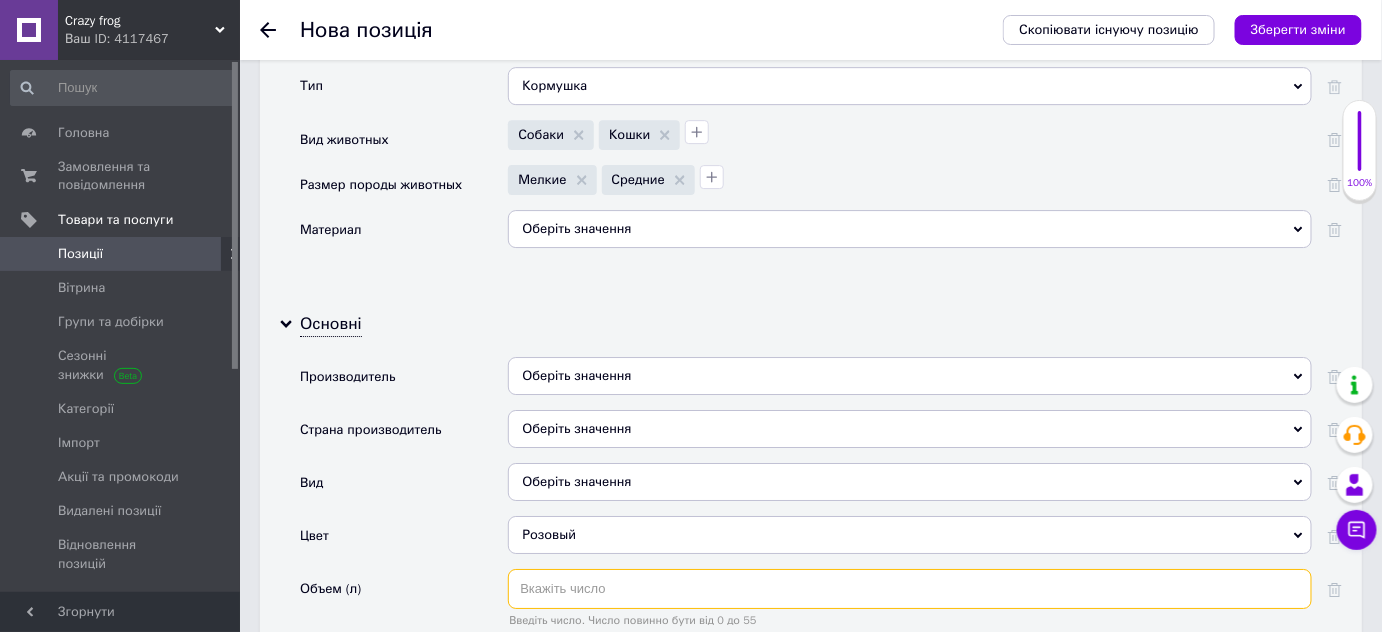 click at bounding box center (910, 589) 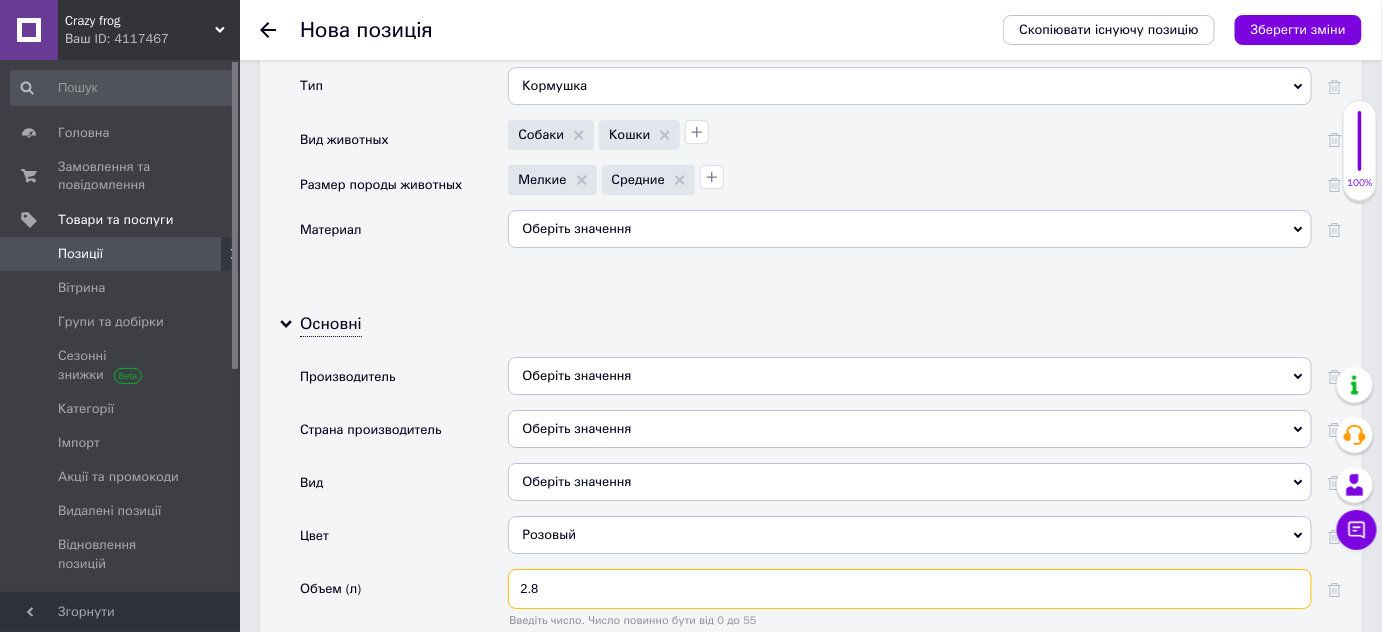 type on "2.8" 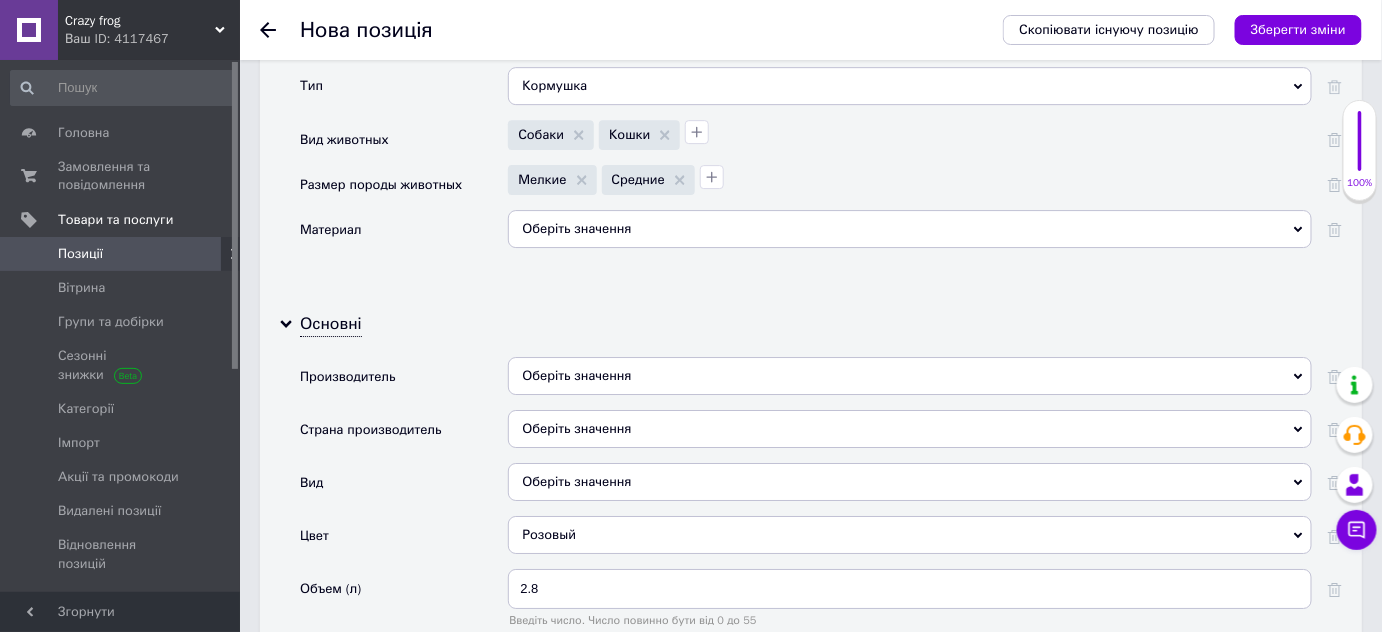 click on "Оберіть значення" at bounding box center [910, 482] 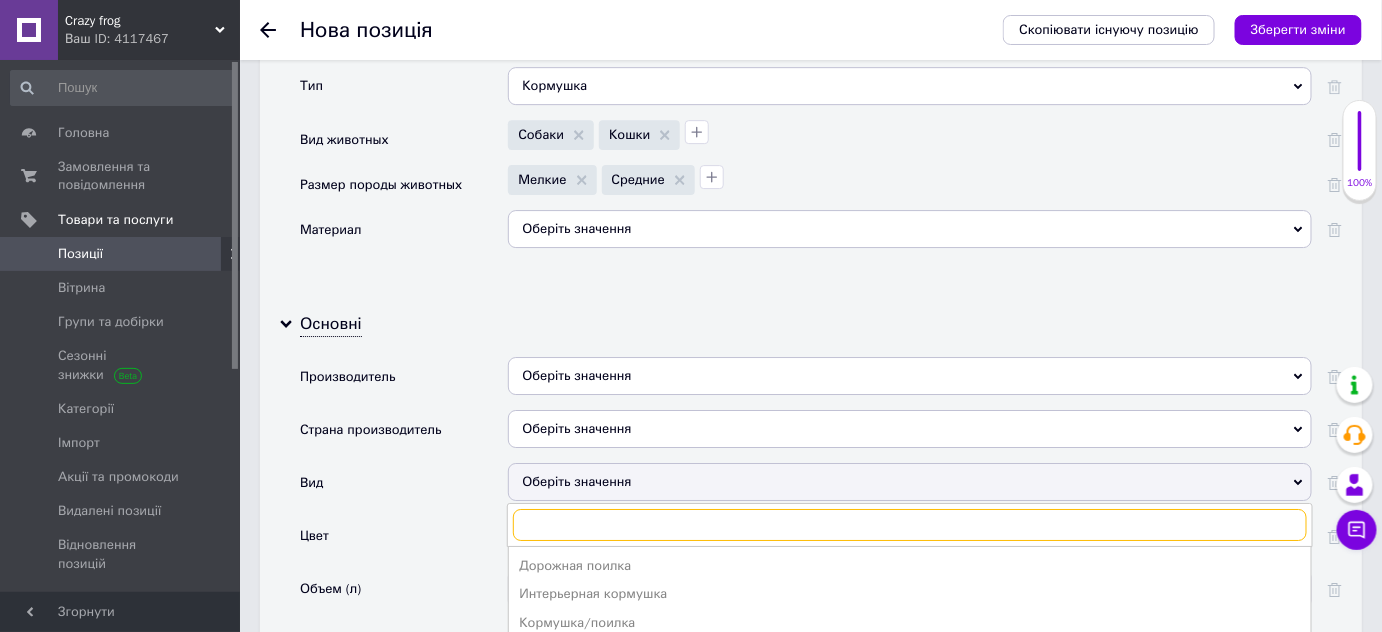 click at bounding box center [910, 525] 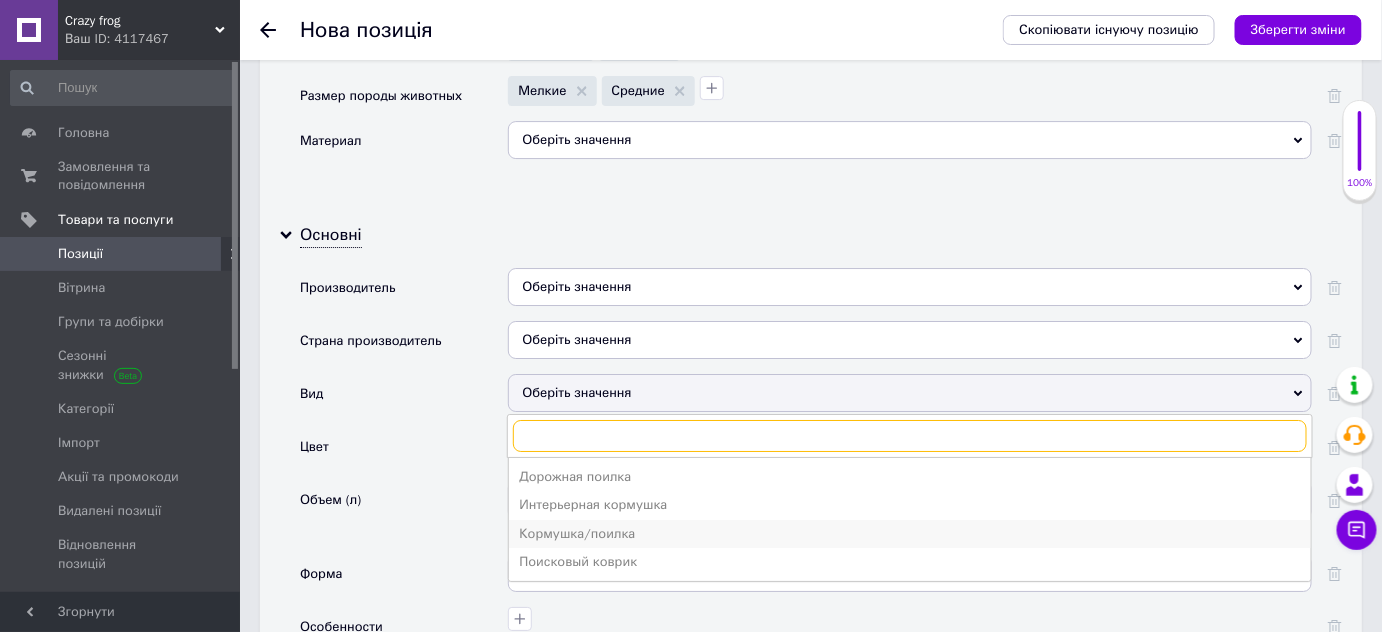 scroll, scrollTop: 2181, scrollLeft: 0, axis: vertical 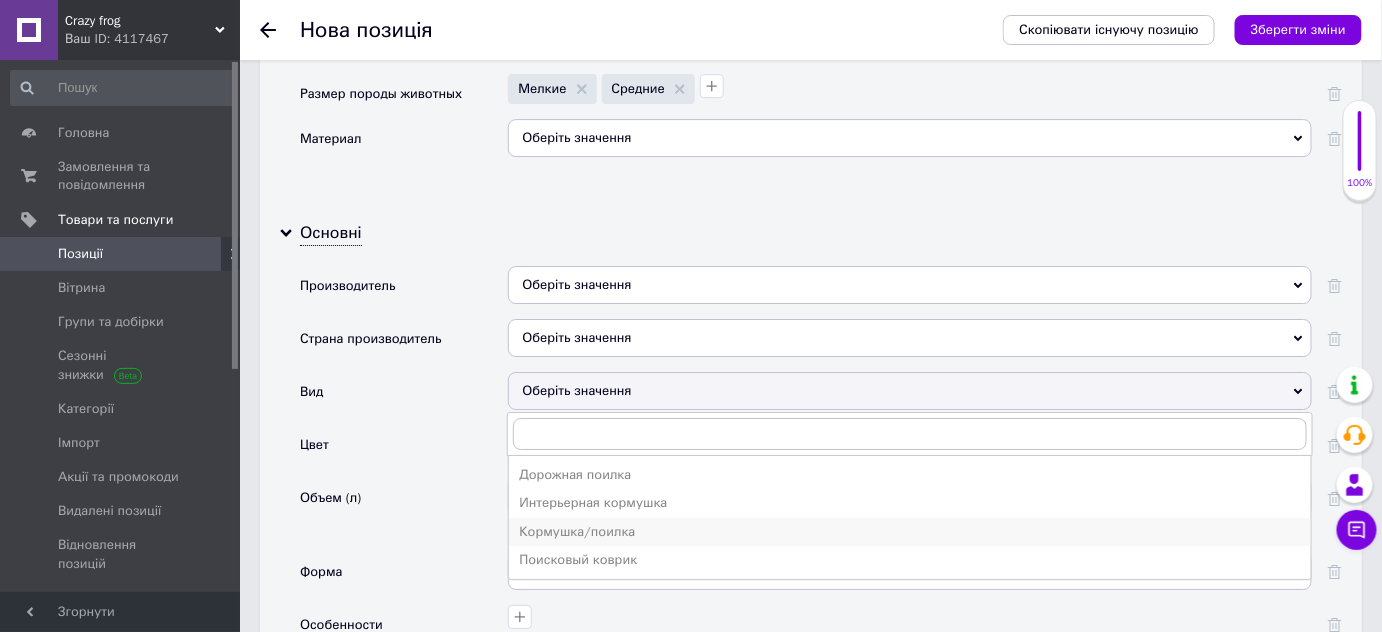 click on "Кормушка/поилка" at bounding box center [910, 532] 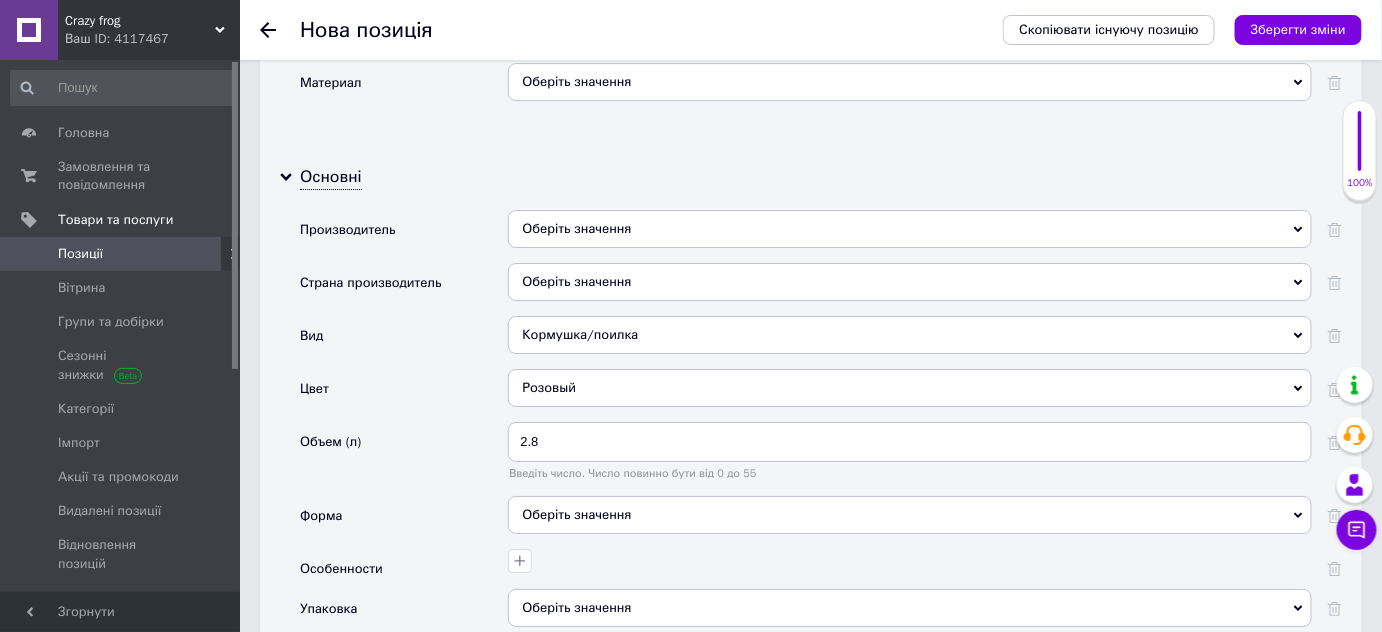 scroll, scrollTop: 2272, scrollLeft: 0, axis: vertical 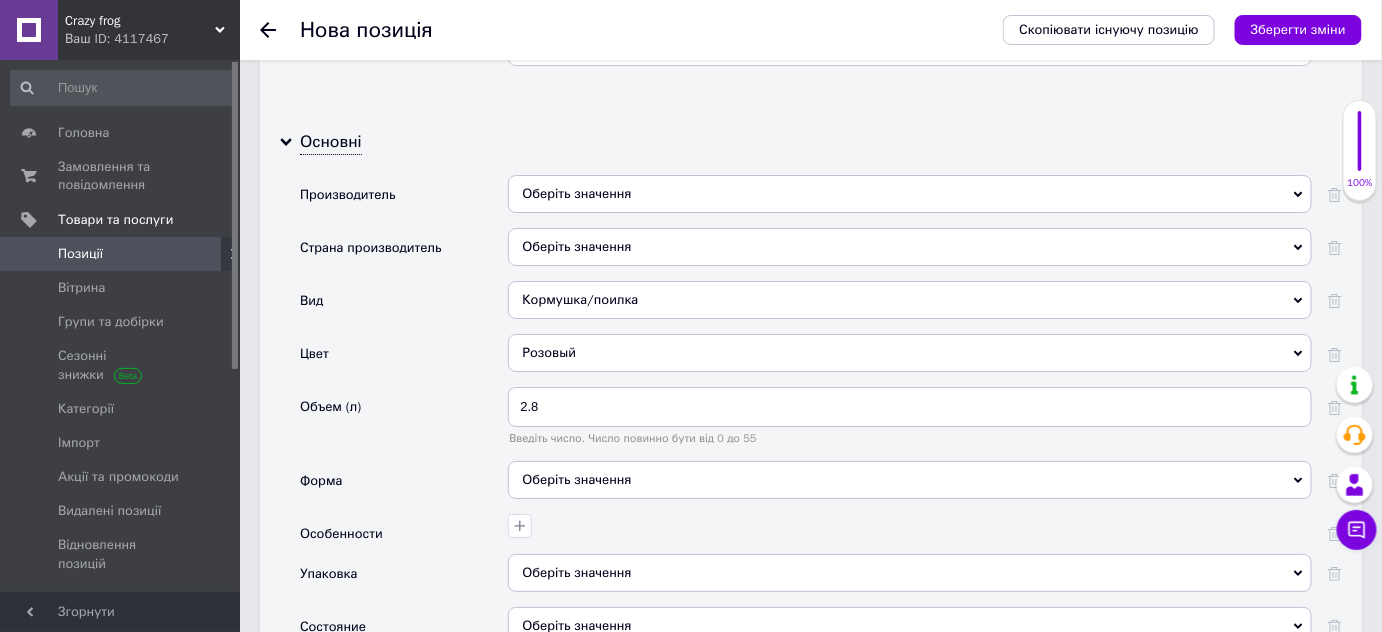 click on "Оберіть значення" at bounding box center (910, 480) 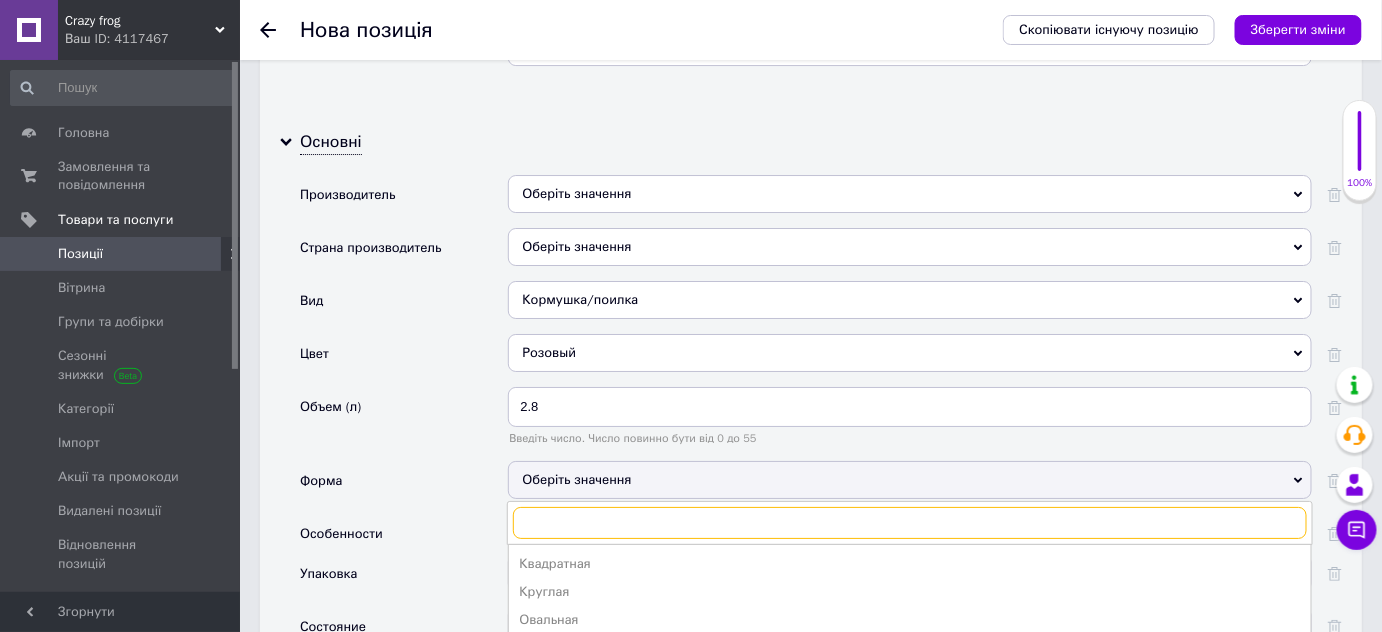click at bounding box center [910, 523] 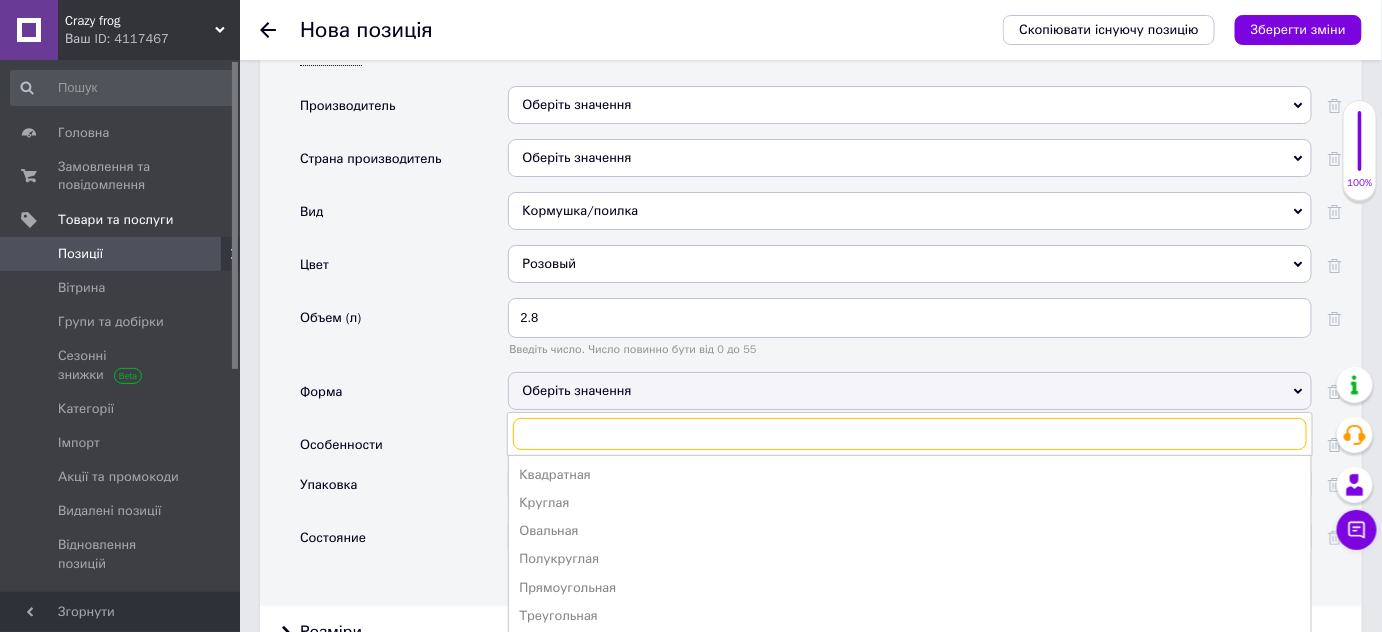 scroll, scrollTop: 2363, scrollLeft: 0, axis: vertical 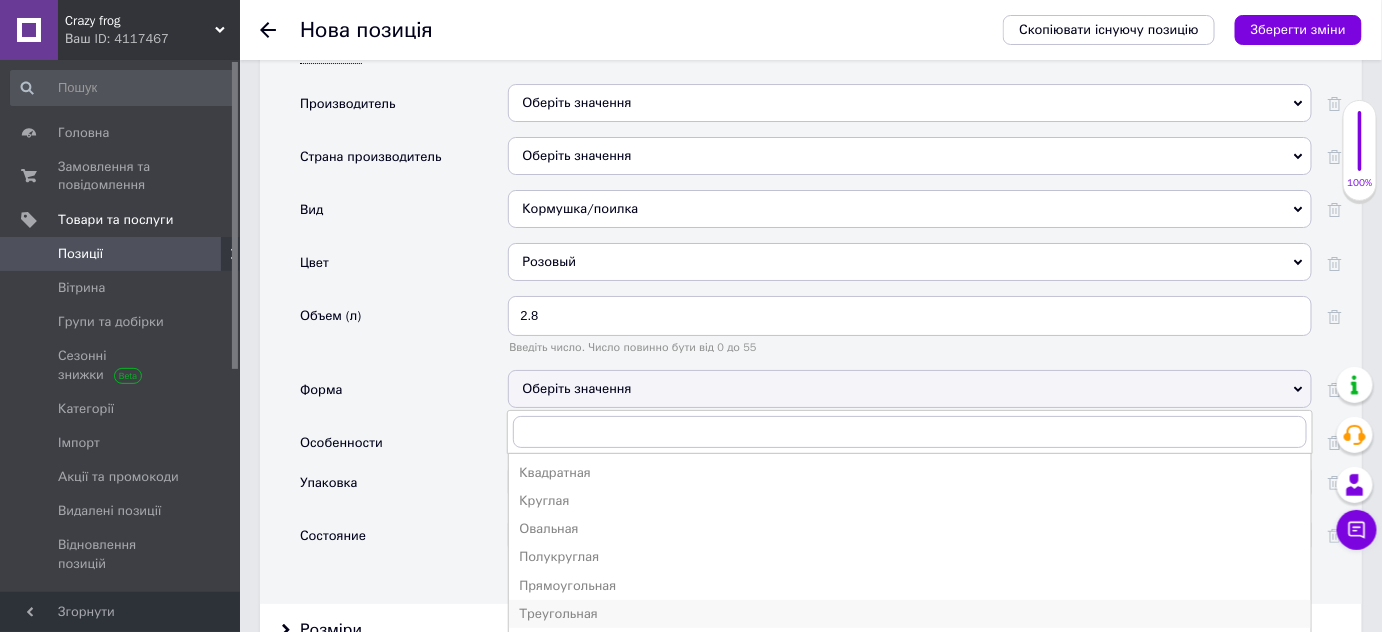click on "Треугольная" at bounding box center (910, 614) 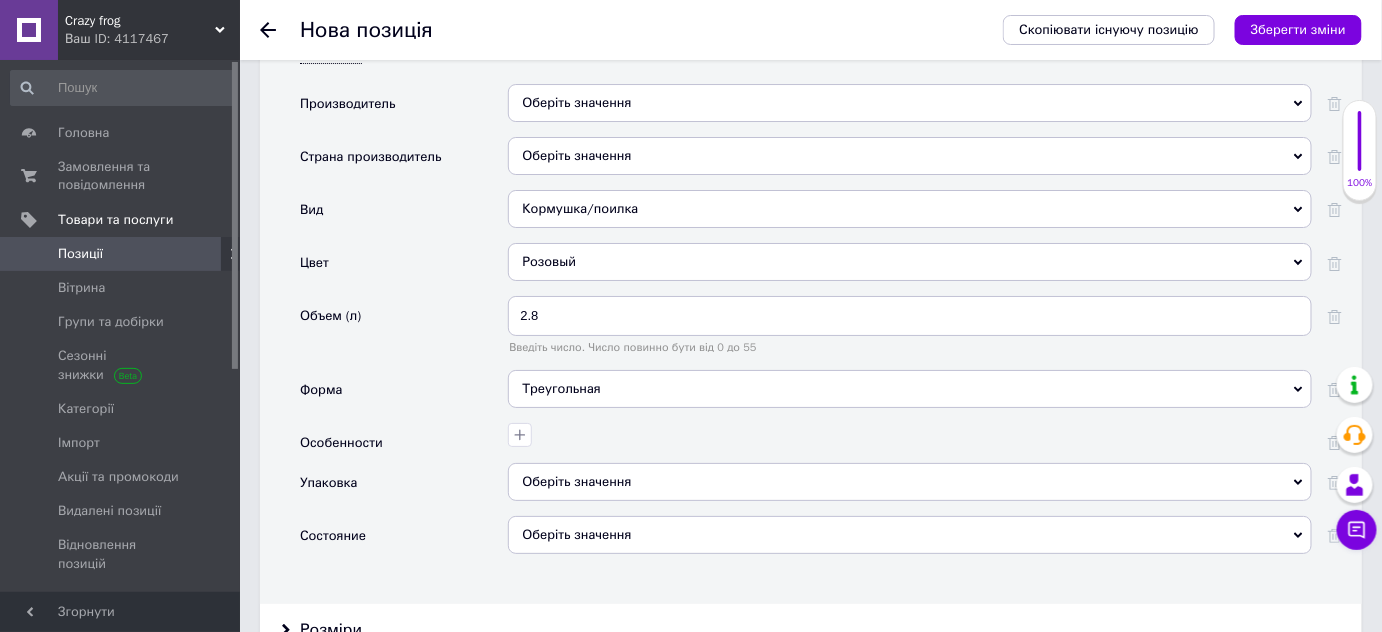 click 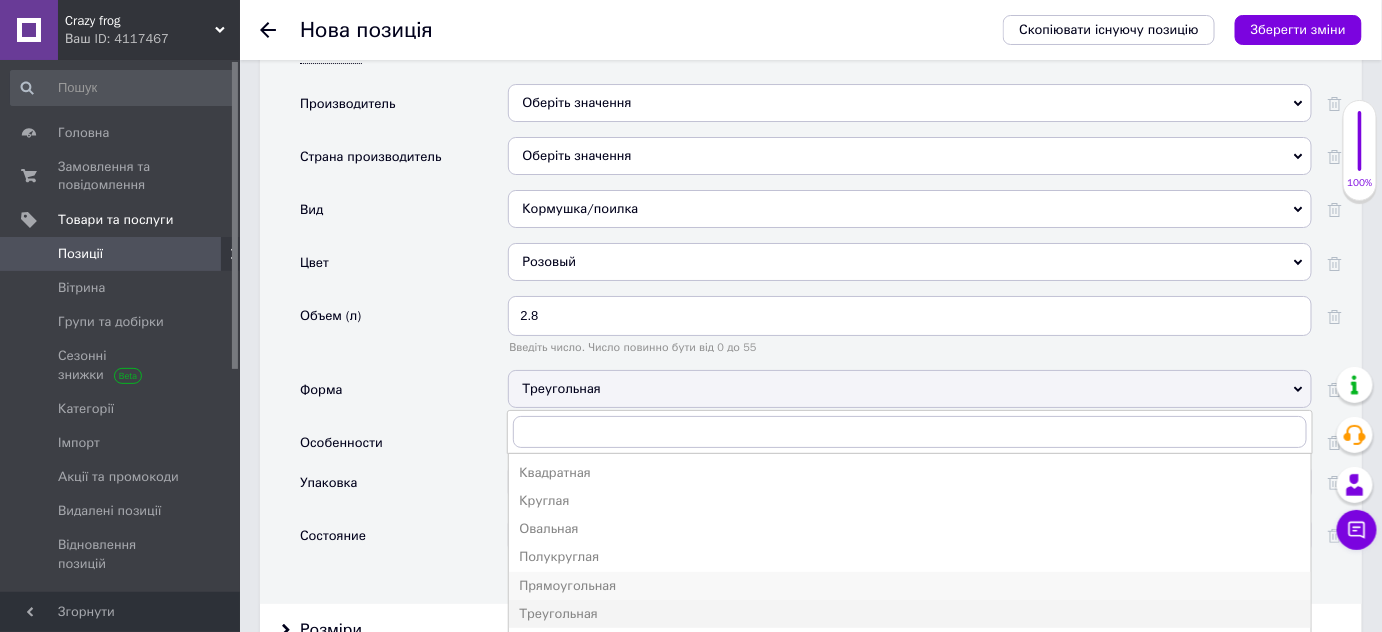 click on "Прямоугольная" at bounding box center [910, 586] 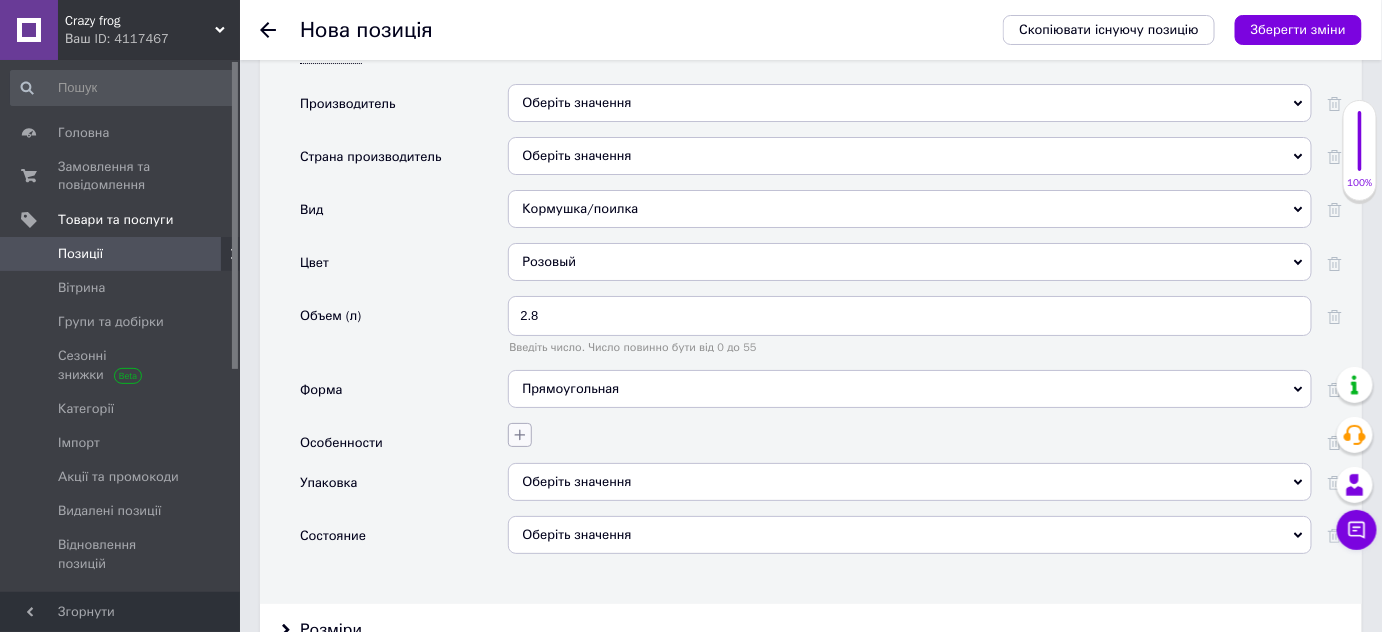 click 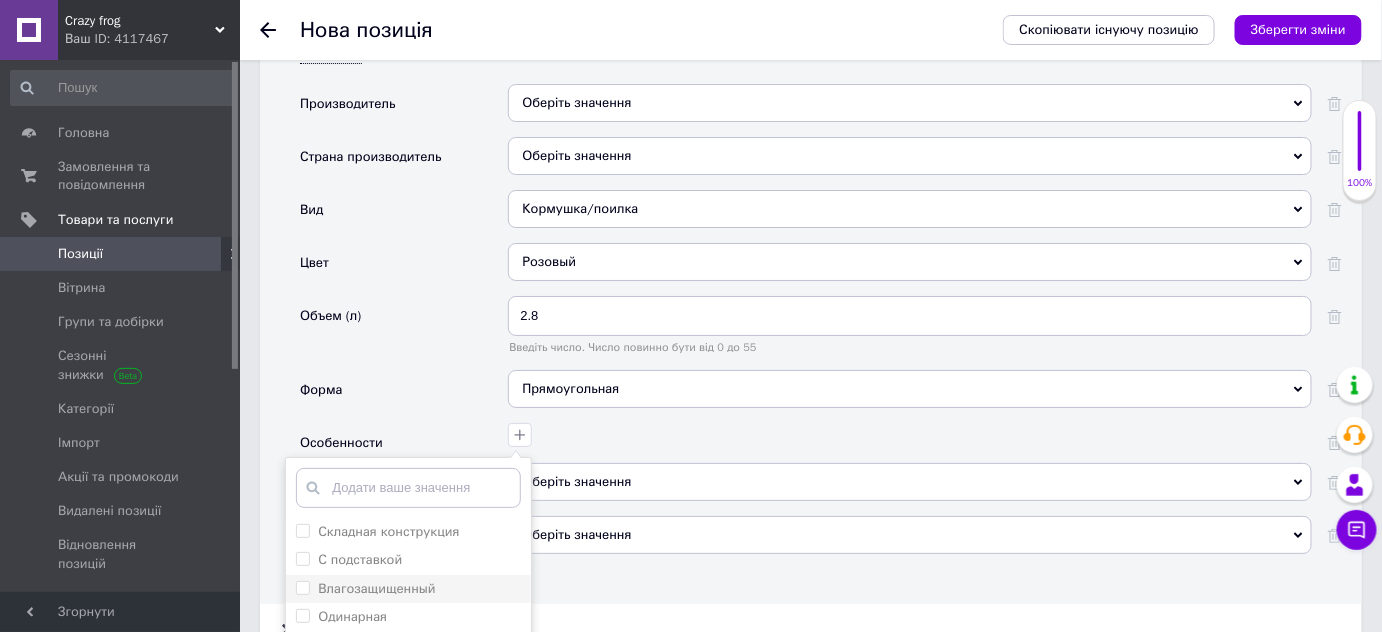 click on "Влагозащищенный" at bounding box center (302, 587) 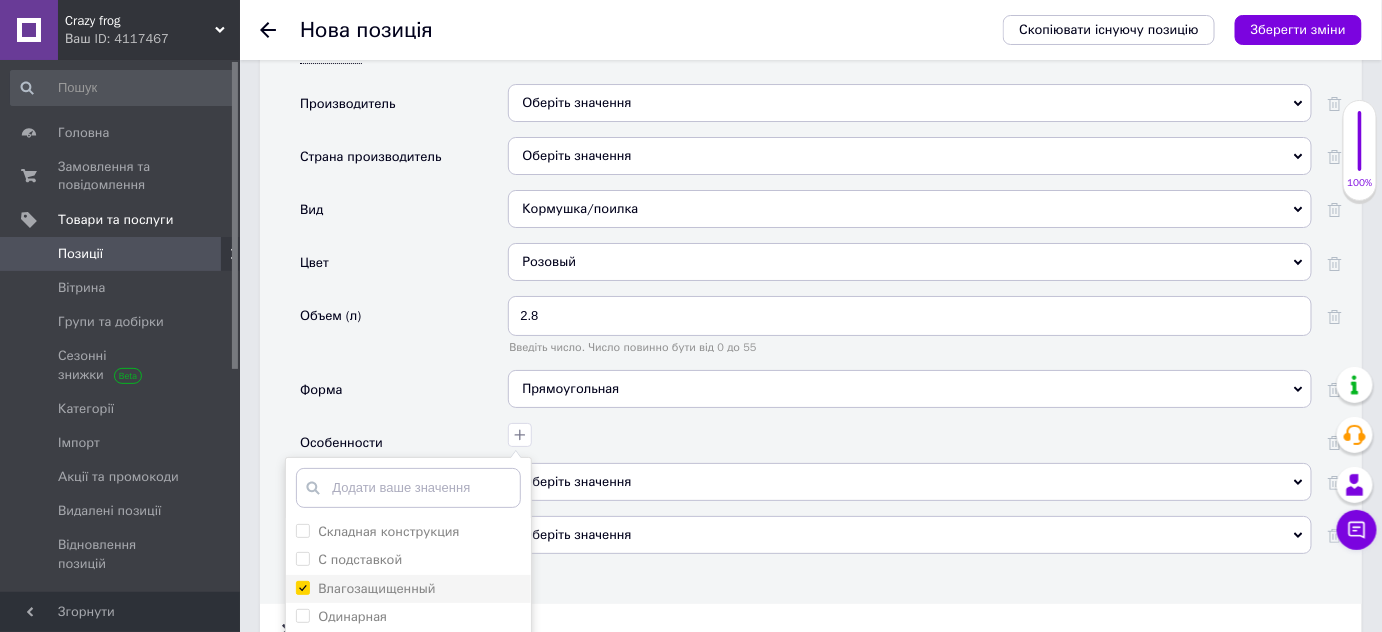 checkbox on "true" 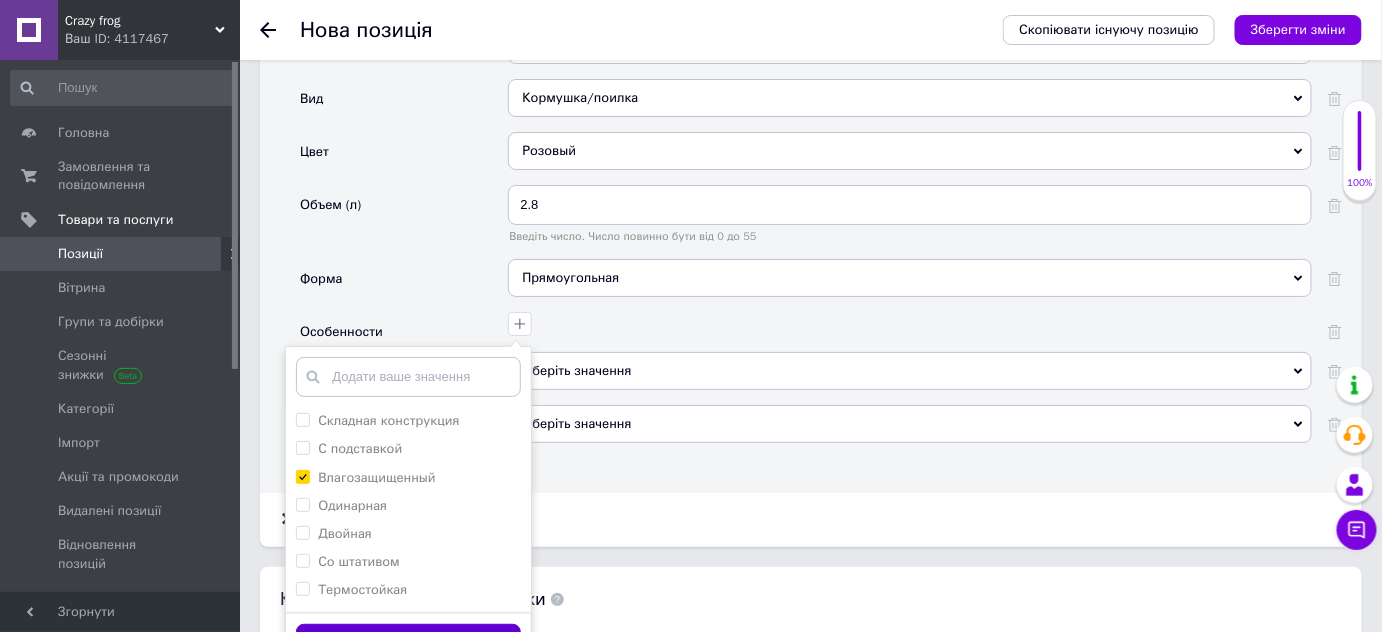scroll, scrollTop: 2545, scrollLeft: 0, axis: vertical 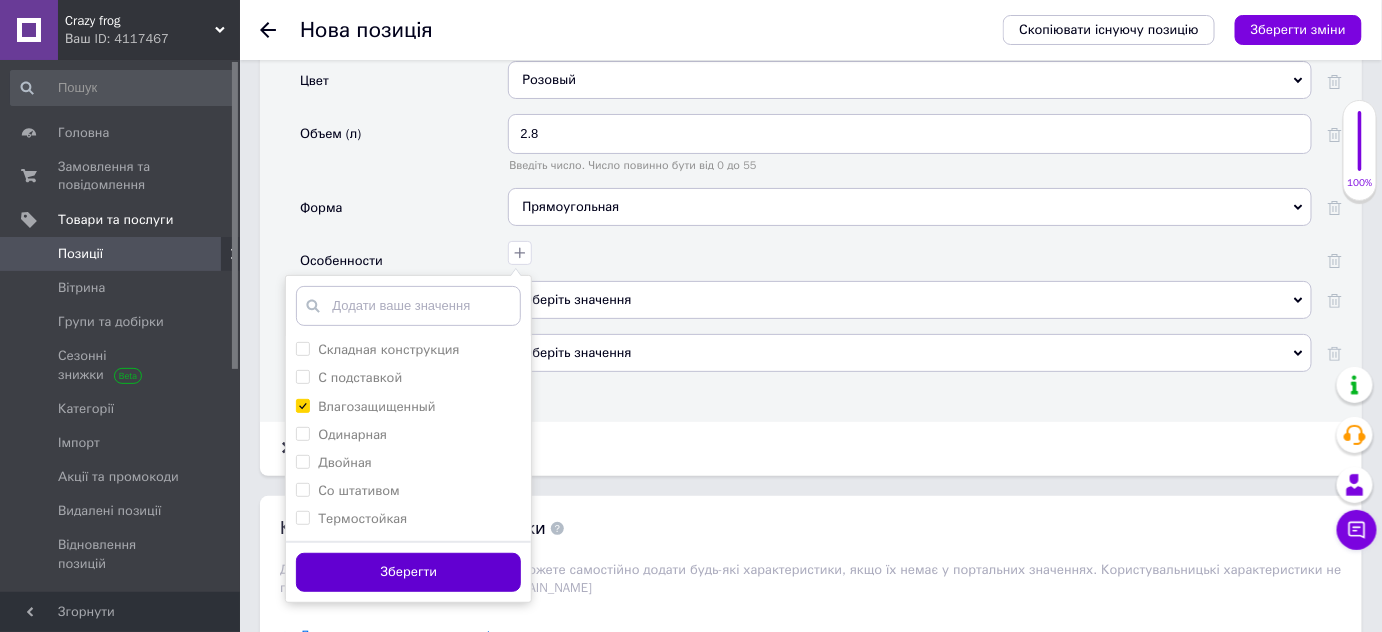 click on "Зберегти" at bounding box center (408, 572) 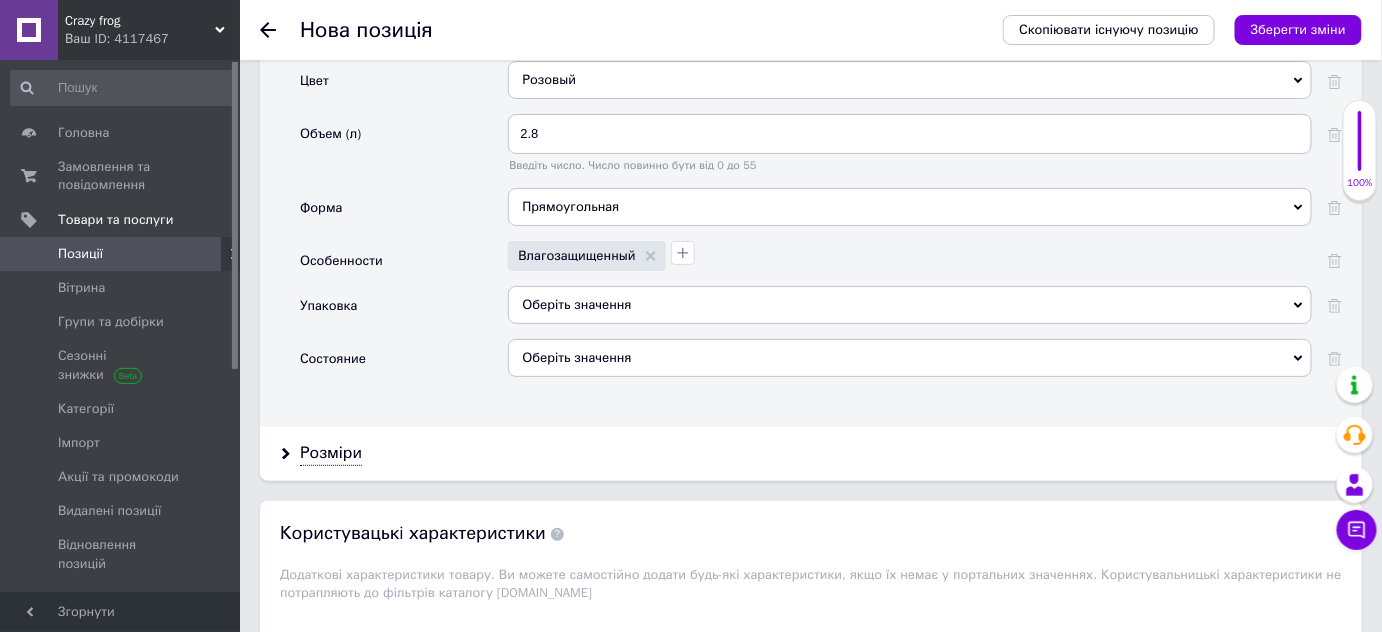 click 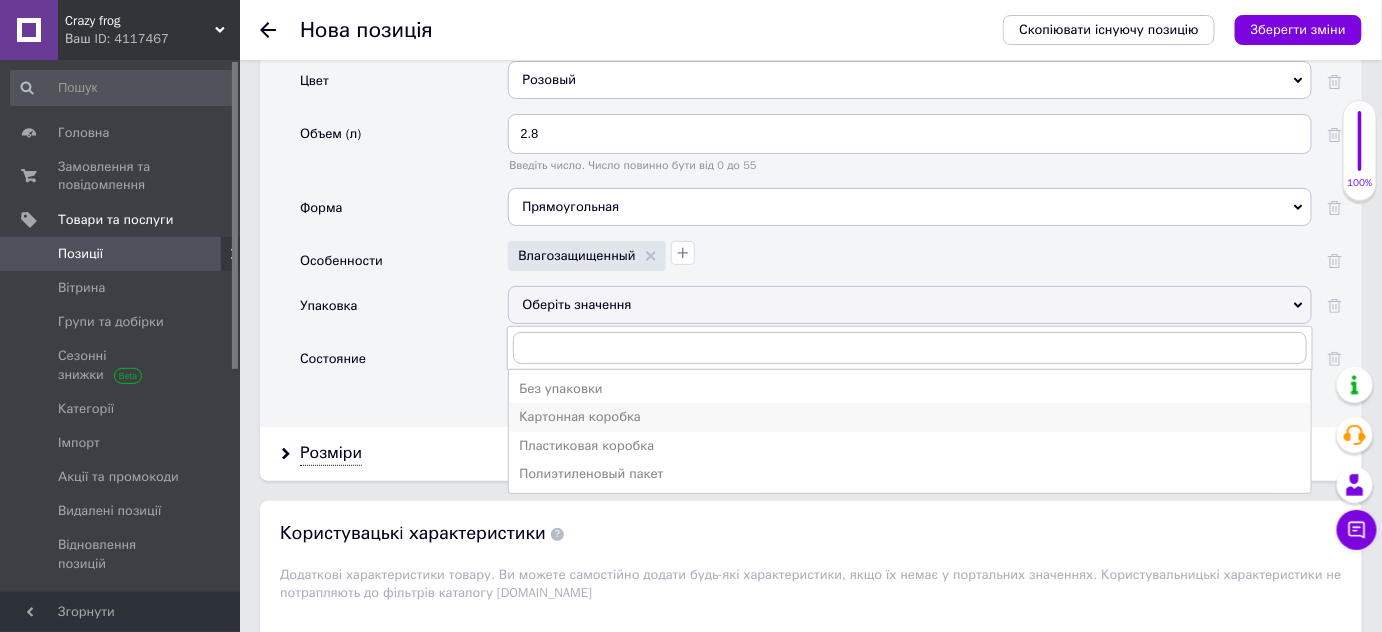 click on "Картонная коробка" at bounding box center [910, 417] 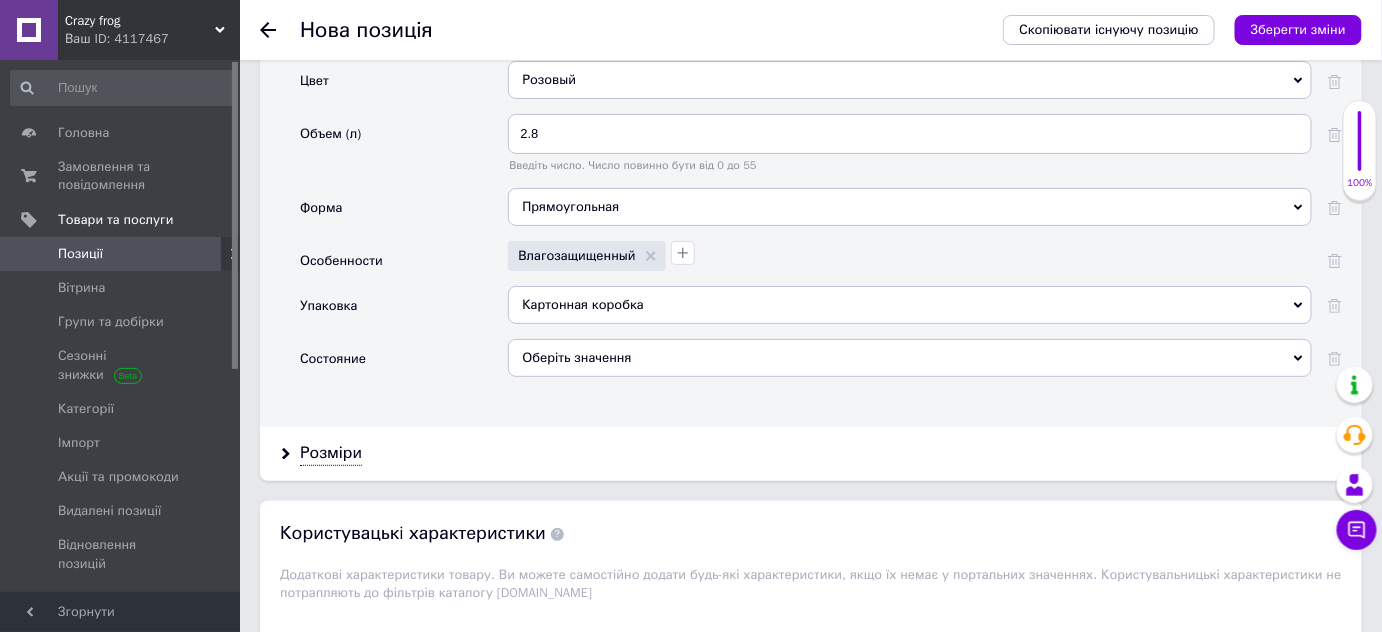 click on "Оберіть значення" at bounding box center [910, 358] 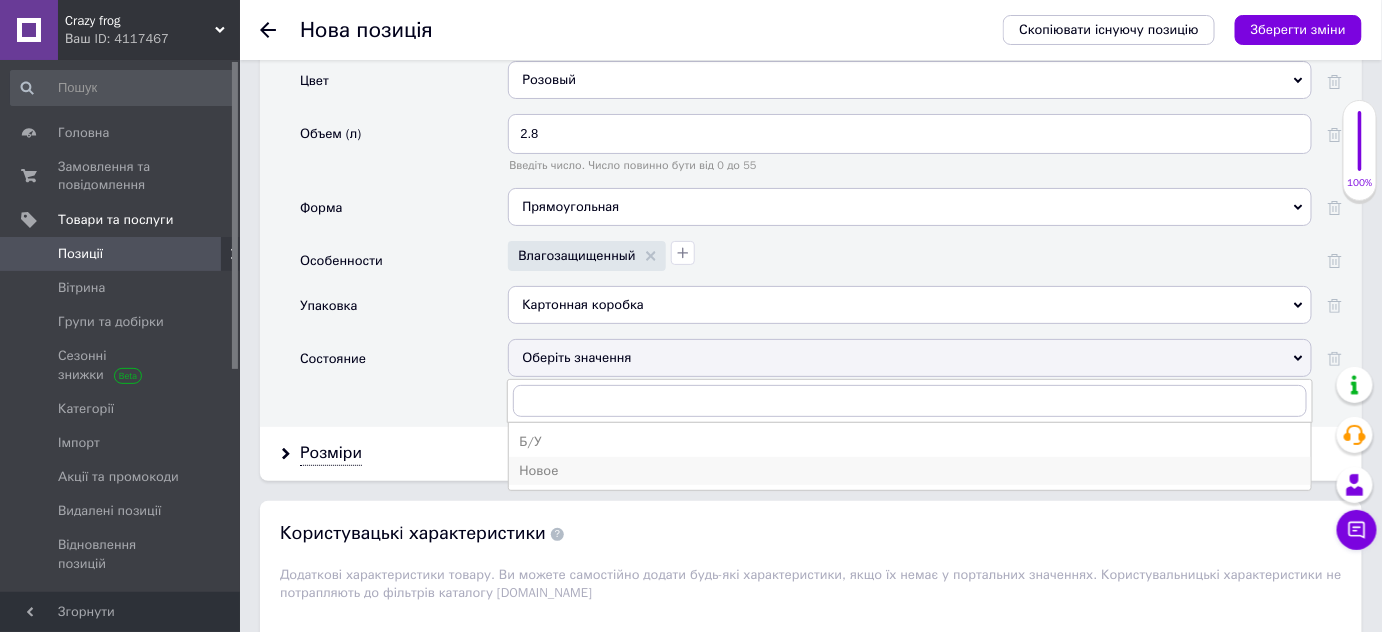 click on "Новое" at bounding box center (910, 471) 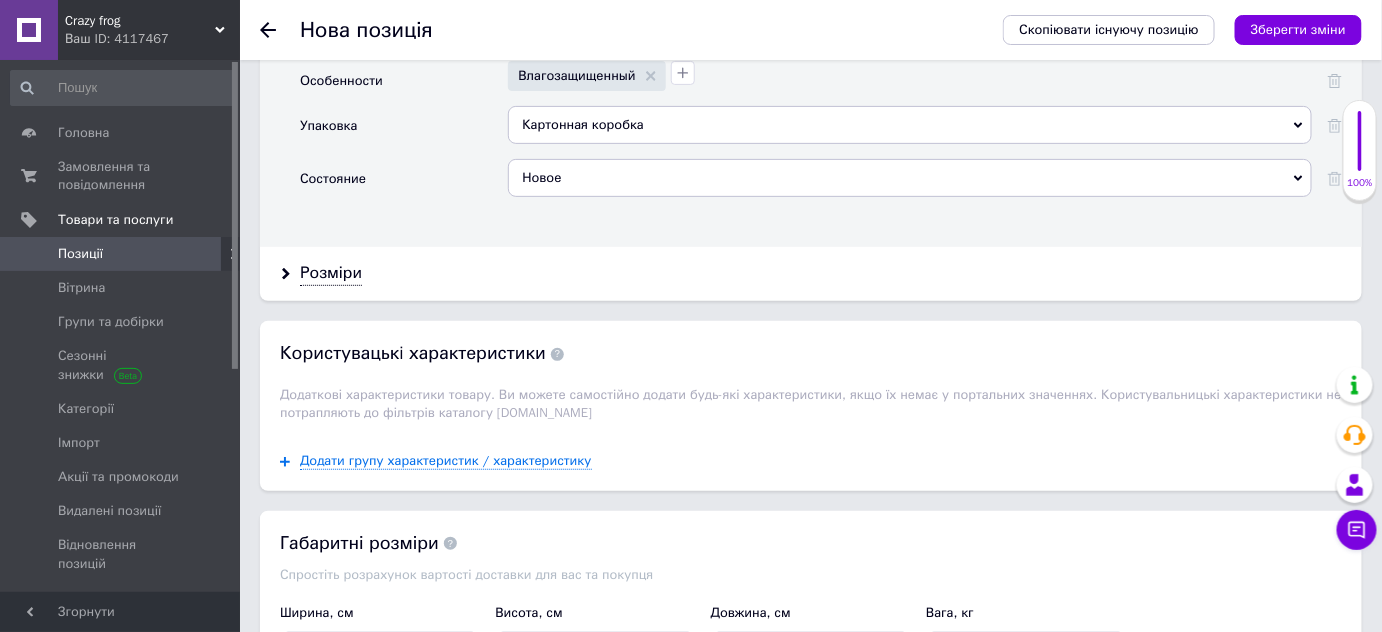 scroll, scrollTop: 2727, scrollLeft: 0, axis: vertical 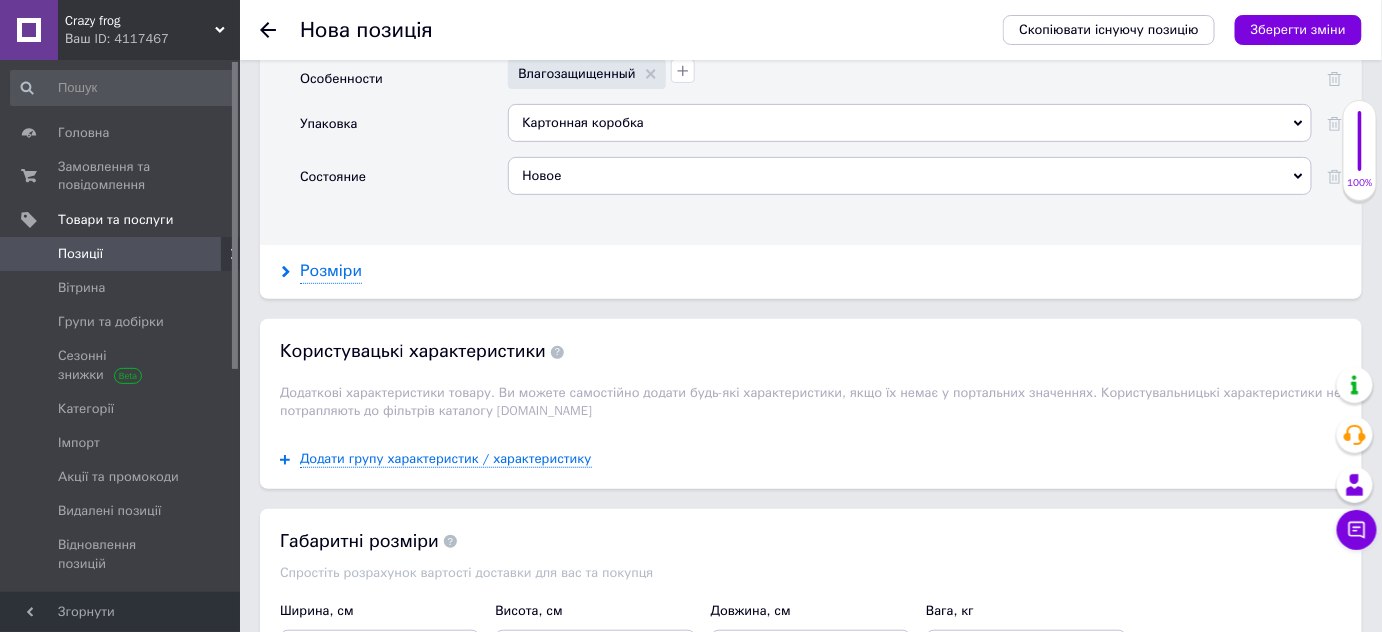 click on "Розміри" at bounding box center [331, 271] 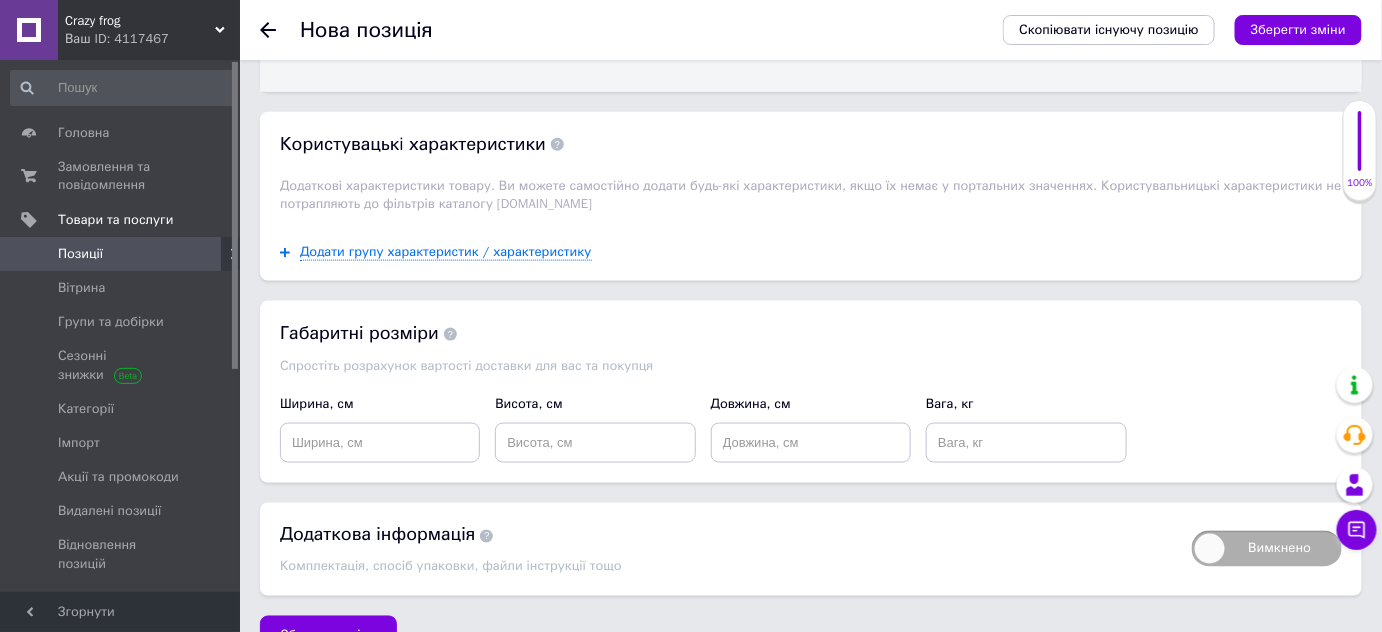 scroll, scrollTop: 3270, scrollLeft: 0, axis: vertical 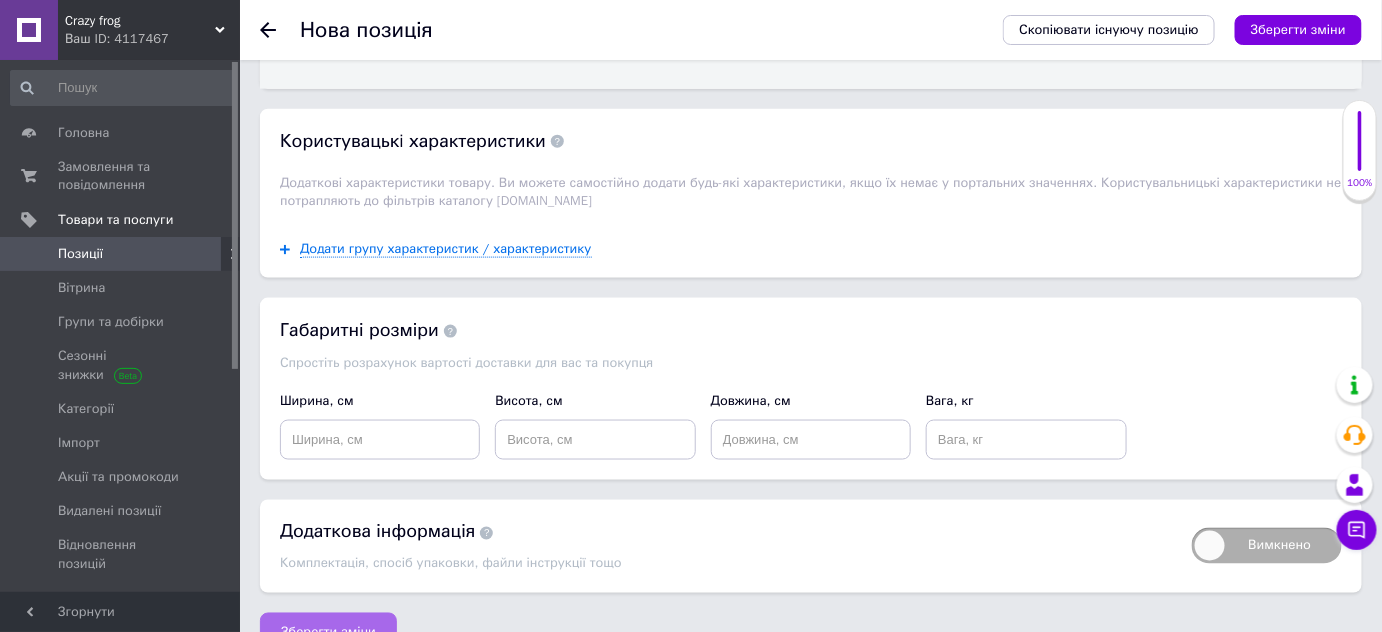 click on "Зберегти зміни" at bounding box center [328, 633] 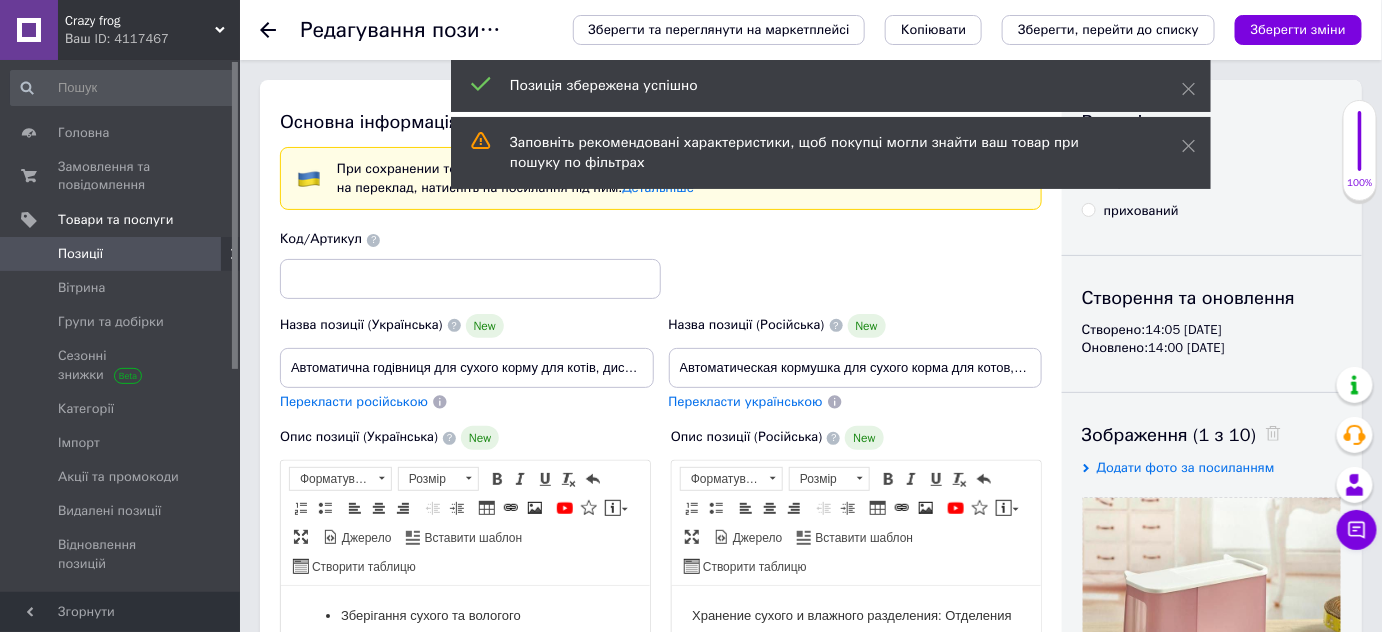 scroll, scrollTop: 0, scrollLeft: 0, axis: both 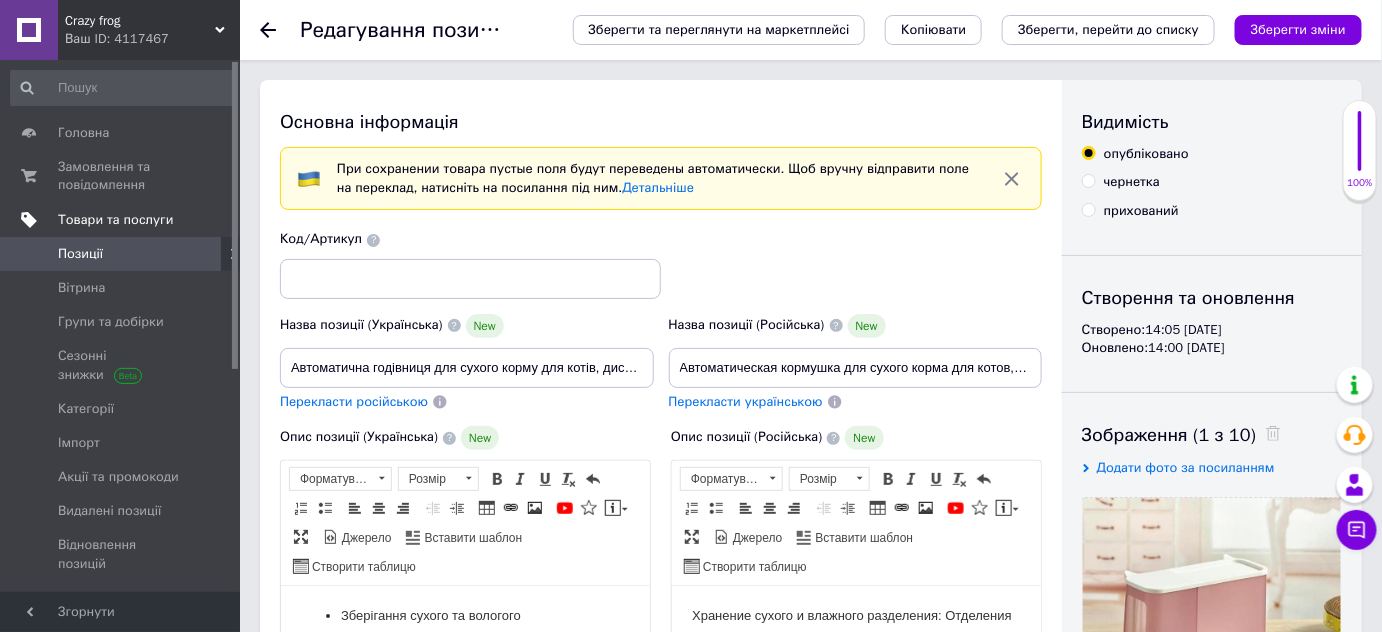 click on "Товари та послуги" at bounding box center [115, 220] 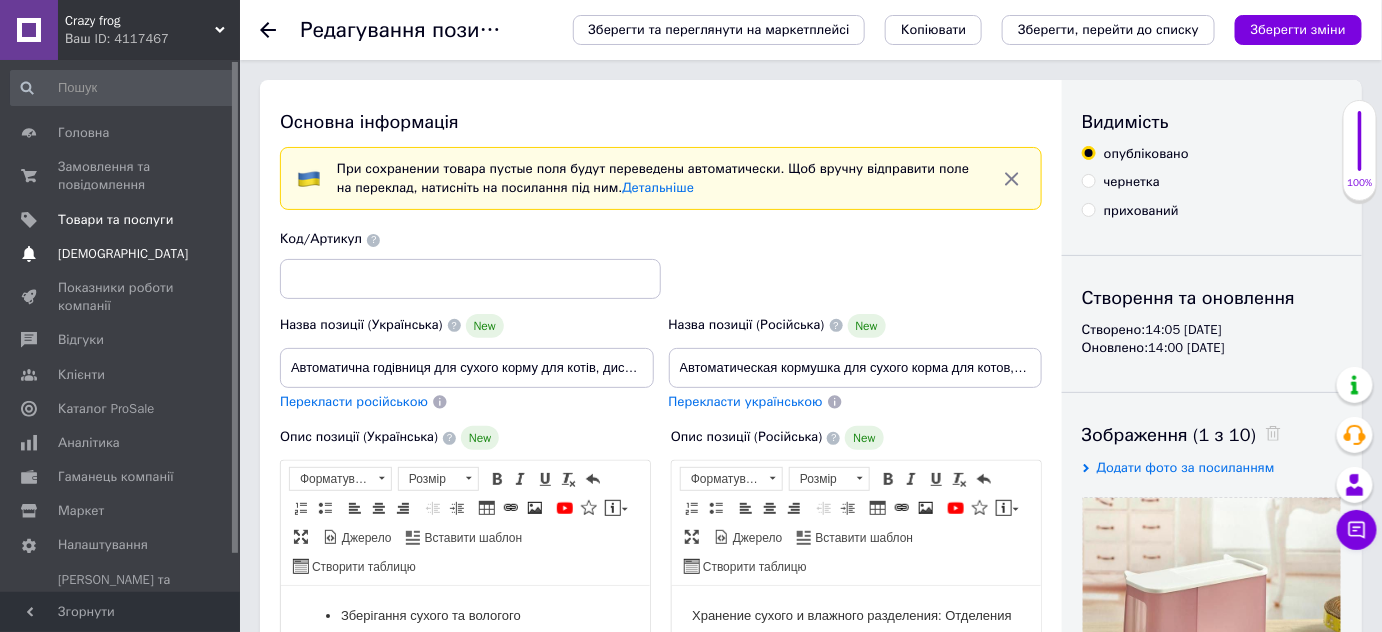 click on "[DEMOGRAPHIC_DATA]" at bounding box center [123, 254] 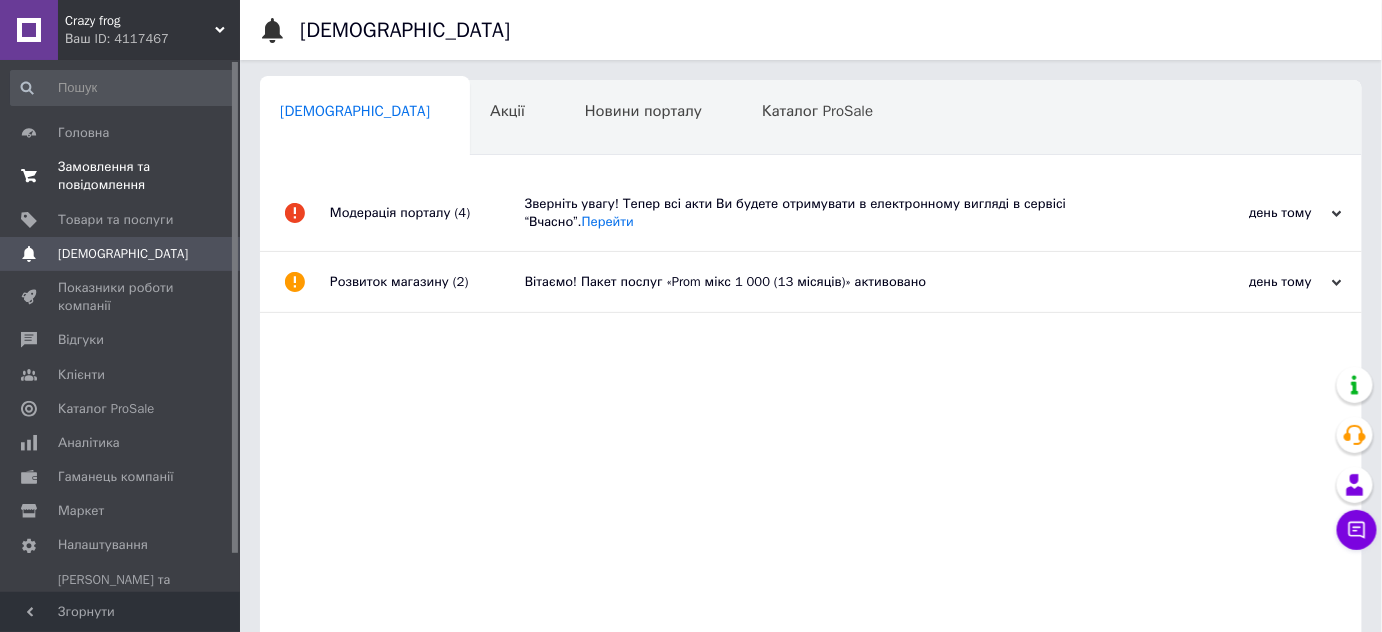 click on "Замовлення та повідомлення" at bounding box center [121, 176] 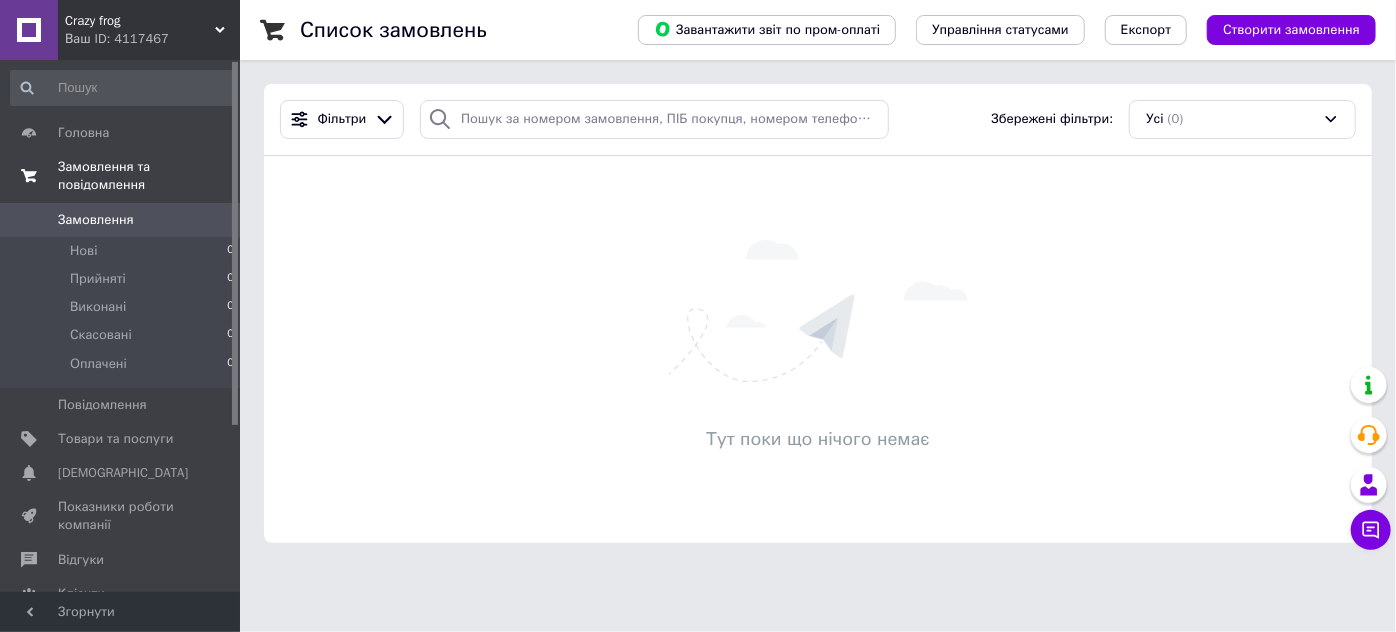 click on "Замовлення та повідомлення" at bounding box center (123, 176) 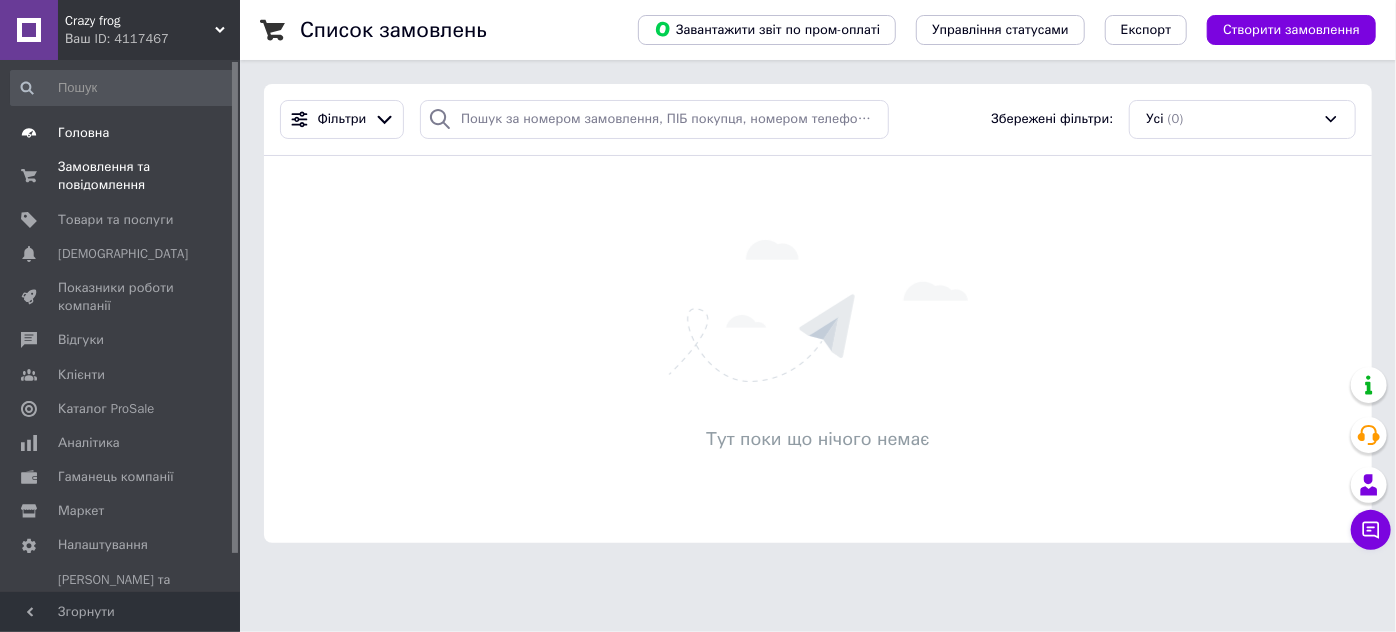 click at bounding box center (29, 133) 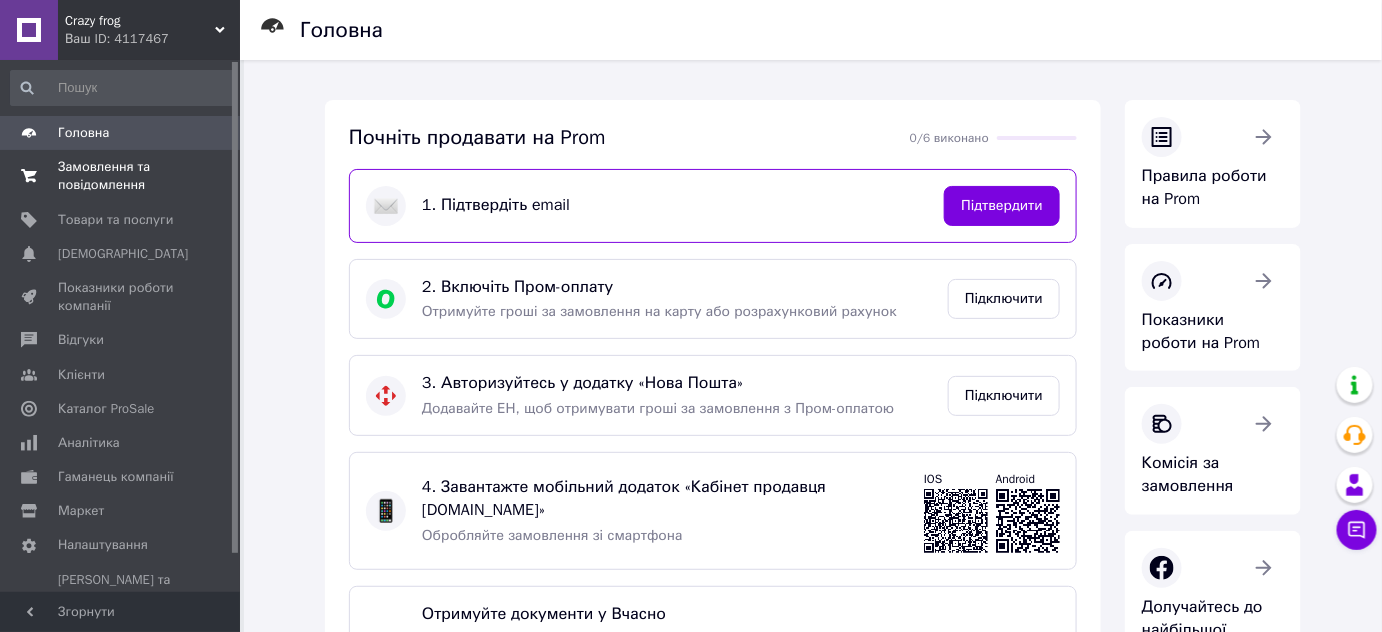 click on "Замовлення та повідомлення" at bounding box center (121, 176) 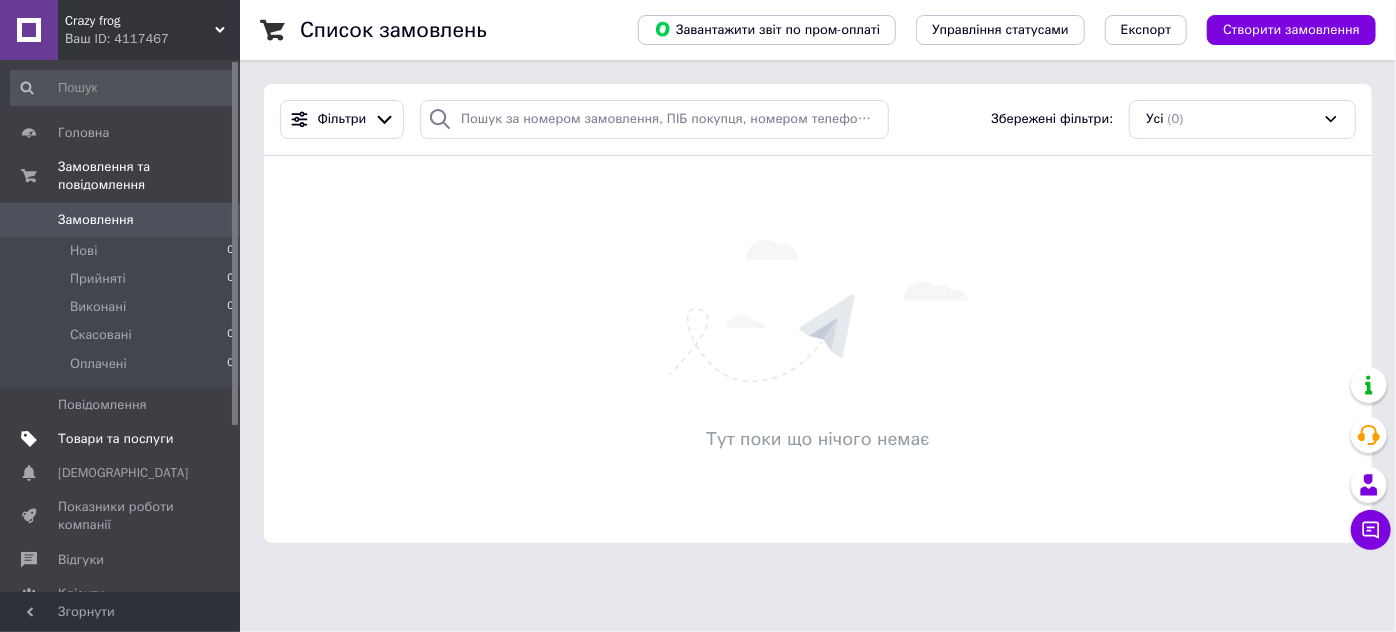 click on "Товари та послуги" at bounding box center (115, 439) 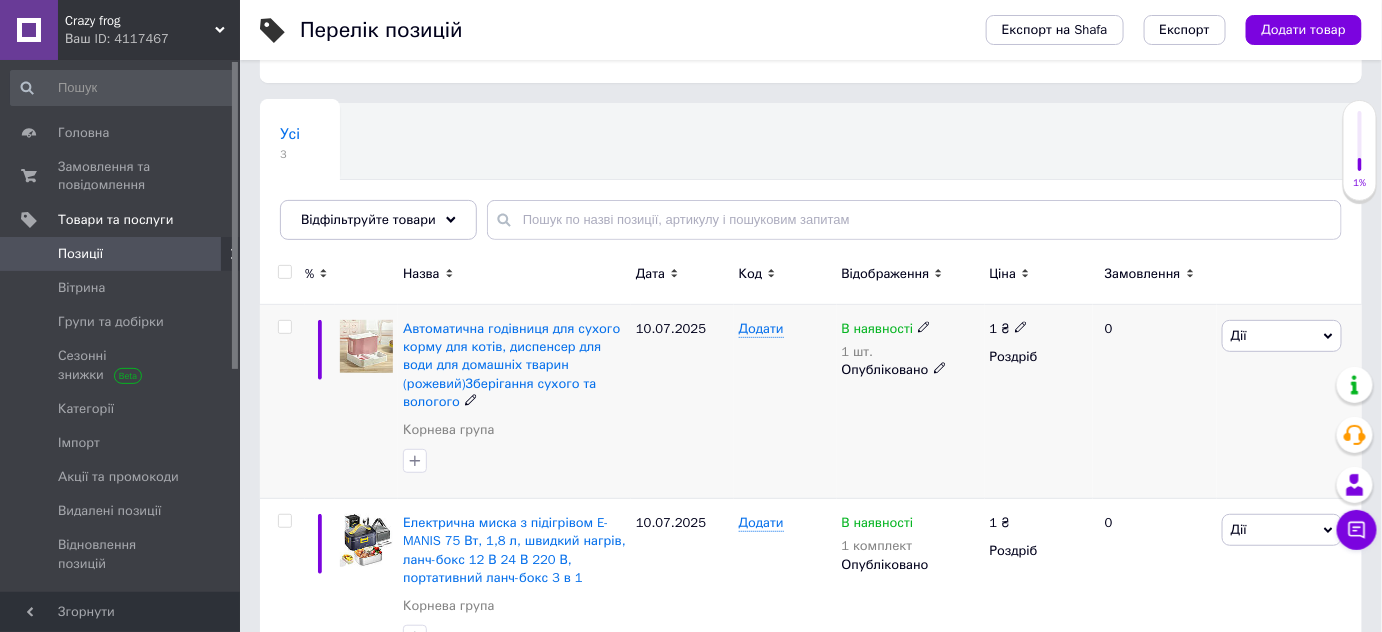 scroll, scrollTop: 0, scrollLeft: 0, axis: both 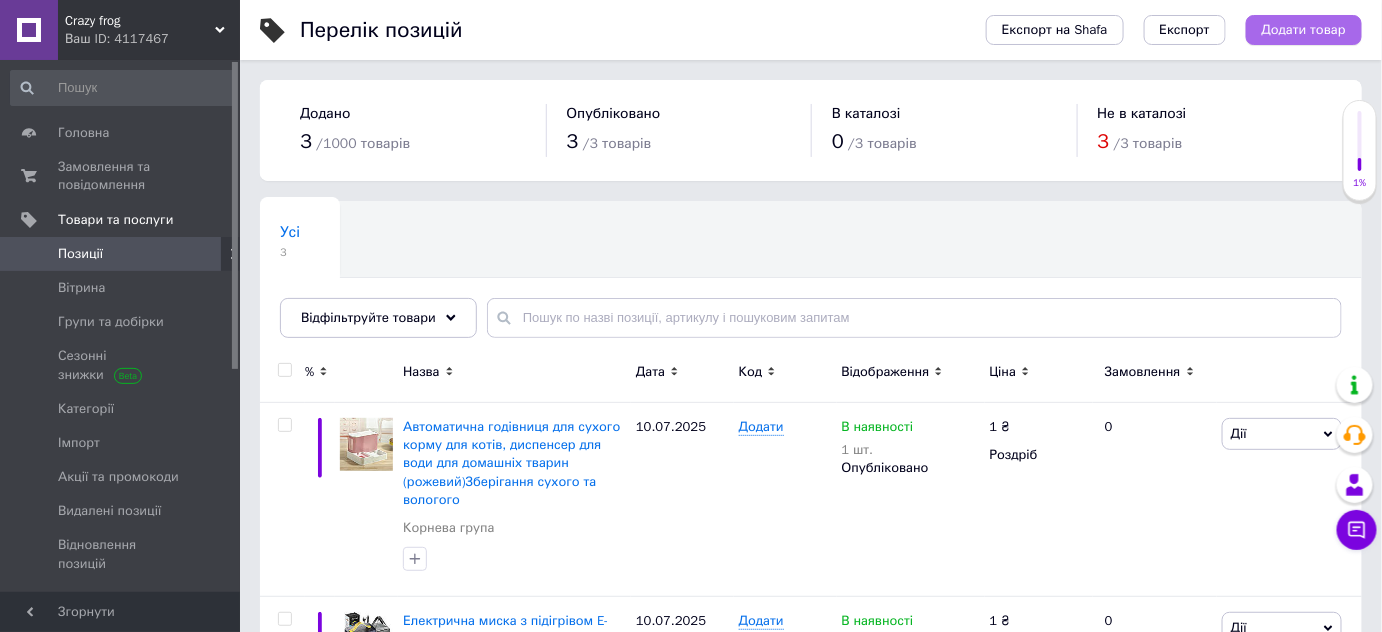 click on "Додати товар" at bounding box center [1304, 30] 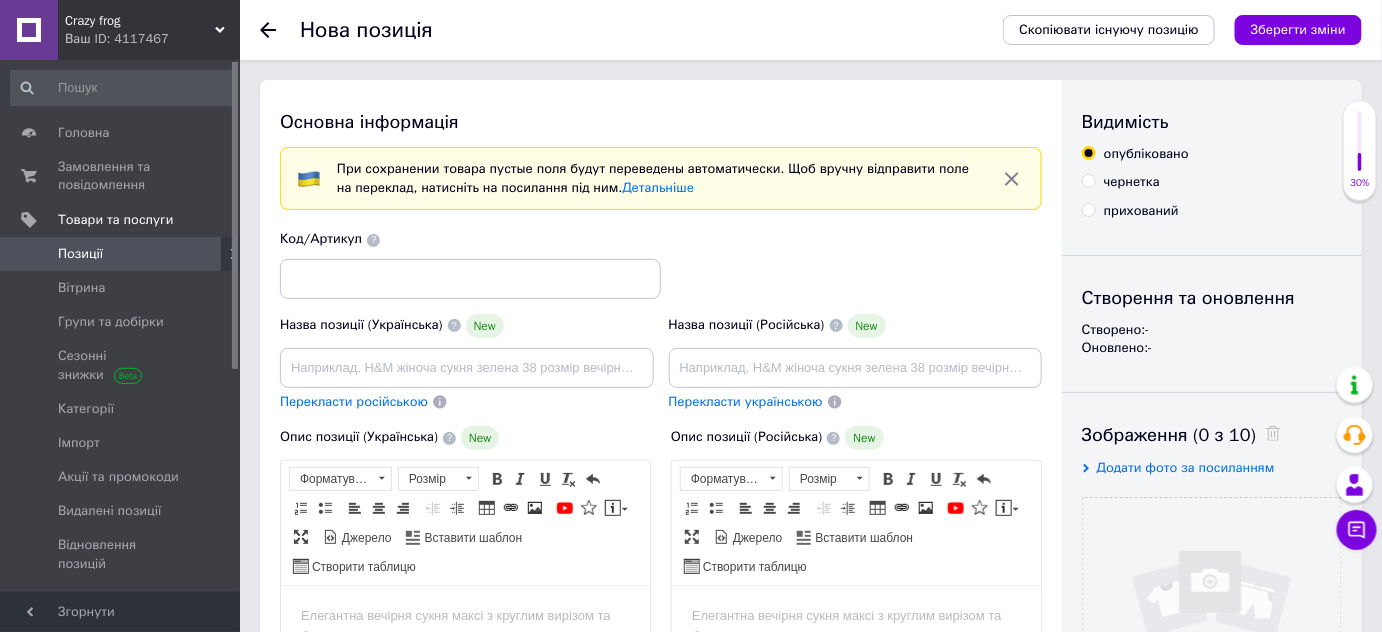 scroll, scrollTop: 0, scrollLeft: 0, axis: both 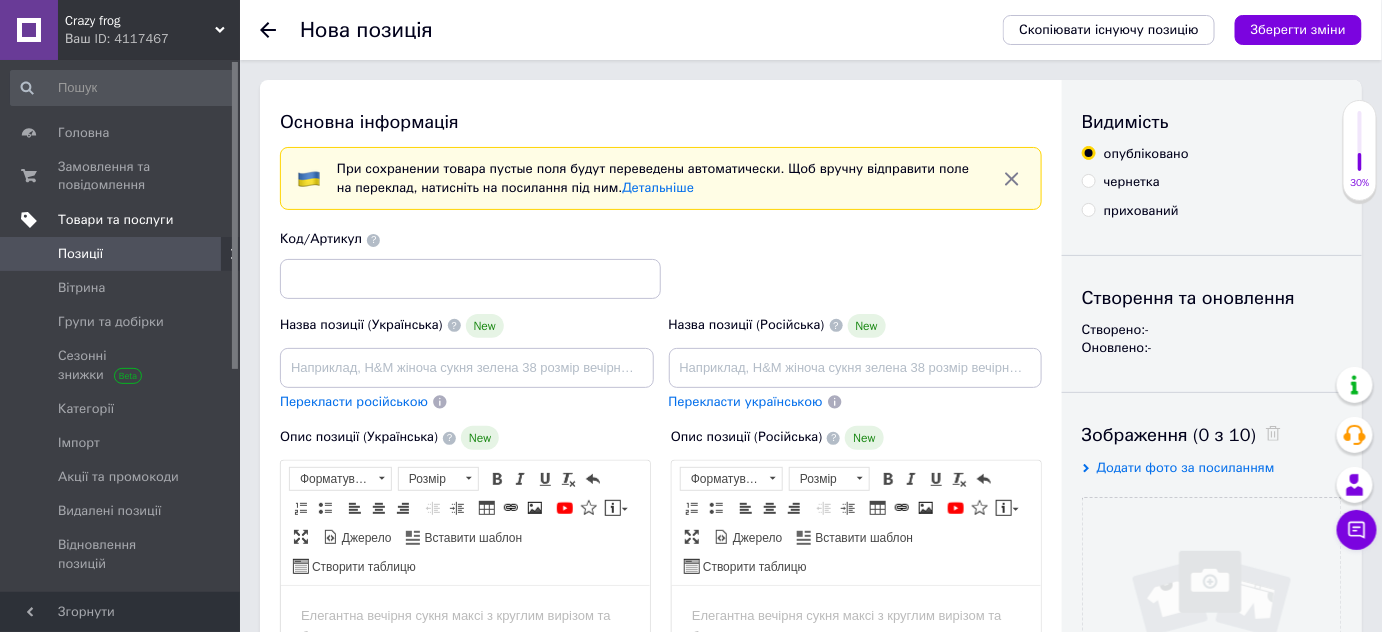 click on "Товари та послуги" at bounding box center (115, 220) 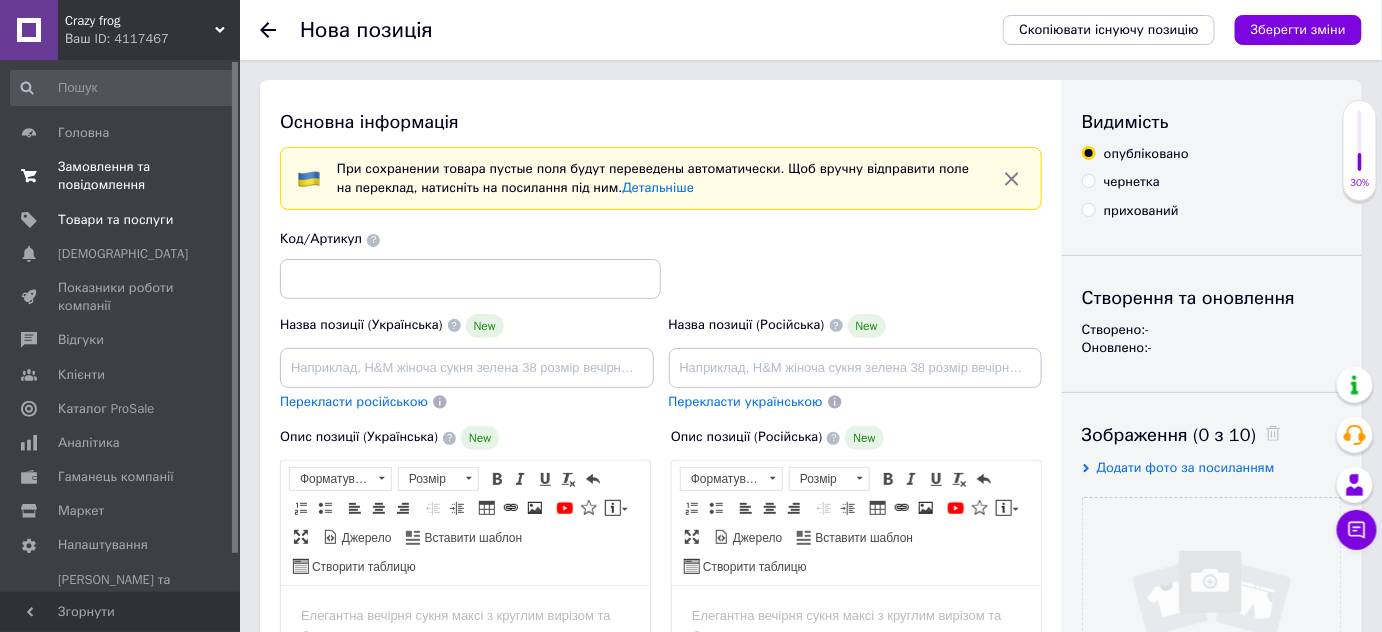 click on "Замовлення та повідомлення" at bounding box center [121, 176] 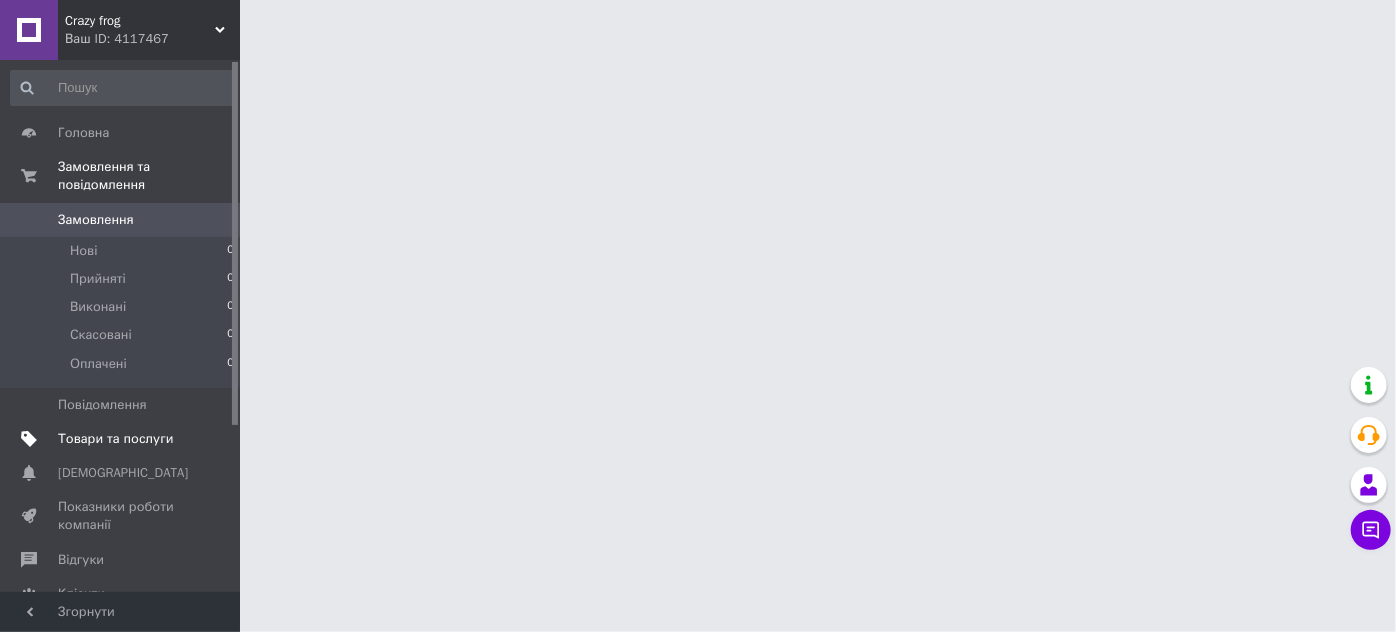 click on "Товари та послуги" at bounding box center (115, 439) 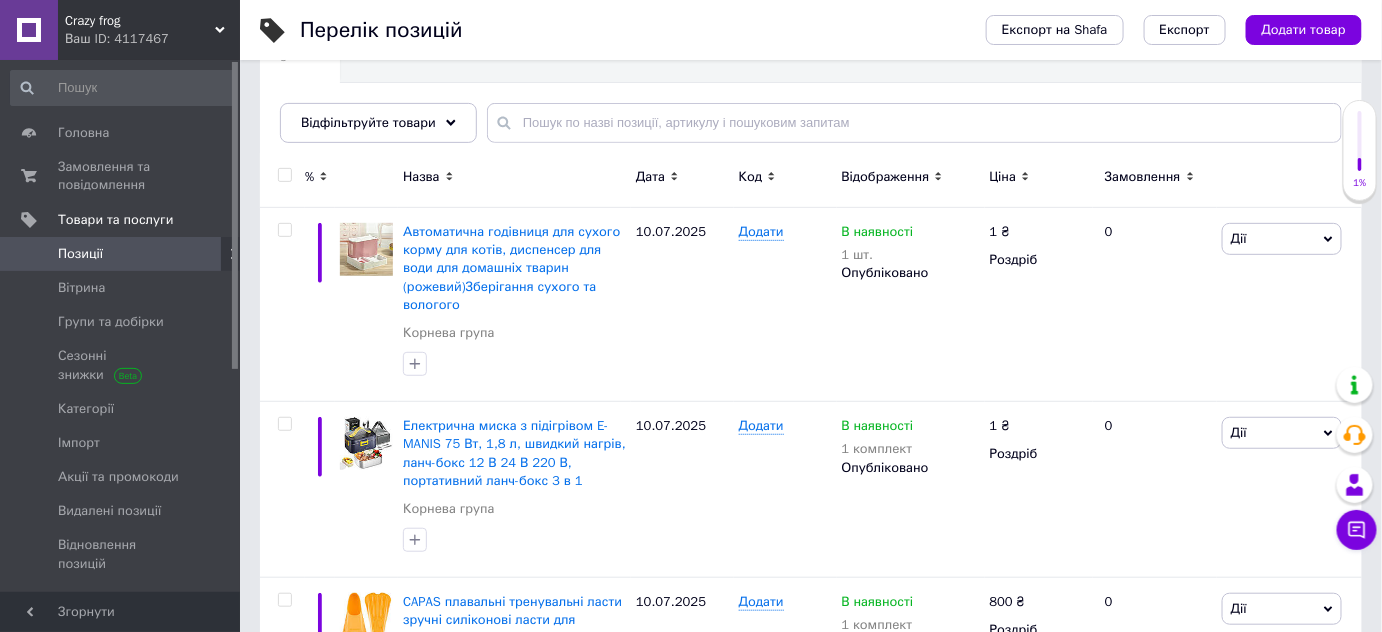 scroll, scrollTop: 272, scrollLeft: 0, axis: vertical 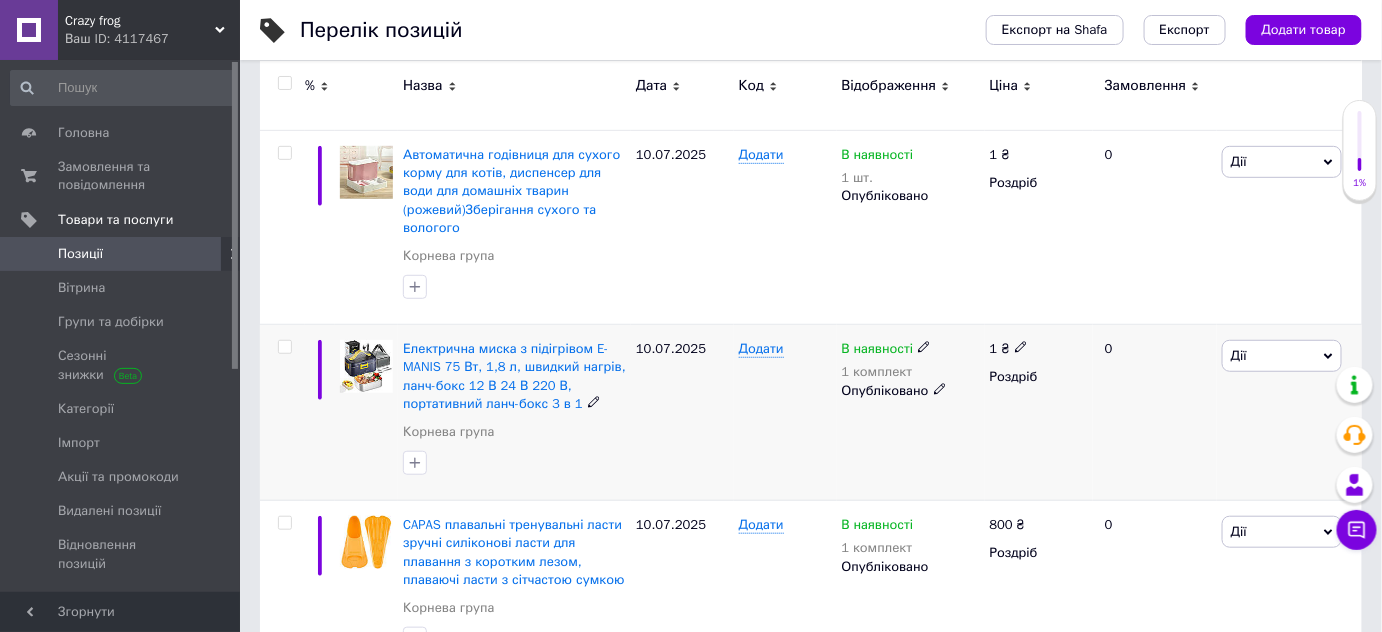 click 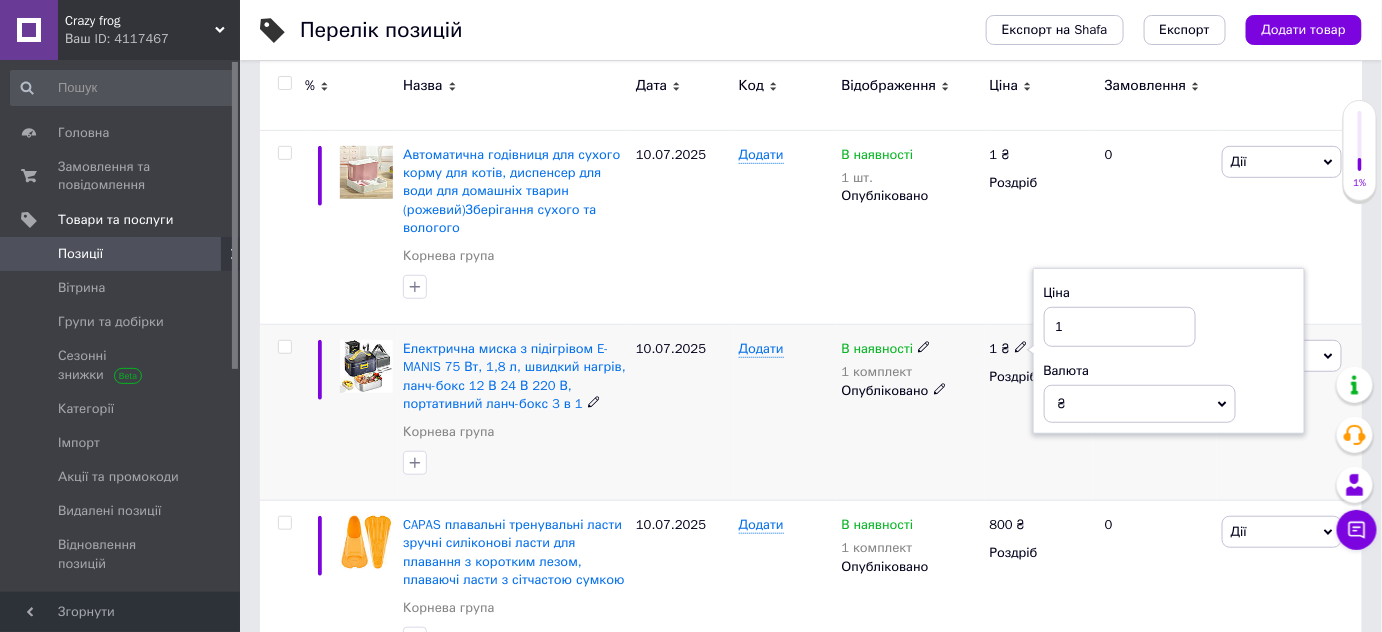 click on "1" at bounding box center (1120, 327) 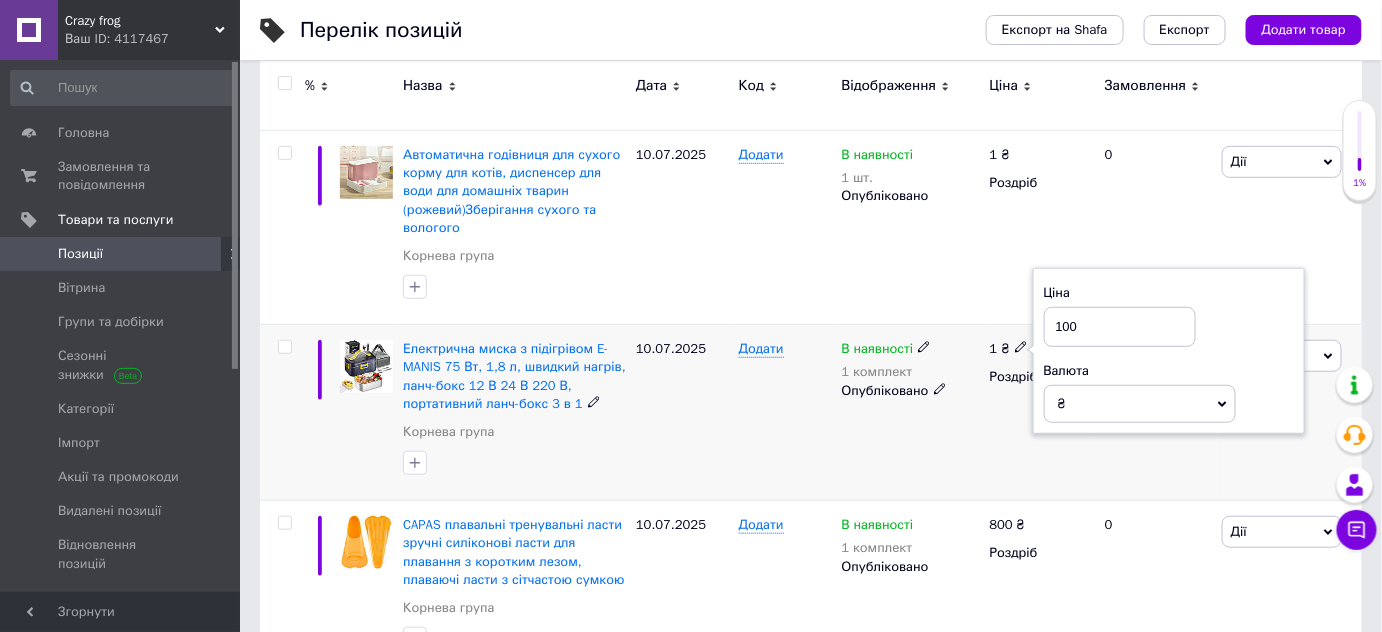type on "1000" 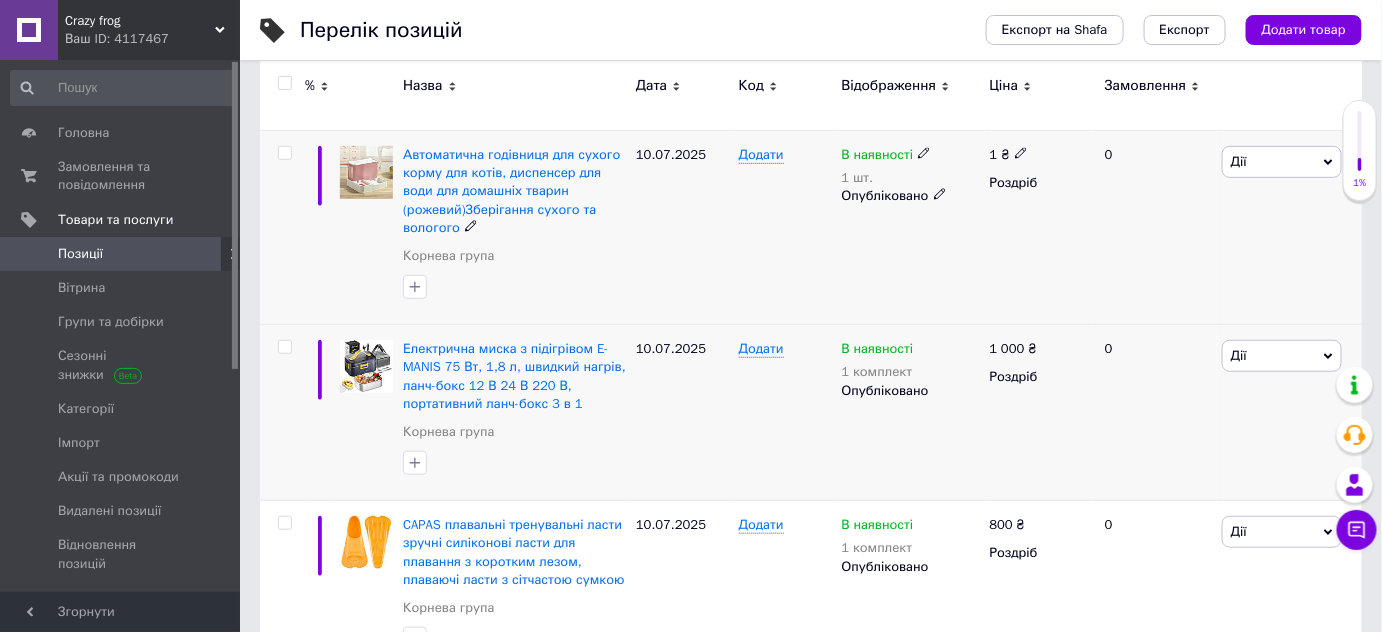 click 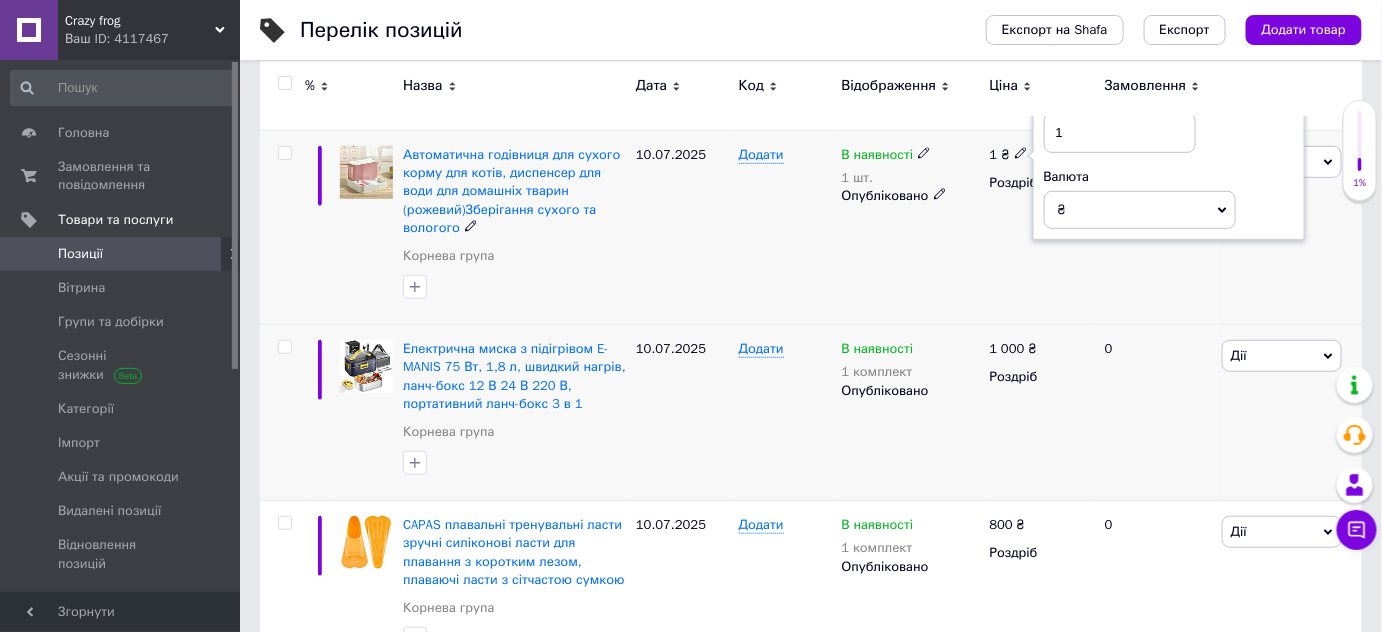 click on "1" at bounding box center (1120, 133) 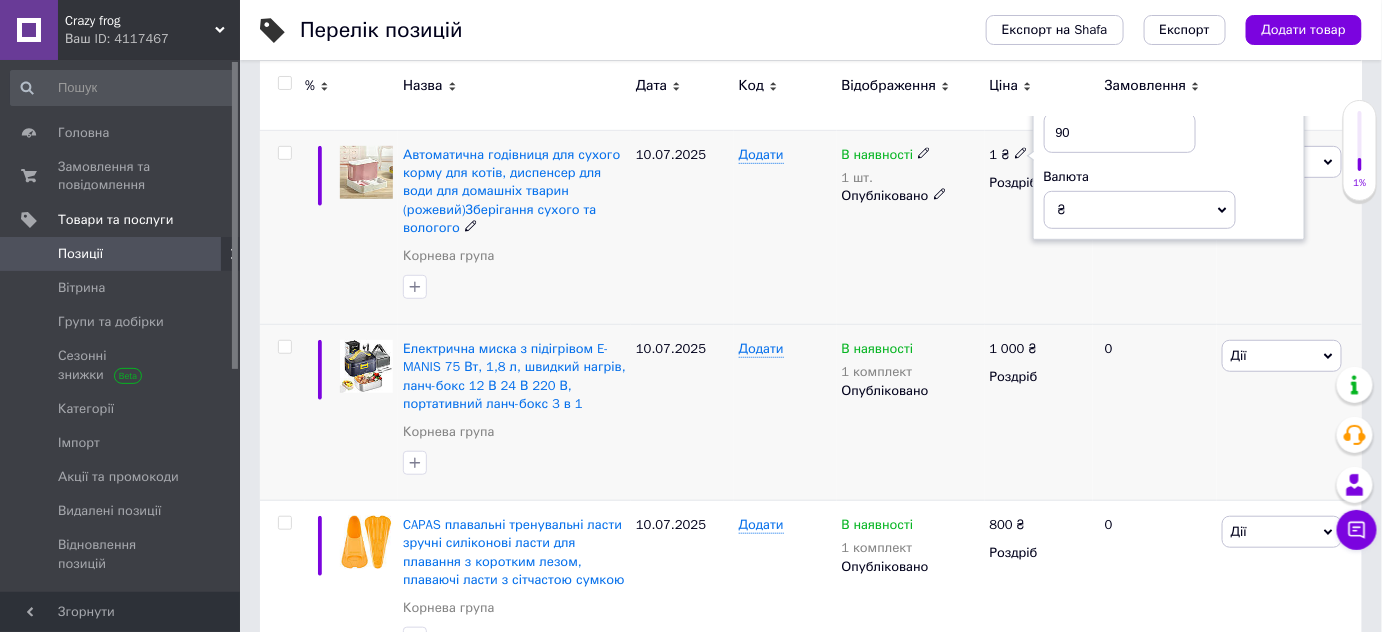 type on "900" 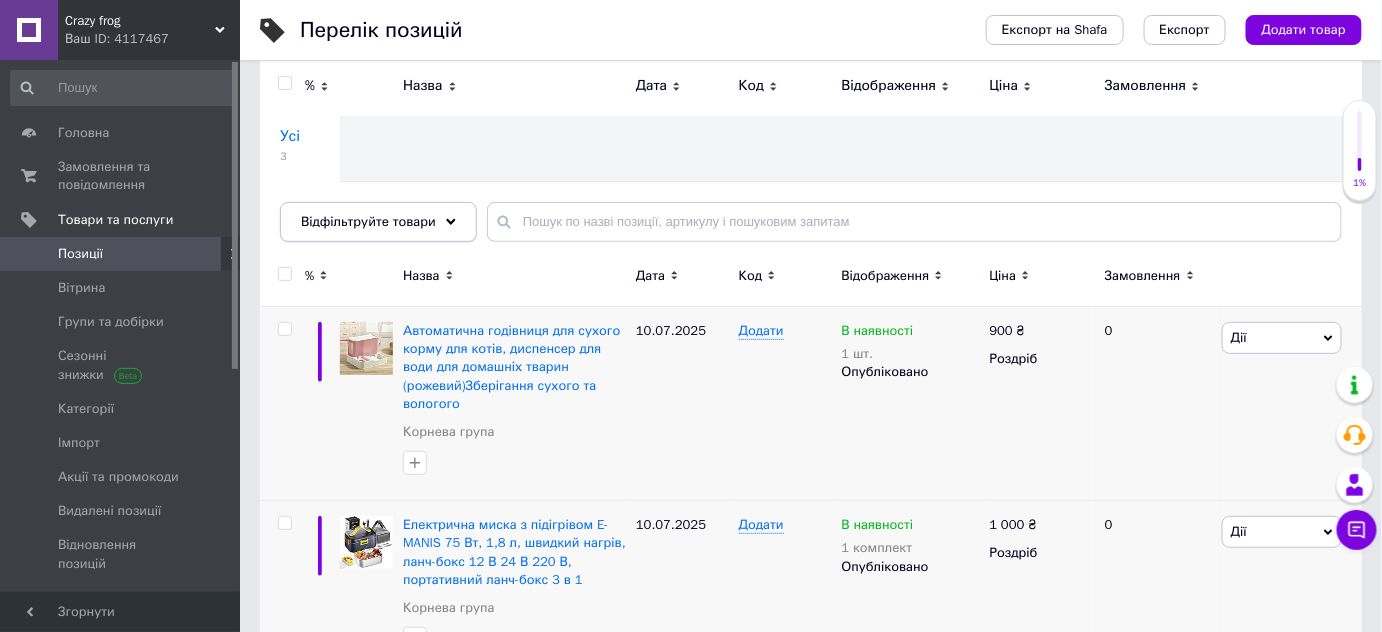 scroll, scrollTop: 0, scrollLeft: 0, axis: both 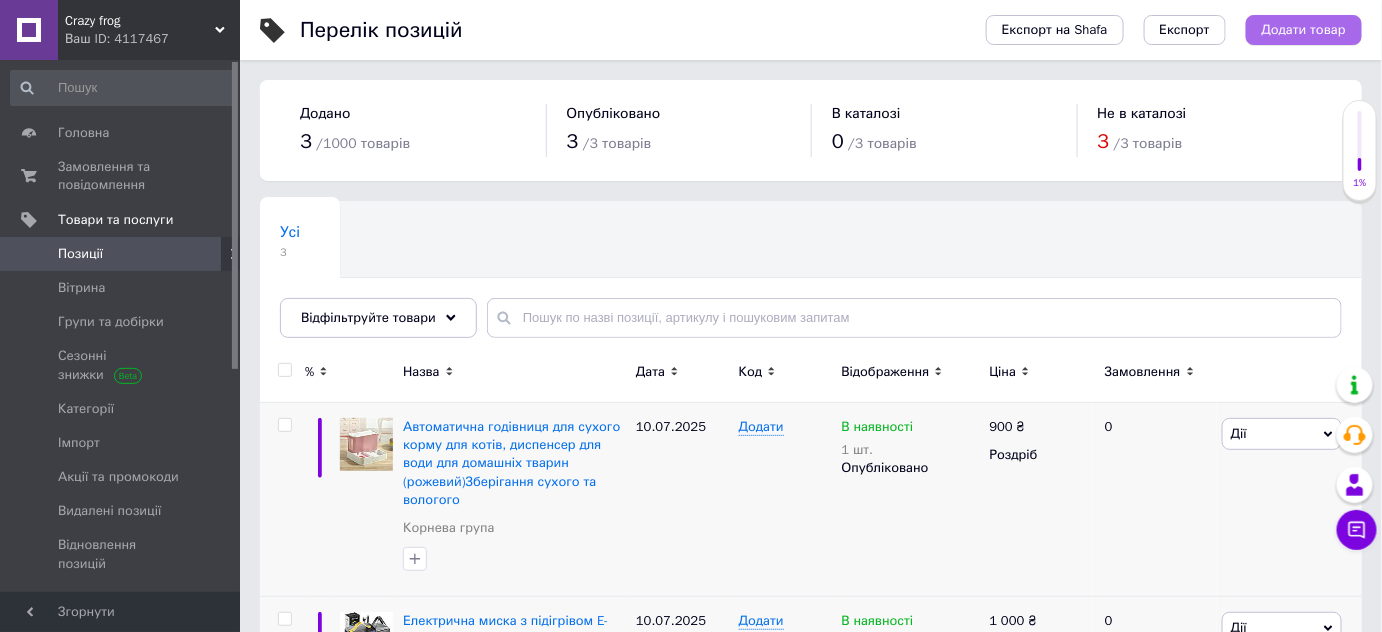 click on "Додати товар" at bounding box center [1304, 30] 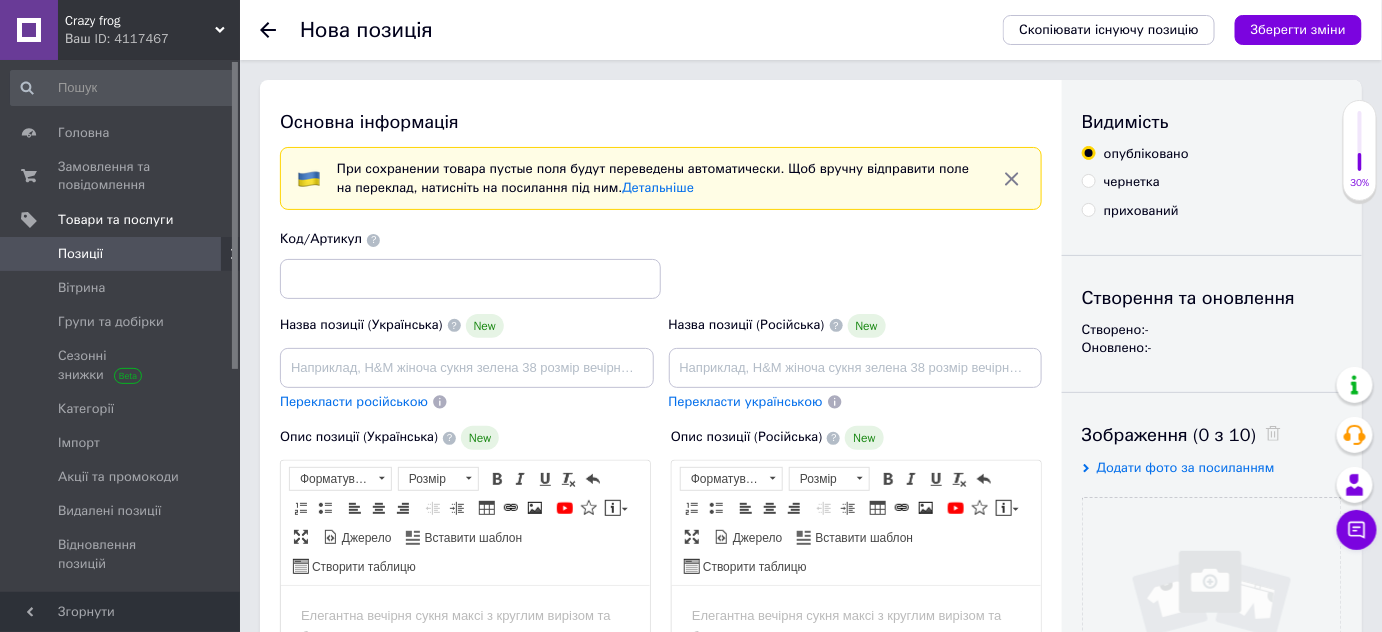scroll, scrollTop: 0, scrollLeft: 0, axis: both 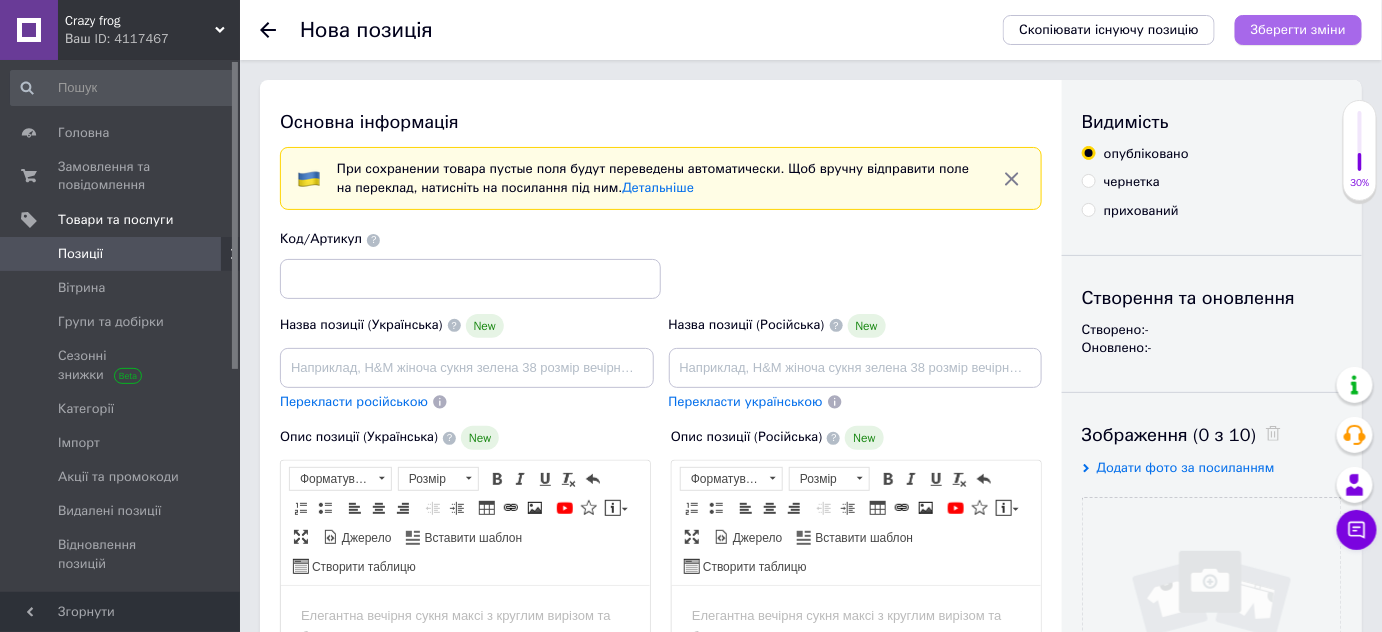 click on "Зберегти зміни" at bounding box center (1298, 29) 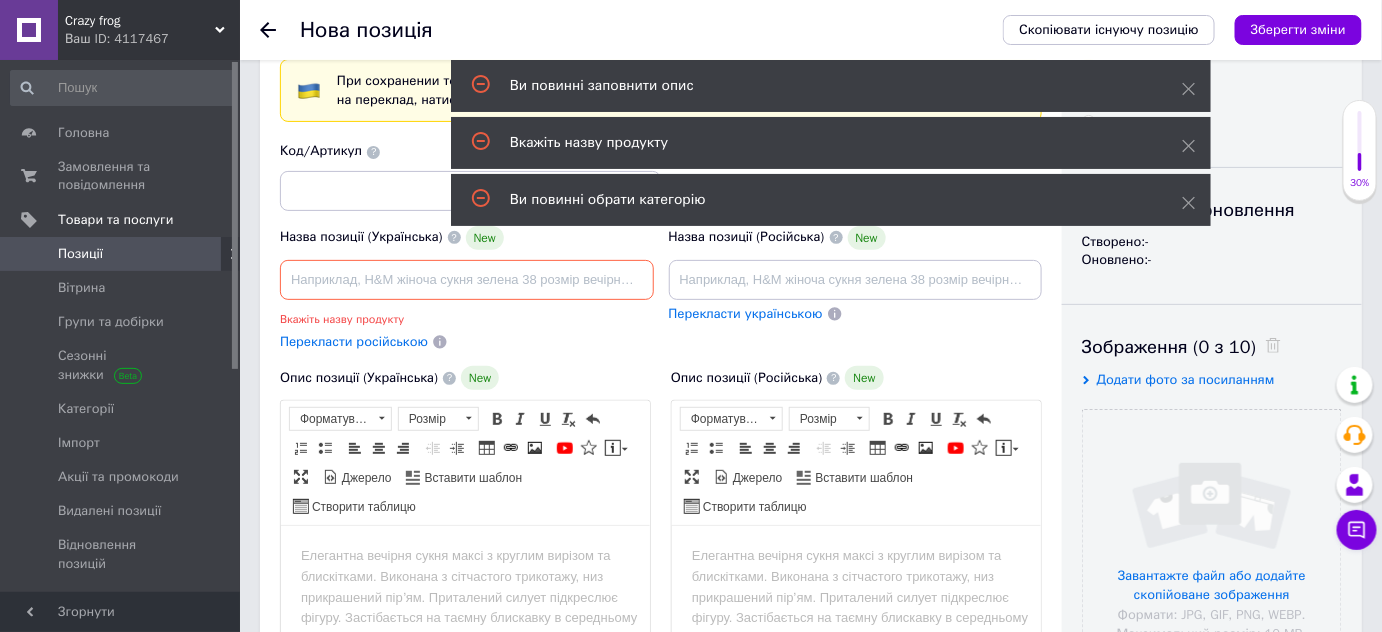 scroll, scrollTop: 90, scrollLeft: 0, axis: vertical 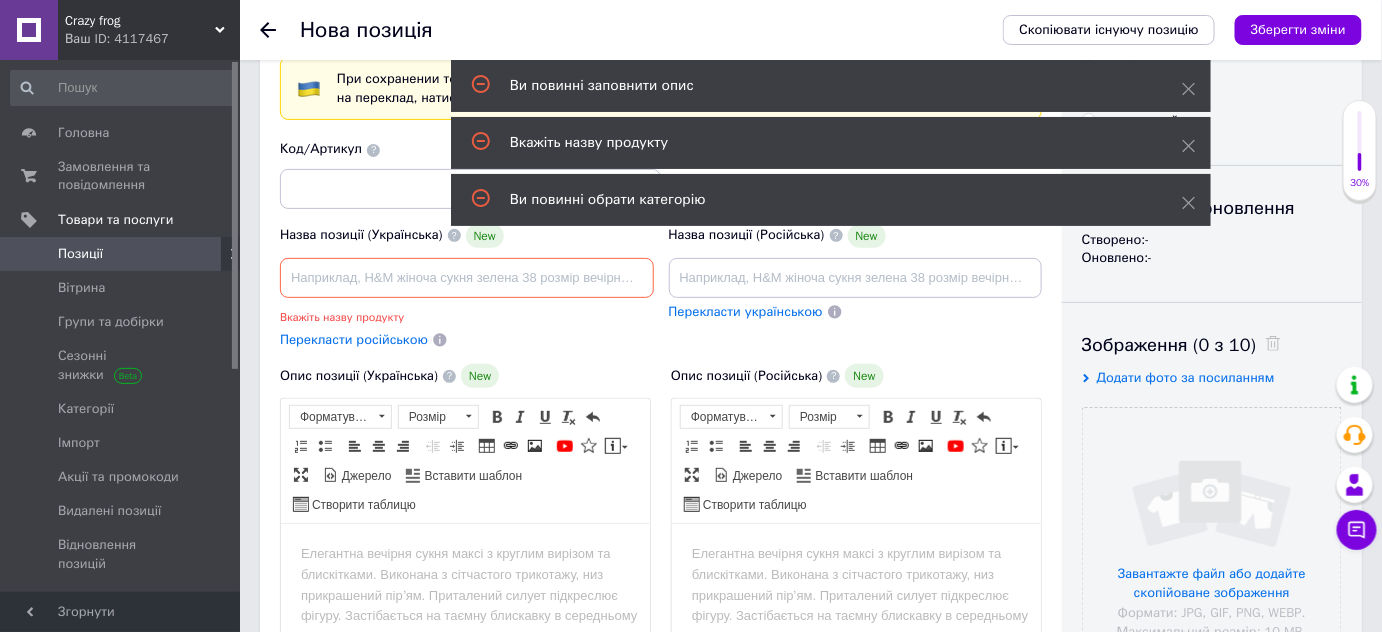 click on "Ви повинні заповнити опис" at bounding box center [821, 86] 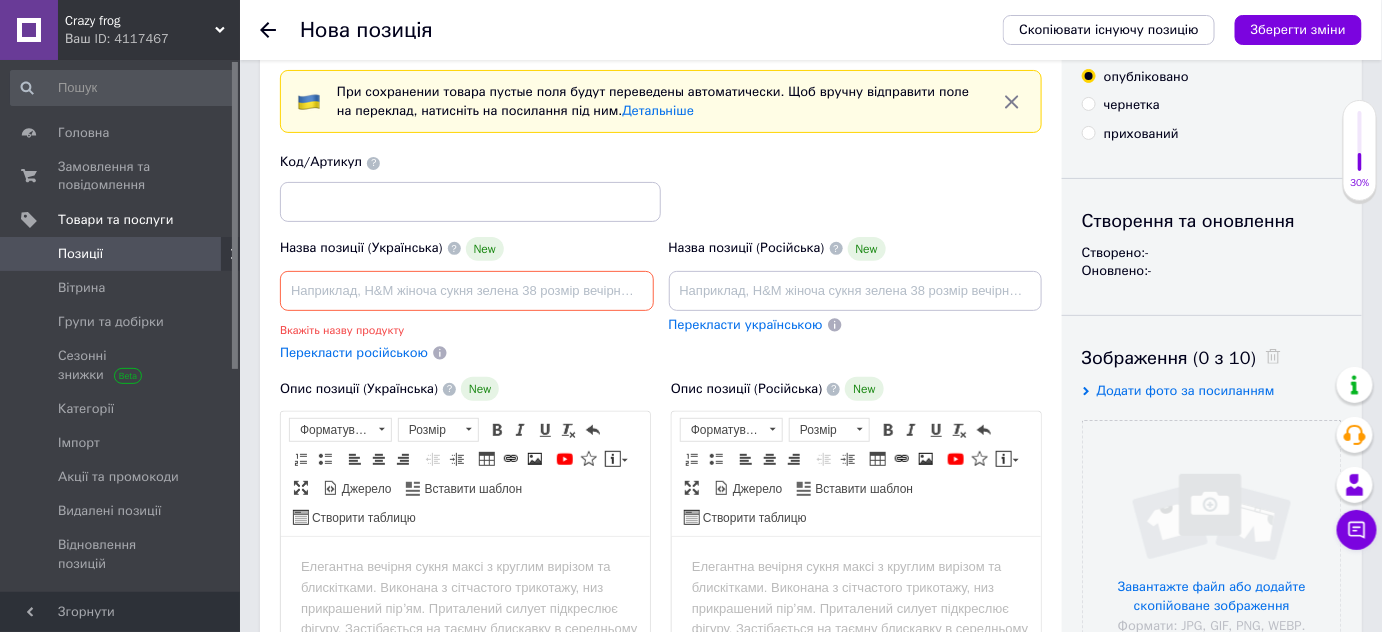 scroll, scrollTop: 90, scrollLeft: 0, axis: vertical 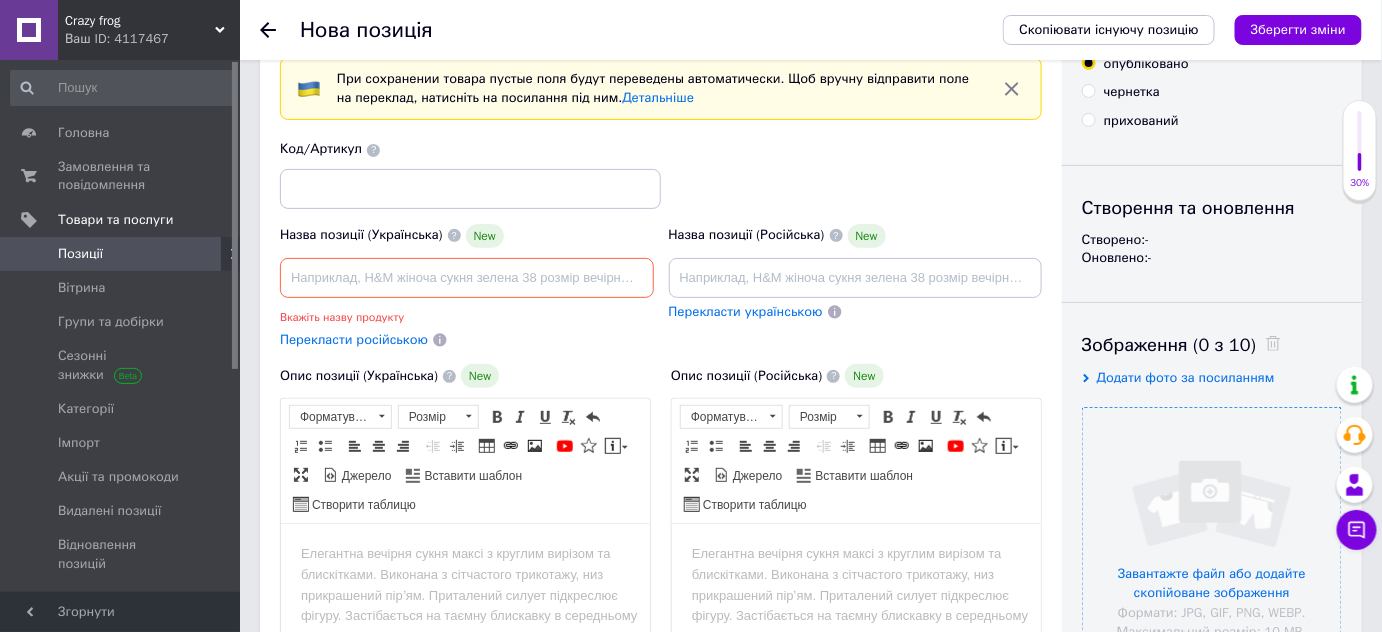 click at bounding box center [1212, 537] 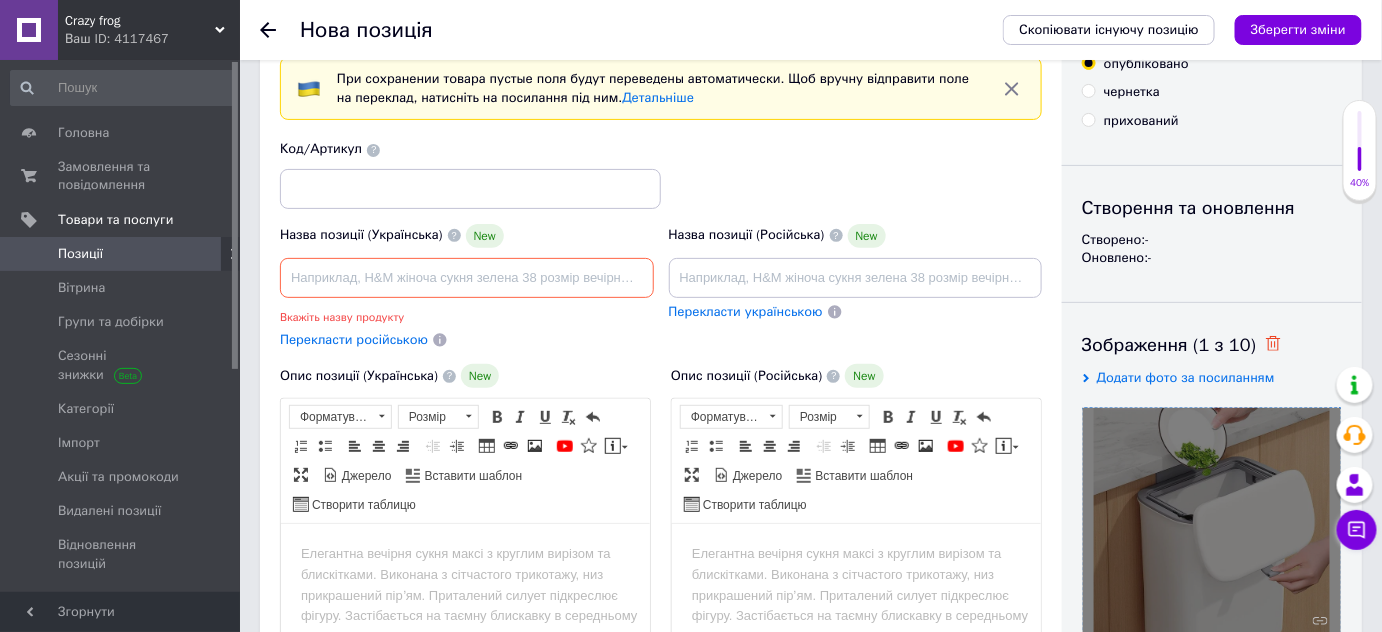 click 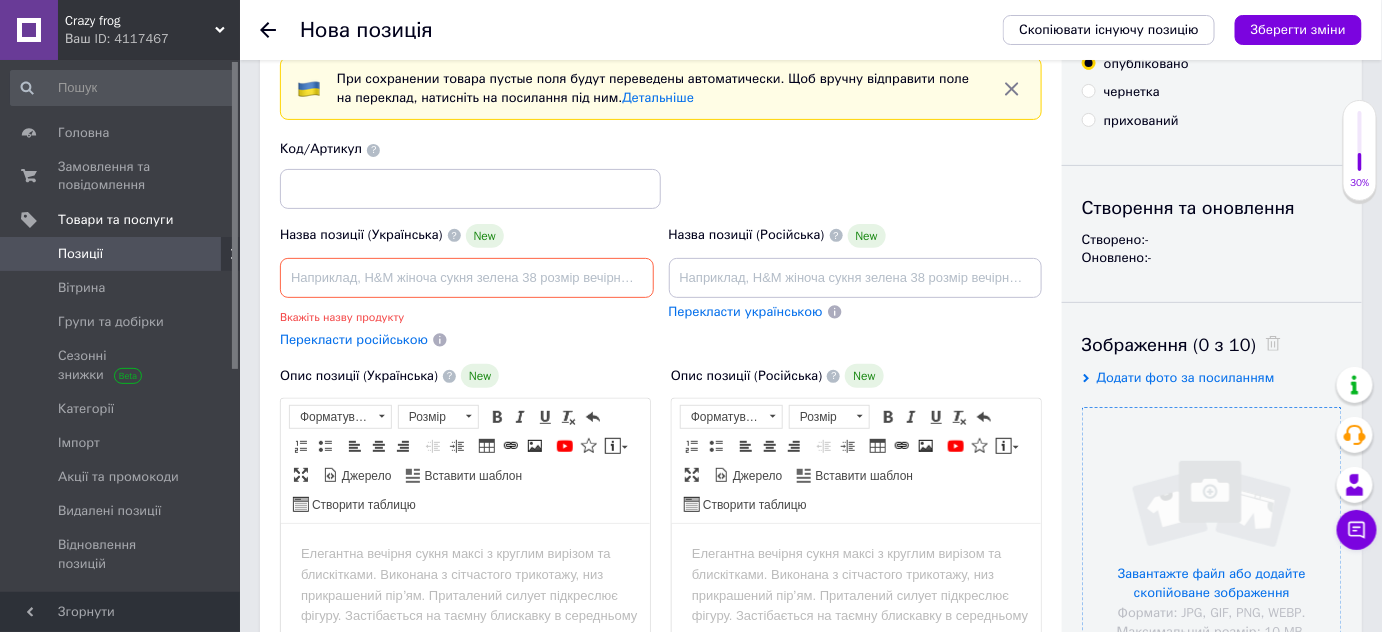 click at bounding box center [1212, 537] 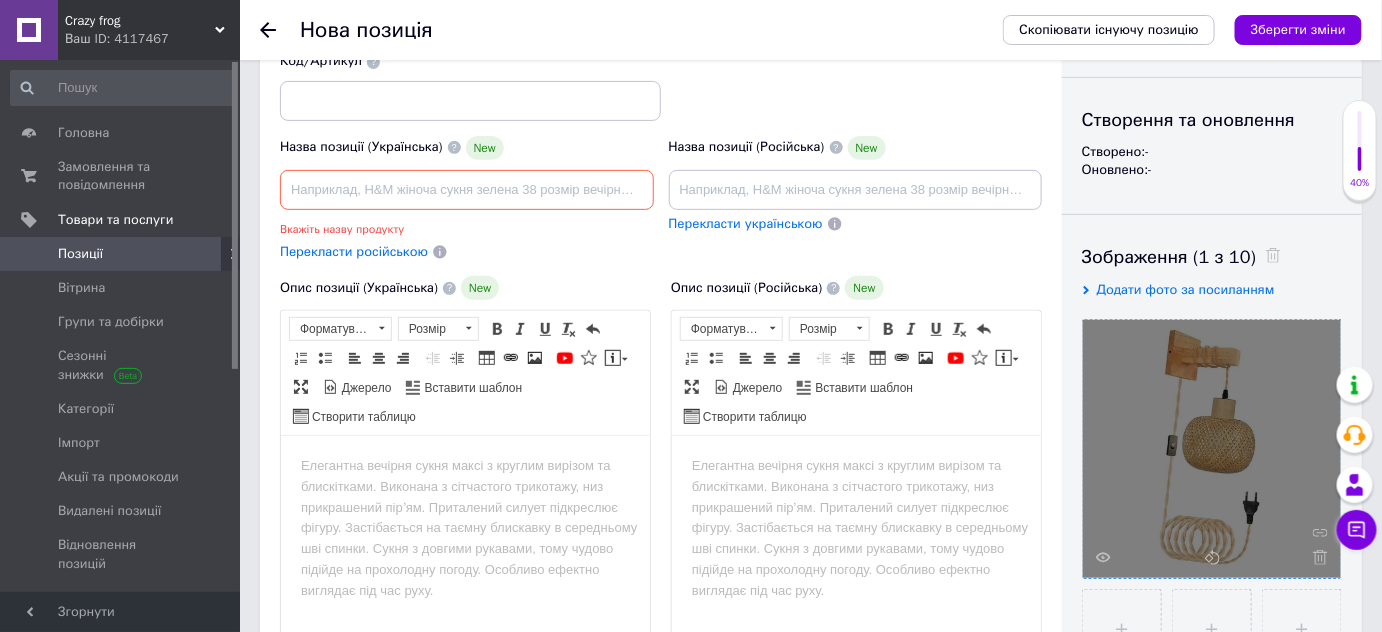 scroll, scrollTop: 181, scrollLeft: 0, axis: vertical 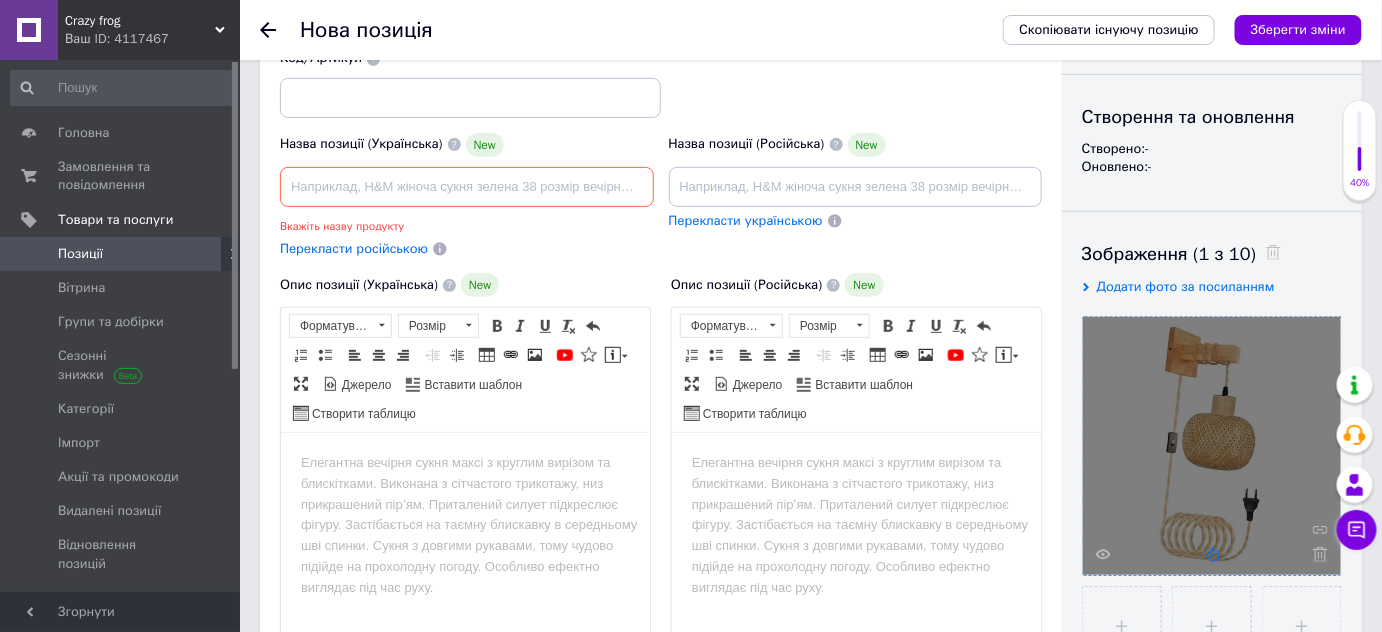 click 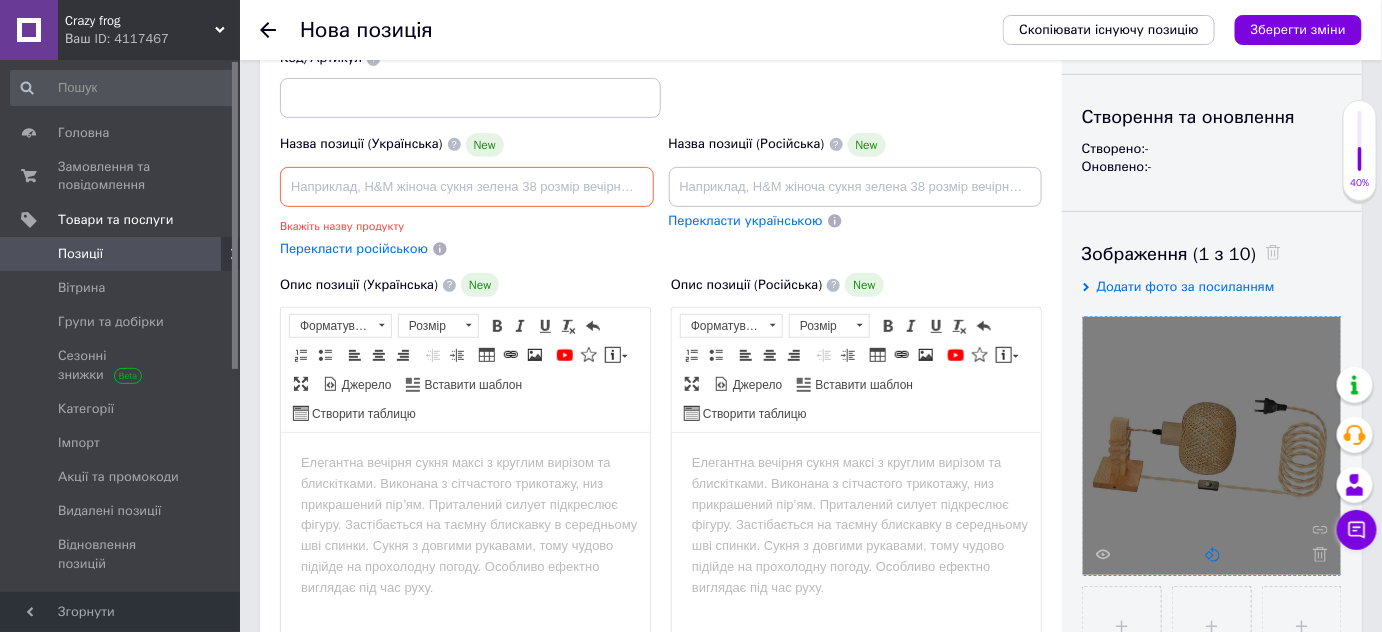 click 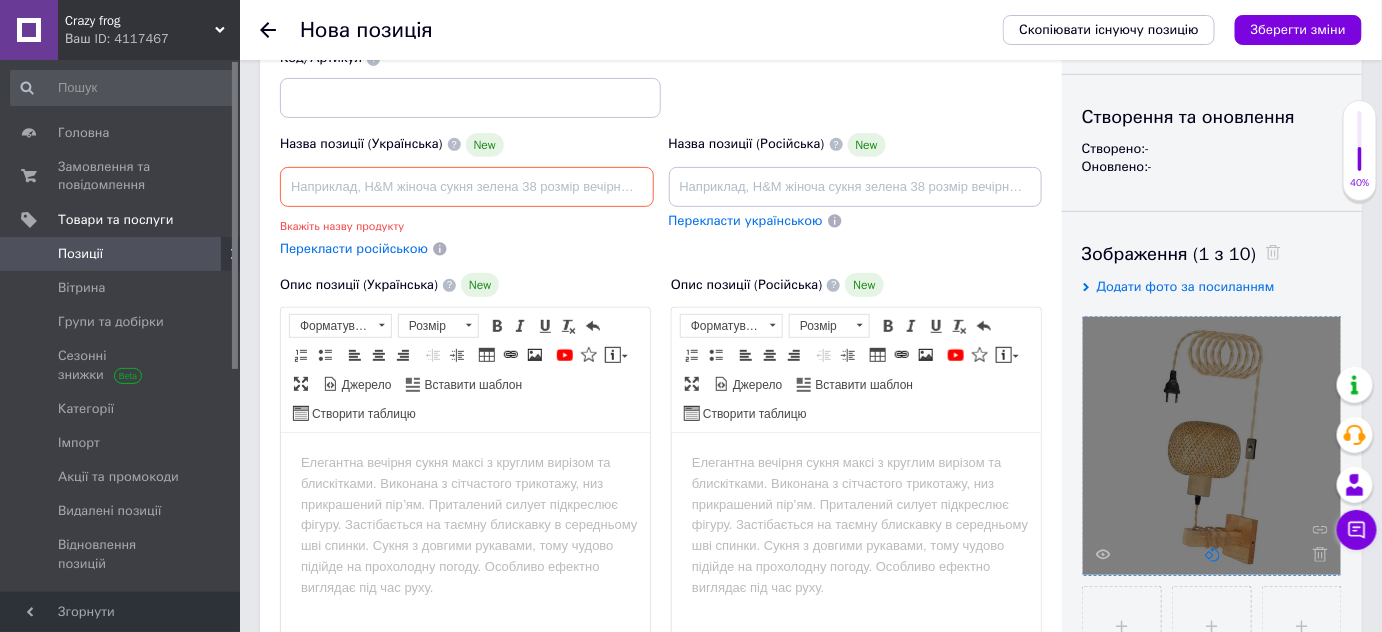 click 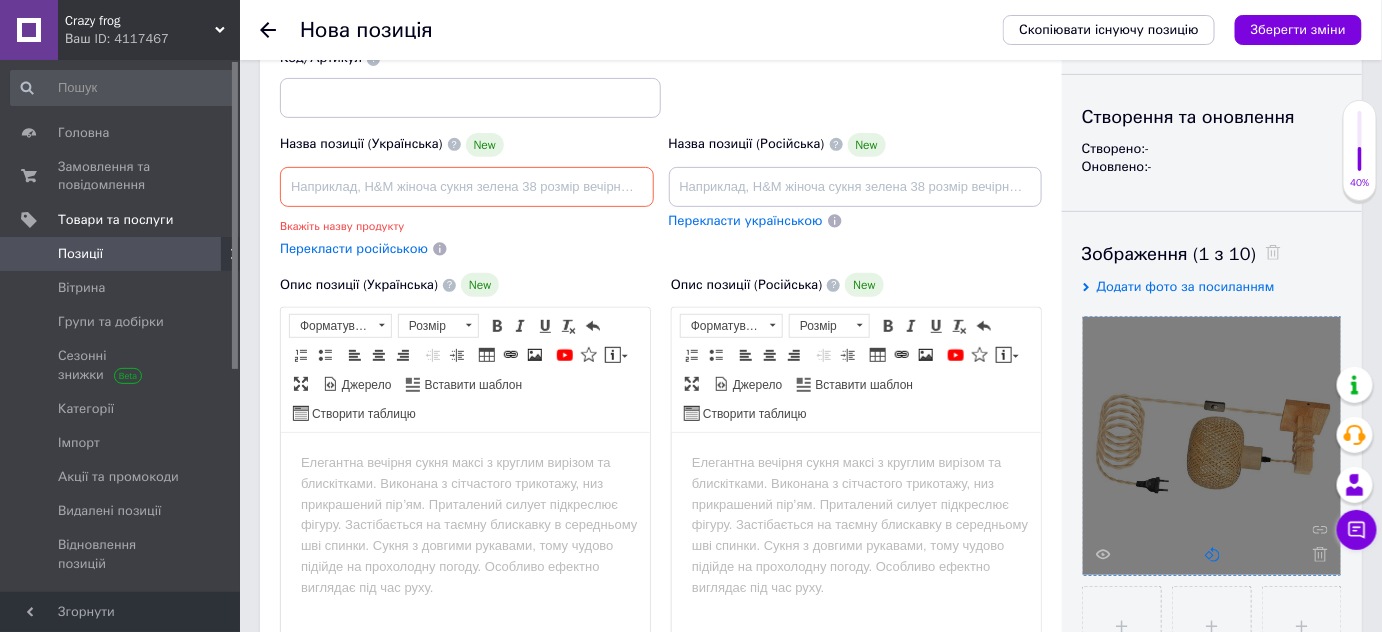 click 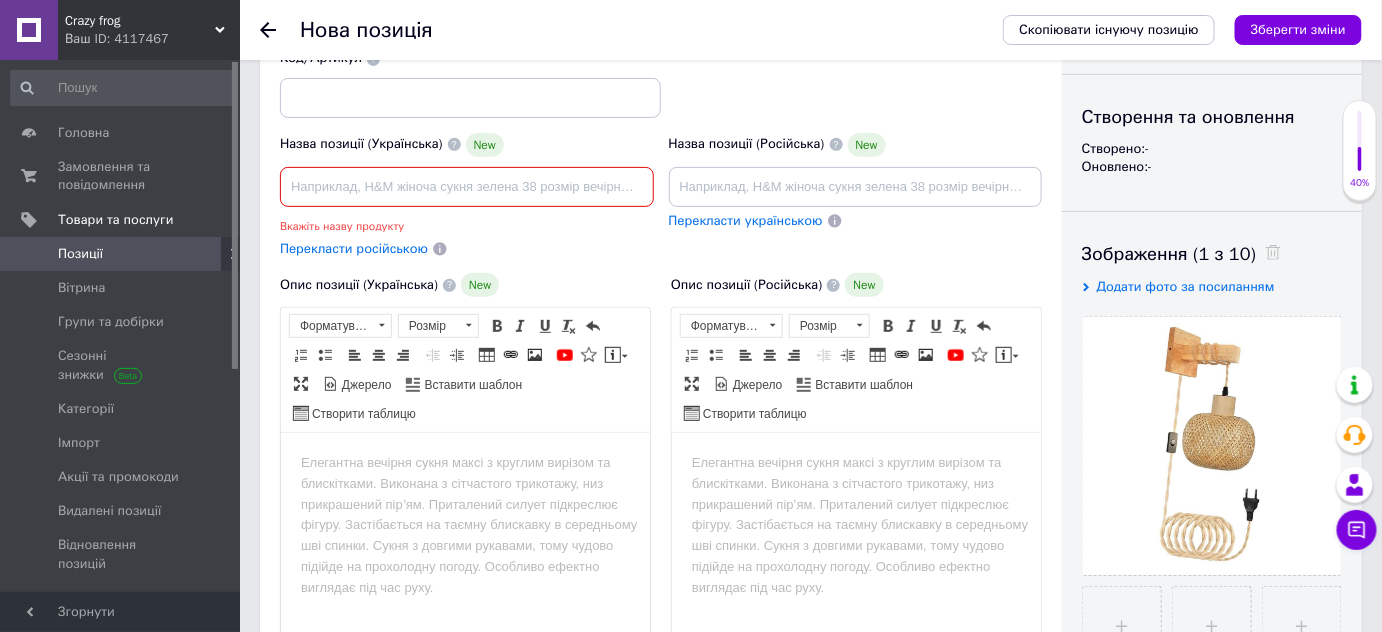 paste on "Настінні світильники FAXOFAB з рустикального ротанга, чеські фермерські настінні світильники, ручної роботи настінні світильники д" 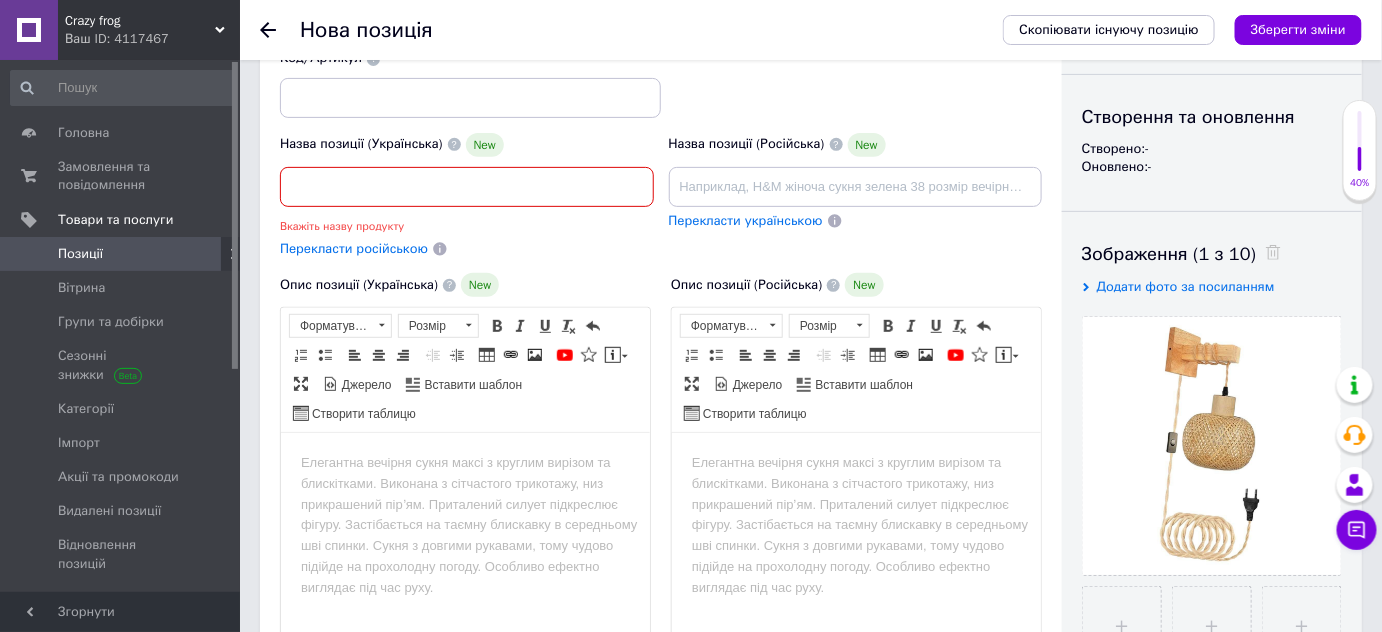 scroll, scrollTop: 0, scrollLeft: 448, axis: horizontal 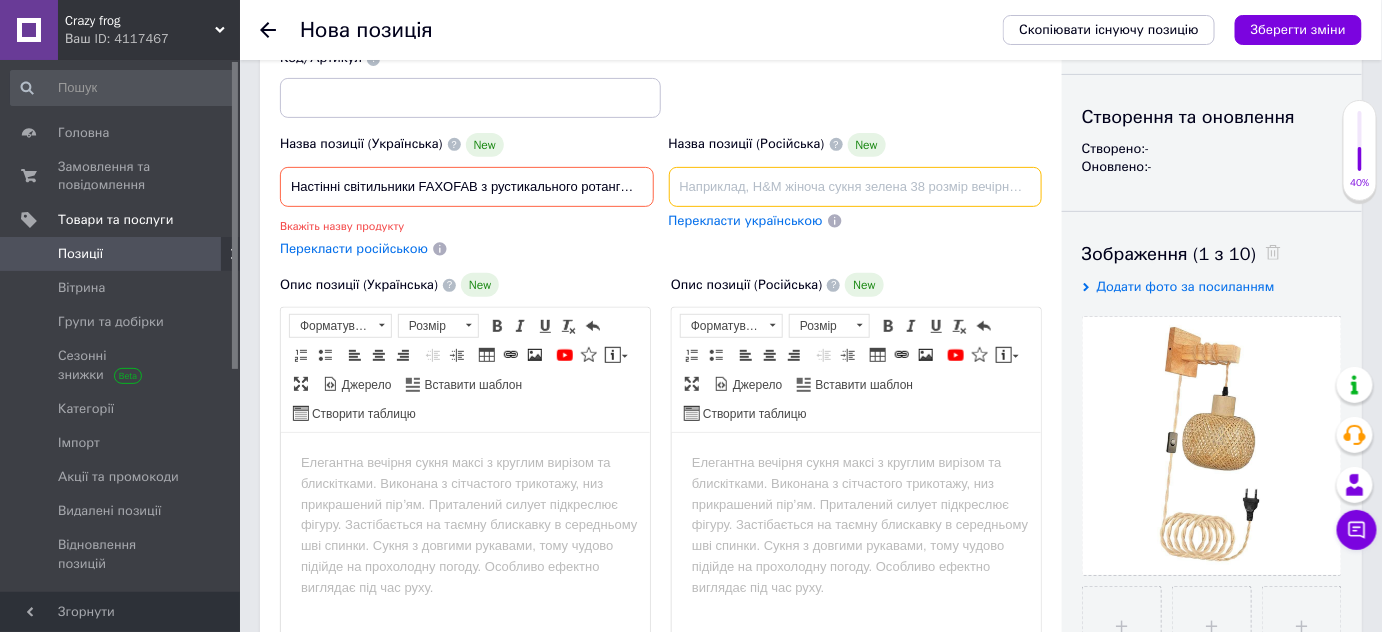 paste on "Настенные светильники FAXOFAB из рустикального ротанга, чешские фермерские настенные светильники, ручной работы настенные светильн" 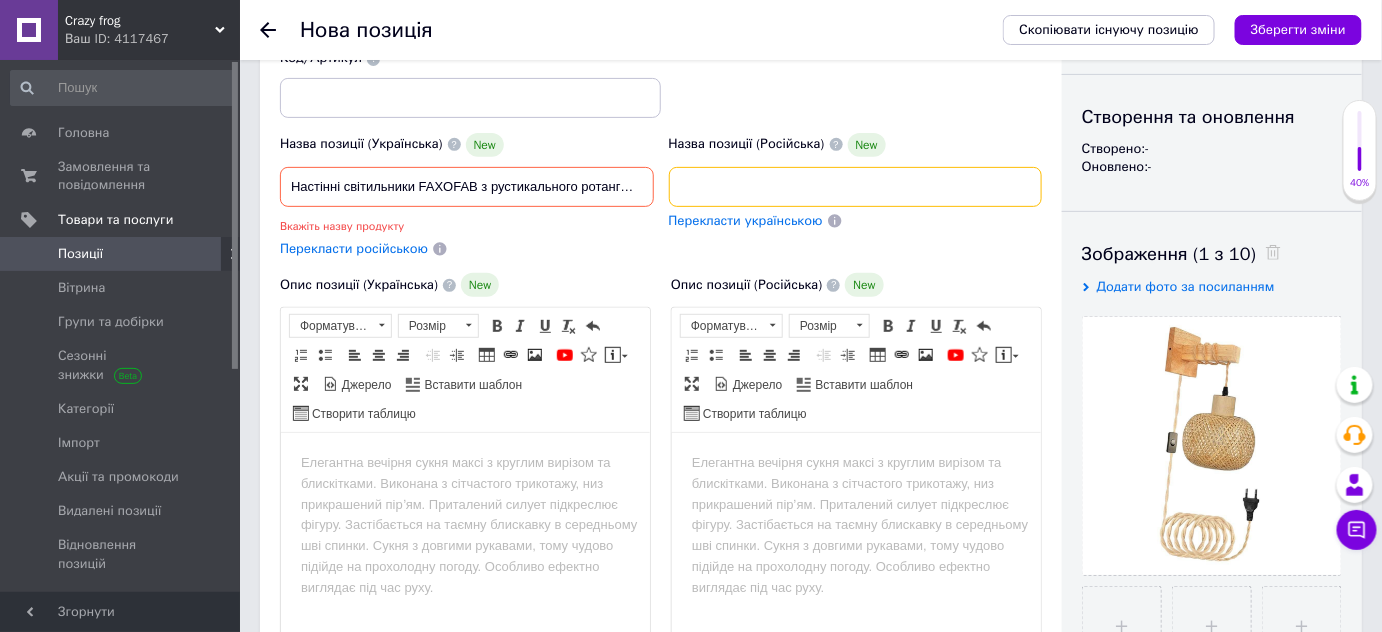 scroll, scrollTop: 0, scrollLeft: 400, axis: horizontal 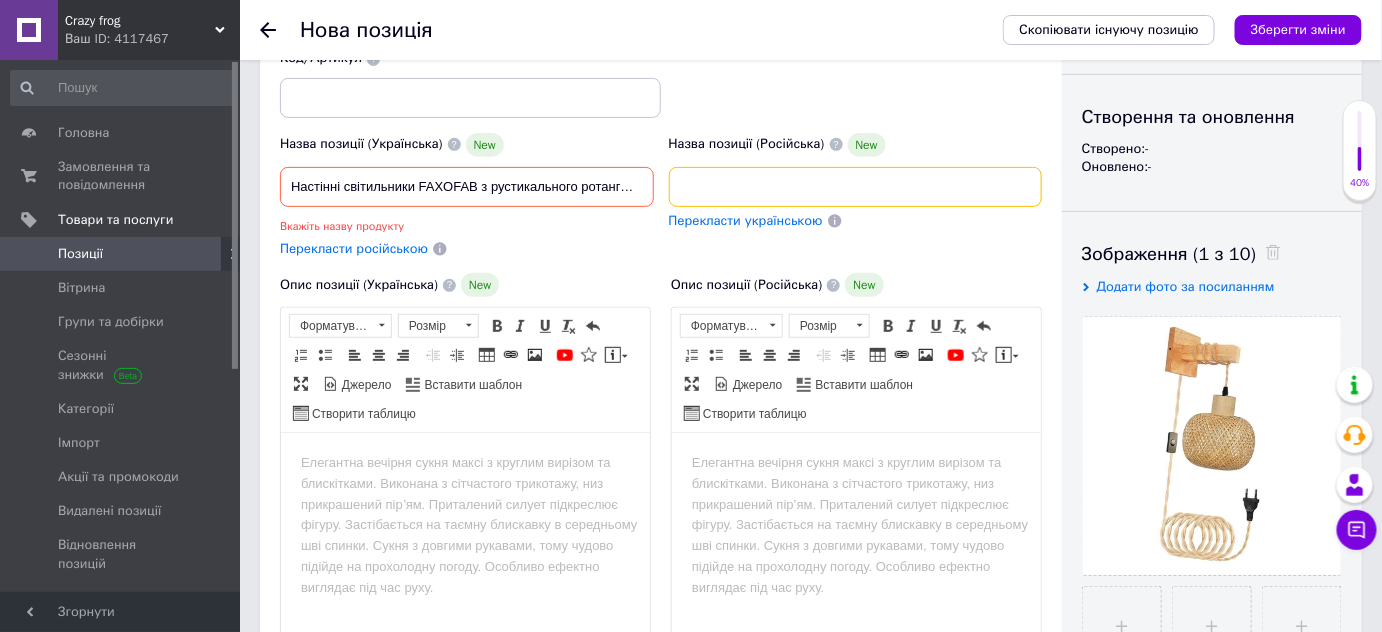 type on "Настенные светильники FAXOFAB из рустикального ротанга, чешские фермерские настенные светильники, ручной работы" 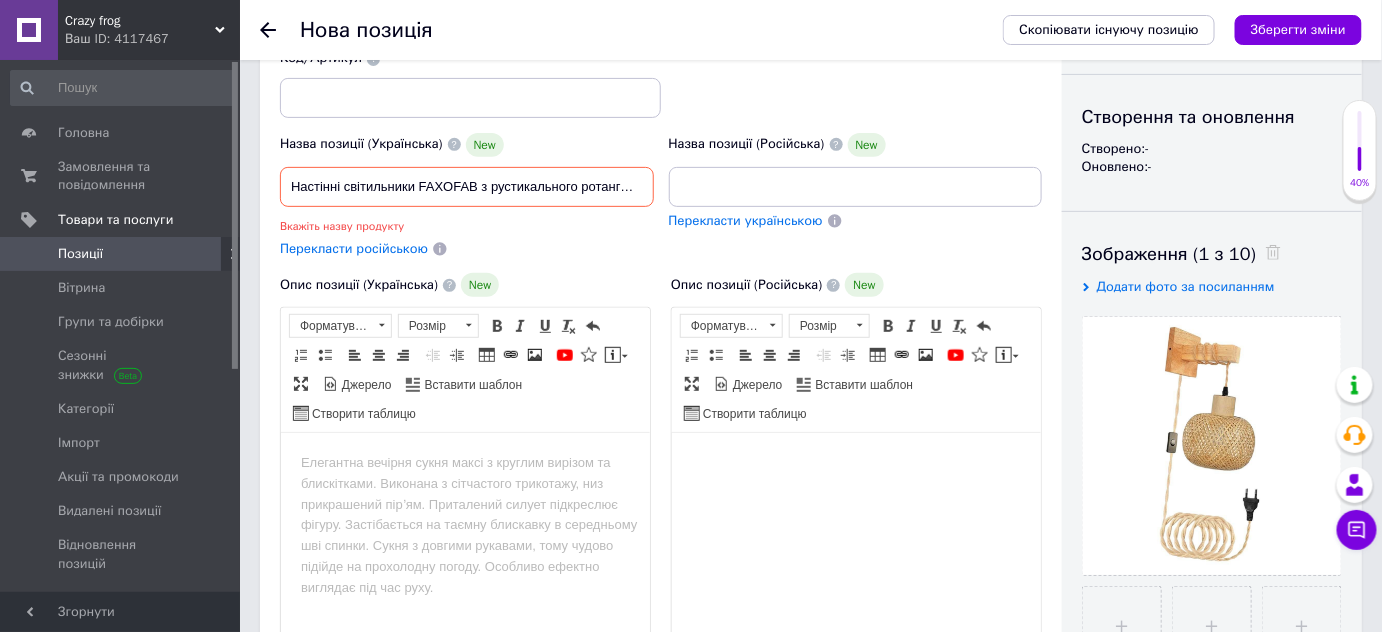 scroll, scrollTop: 0, scrollLeft: 0, axis: both 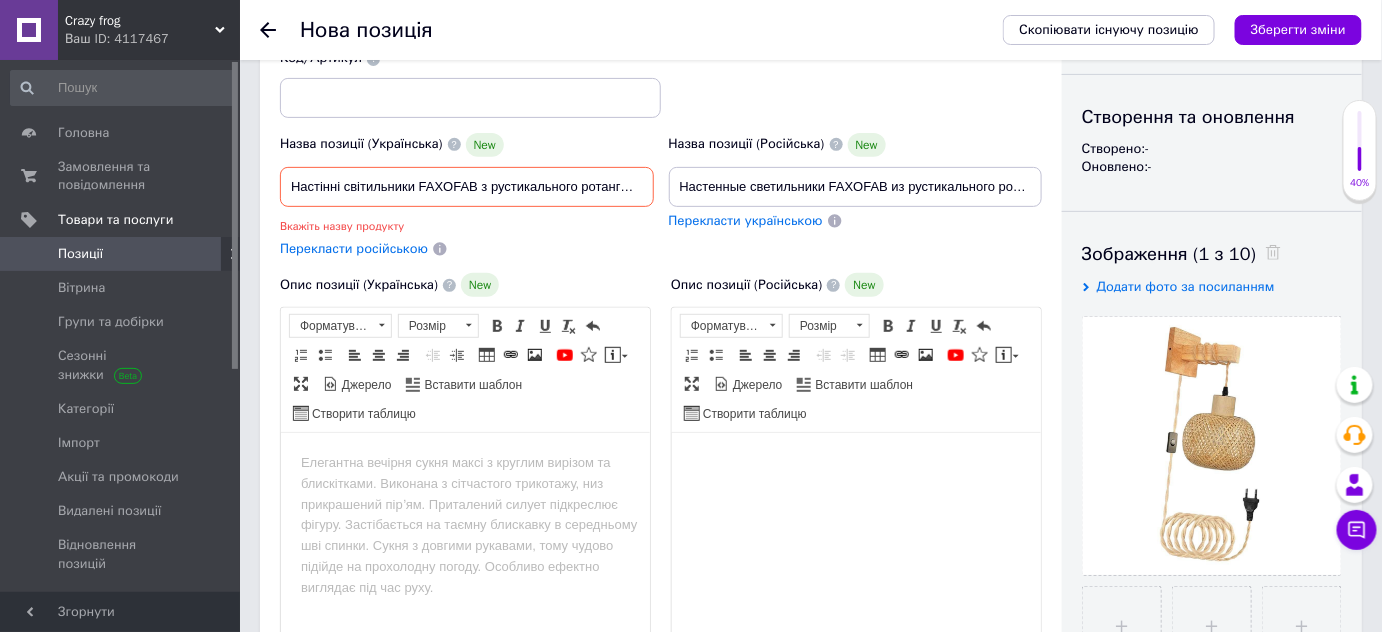 drag, startPoint x: 801, startPoint y: 522, endPoint x: 735, endPoint y: 507, distance: 67.68308 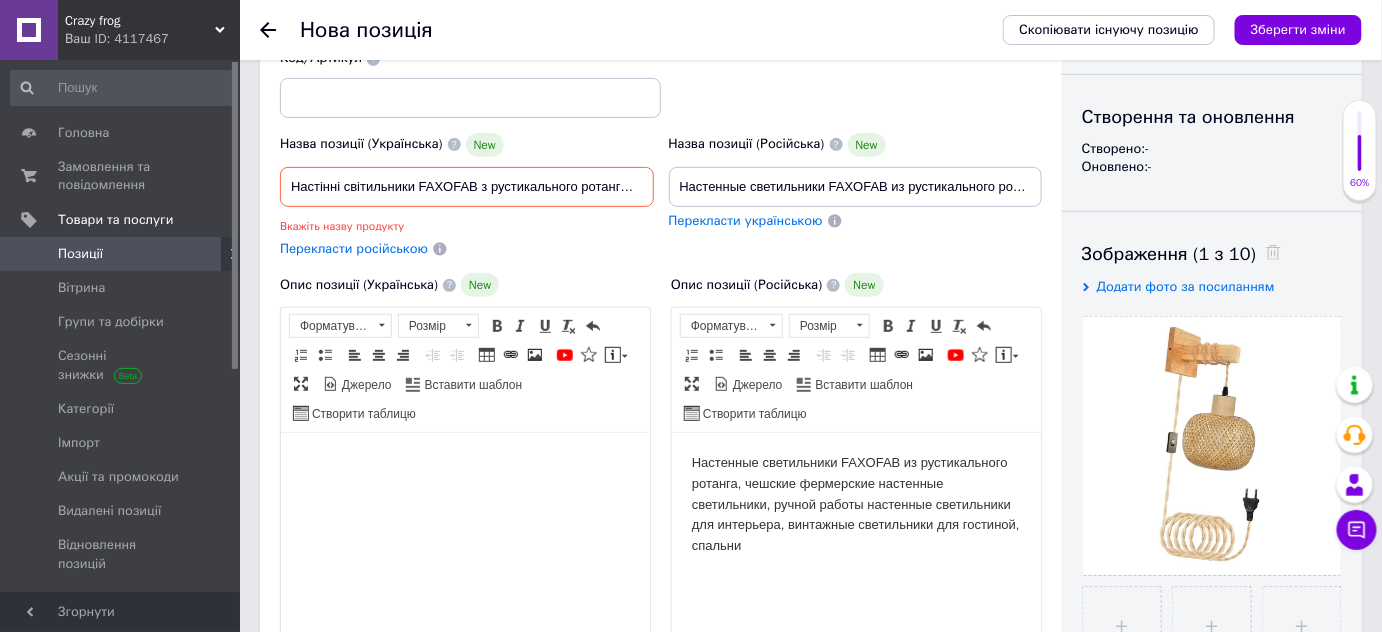 click at bounding box center [464, 463] 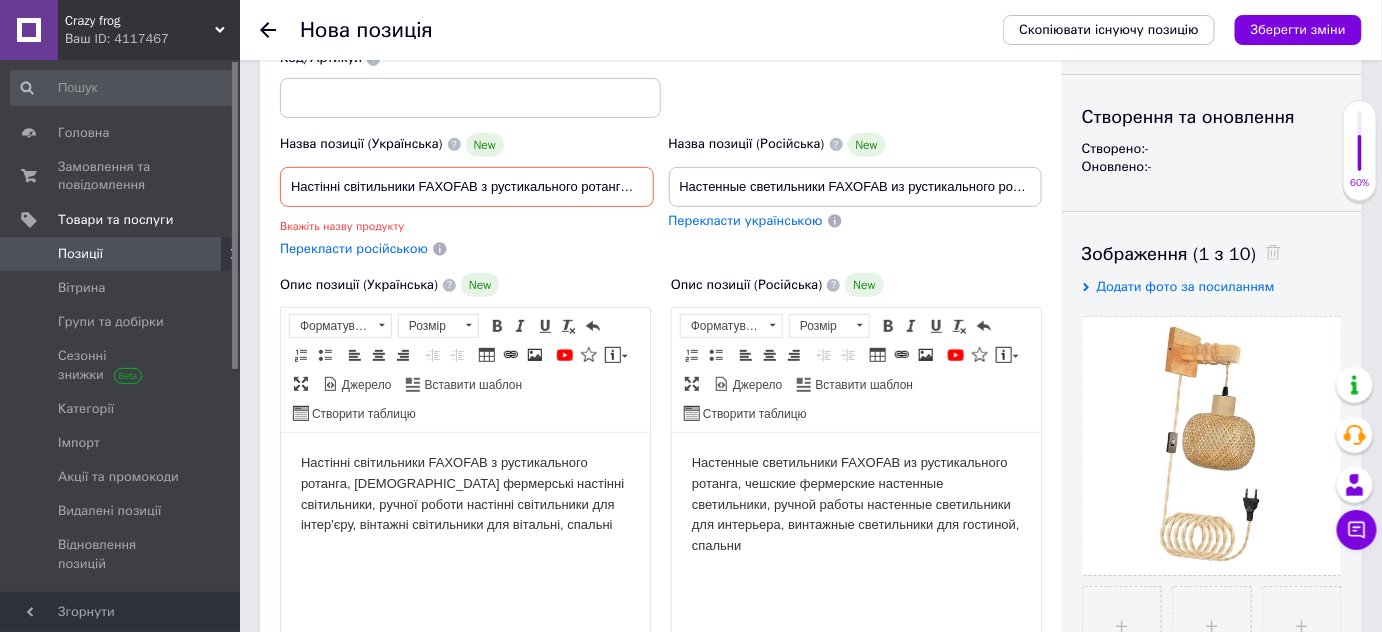 scroll, scrollTop: 272, scrollLeft: 0, axis: vertical 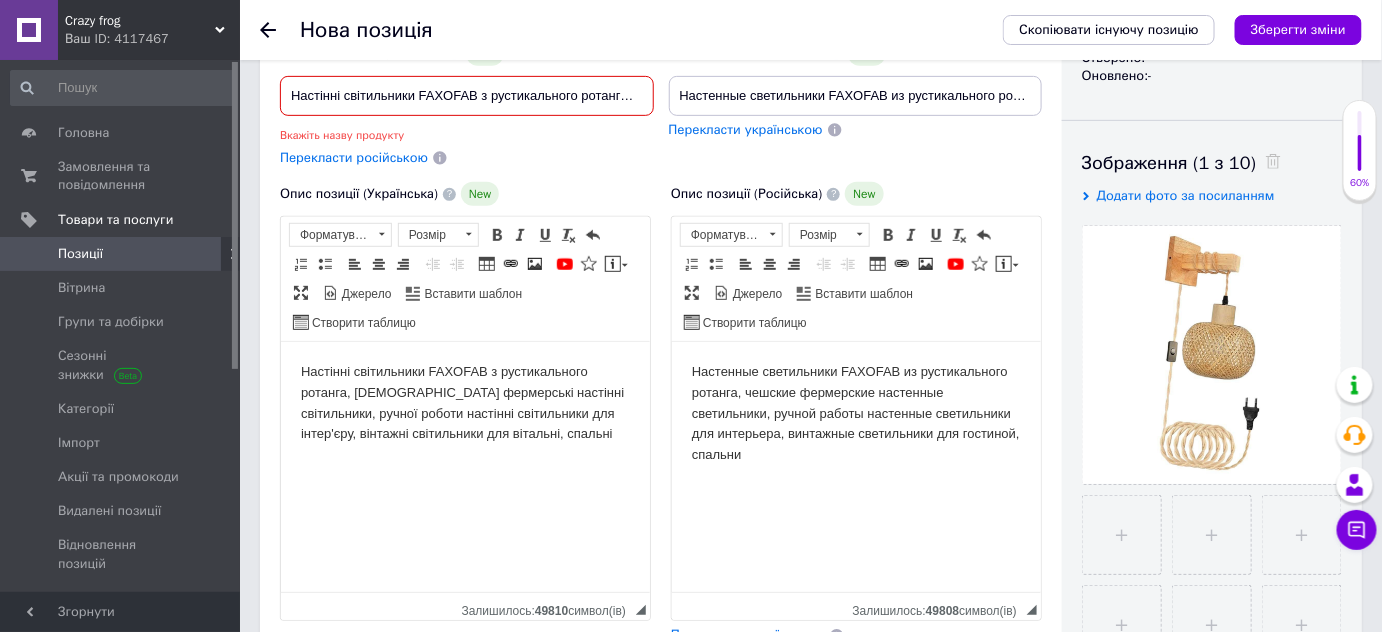 click on "Настінні світильники FAXOFAB з рустикального ротанга, чеські фермерські настінні світильники, ручної роботи настінні світильники" at bounding box center [467, 96] 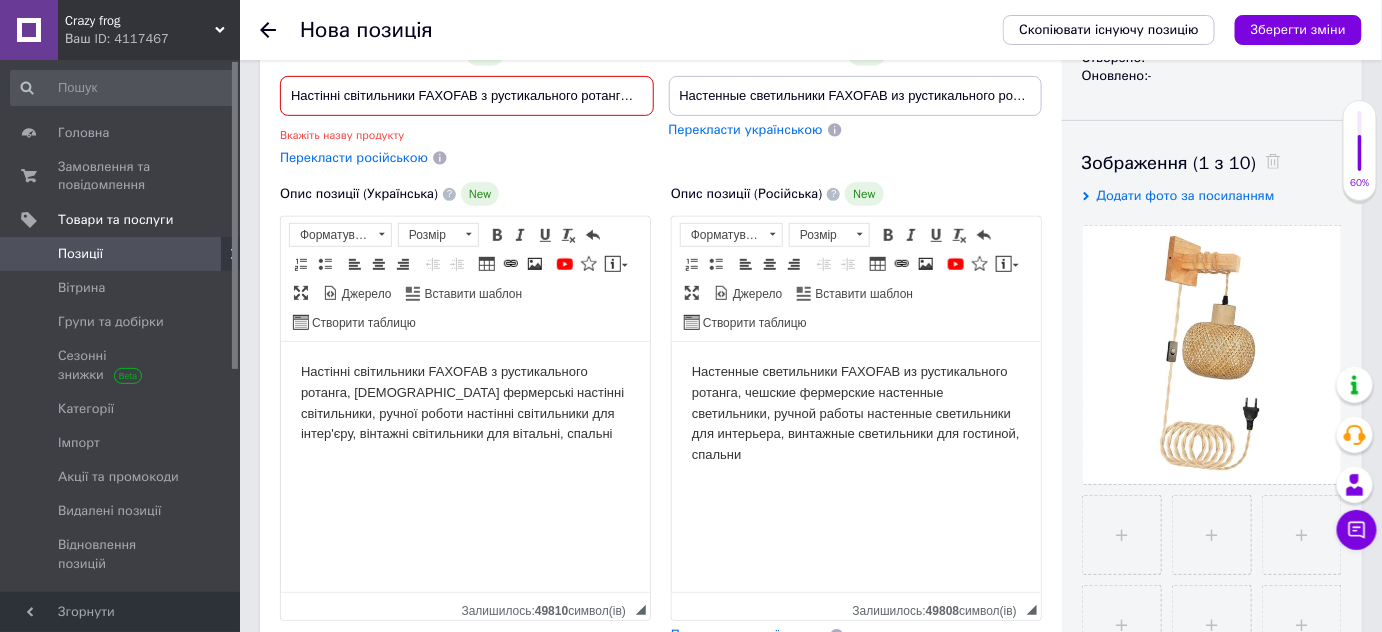 click on "Настінні світильники FAXOFAB з рустикального ротанга, чеські фермерські настінні світильники, ручної роботи настінні світильники" at bounding box center (467, 96) 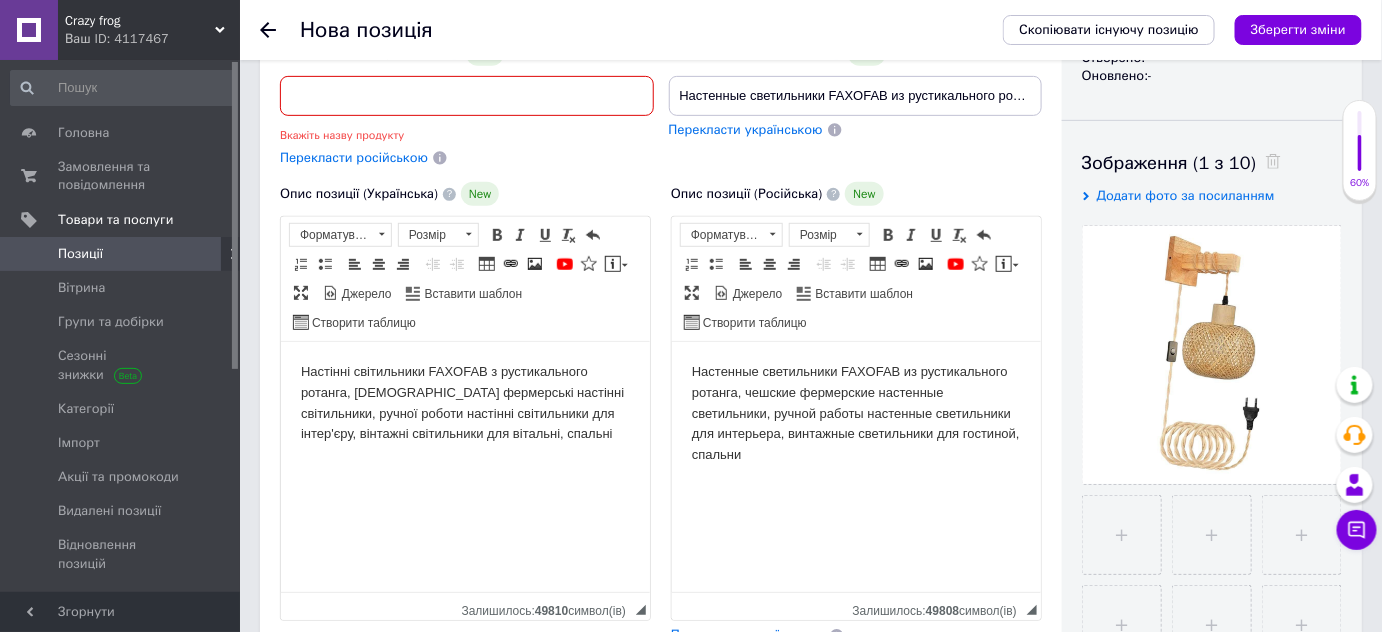 scroll, scrollTop: 0, scrollLeft: 448, axis: horizontal 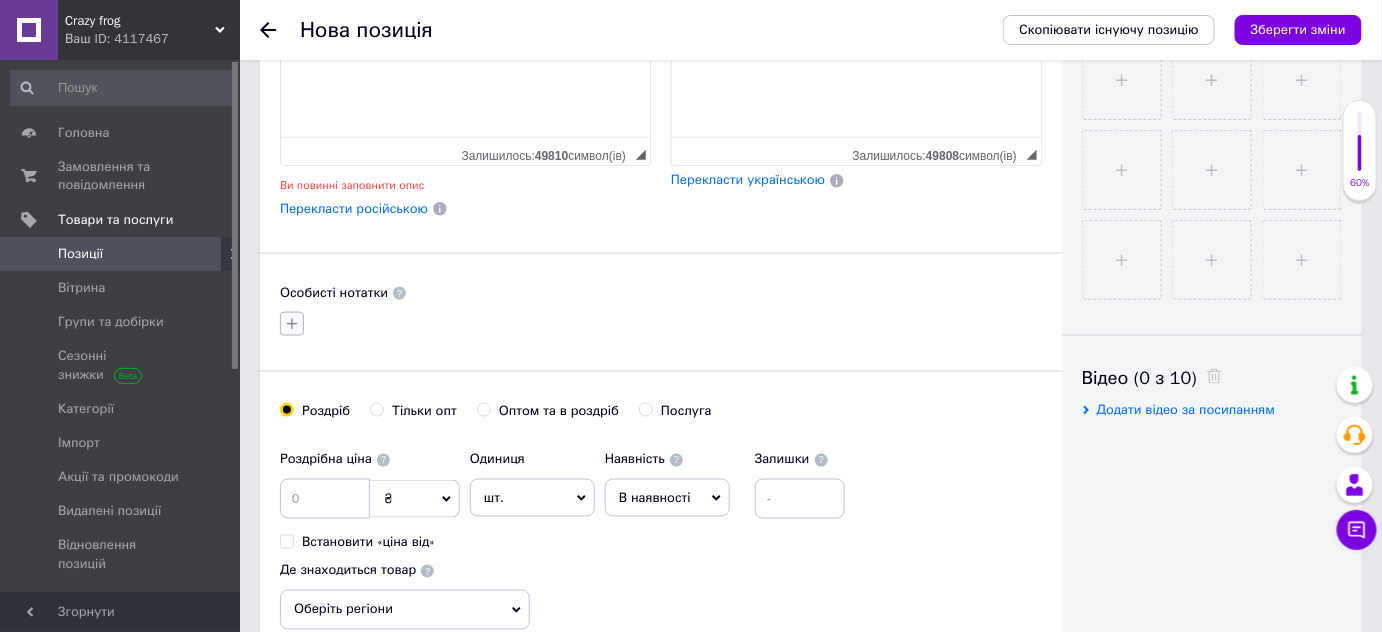 click 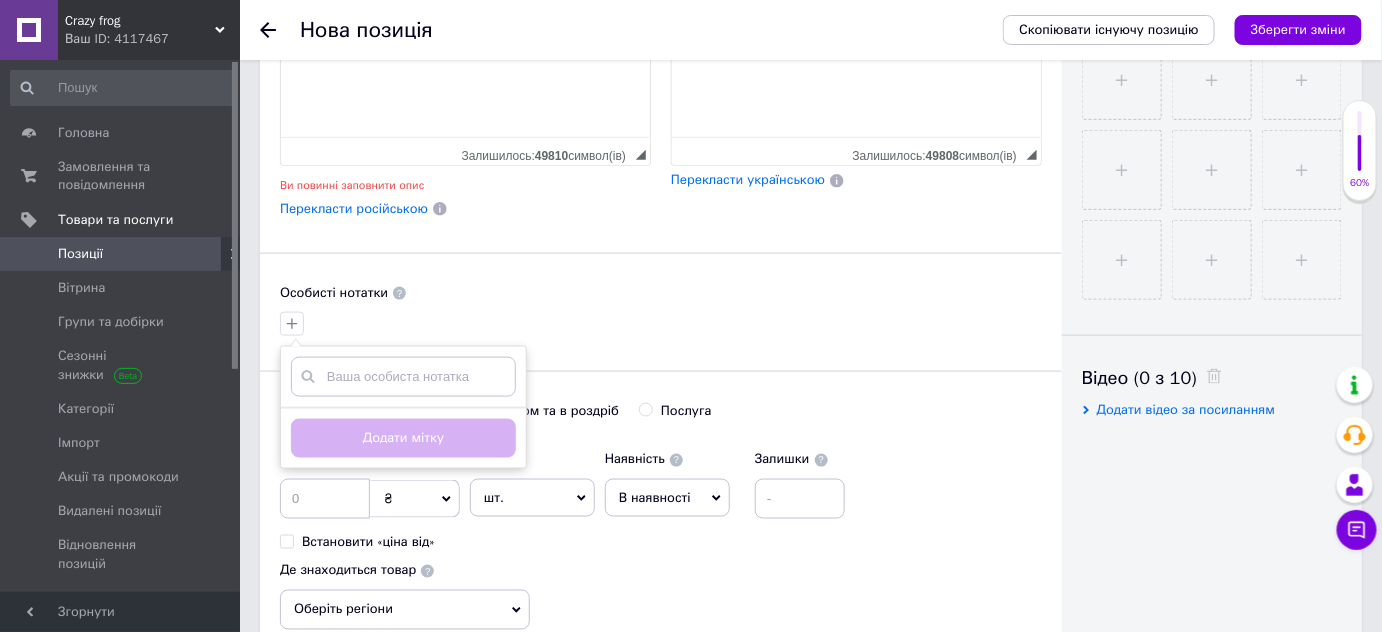 click at bounding box center [399, 293] 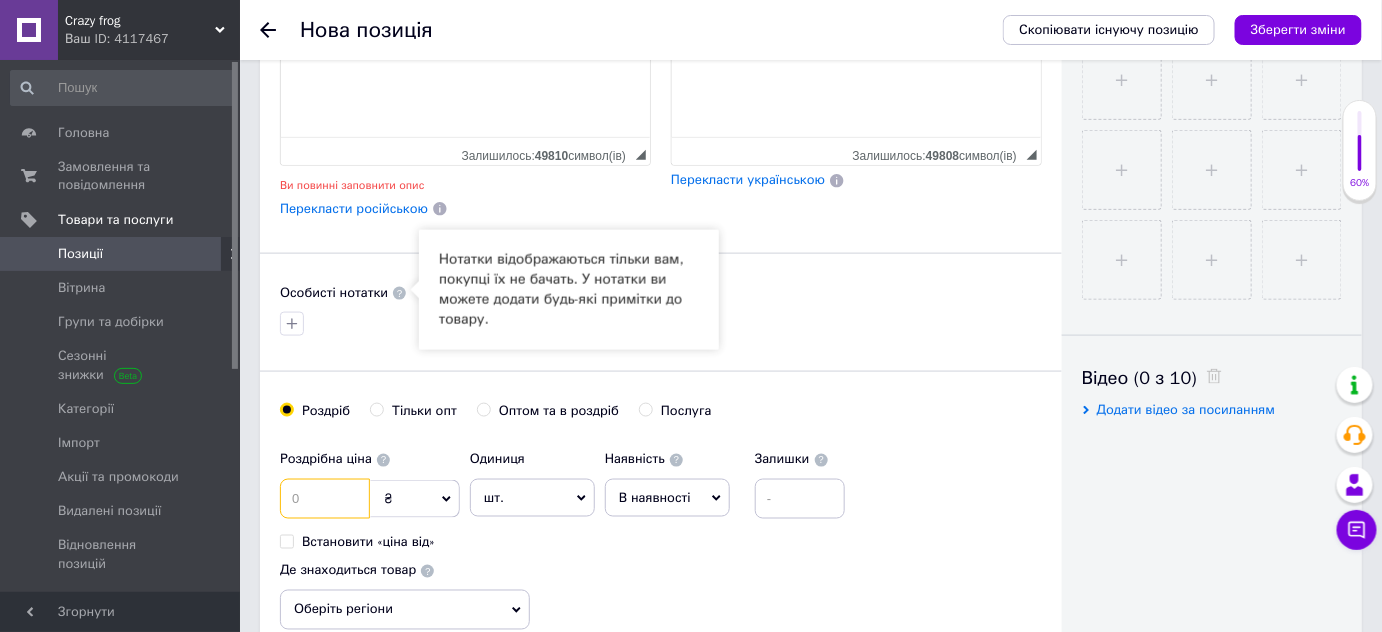 click at bounding box center [325, 499] 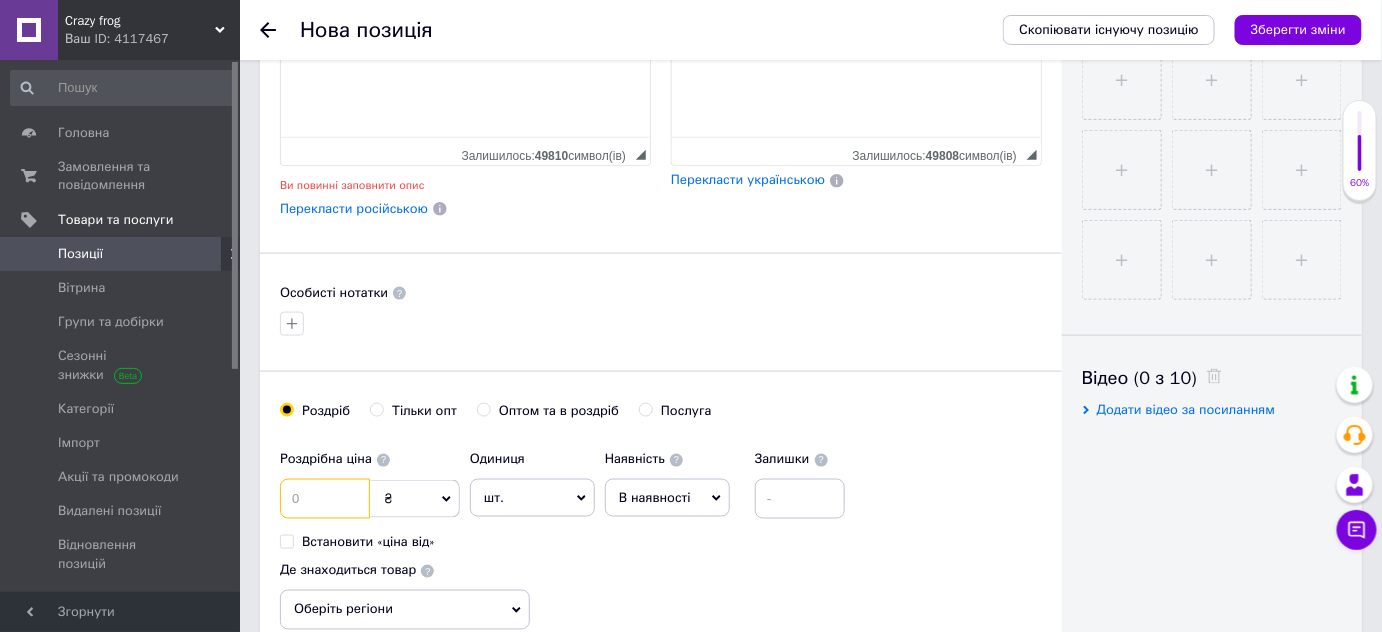 type on "1" 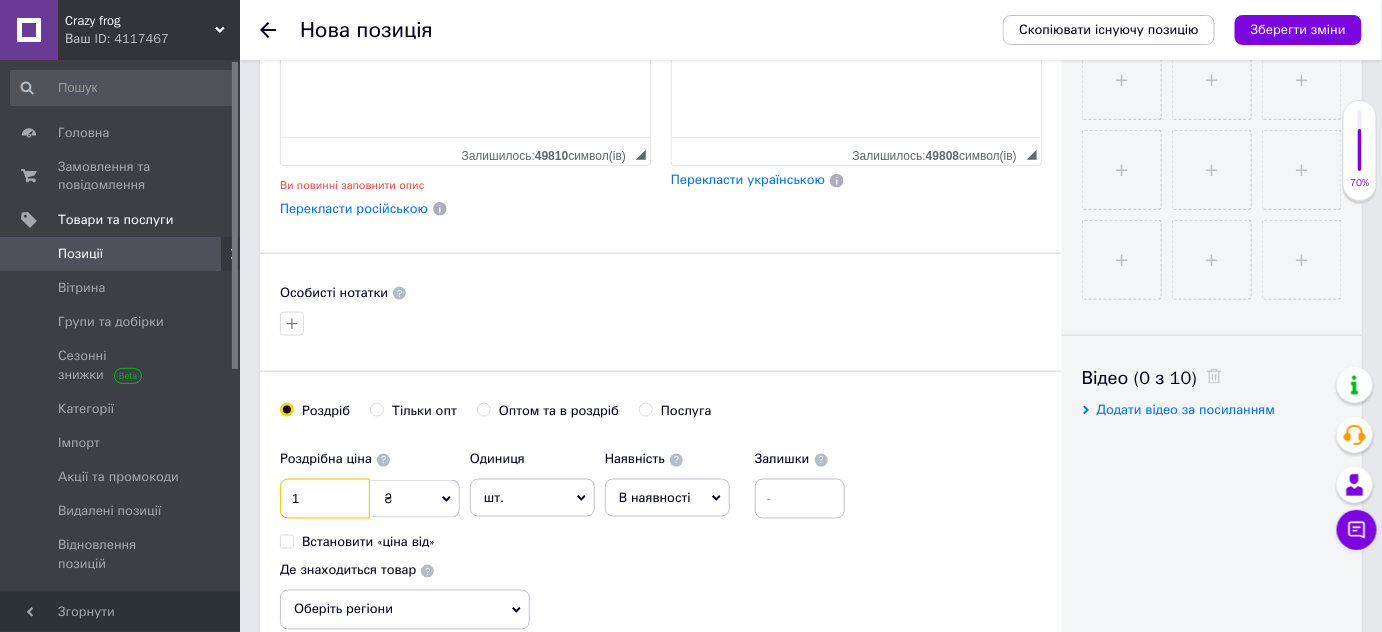 click on "1" at bounding box center [325, 499] 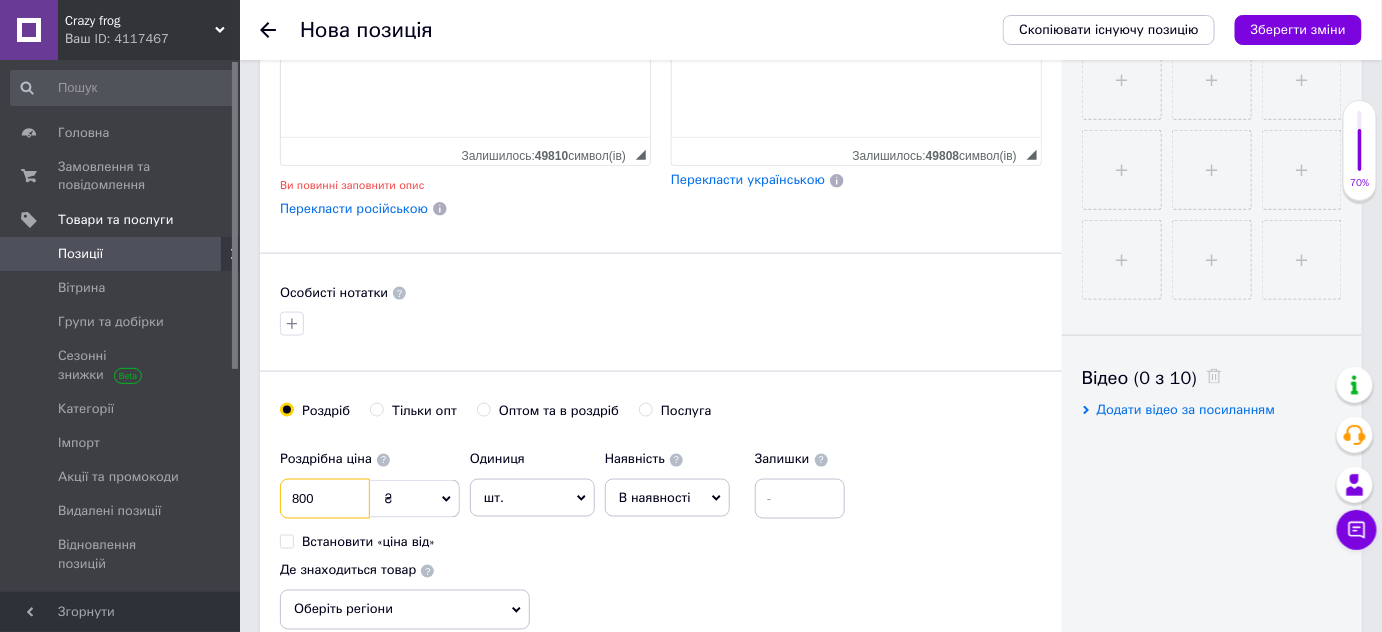type on "800" 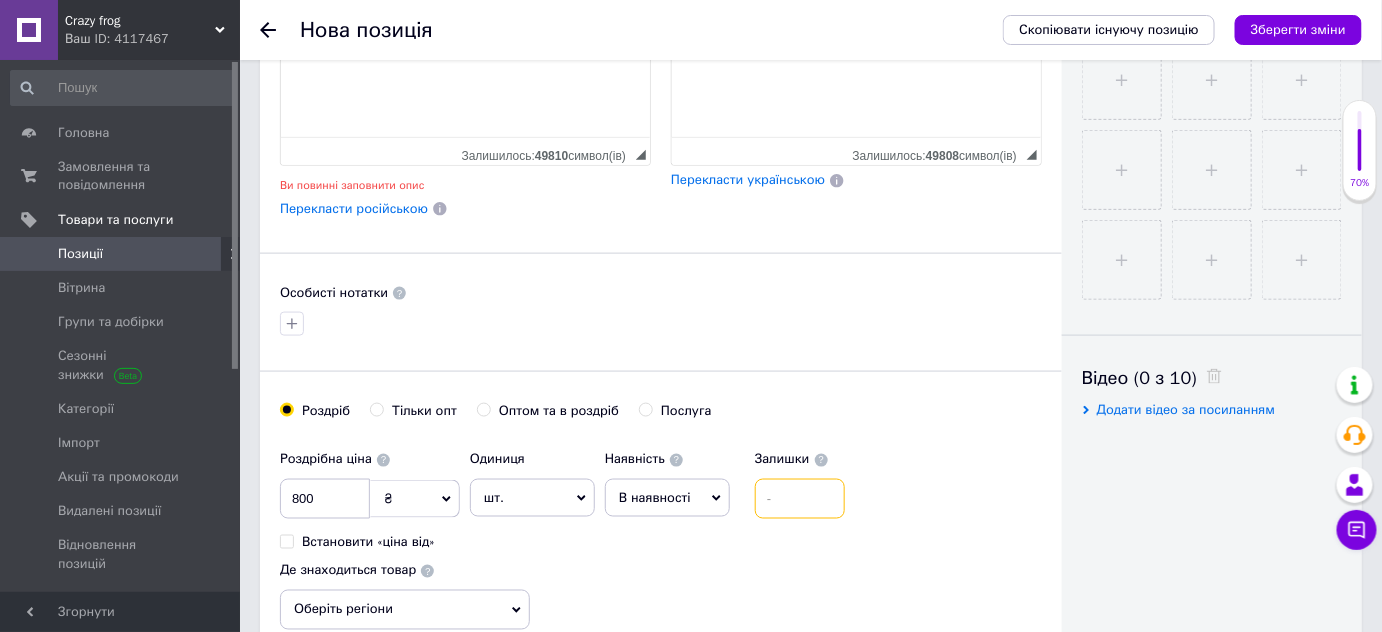 click at bounding box center [800, 499] 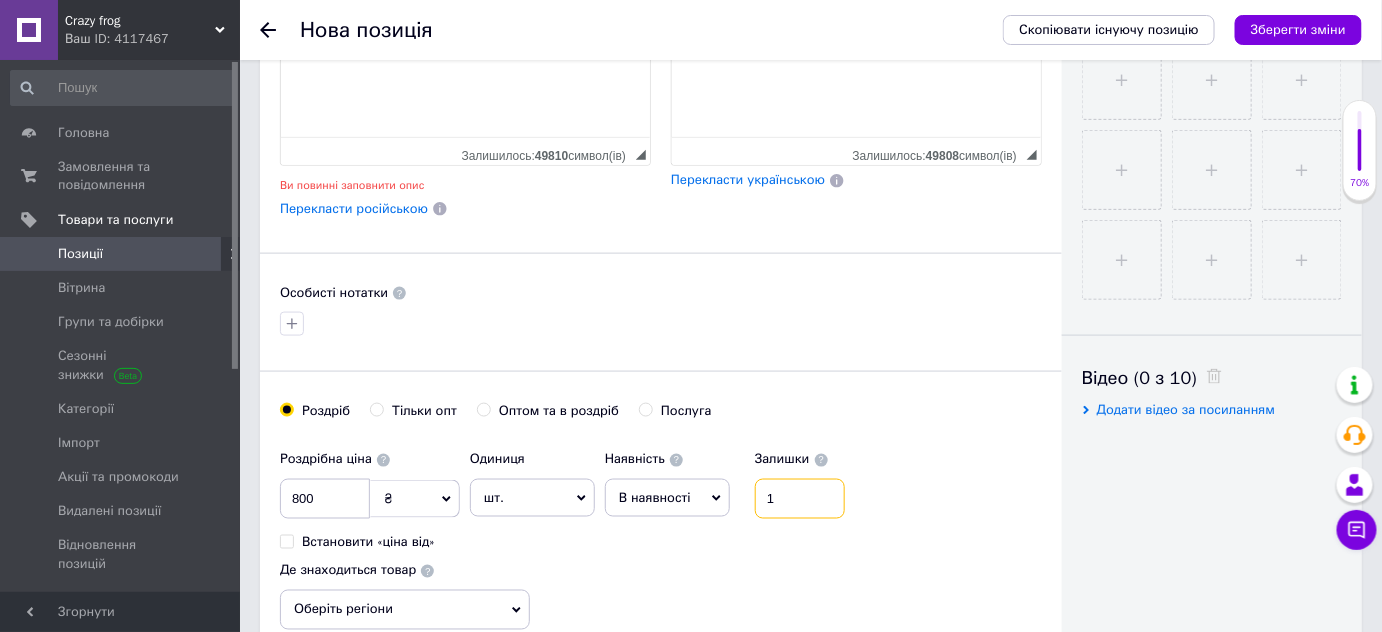 type on "1" 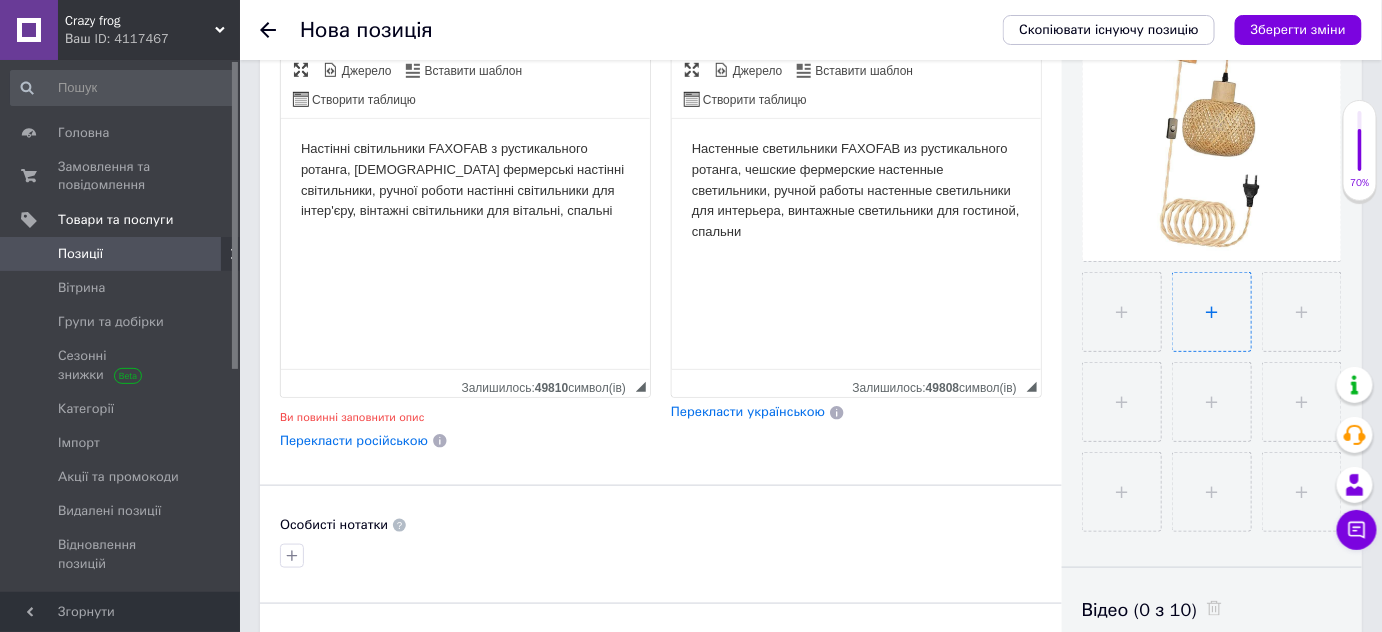 scroll, scrollTop: 454, scrollLeft: 0, axis: vertical 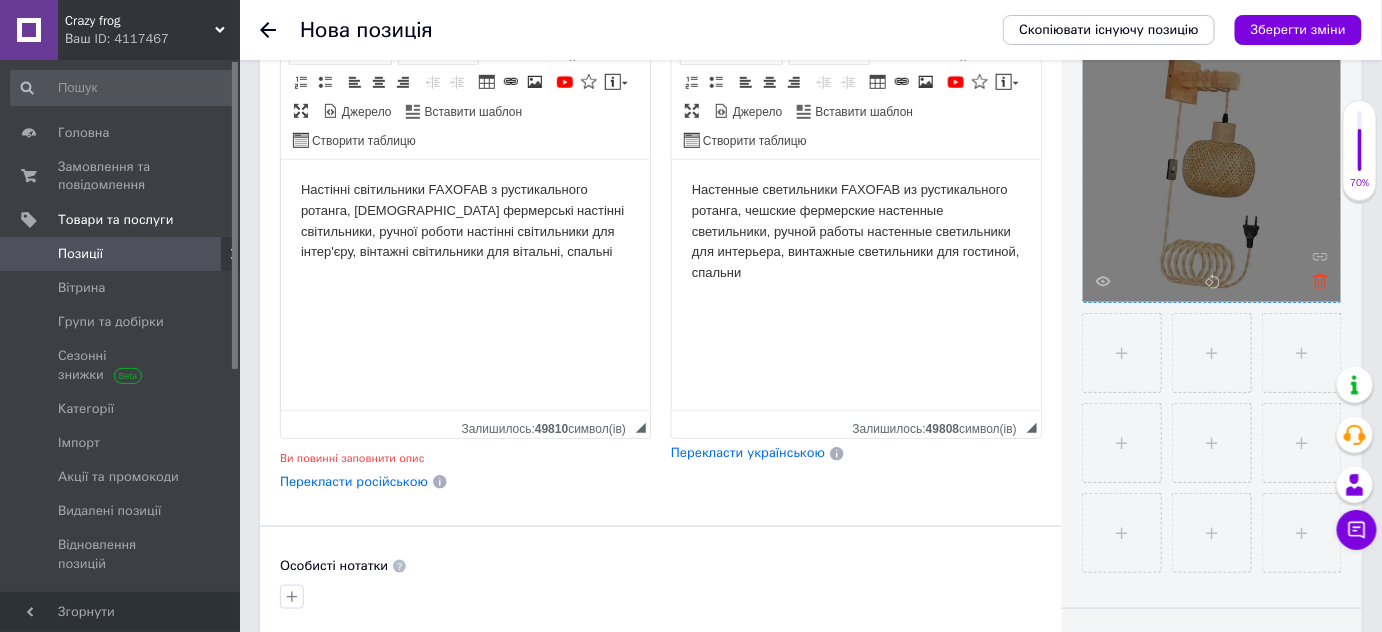 click 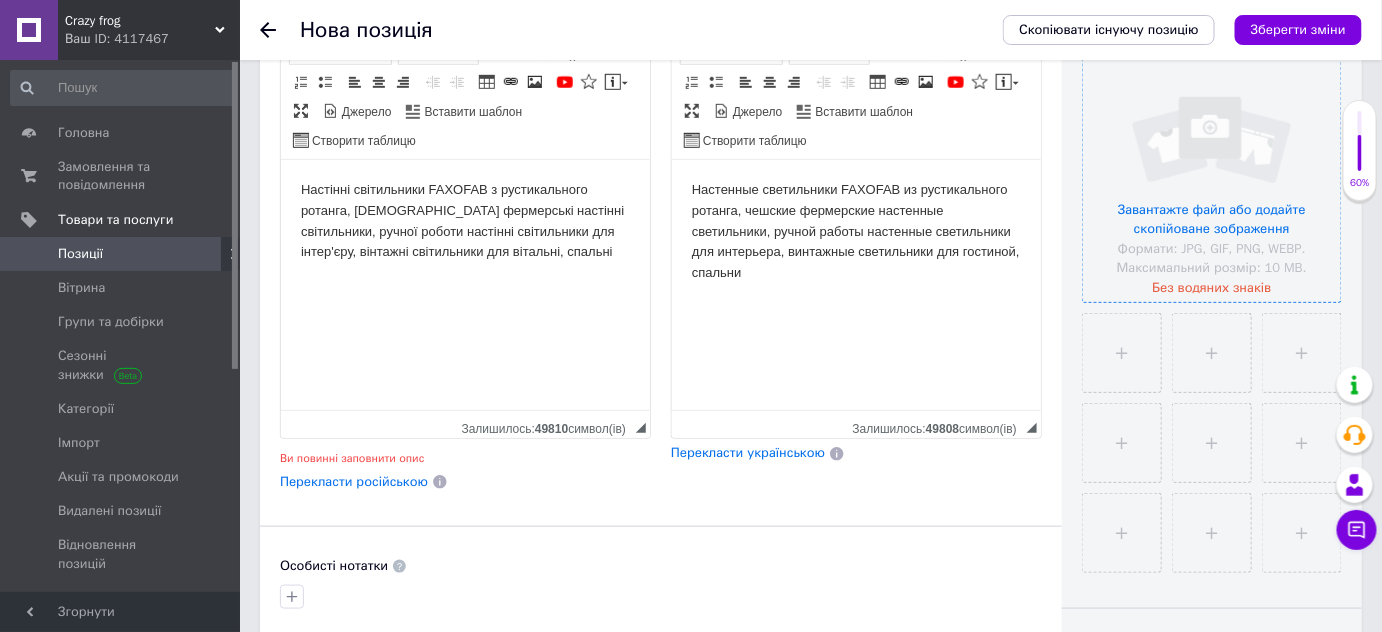 click at bounding box center [1212, 173] 